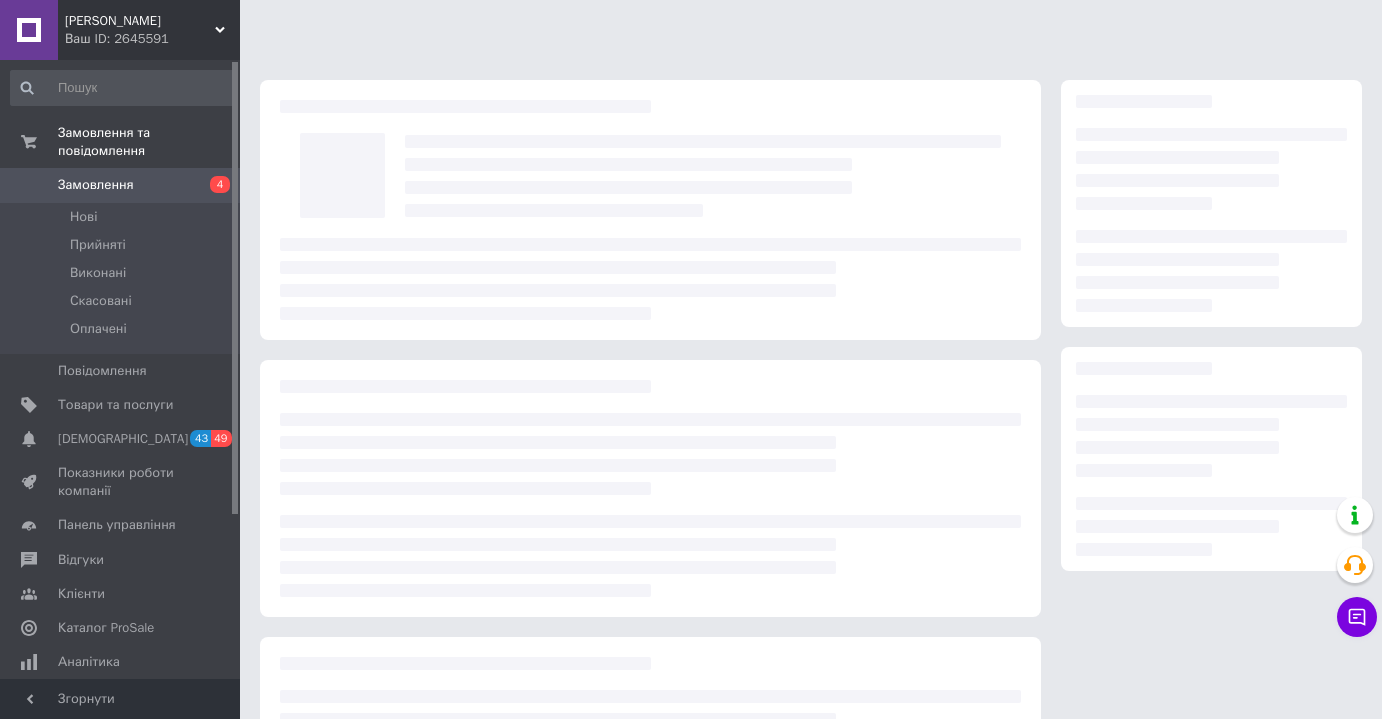 scroll, scrollTop: 0, scrollLeft: 0, axis: both 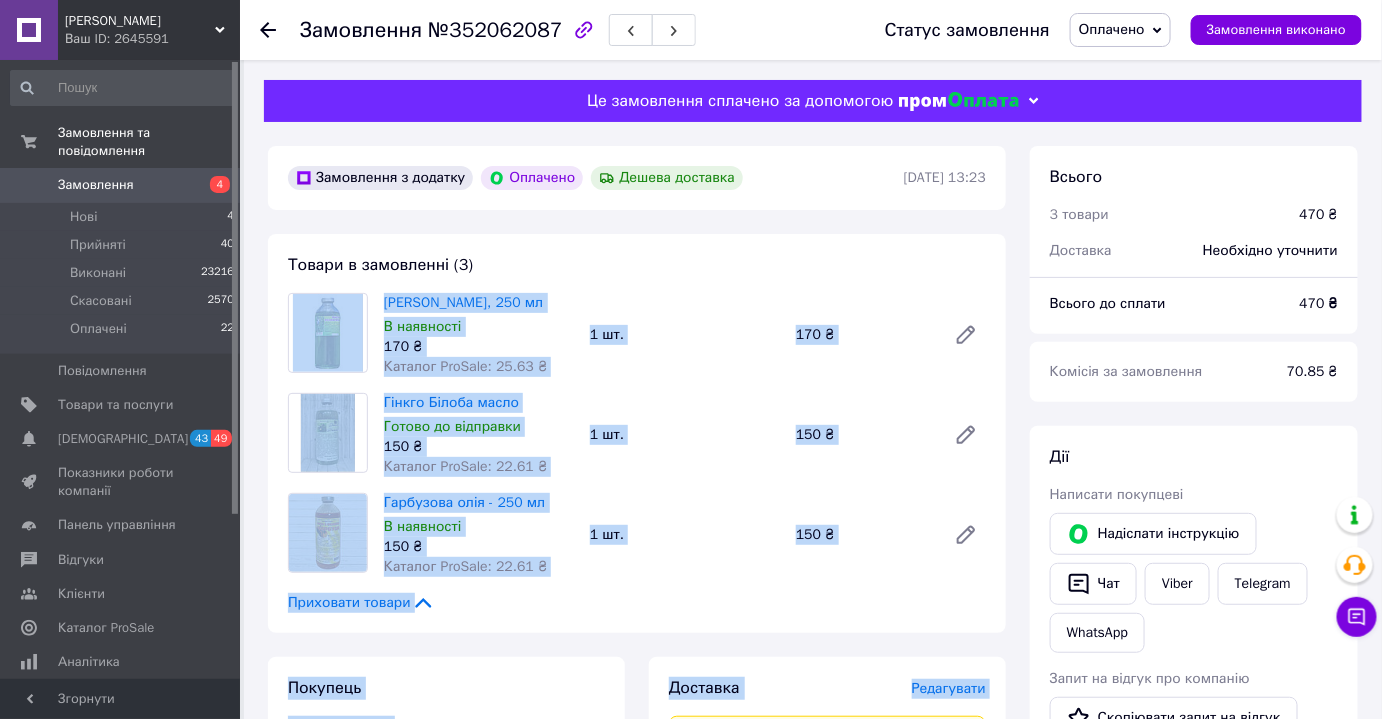 drag, startPoint x: 856, startPoint y: 524, endPoint x: 299, endPoint y: 335, distance: 588.19214 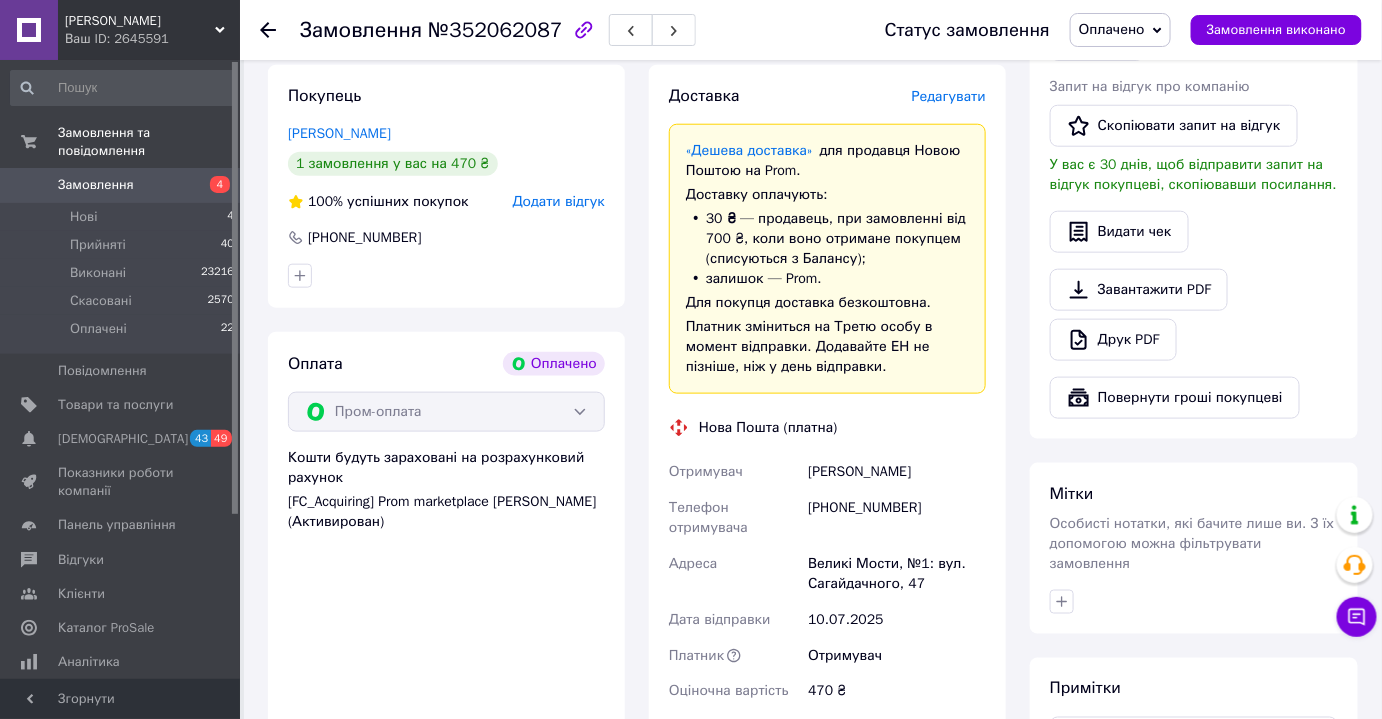 scroll, scrollTop: 614, scrollLeft: 0, axis: vertical 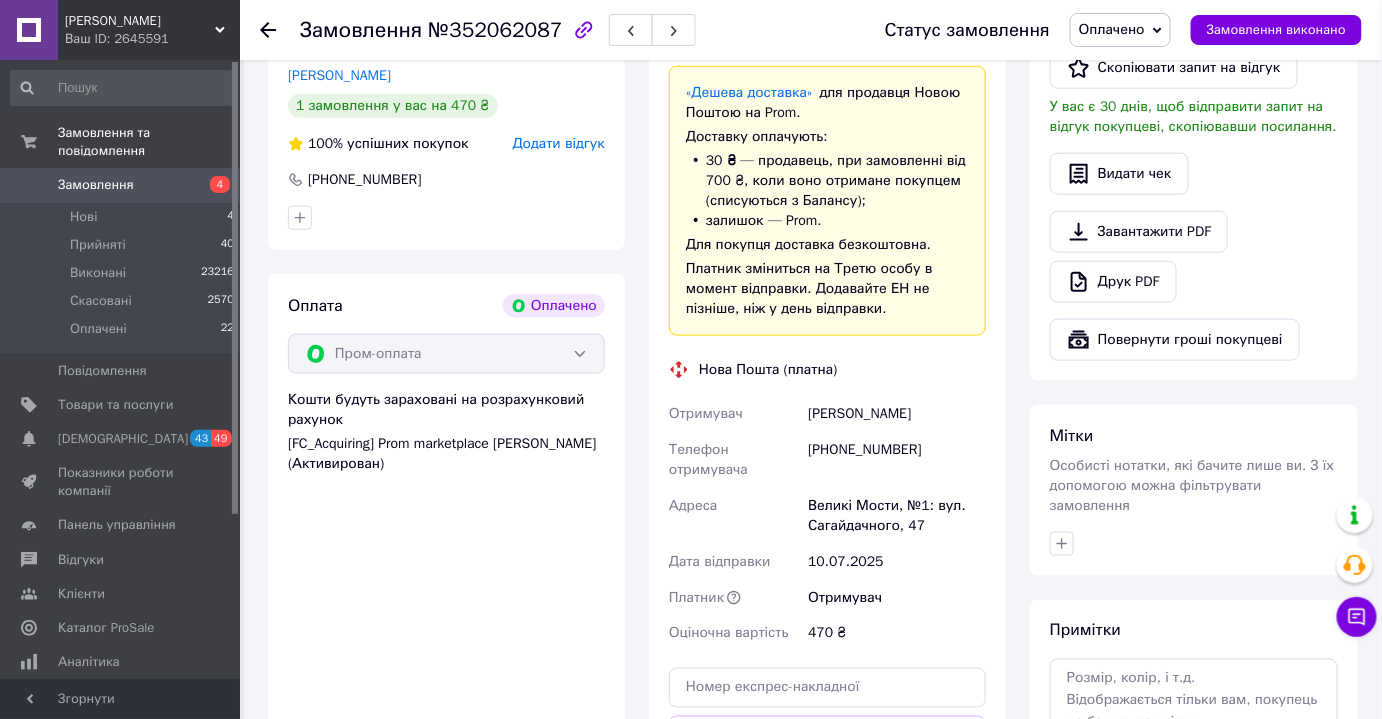 click on "Замовлення" at bounding box center (96, 185) 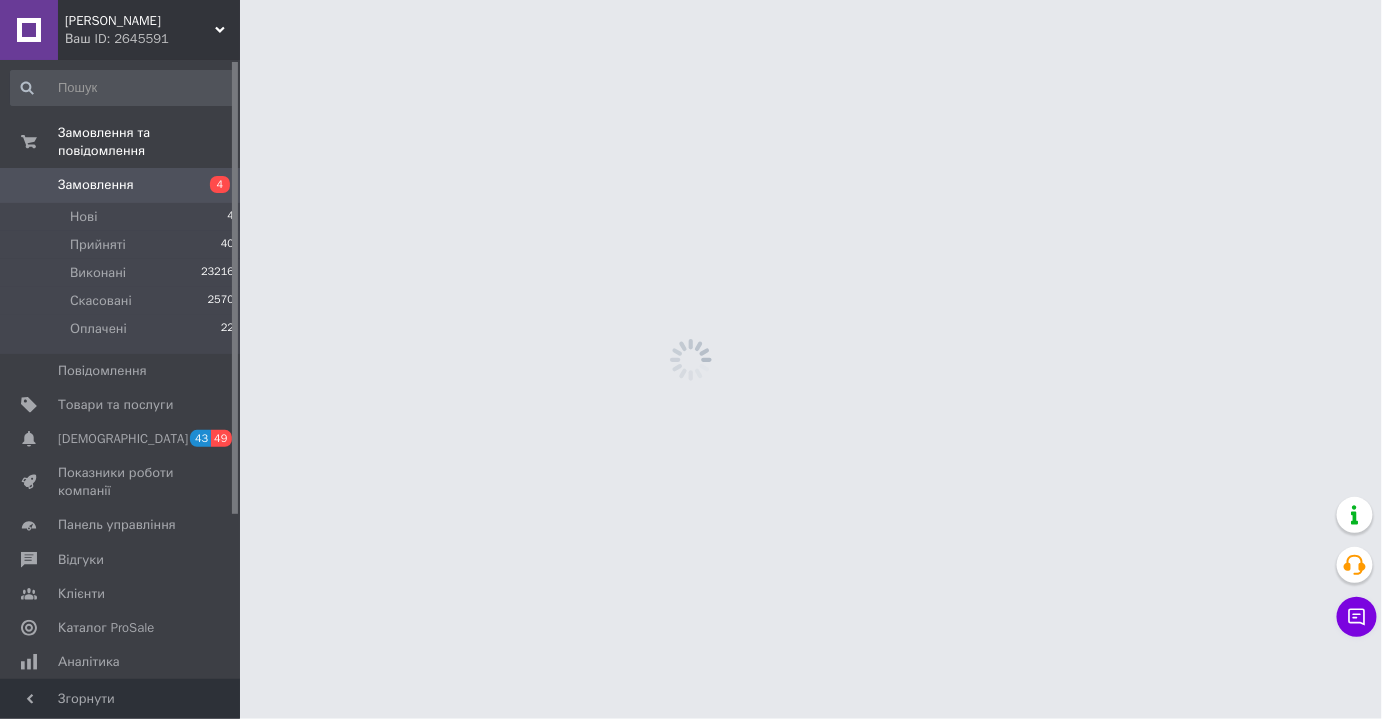 scroll, scrollTop: 0, scrollLeft: 0, axis: both 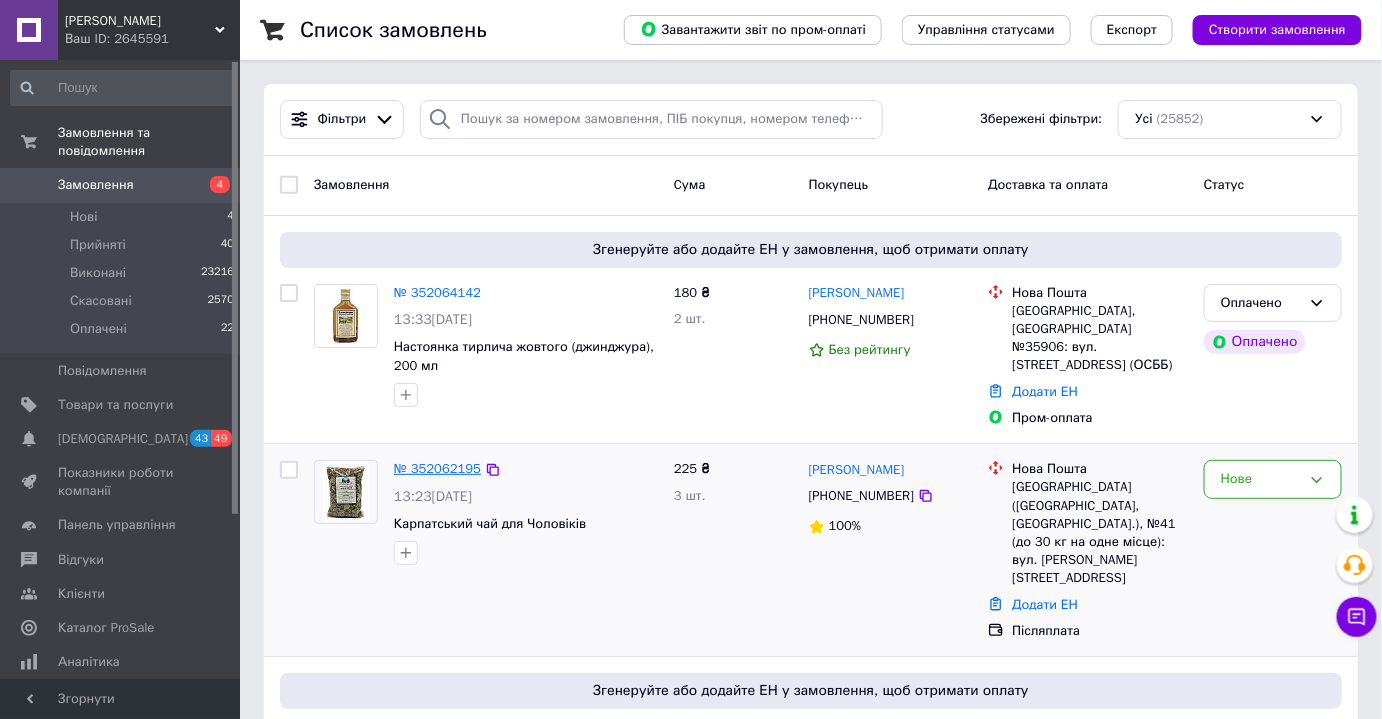 click on "№ 352062195" at bounding box center [437, 468] 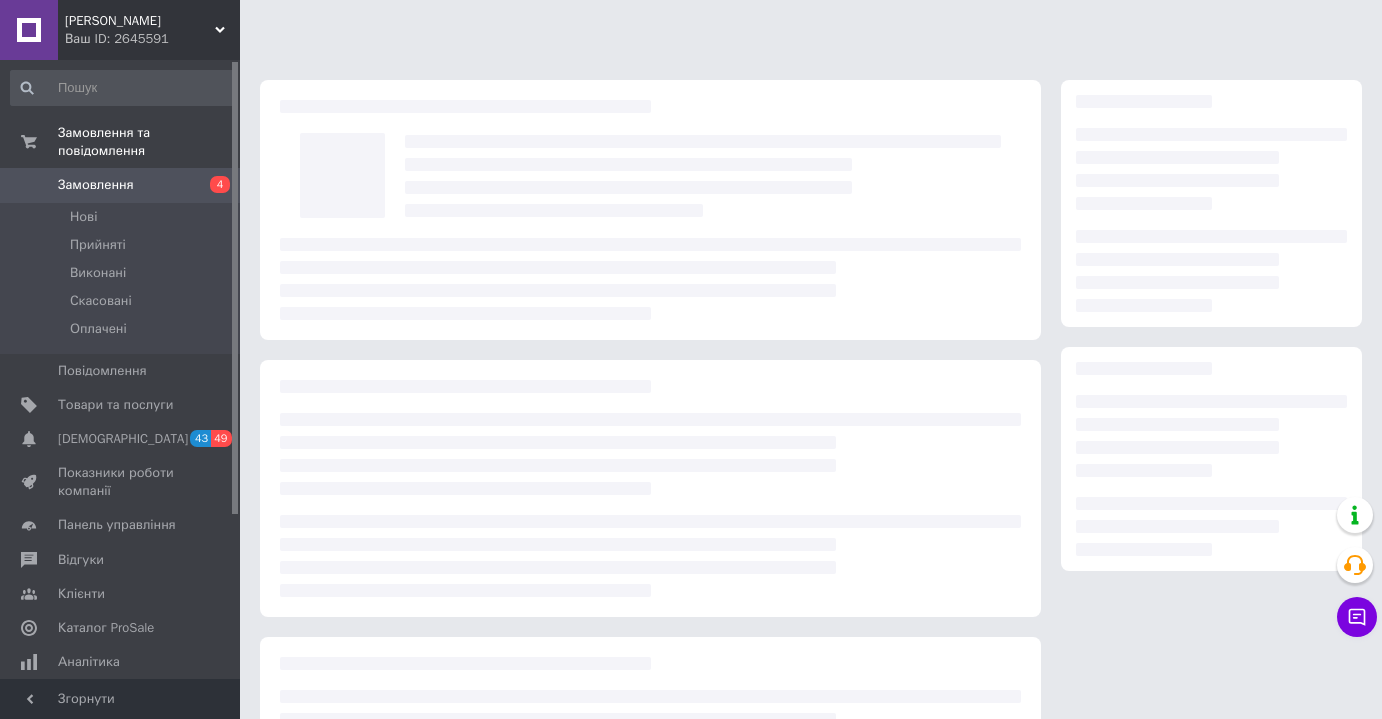 scroll, scrollTop: 0, scrollLeft: 0, axis: both 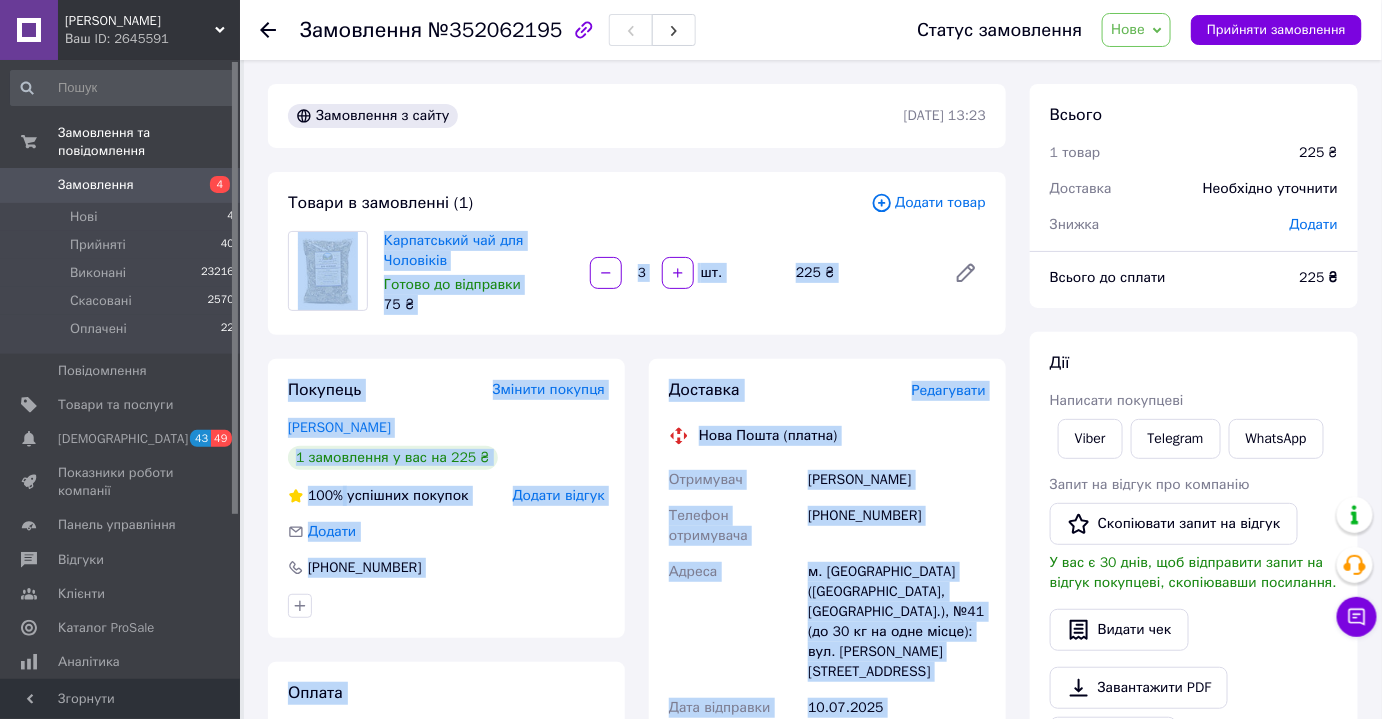 drag, startPoint x: 886, startPoint y: 469, endPoint x: 309, endPoint y: 274, distance: 609.05994 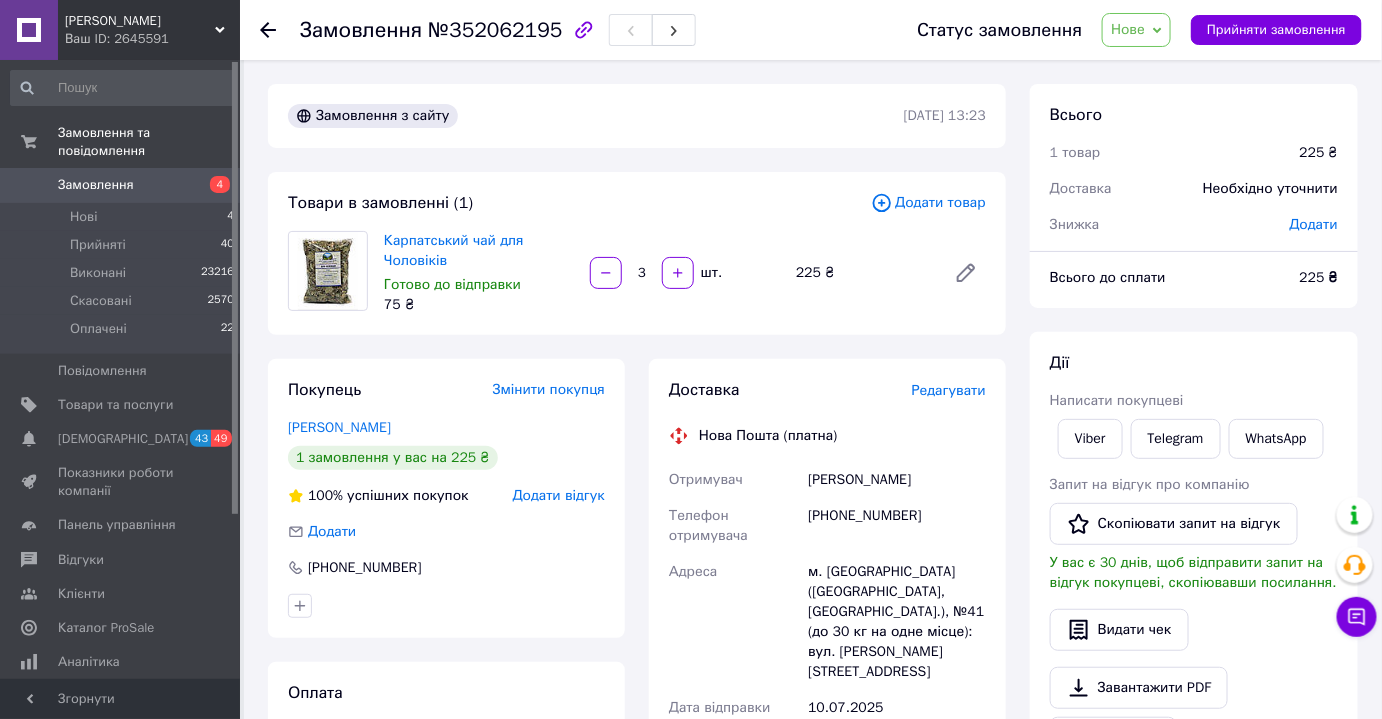 click on "Замовлення з сайту 10.07.2025 | 13:23" at bounding box center (637, 116) 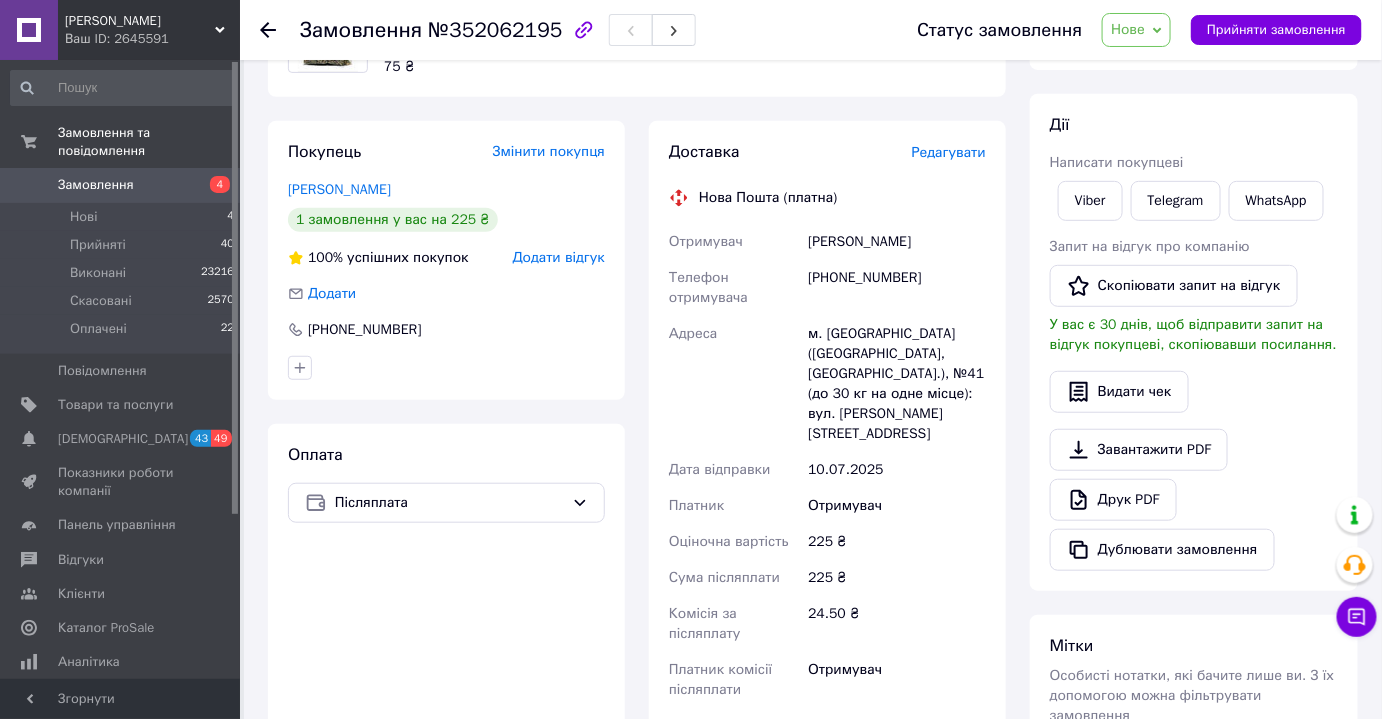 scroll, scrollTop: 242, scrollLeft: 0, axis: vertical 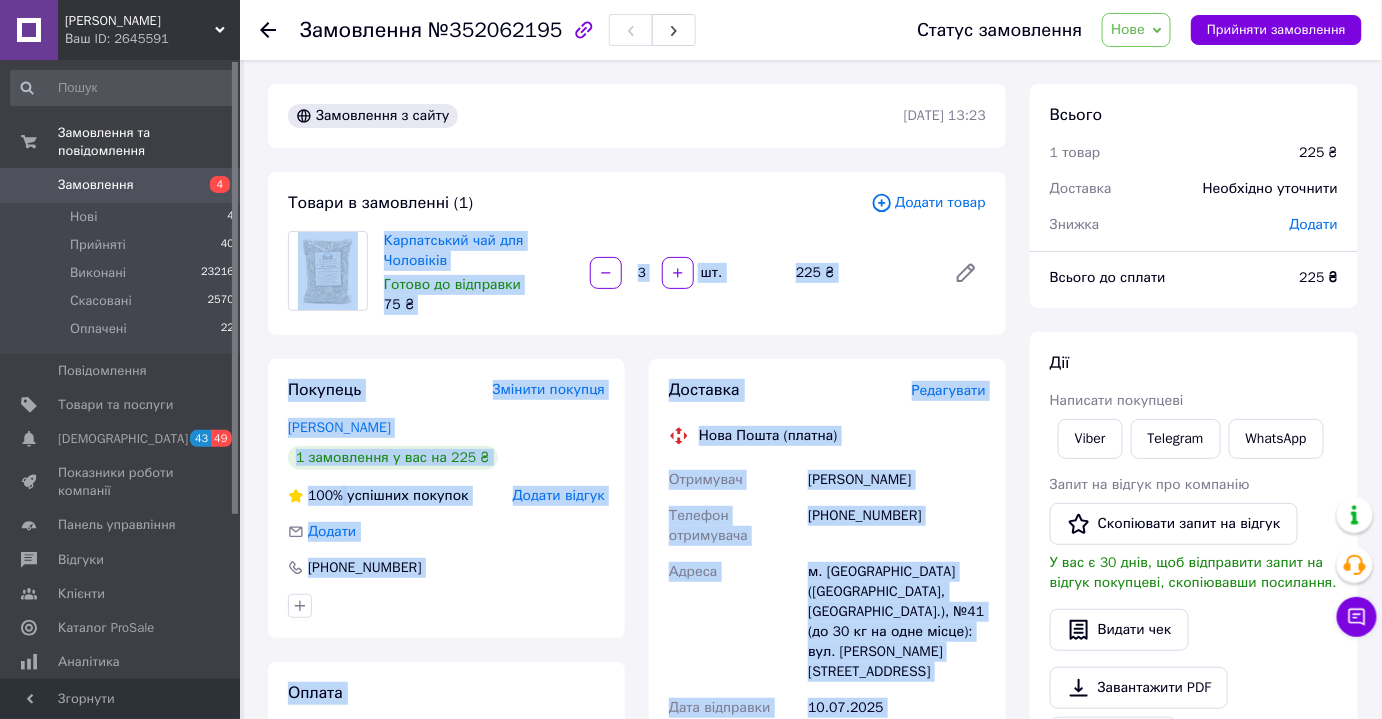 drag, startPoint x: 888, startPoint y: 636, endPoint x: 299, endPoint y: 252, distance: 703.1195 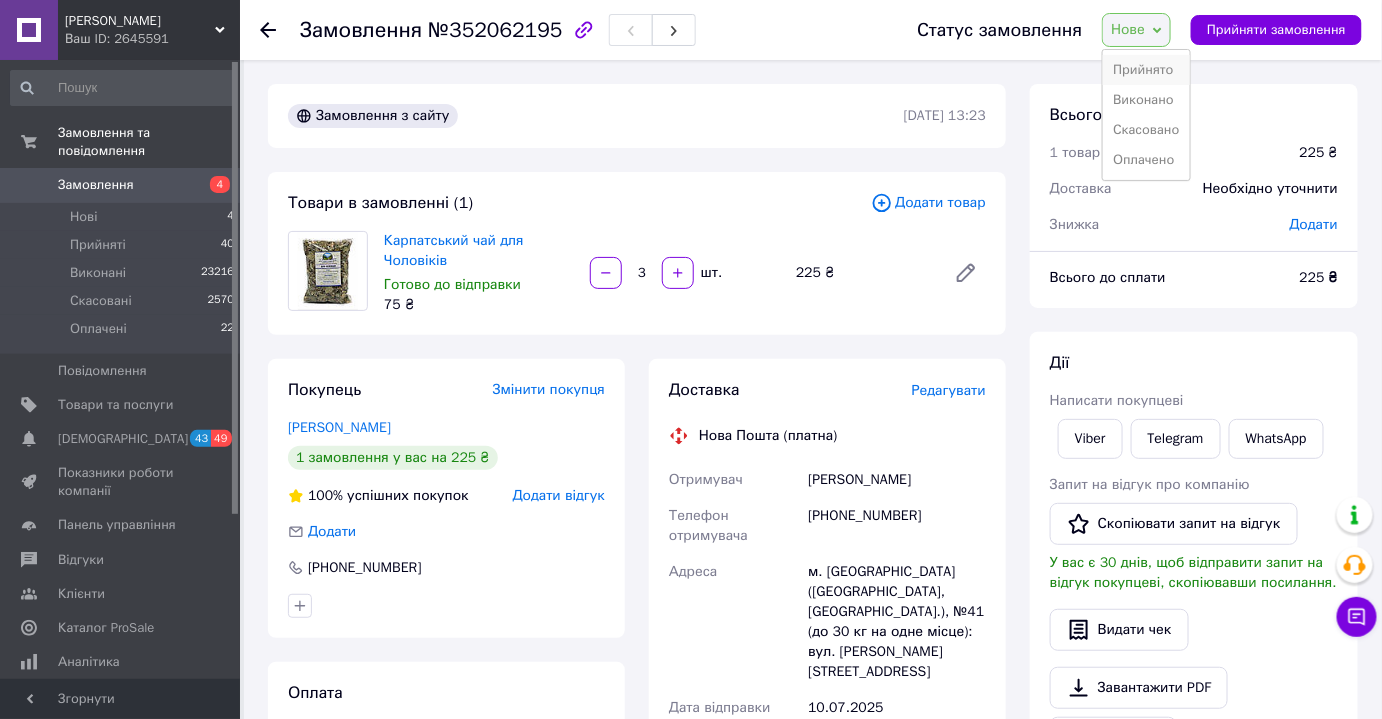 click on "Прийнято" at bounding box center [1146, 70] 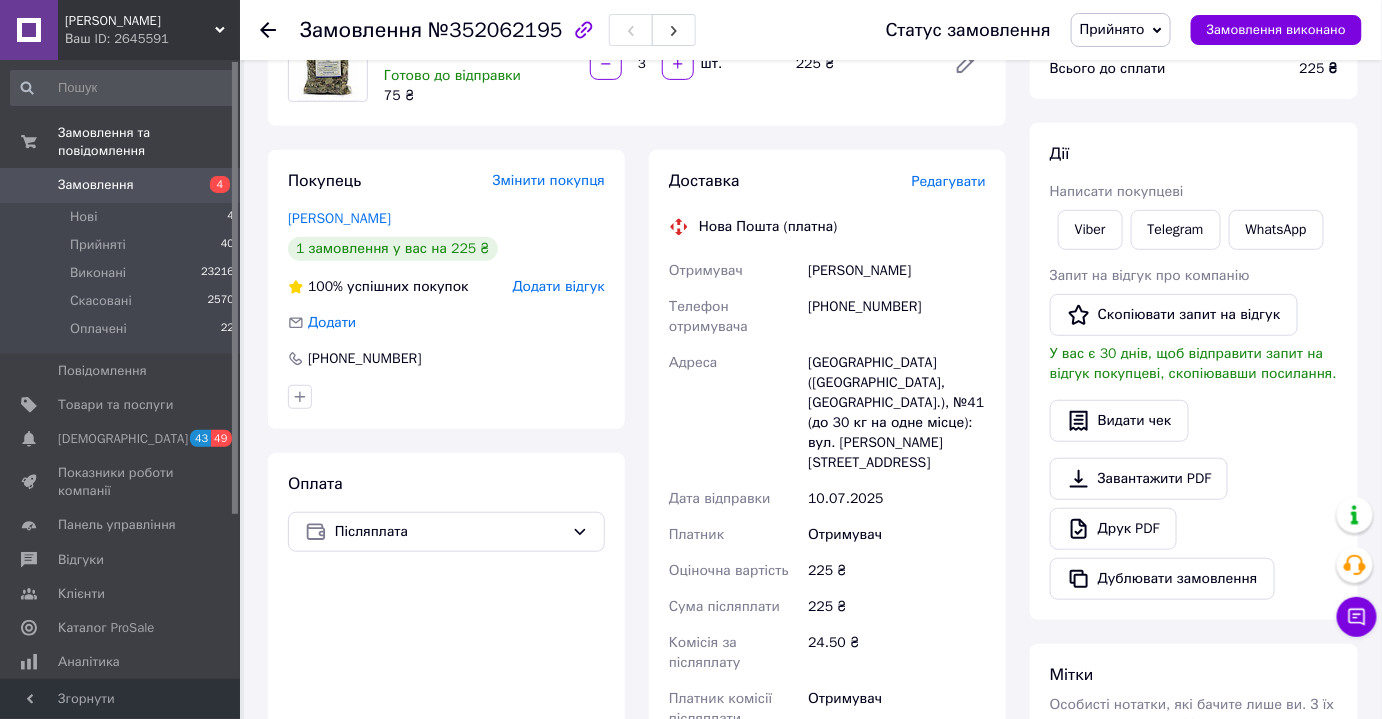 scroll, scrollTop: 210, scrollLeft: 0, axis: vertical 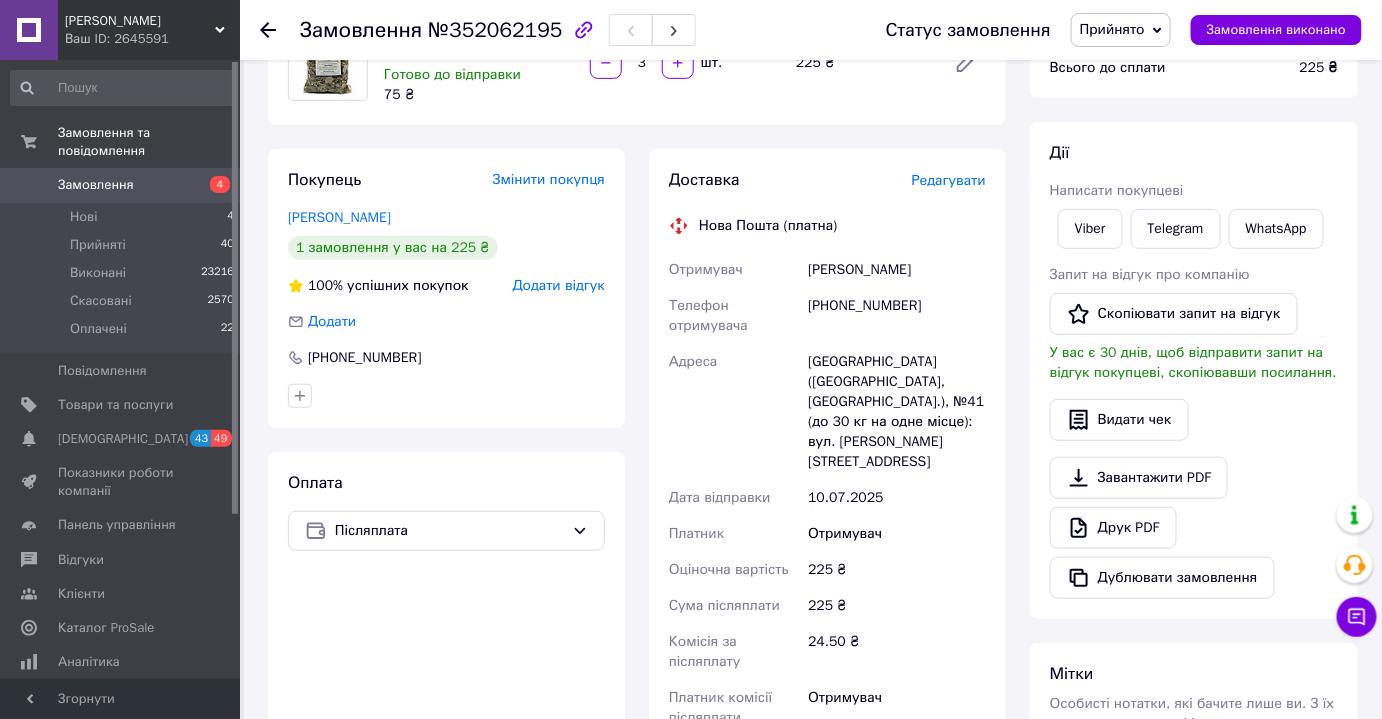 click on "Замовлення" at bounding box center (121, 185) 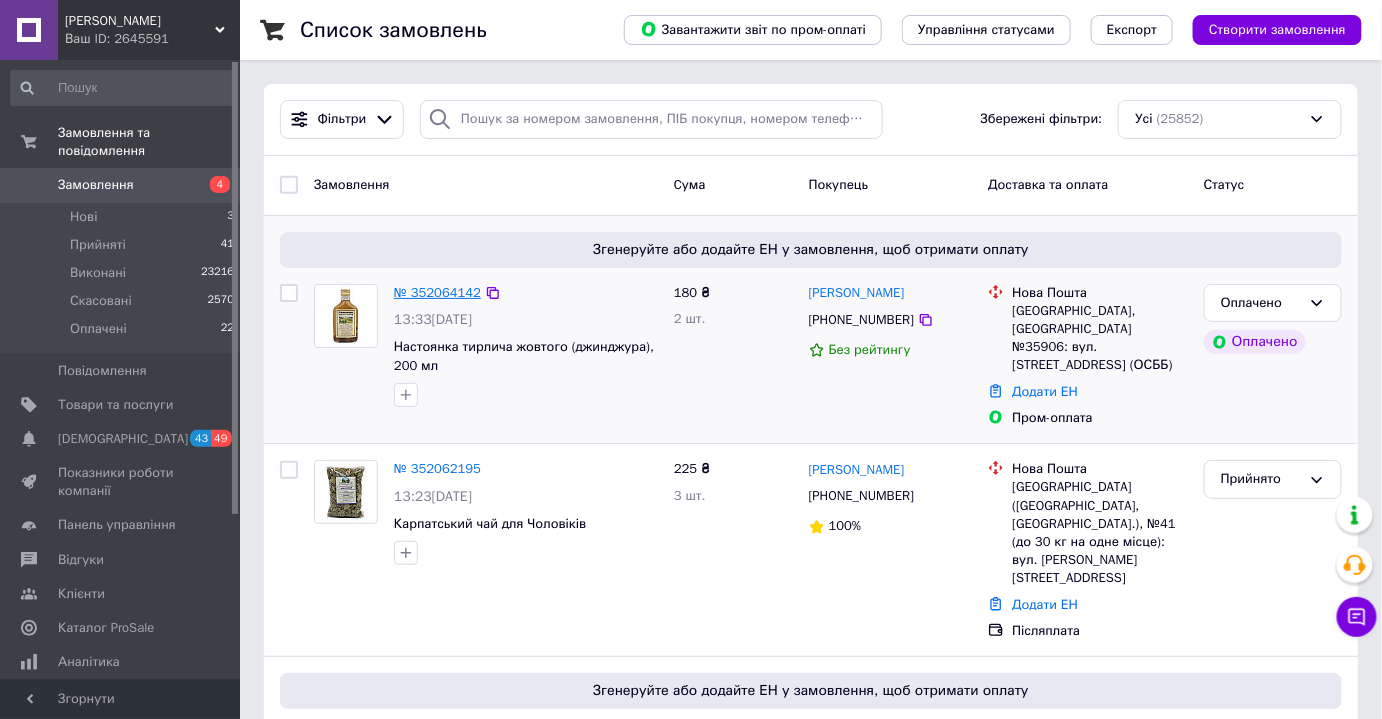 click on "№ 352064142" at bounding box center [437, 292] 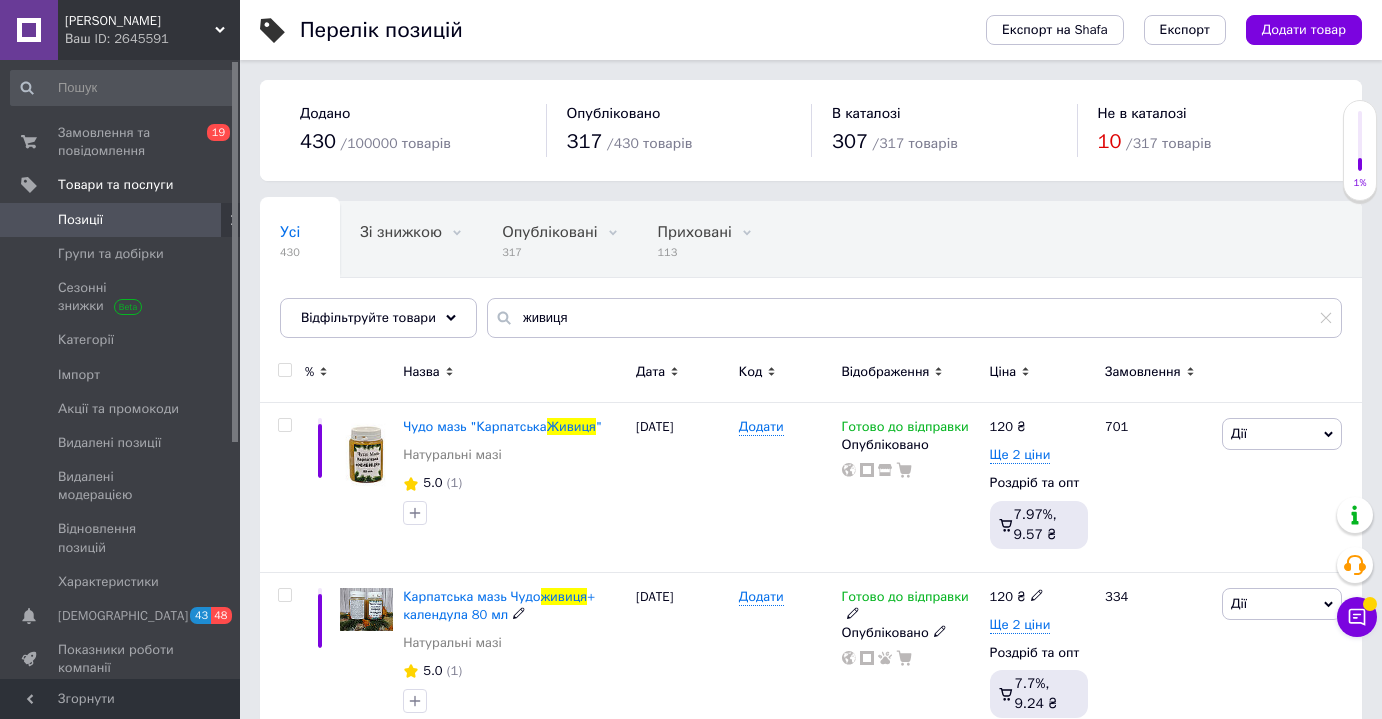 scroll, scrollTop: 0, scrollLeft: 0, axis: both 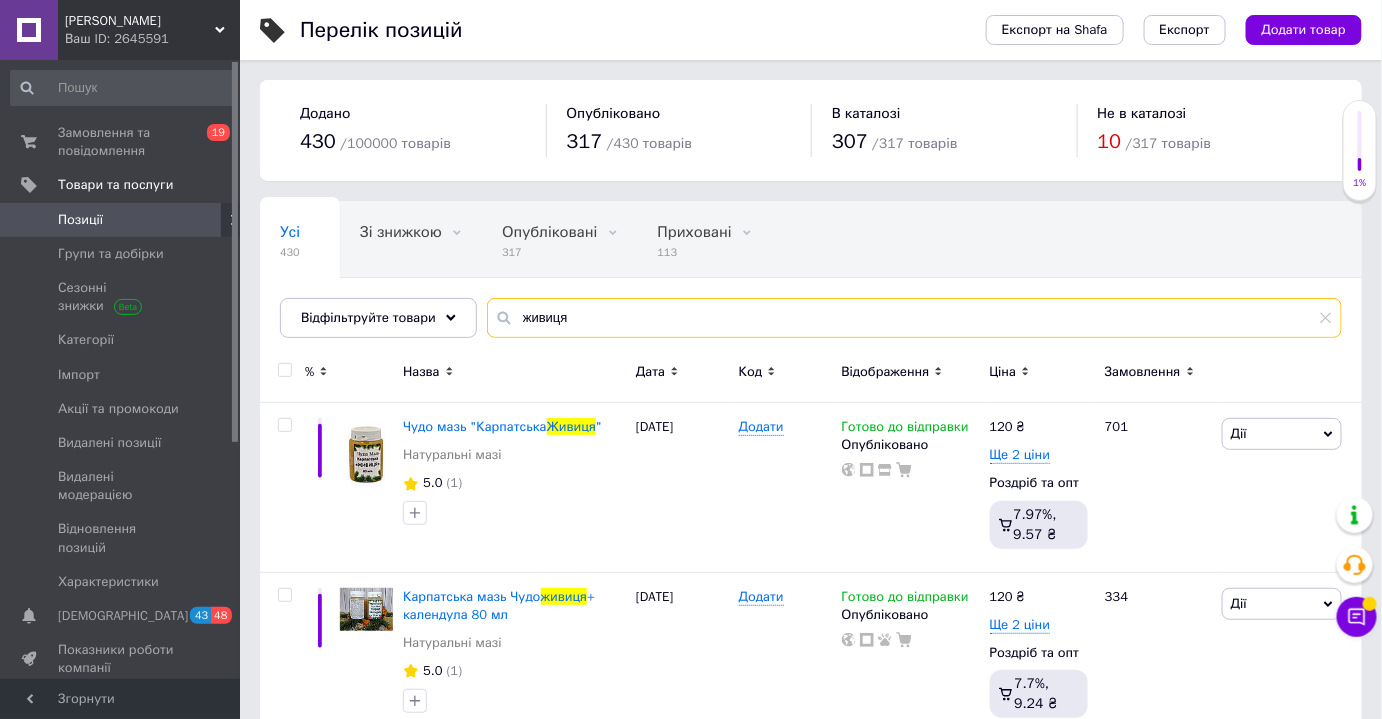 drag, startPoint x: 586, startPoint y: 320, endPoint x: 505, endPoint y: 314, distance: 81.22192 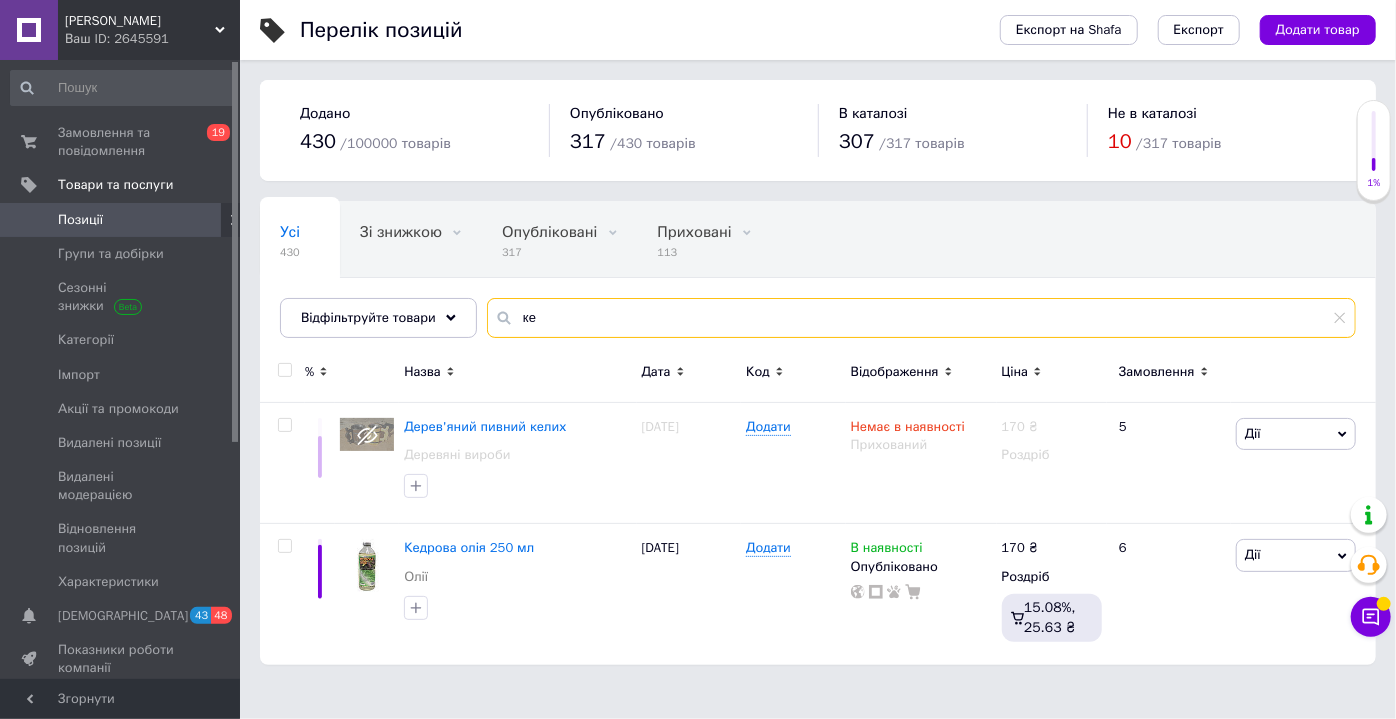 type on "к" 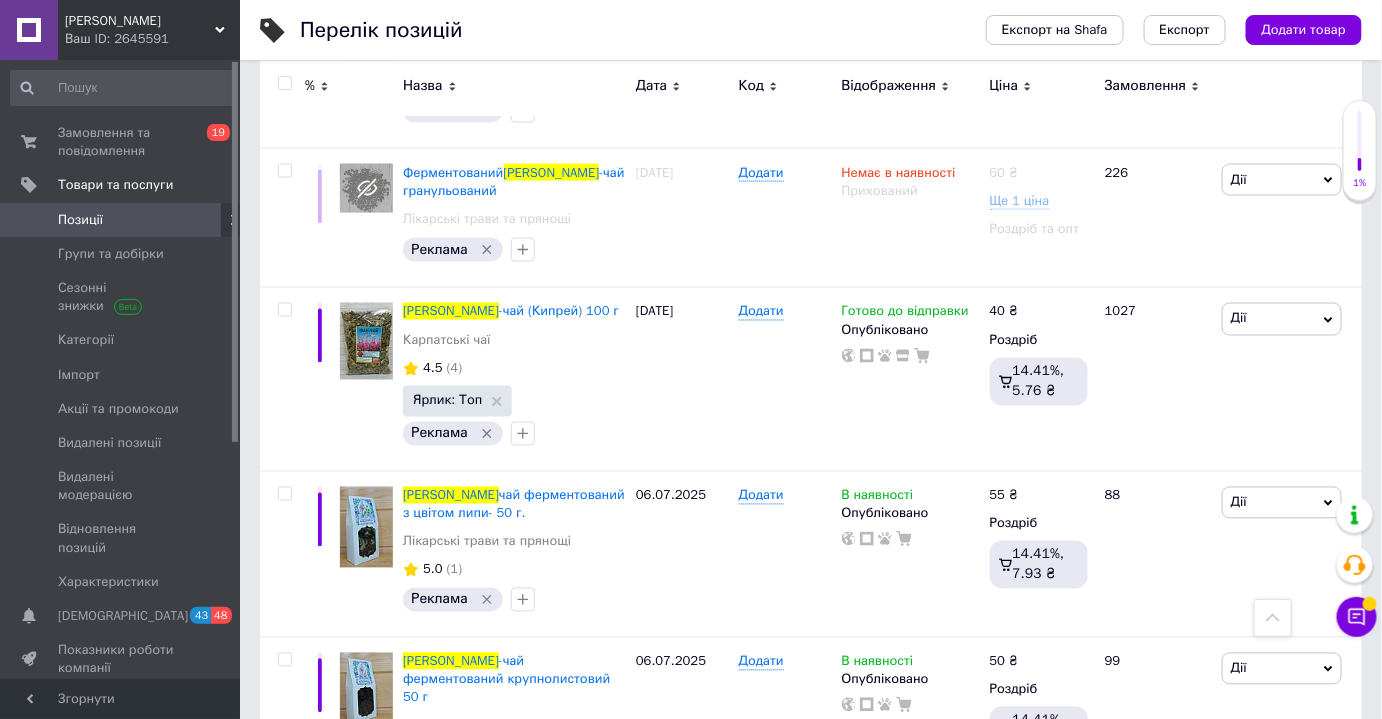 scroll, scrollTop: 962, scrollLeft: 0, axis: vertical 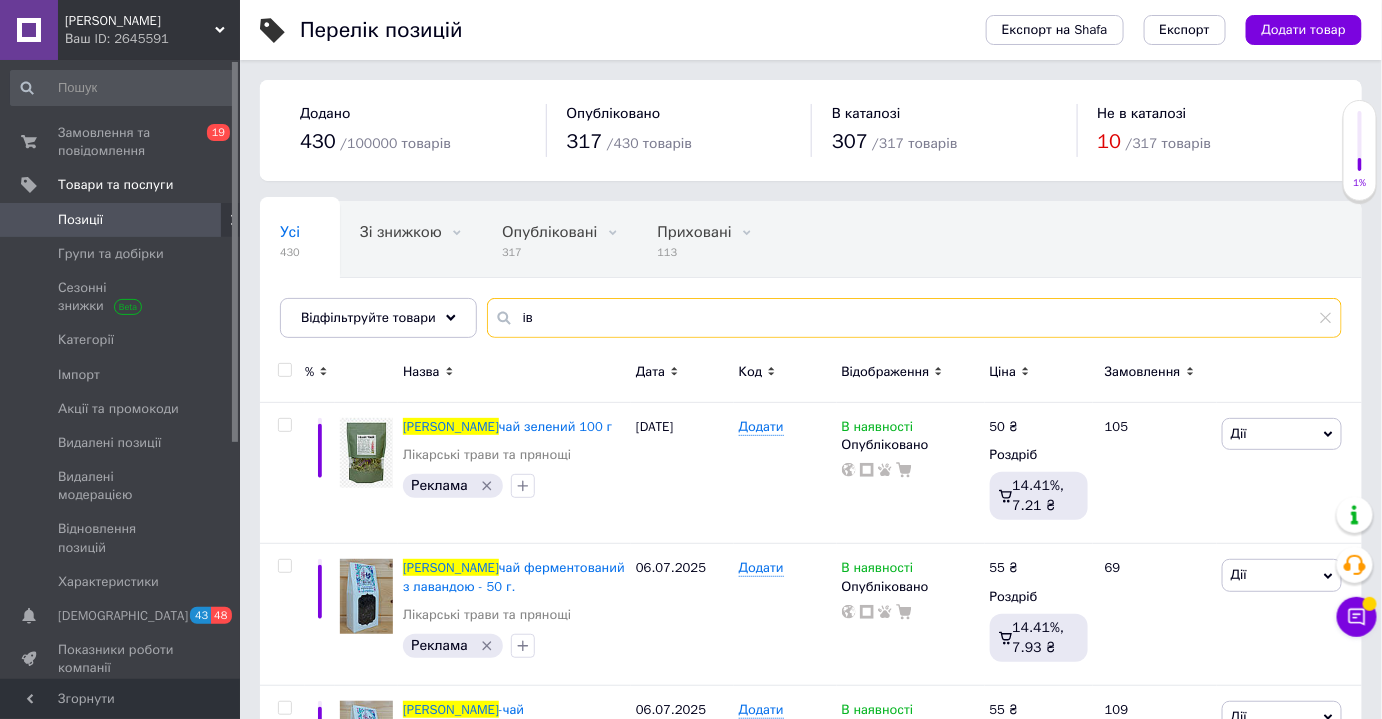 type on "і" 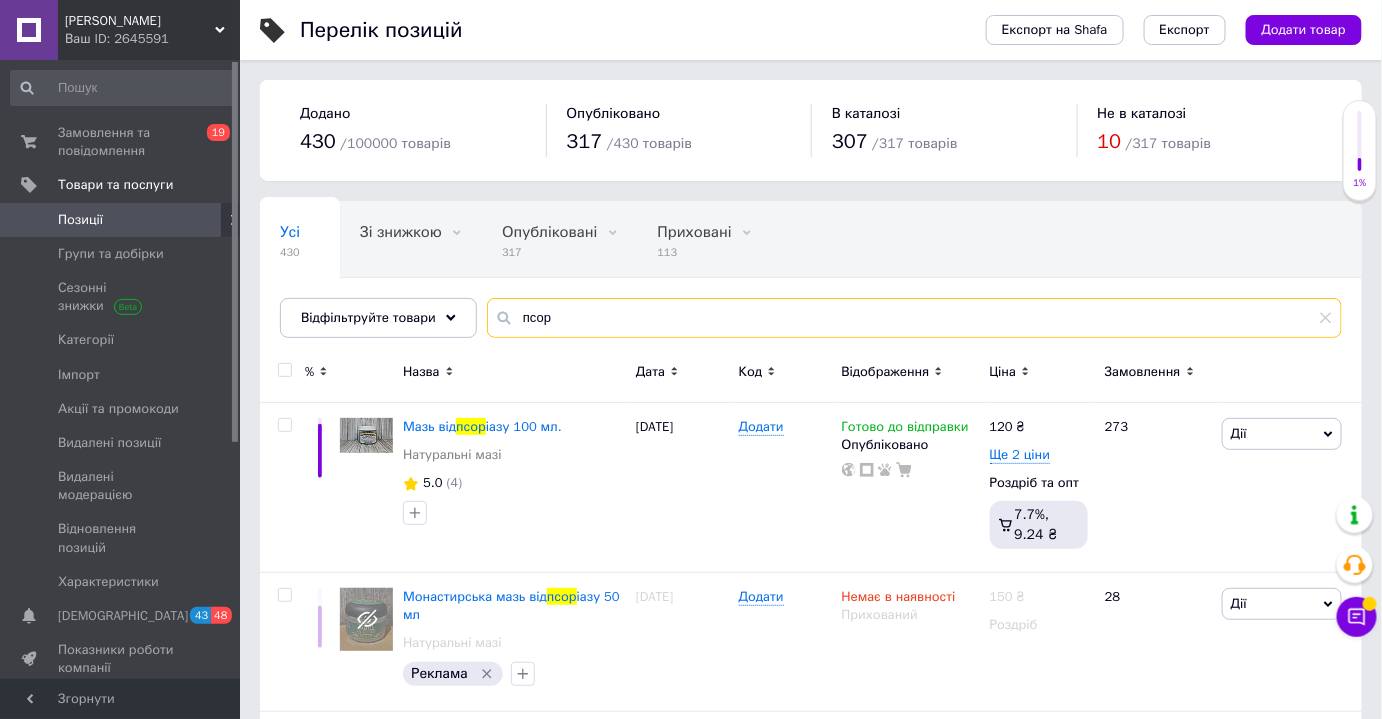 scroll, scrollTop: 179, scrollLeft: 0, axis: vertical 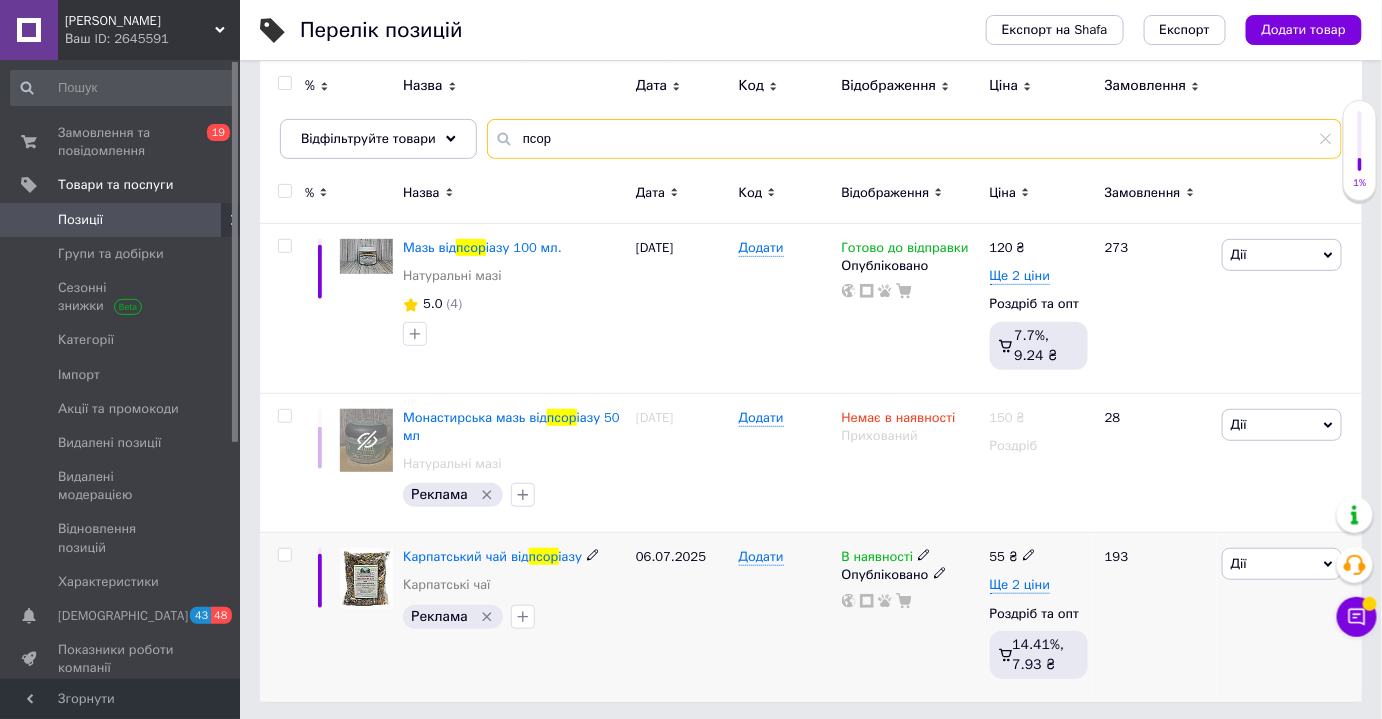 type on "псор" 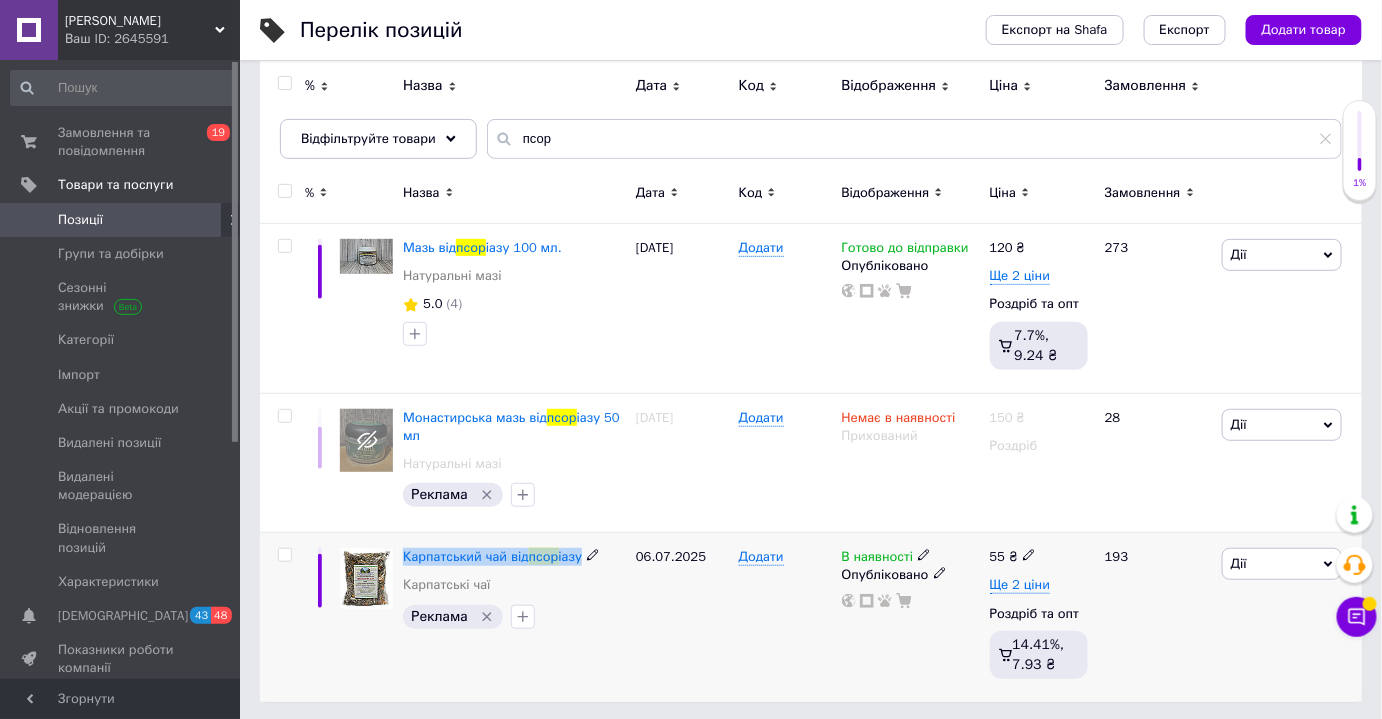 drag, startPoint x: 402, startPoint y: 543, endPoint x: 584, endPoint y: 555, distance: 182.39517 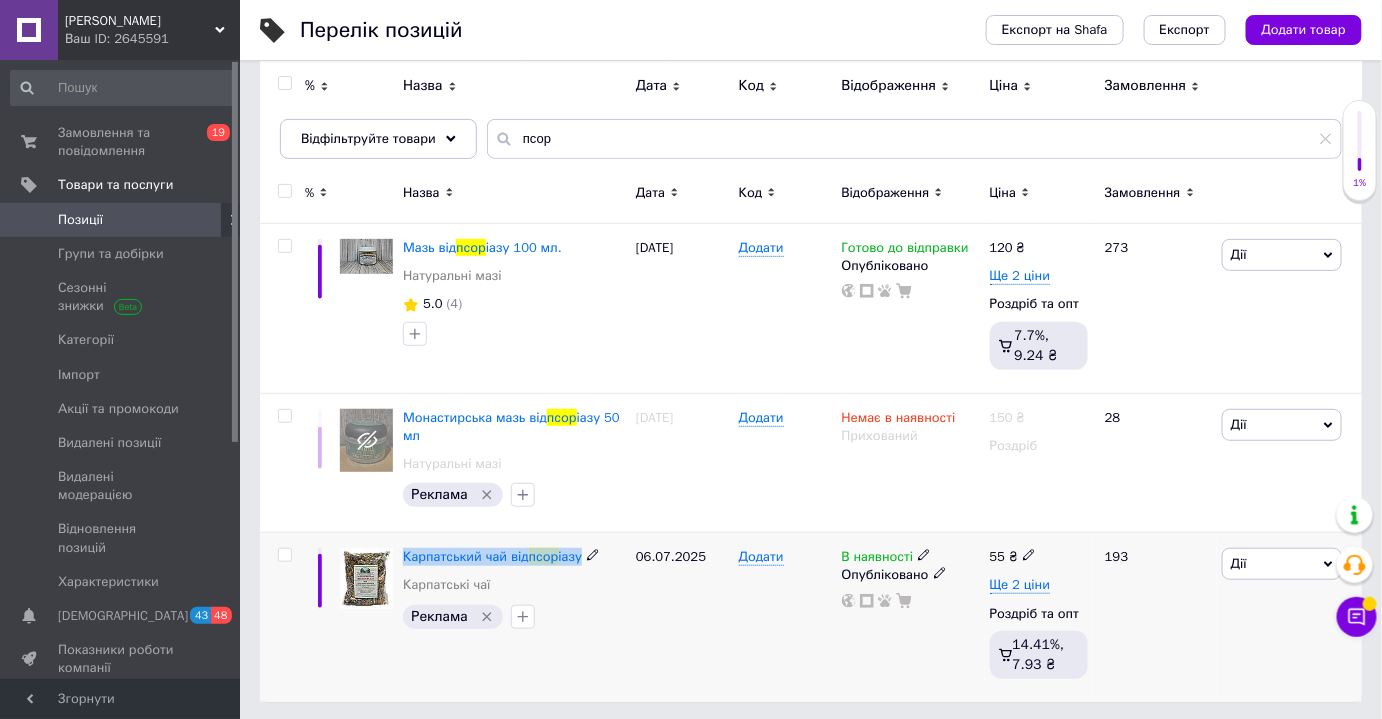 click on "Карпатський чай від  псор іазу Карпатські чаї  Реклама" at bounding box center [514, 617] 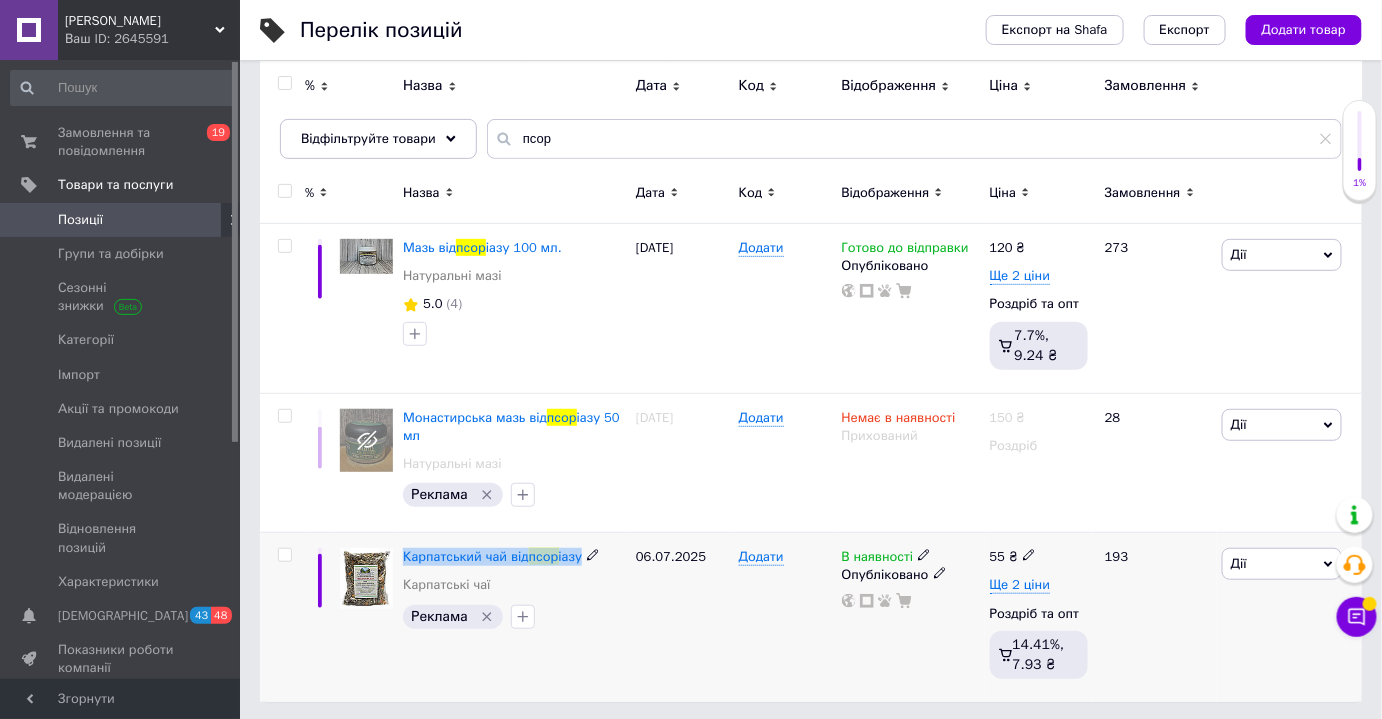 copy on "Карпатський чай від  псор іазу" 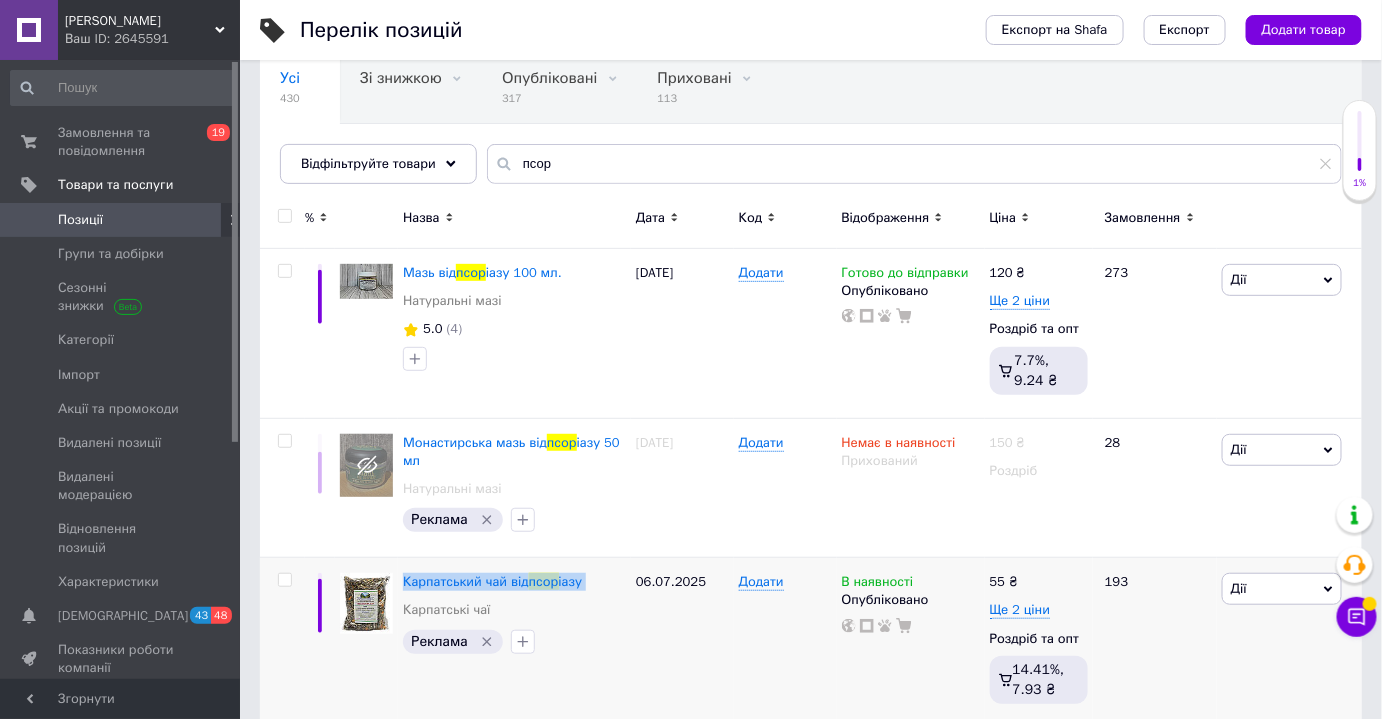 scroll, scrollTop: 179, scrollLeft: 0, axis: vertical 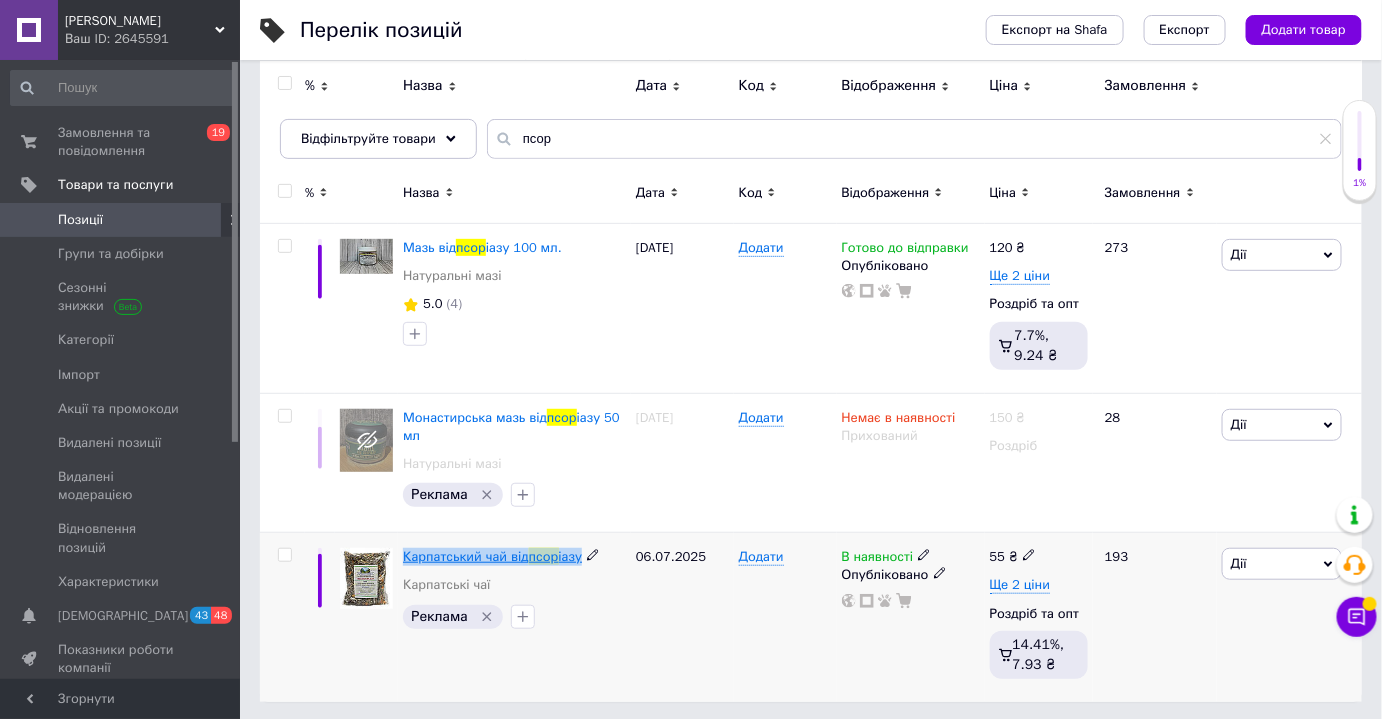 click on "Карпатський чай від" at bounding box center [466, 556] 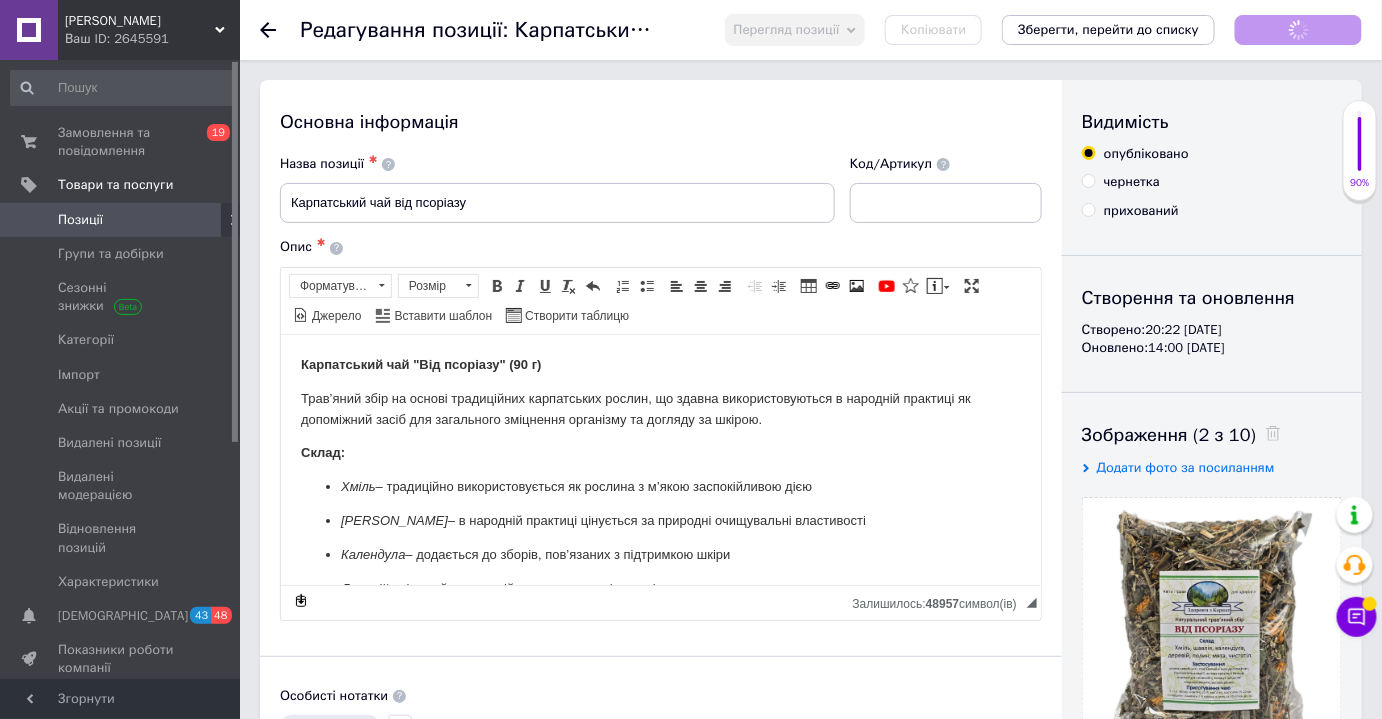 scroll, scrollTop: 0, scrollLeft: 0, axis: both 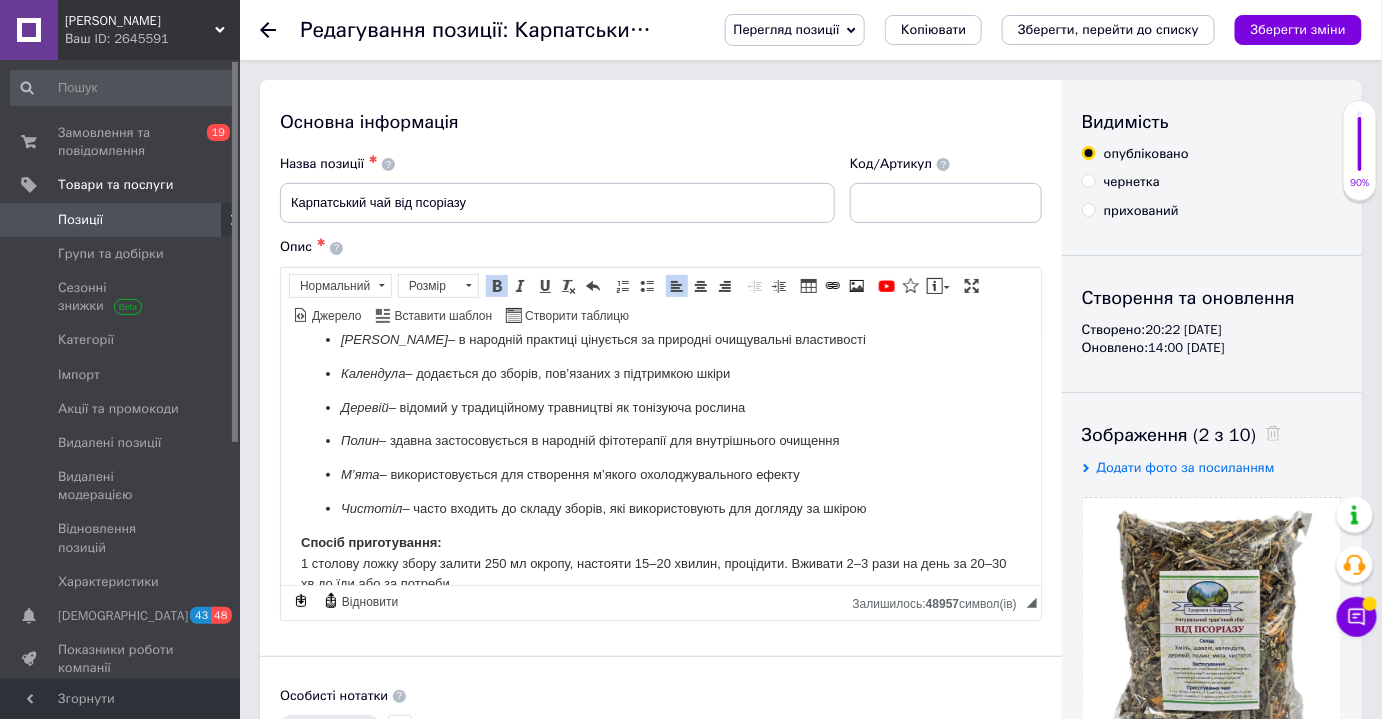 click 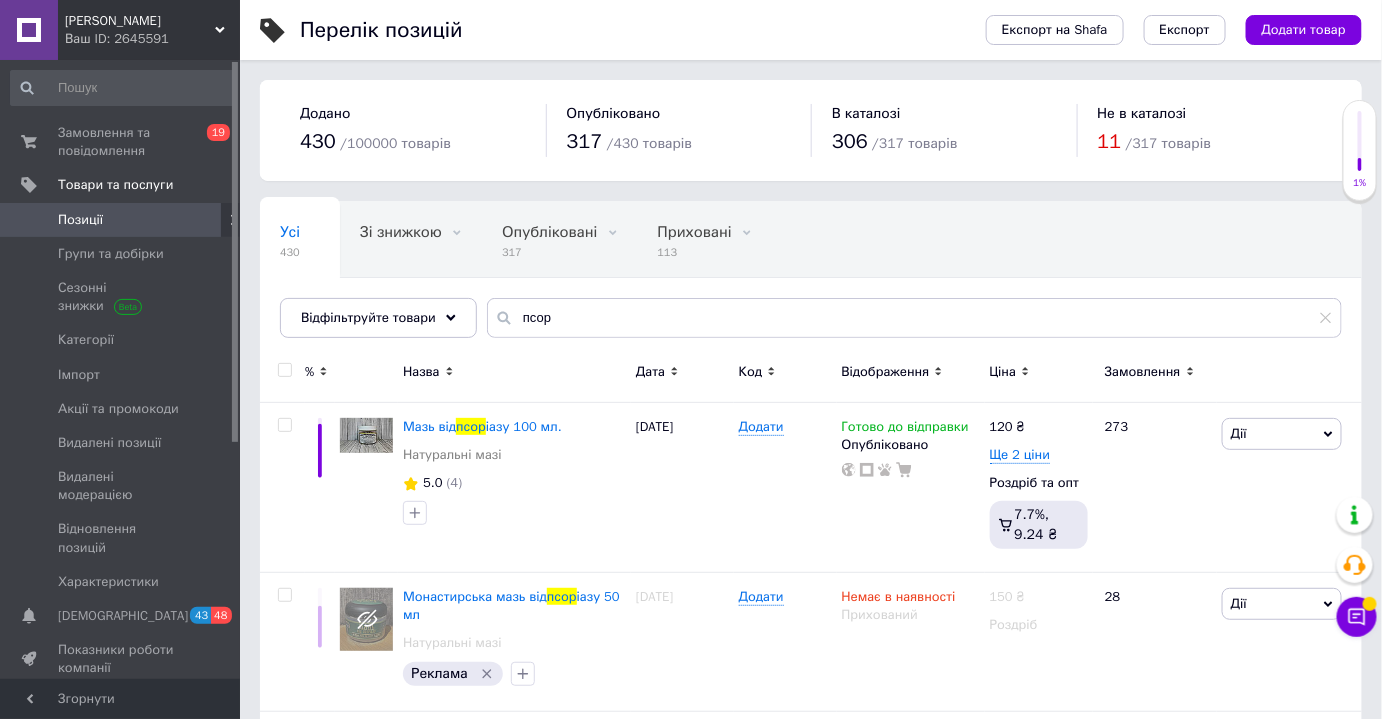 scroll, scrollTop: 179, scrollLeft: 0, axis: vertical 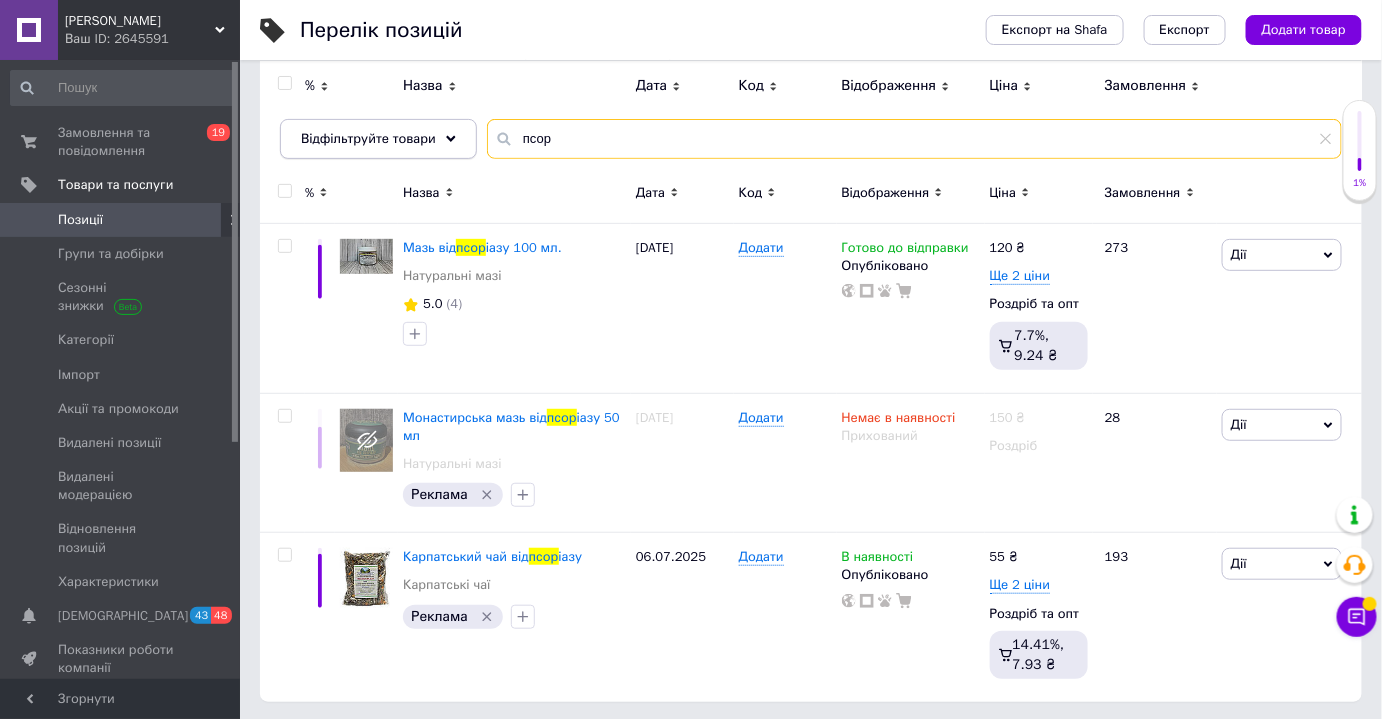 drag, startPoint x: 582, startPoint y: 148, endPoint x: 451, endPoint y: 154, distance: 131.13733 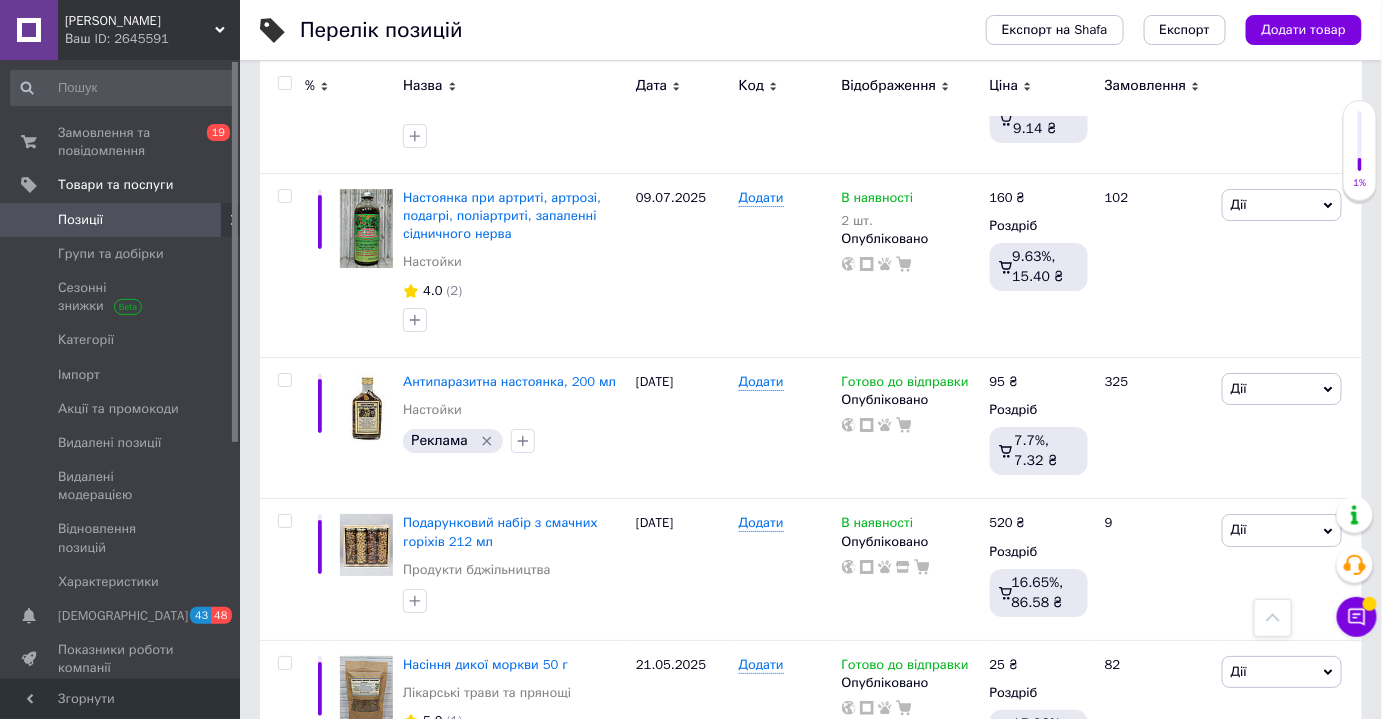 scroll, scrollTop: 0, scrollLeft: 0, axis: both 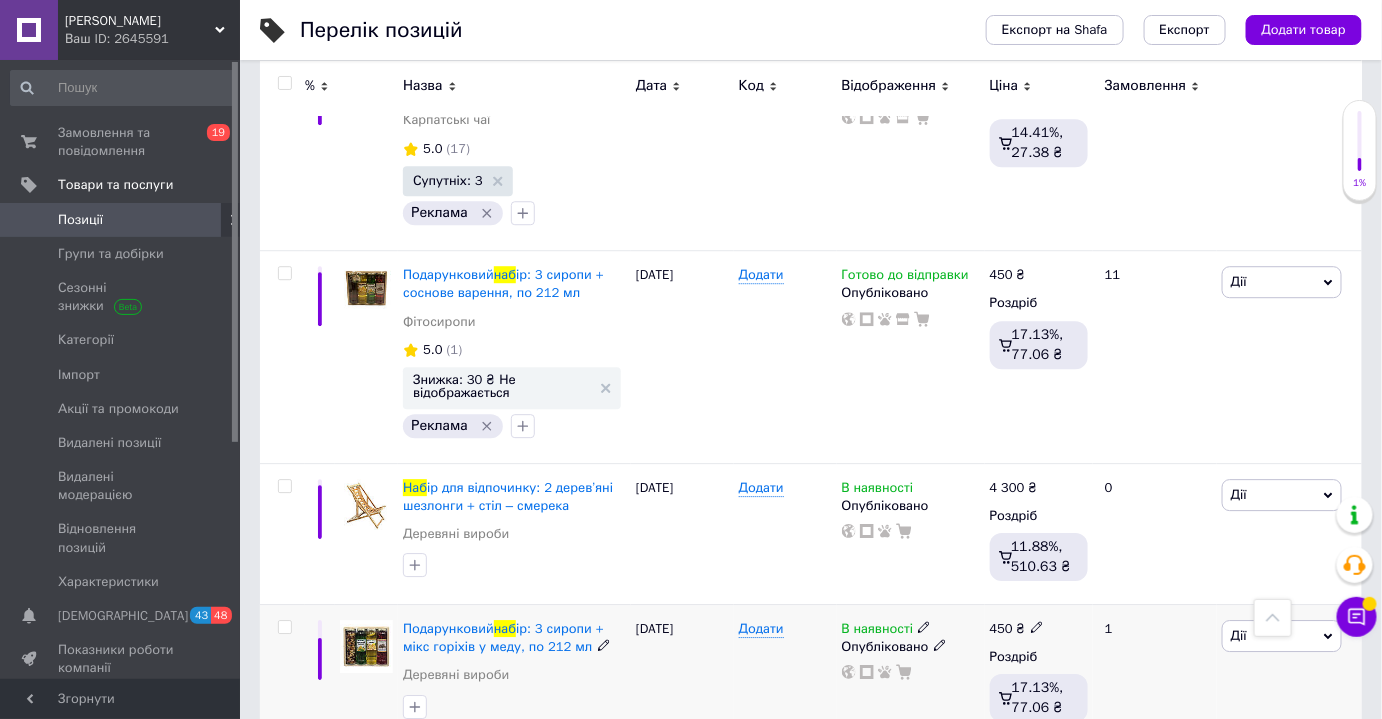 type on "наб" 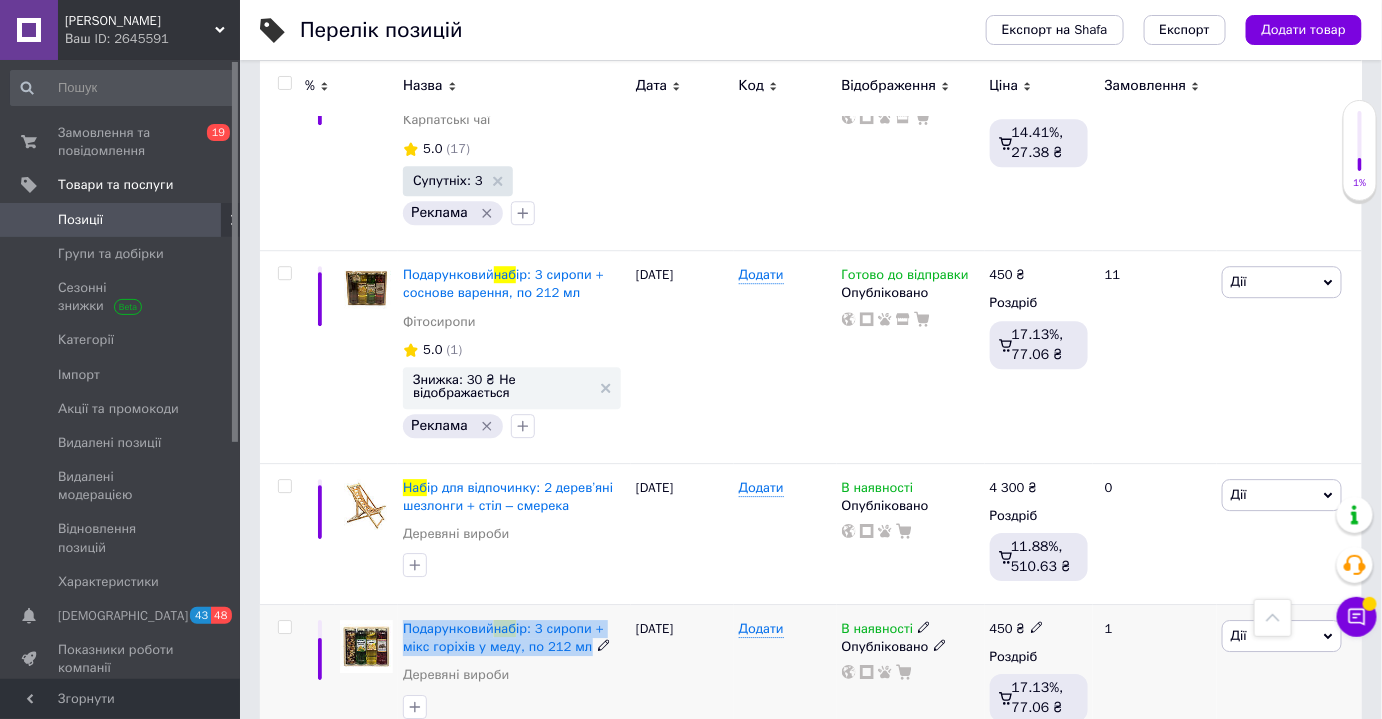 drag, startPoint x: 401, startPoint y: 565, endPoint x: 583, endPoint y: 602, distance: 185.72292 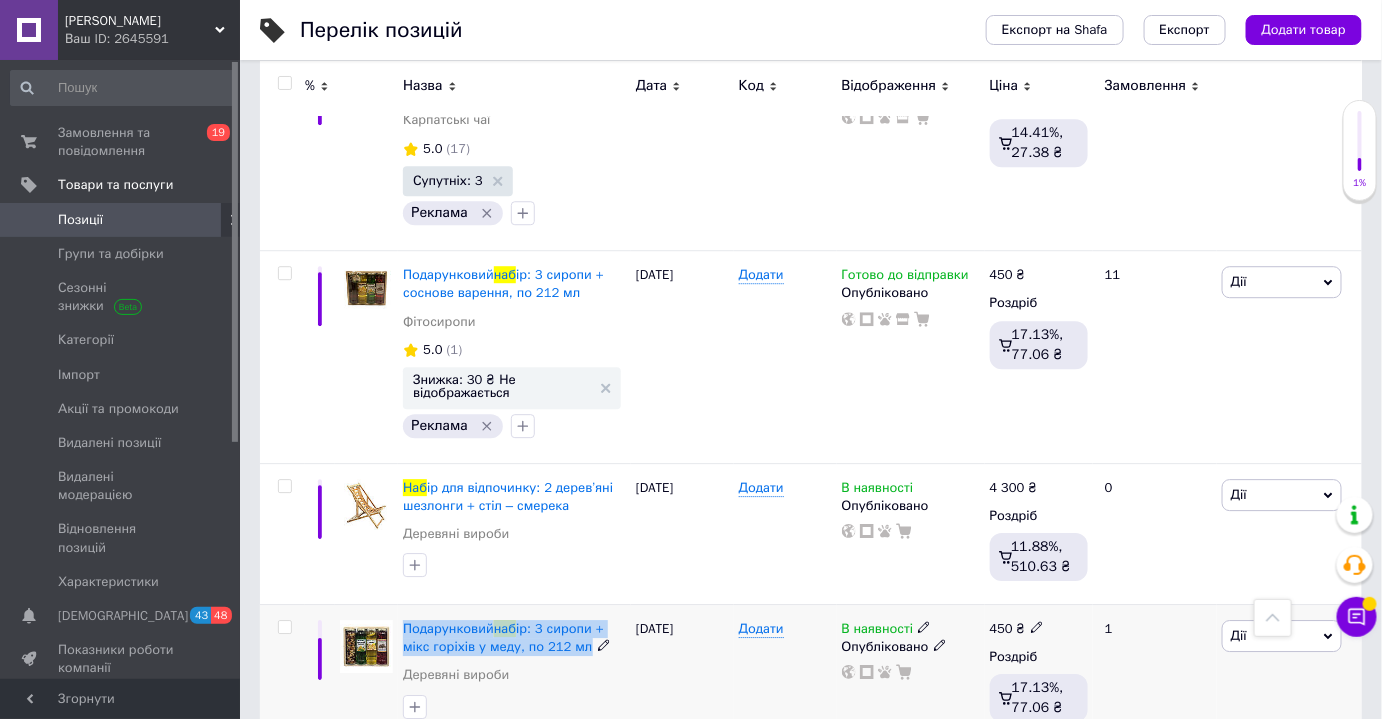 click on "Подарунковий  наб ір: 3 сиропи + мікс горіхів у меду, по 212 мл Деревяні вироби" at bounding box center [514, 674] 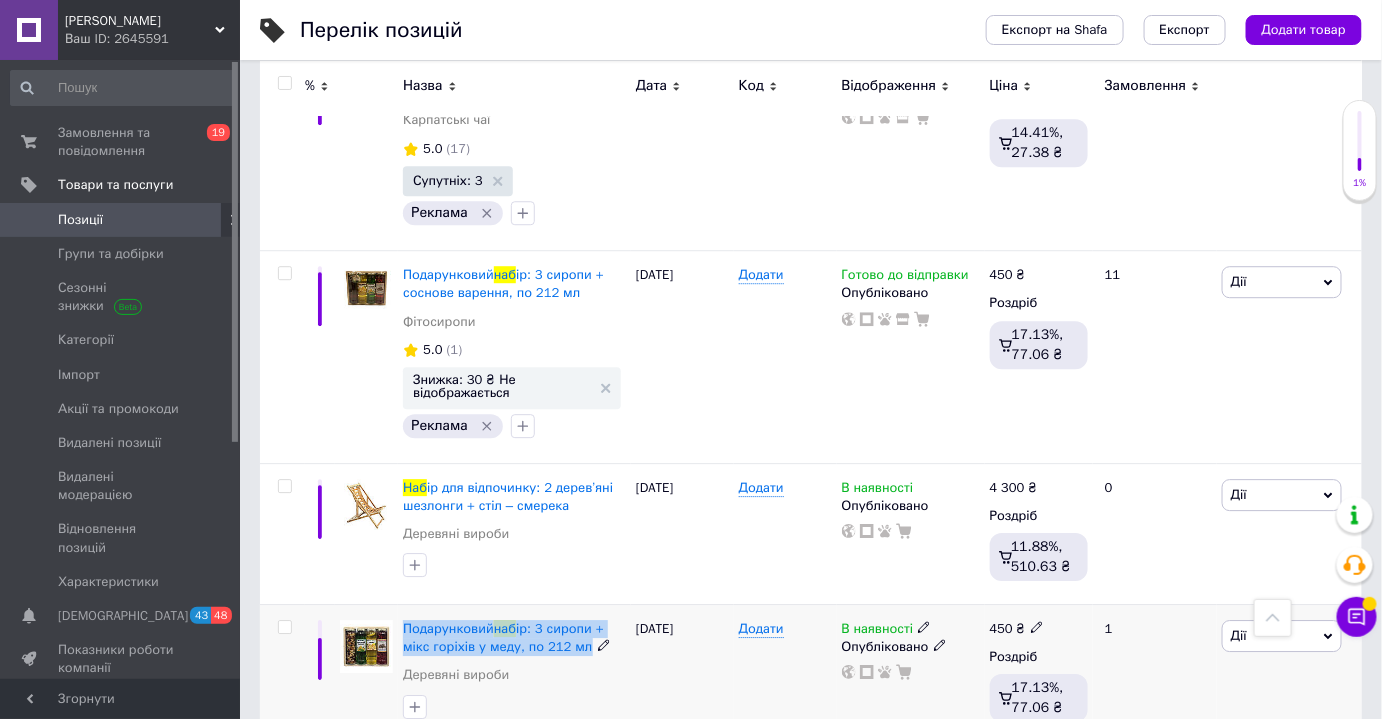 copy on "Подарунковий  наб ір: 3 сиропи + мікс горіхів у меду, по 212 мл" 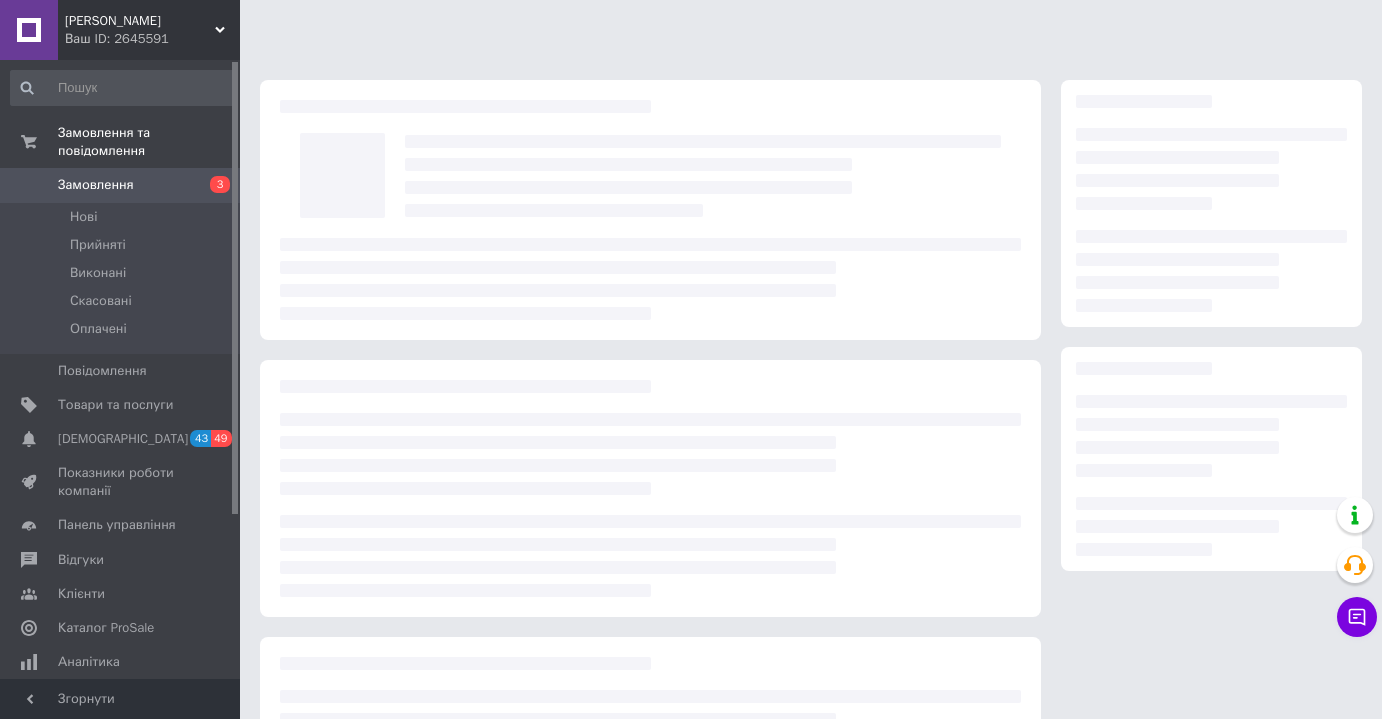 scroll, scrollTop: 0, scrollLeft: 0, axis: both 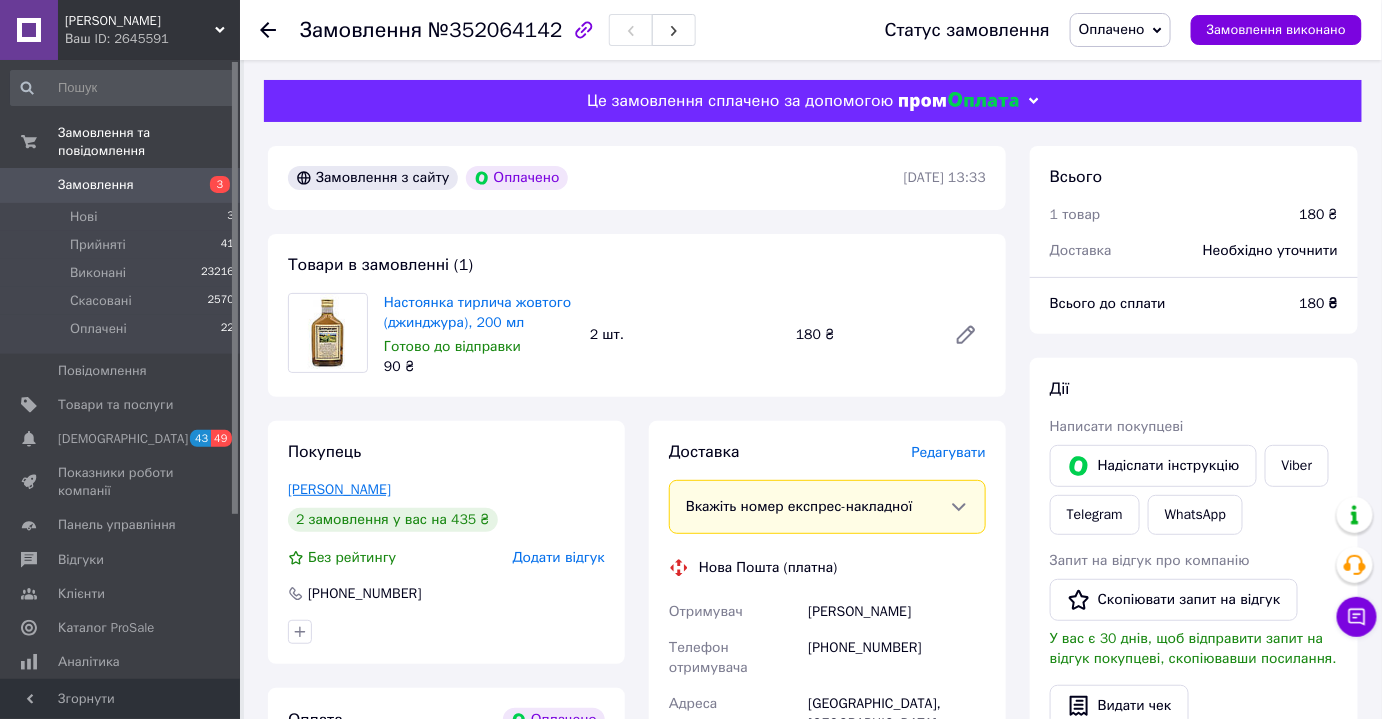 click on "[PERSON_NAME]" at bounding box center [339, 489] 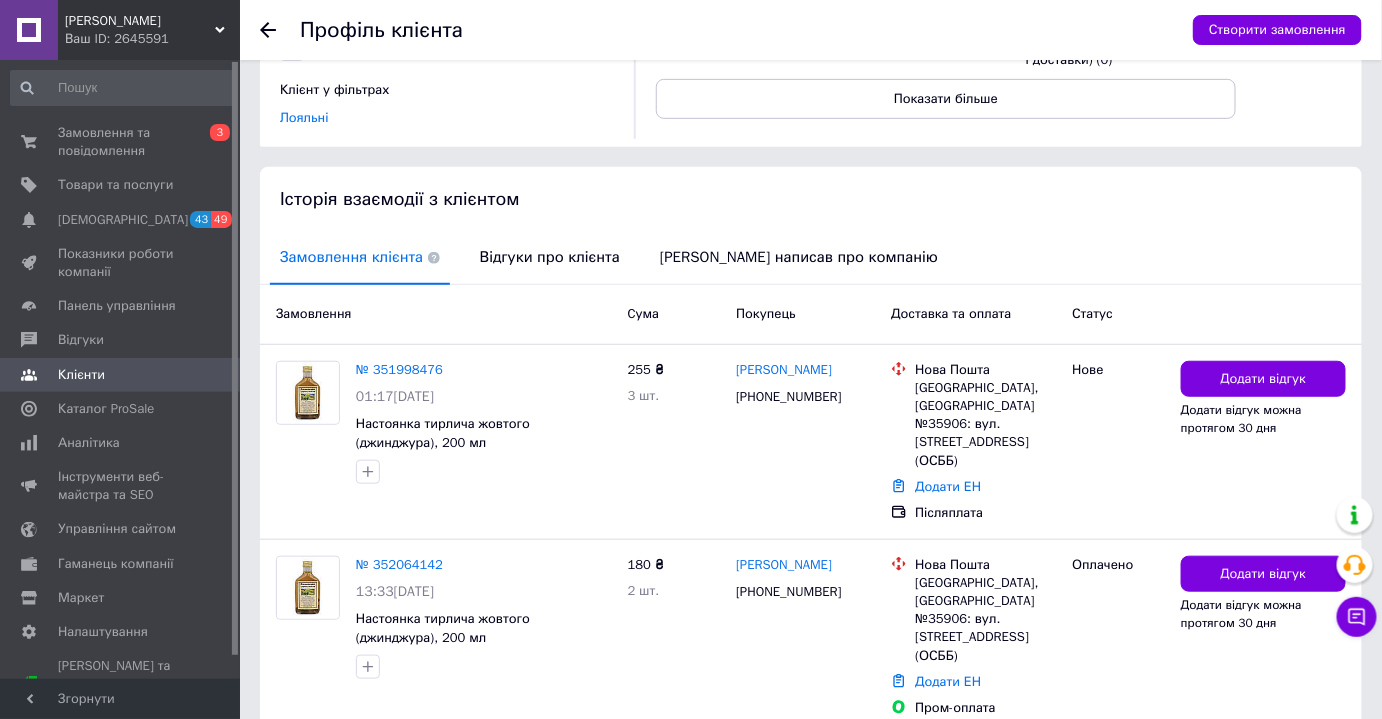 scroll, scrollTop: 316, scrollLeft: 0, axis: vertical 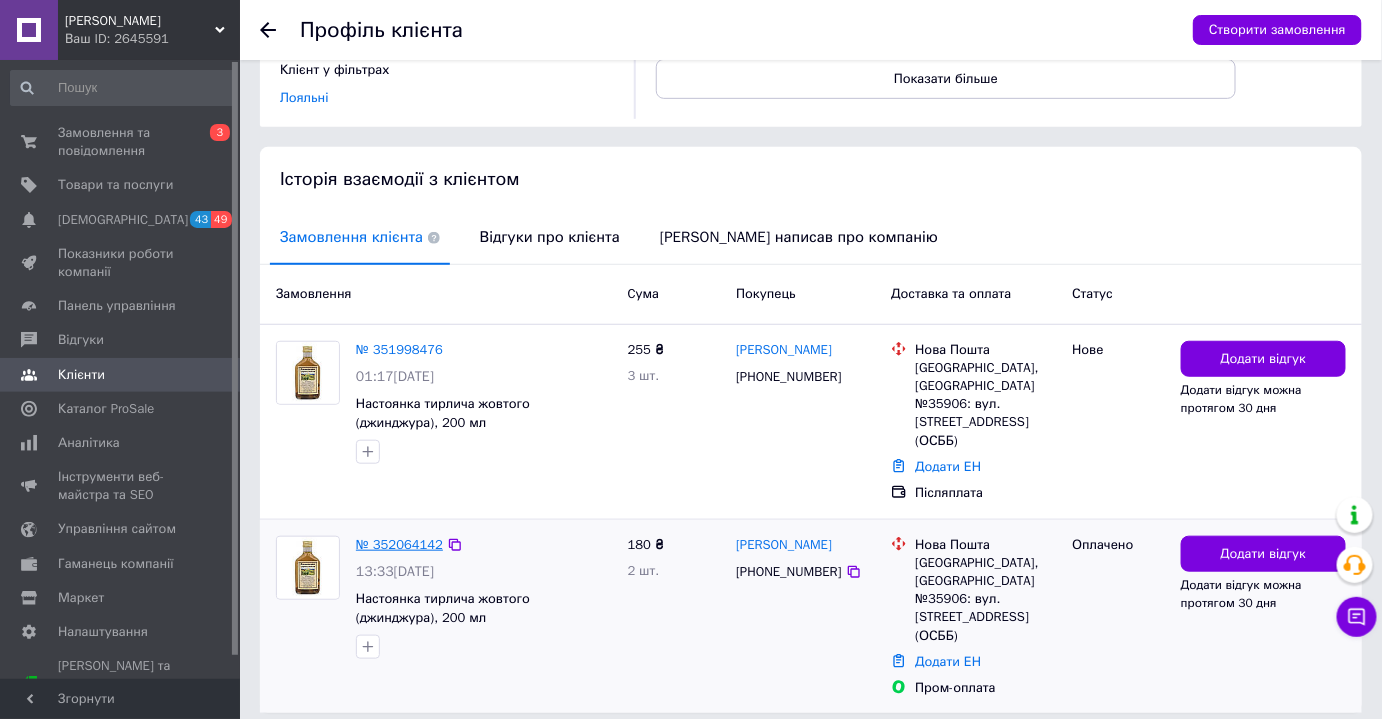 click on "№ 352064142" at bounding box center (399, 544) 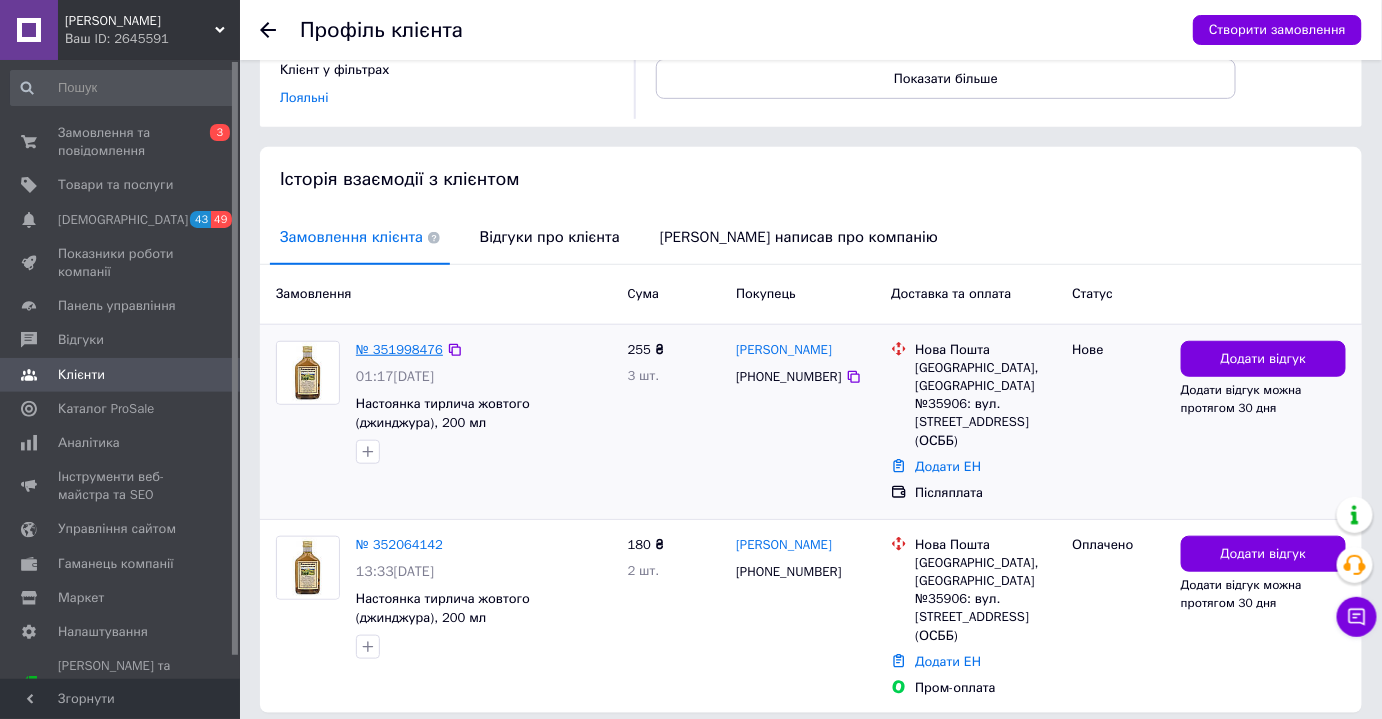 click on "№ 351998476" at bounding box center (399, 349) 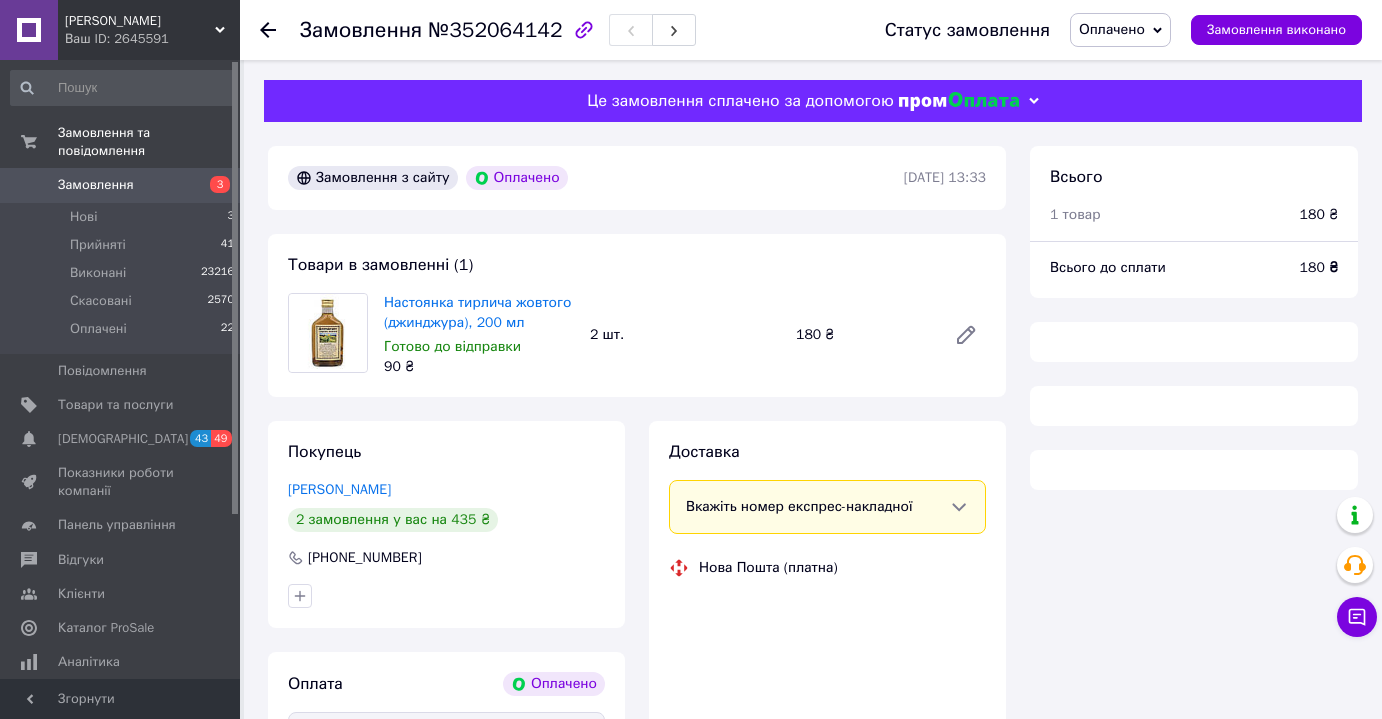 scroll, scrollTop: 0, scrollLeft: 0, axis: both 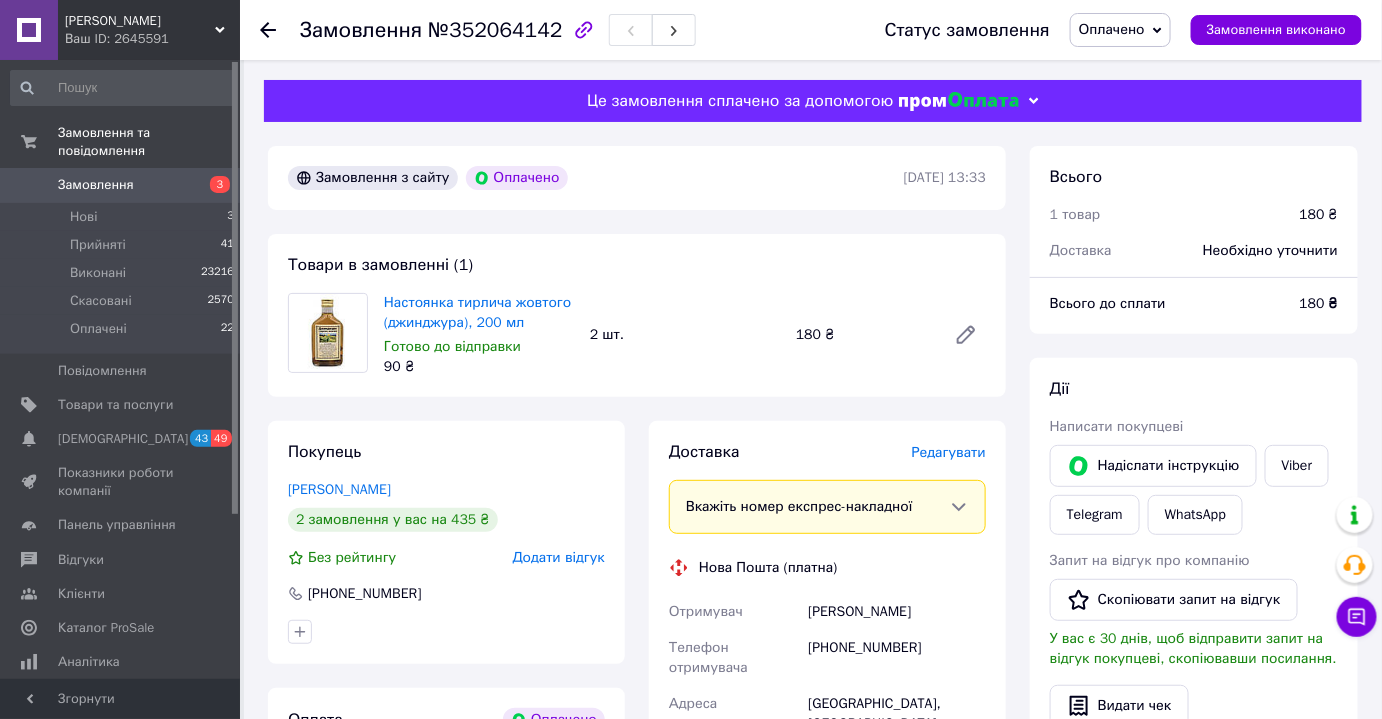 click on "[PHONE_NUMBER]" at bounding box center (897, 658) 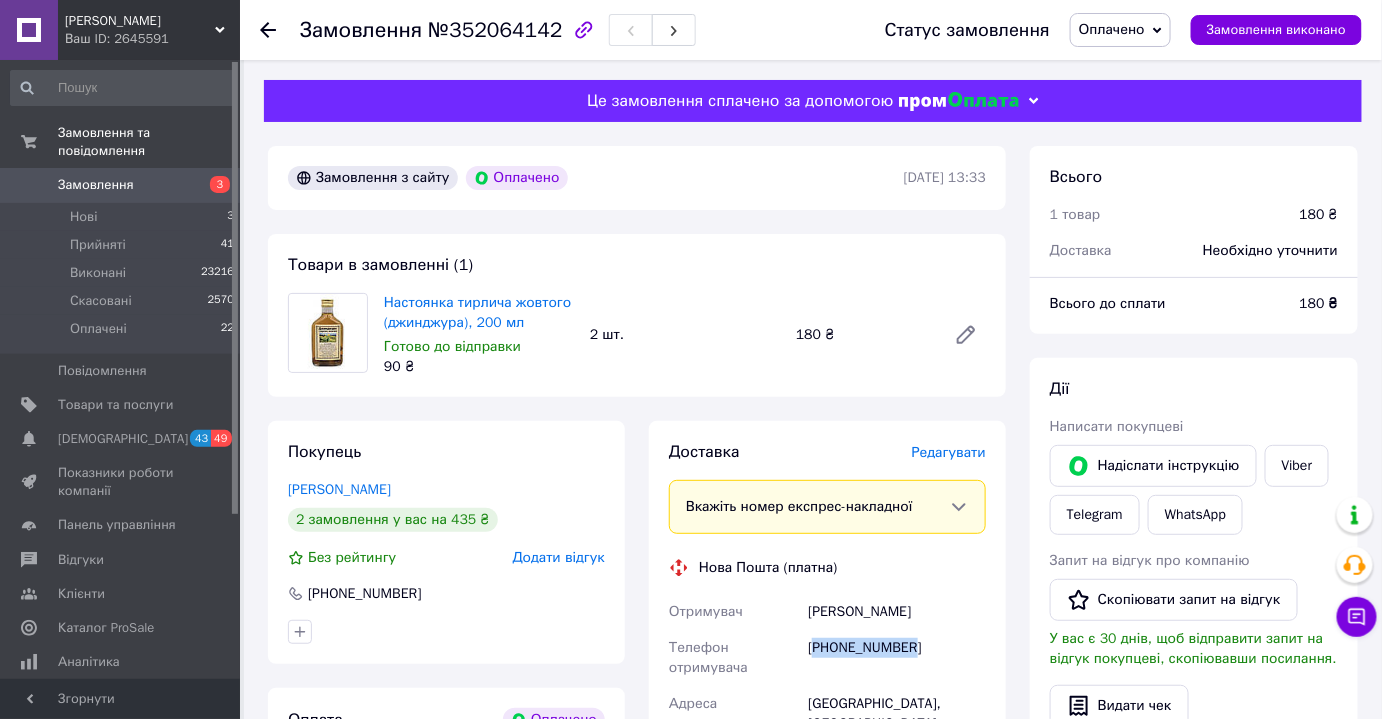 click on "[PHONE_NUMBER]" at bounding box center (897, 658) 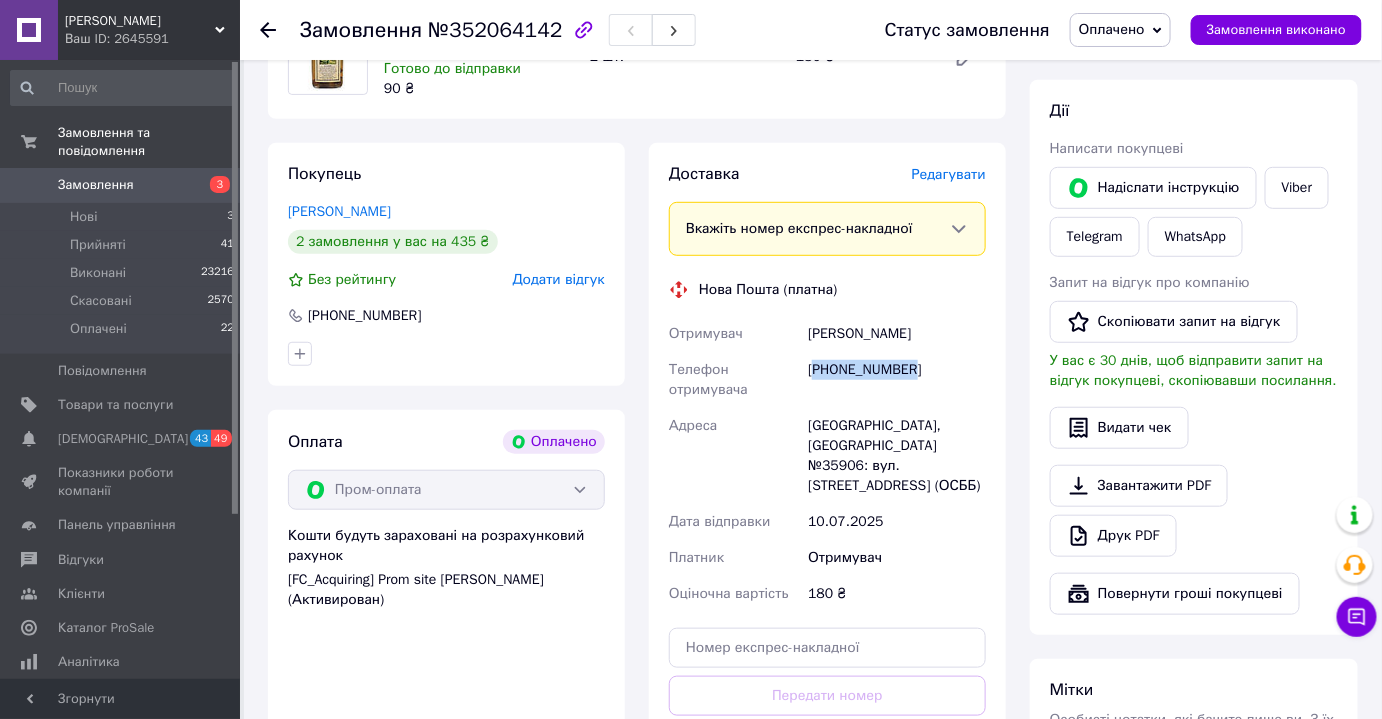 scroll, scrollTop: 280, scrollLeft: 0, axis: vertical 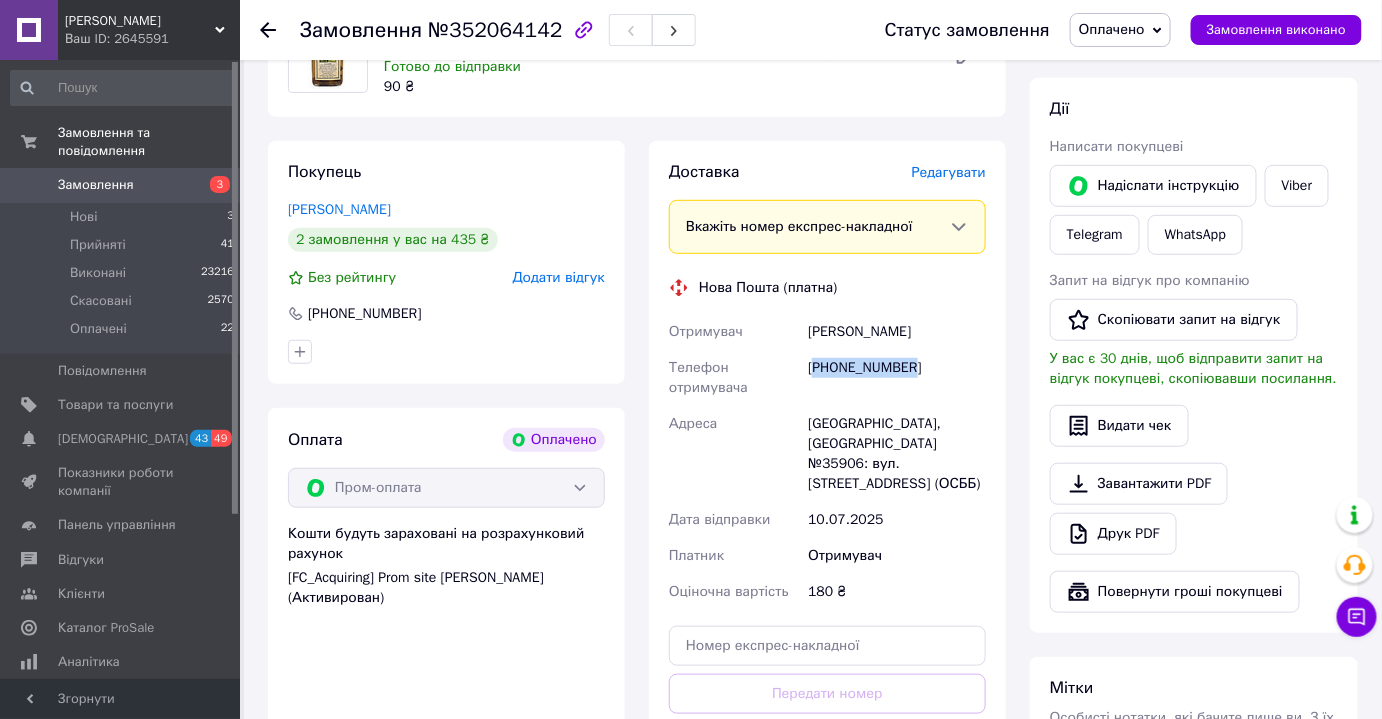click on "Замовлення" at bounding box center (96, 185) 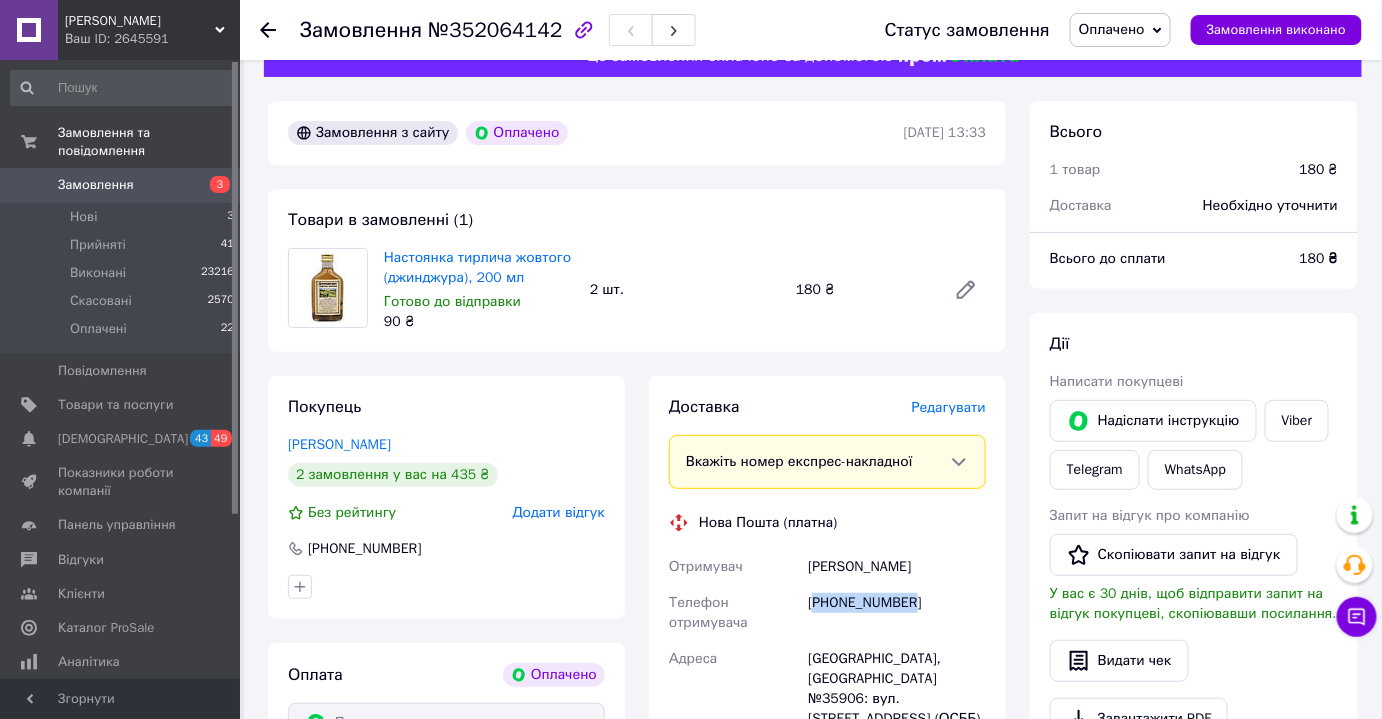 scroll, scrollTop: 5, scrollLeft: 0, axis: vertical 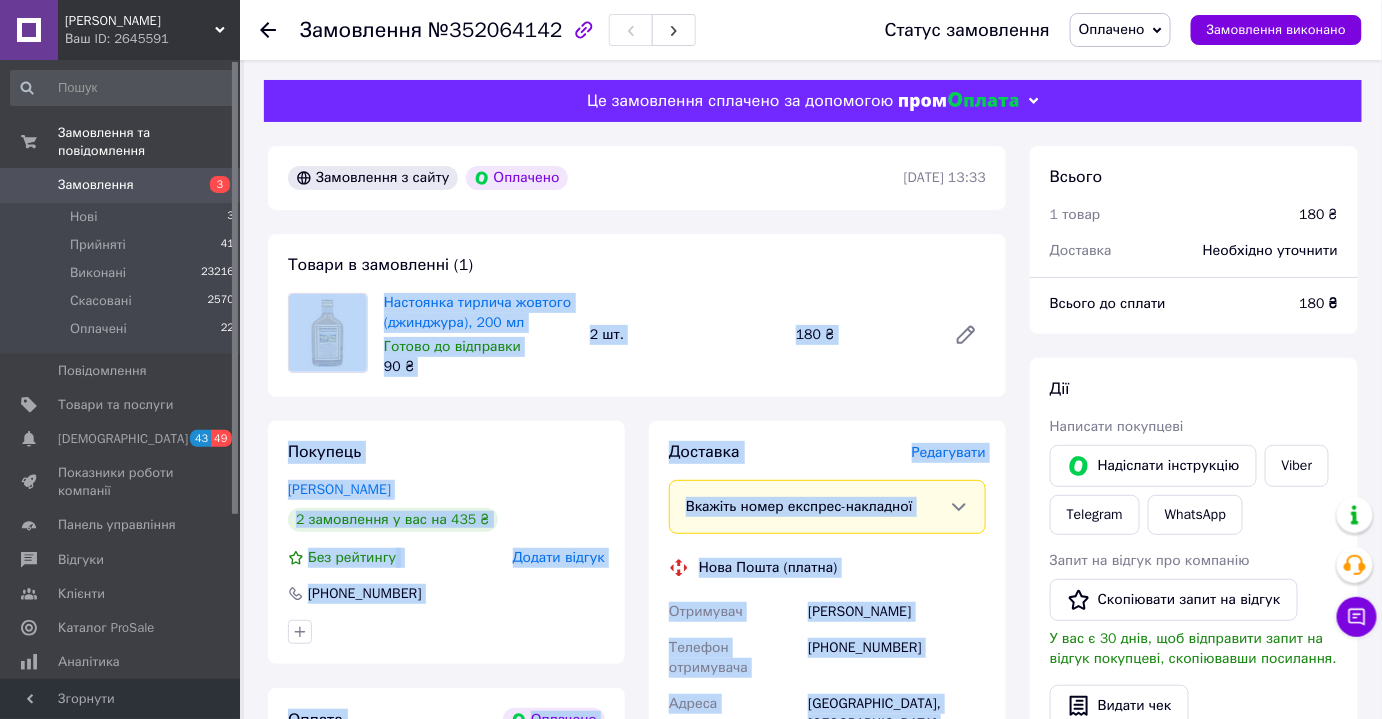drag, startPoint x: 851, startPoint y: 356, endPoint x: 313, endPoint y: 328, distance: 538.72815 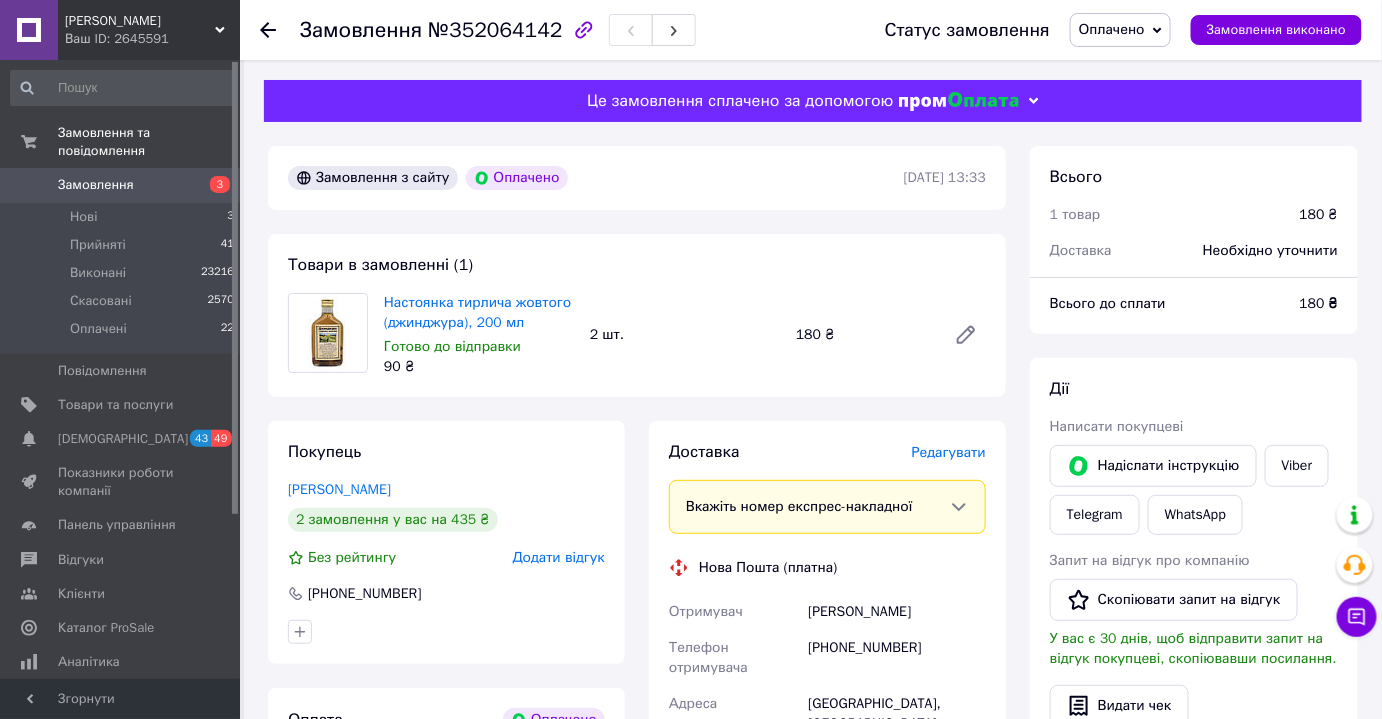 click on "Товари в замовленні (1) Настоянка тирлича жовтого (джинджура), 200 мл Готово до відправки 90 ₴ 2 шт. 180 ₴" at bounding box center [637, 315] 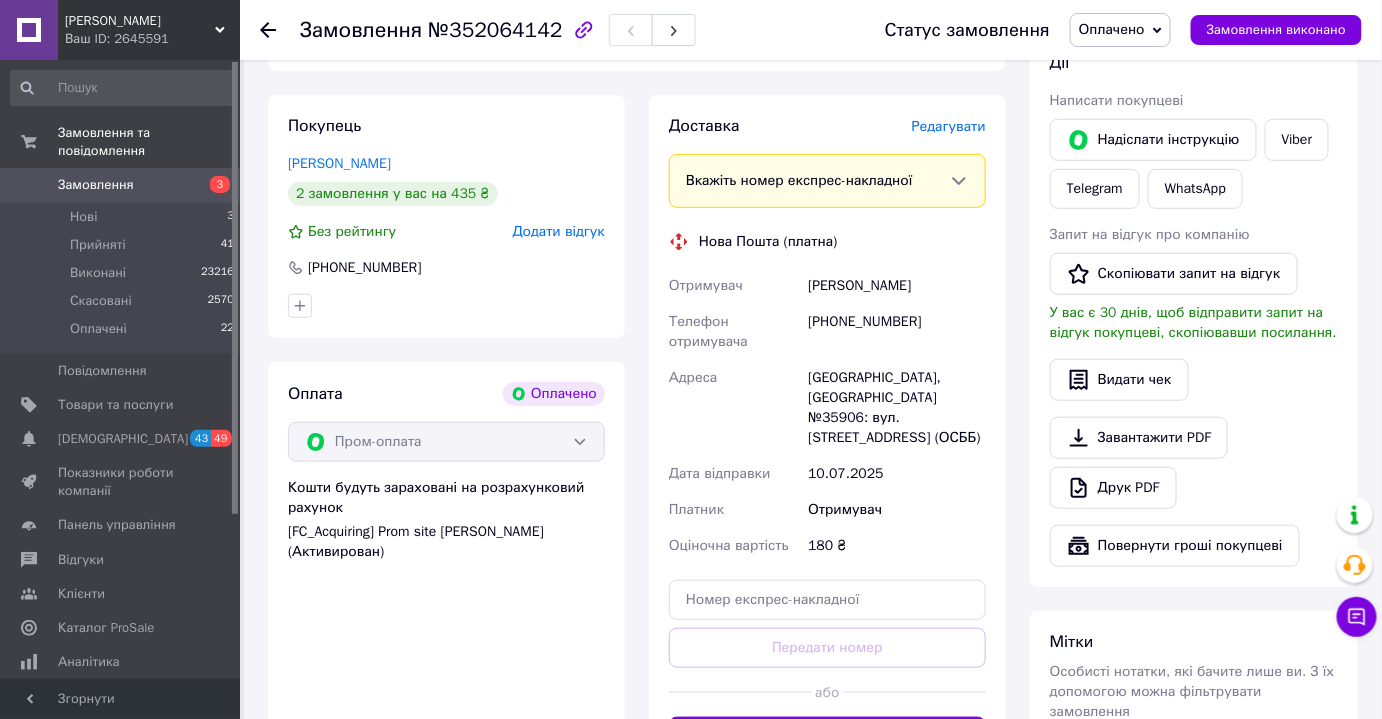 scroll, scrollTop: 325, scrollLeft: 0, axis: vertical 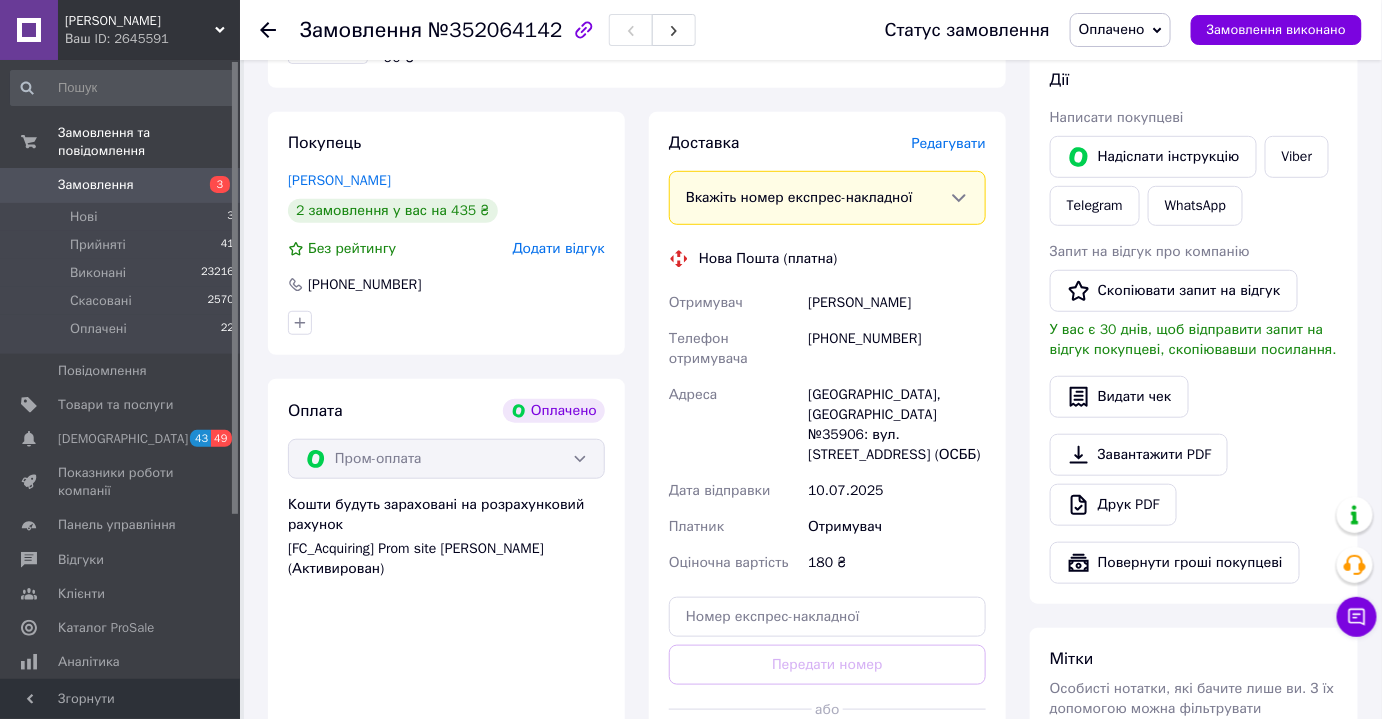 click on "Замовлення" at bounding box center (121, 185) 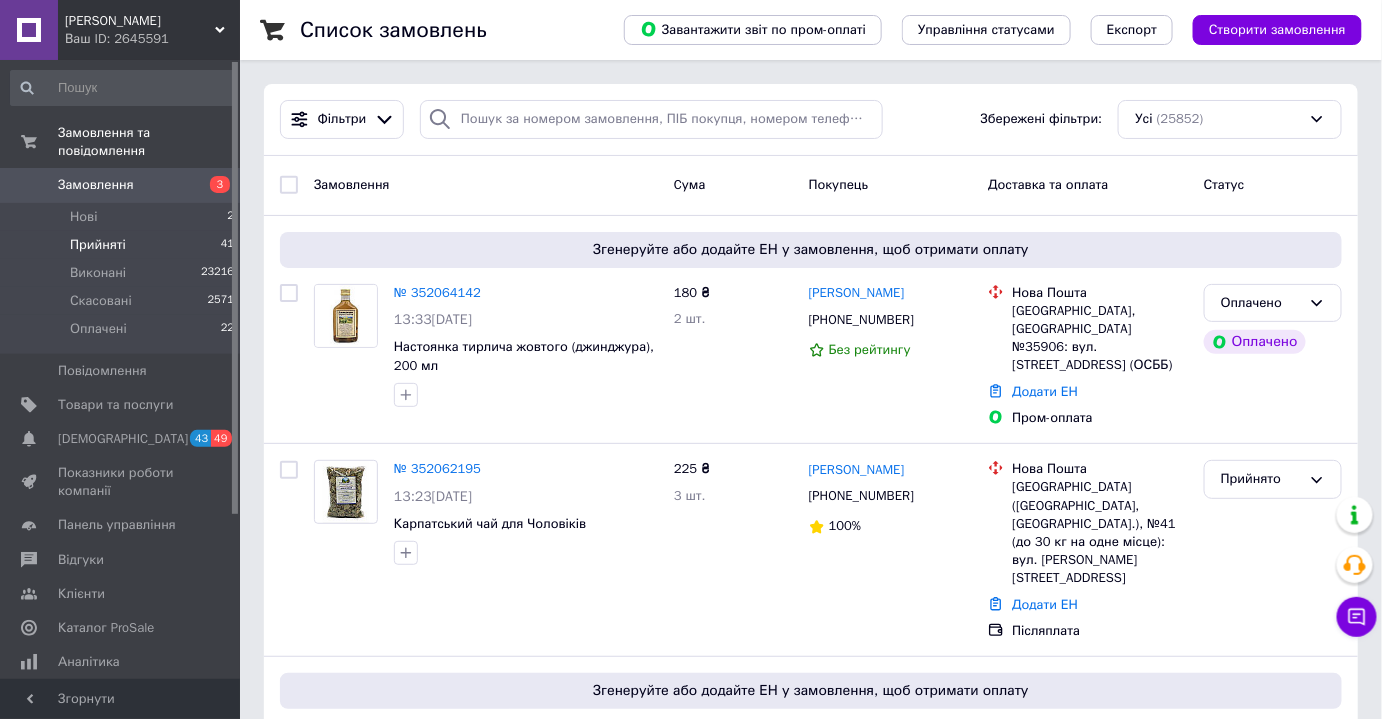 click on "Прийняті" at bounding box center [98, 245] 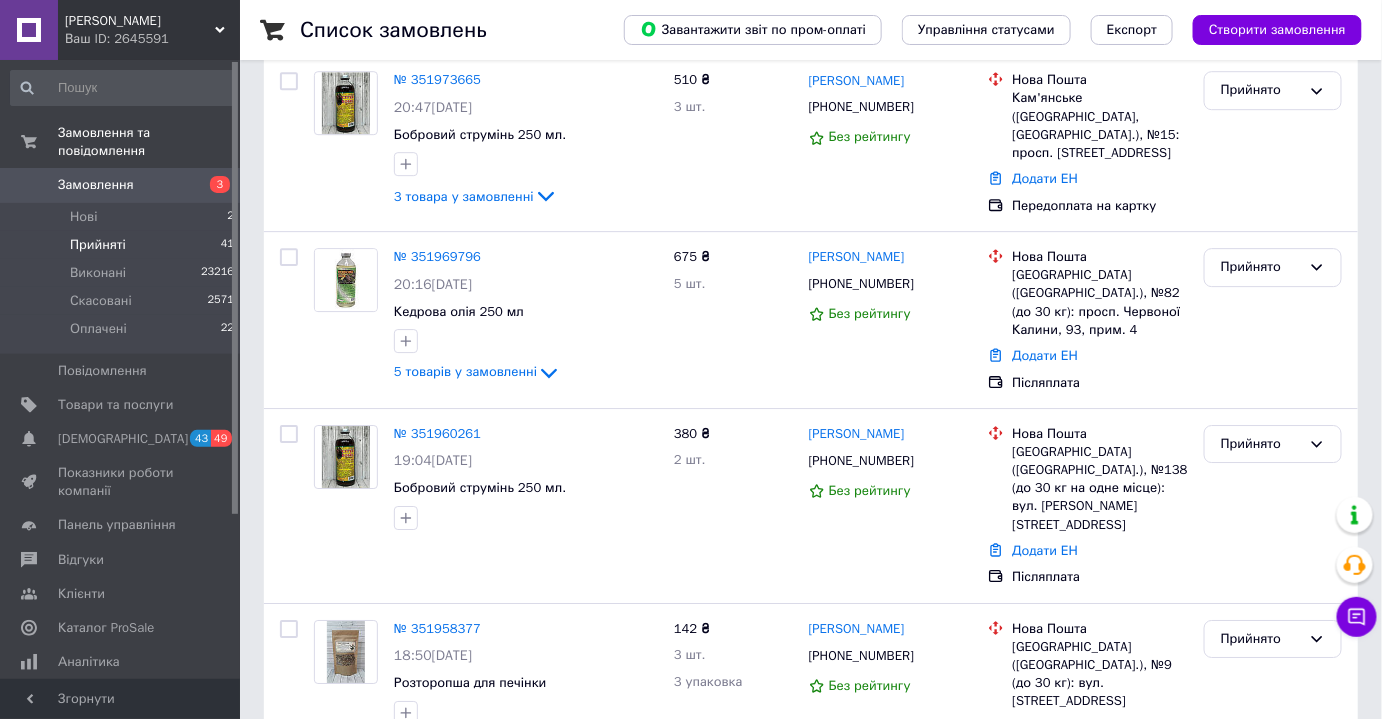 scroll, scrollTop: 2920, scrollLeft: 0, axis: vertical 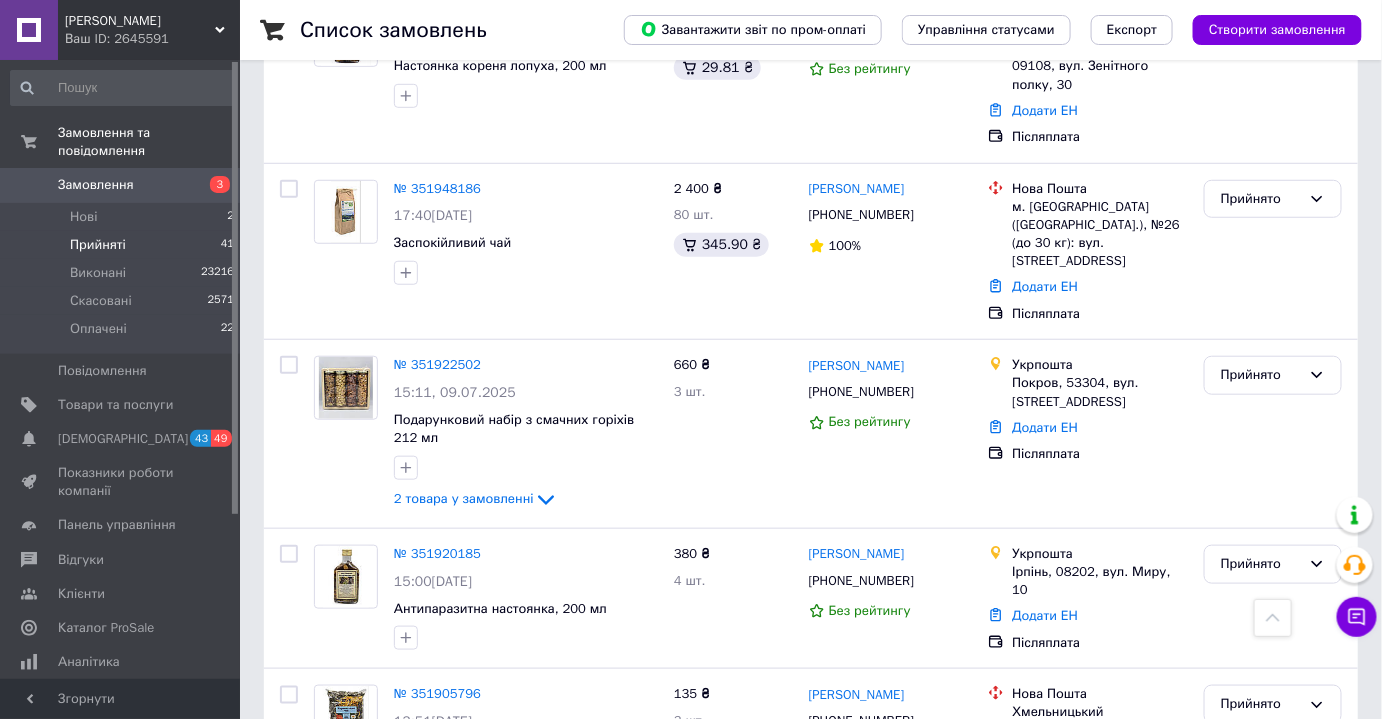 click on "2" at bounding box center [327, 890] 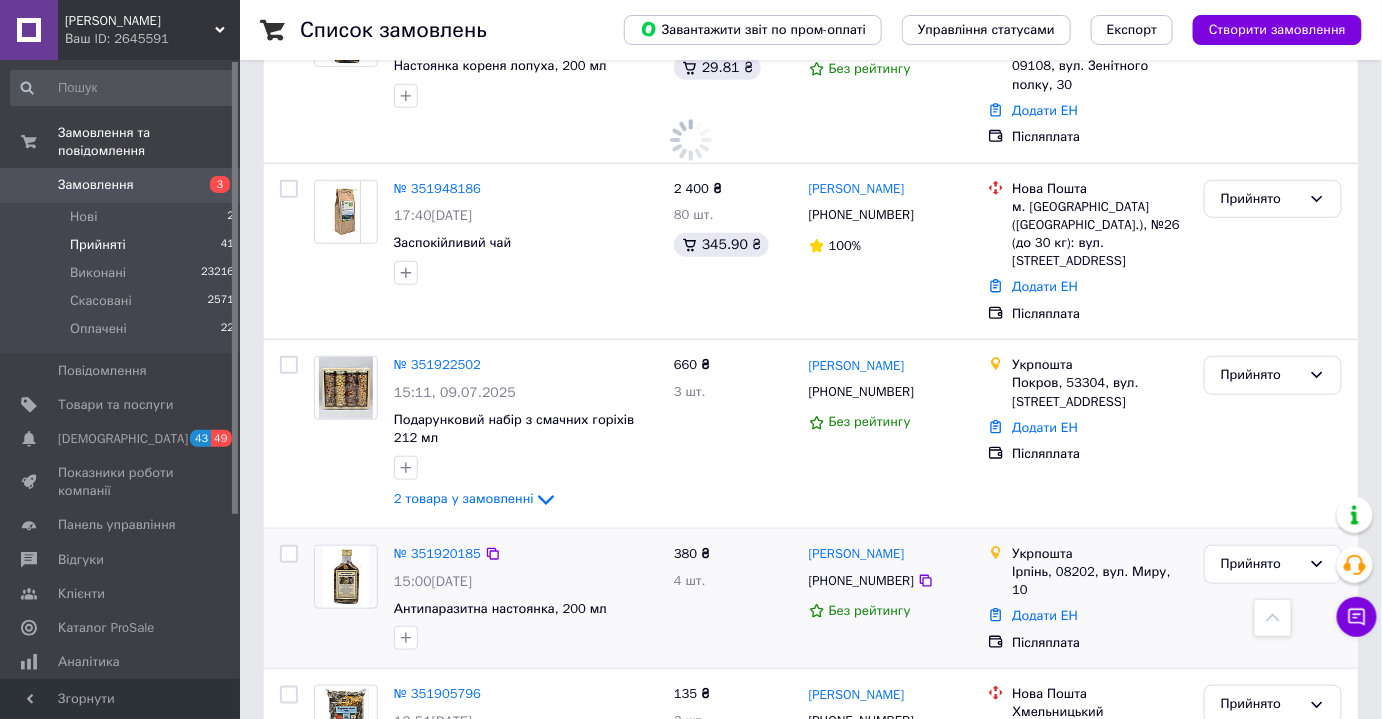 scroll, scrollTop: 0, scrollLeft: 0, axis: both 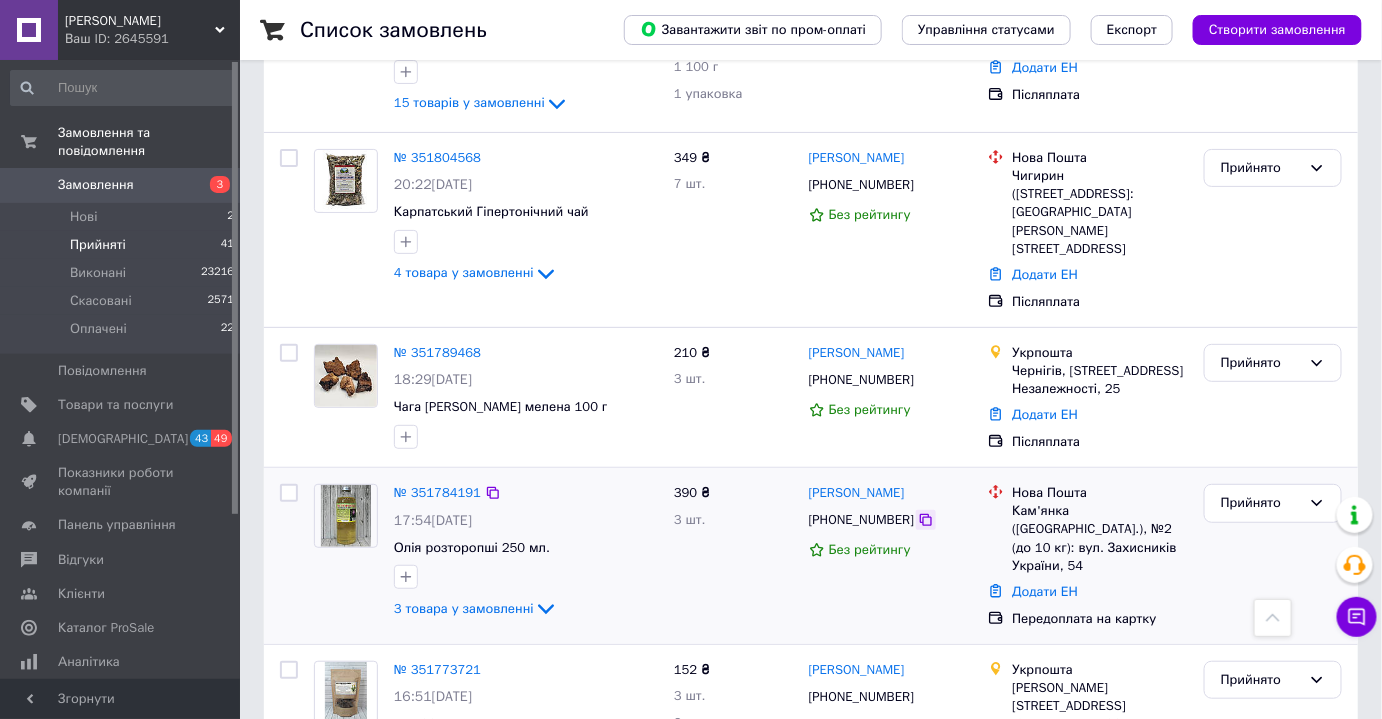 click 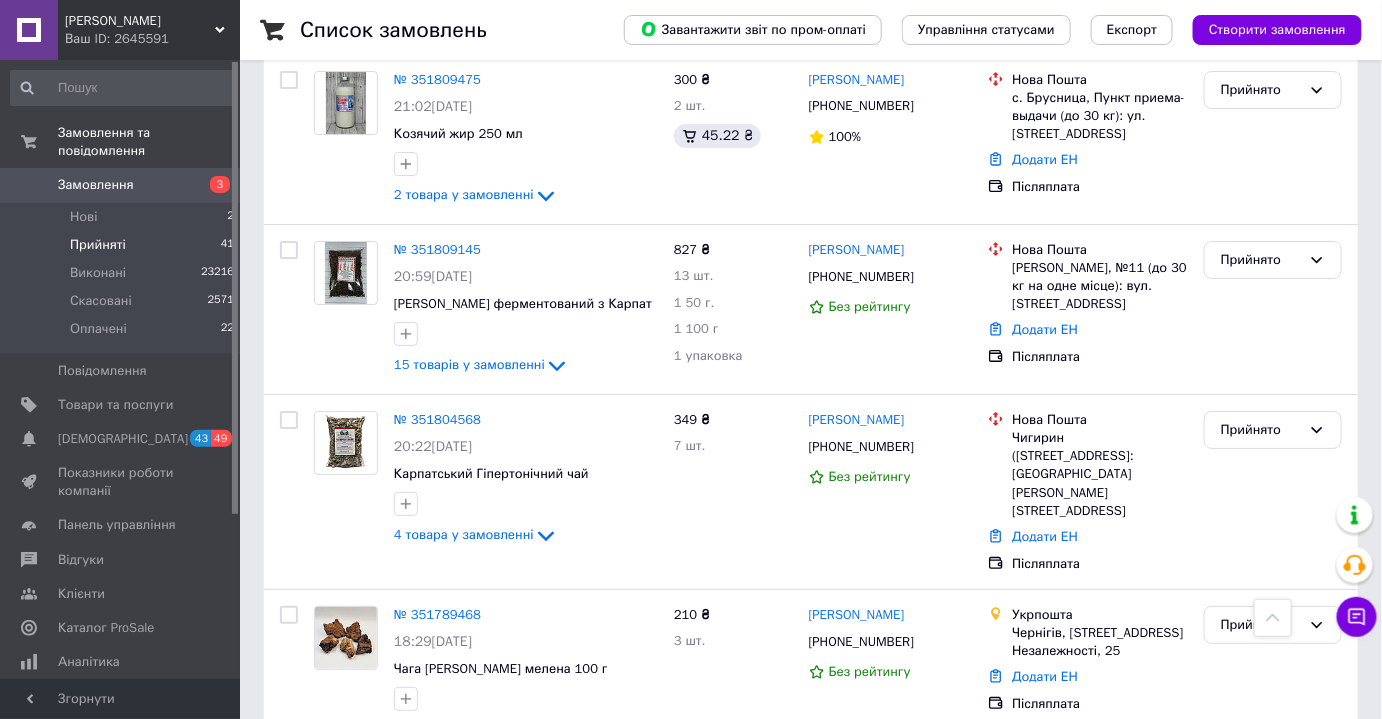 scroll, scrollTop: 2258, scrollLeft: 0, axis: vertical 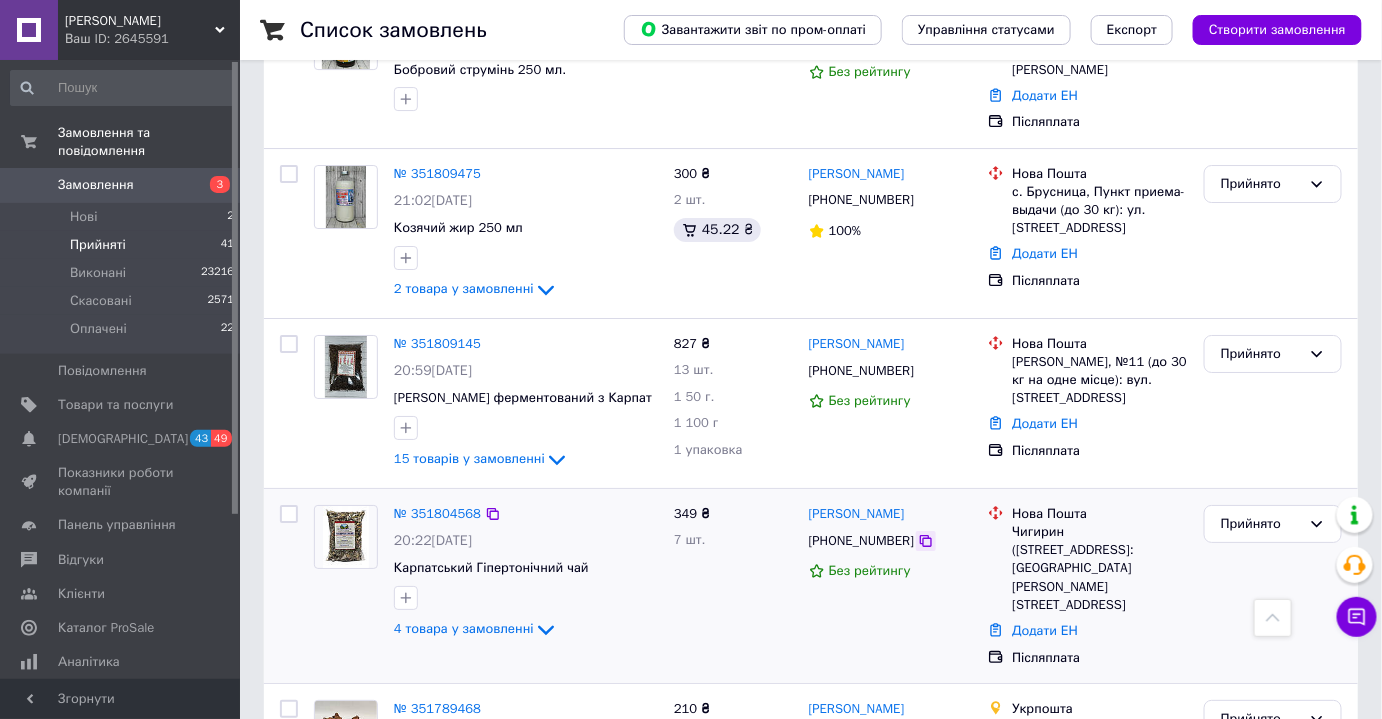 click 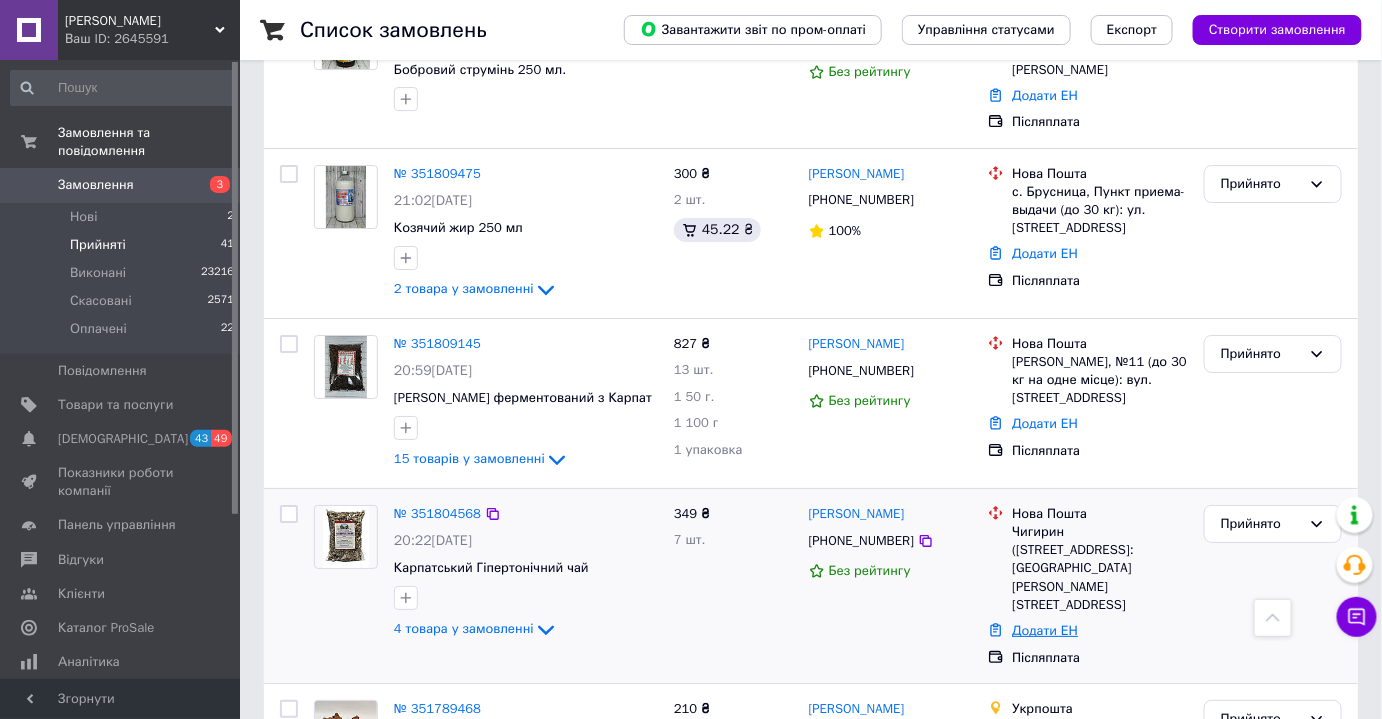 click on "Додати ЕН" at bounding box center [1045, 630] 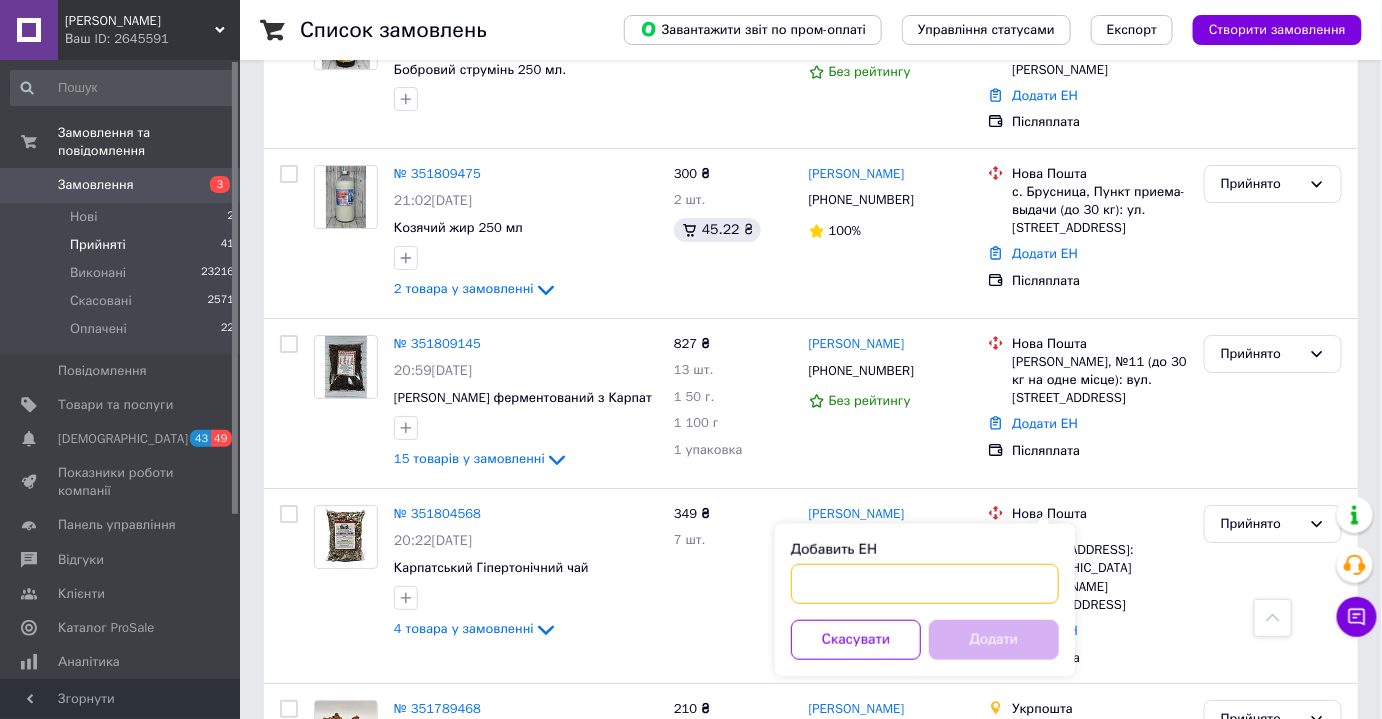 click on "Добавить ЕН" at bounding box center (925, 584) 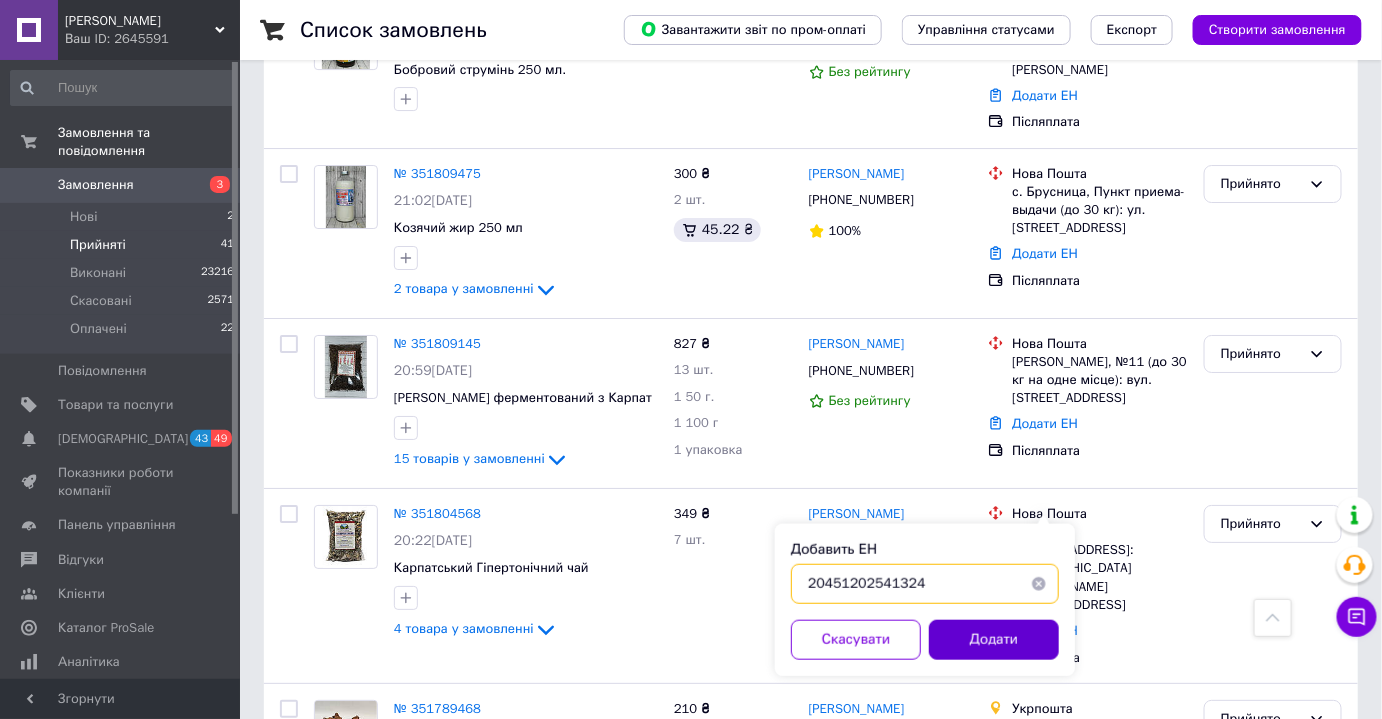 type on "20451202541324" 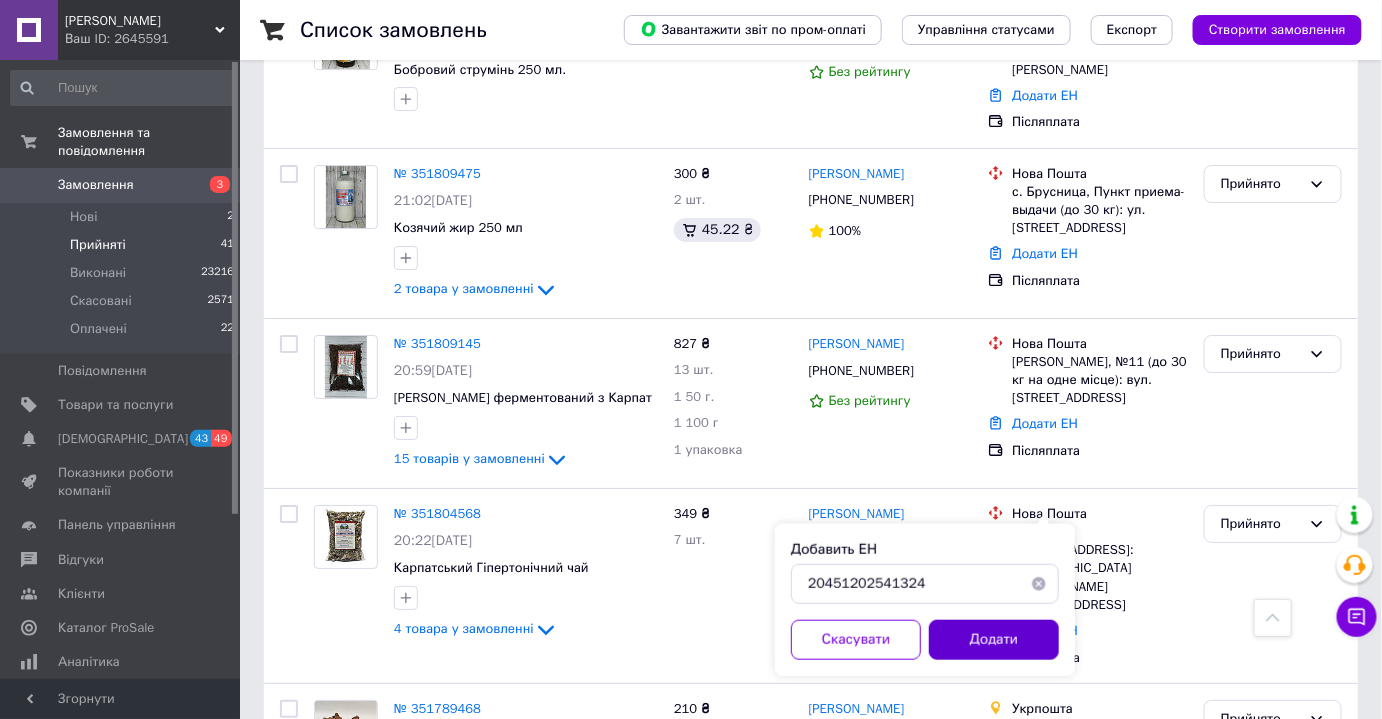 click on "Додати" at bounding box center [994, 640] 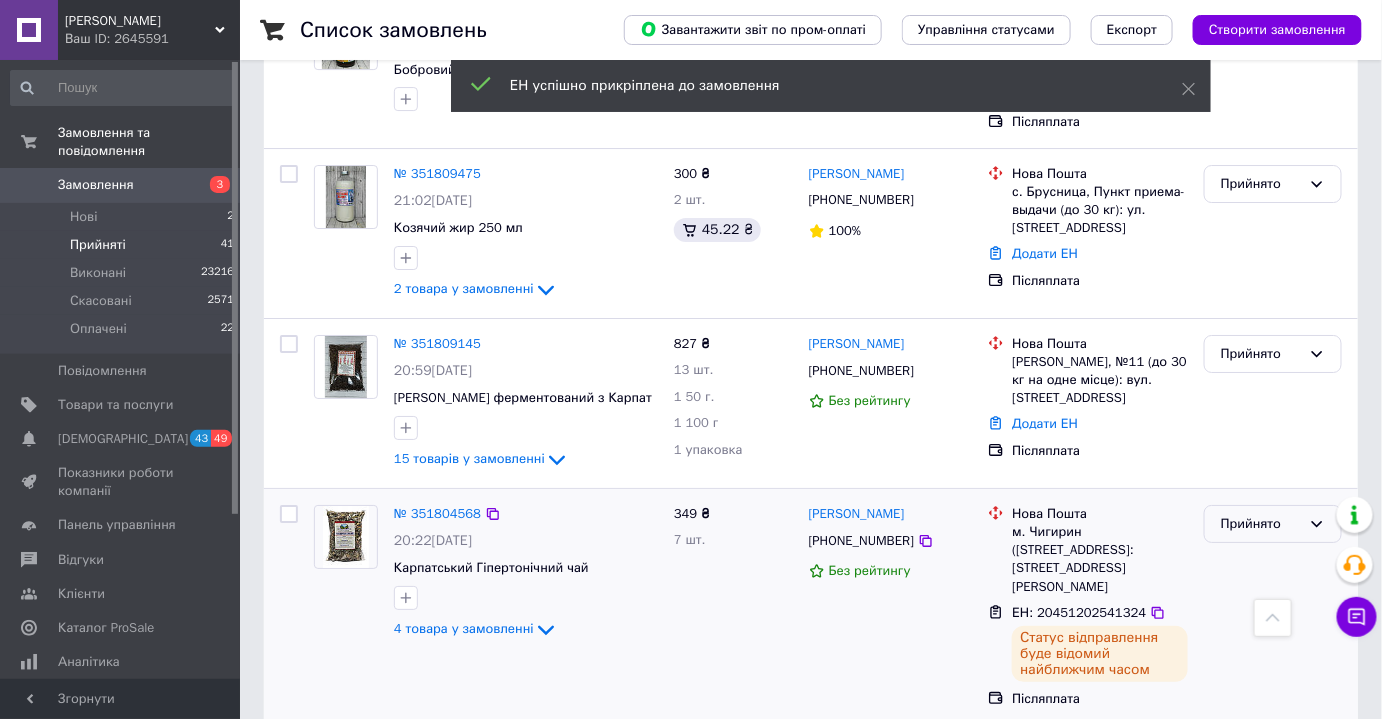 click on "Прийнято" at bounding box center [1261, 524] 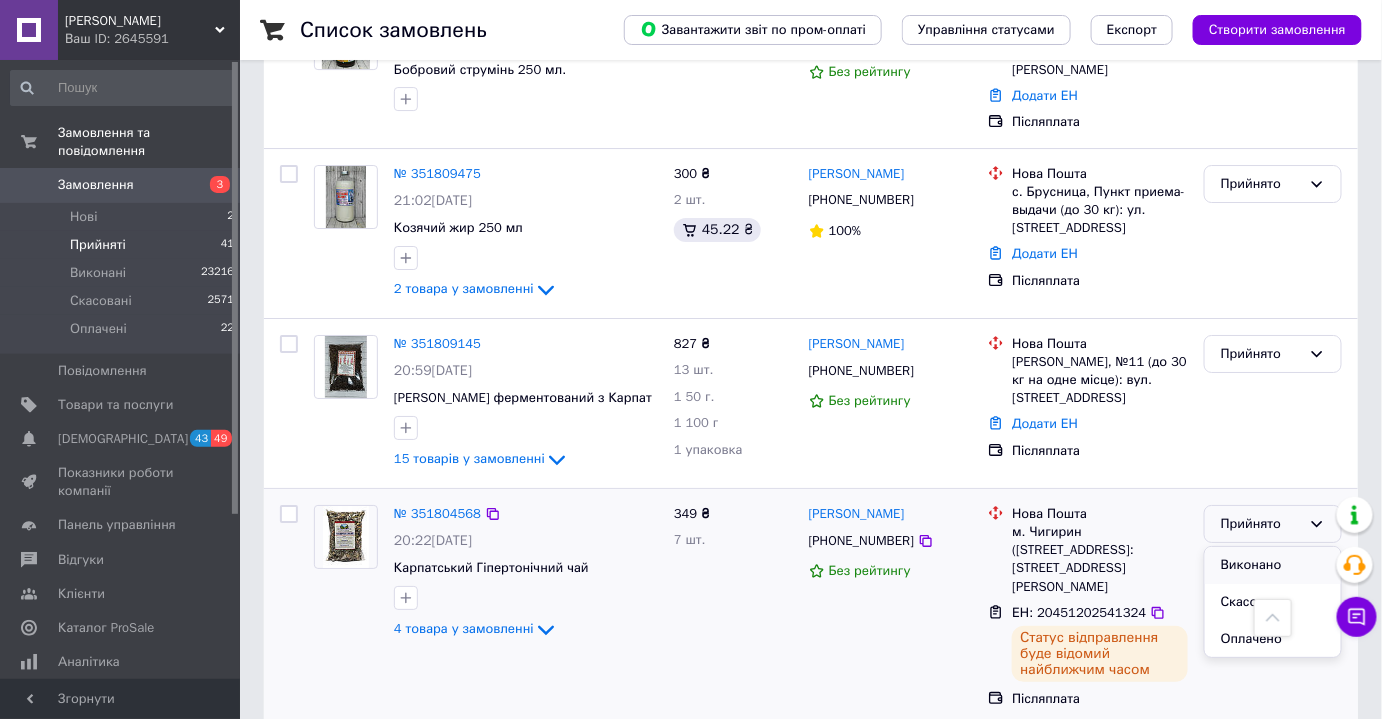 click on "Виконано" at bounding box center (1273, 565) 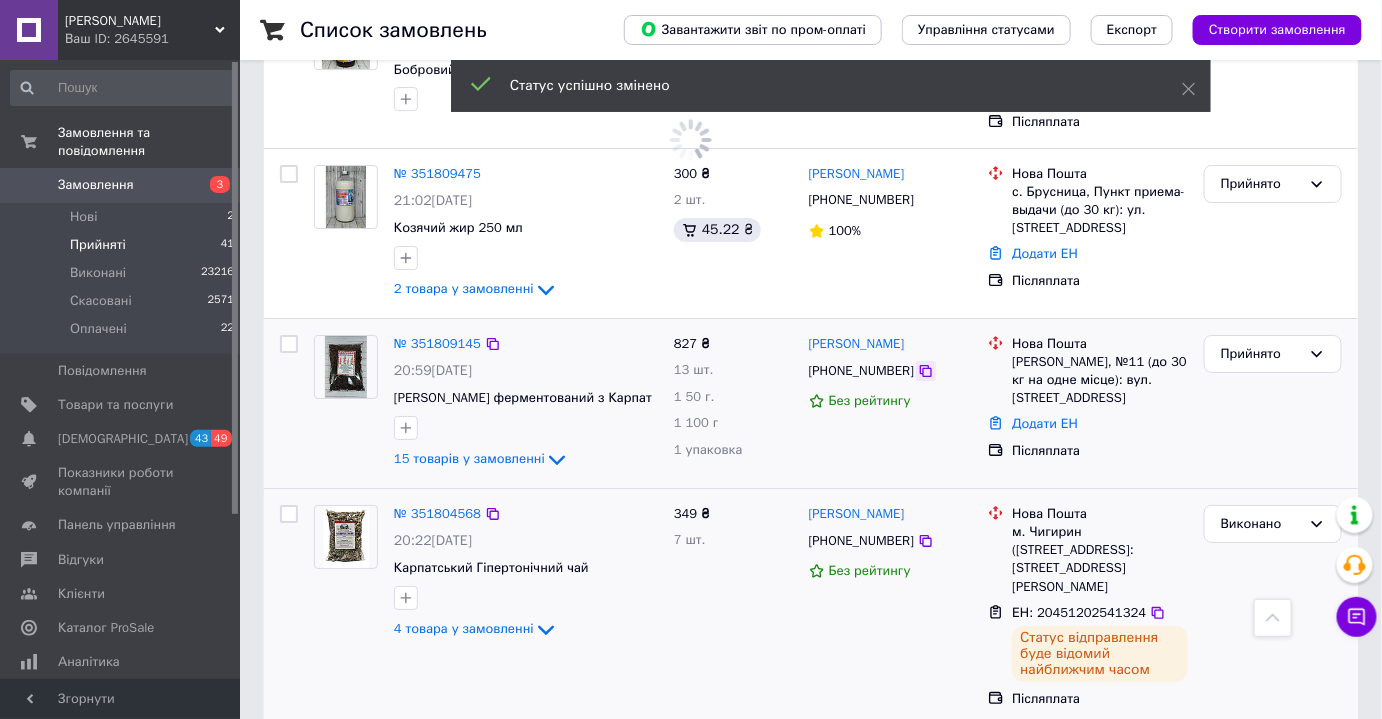 click 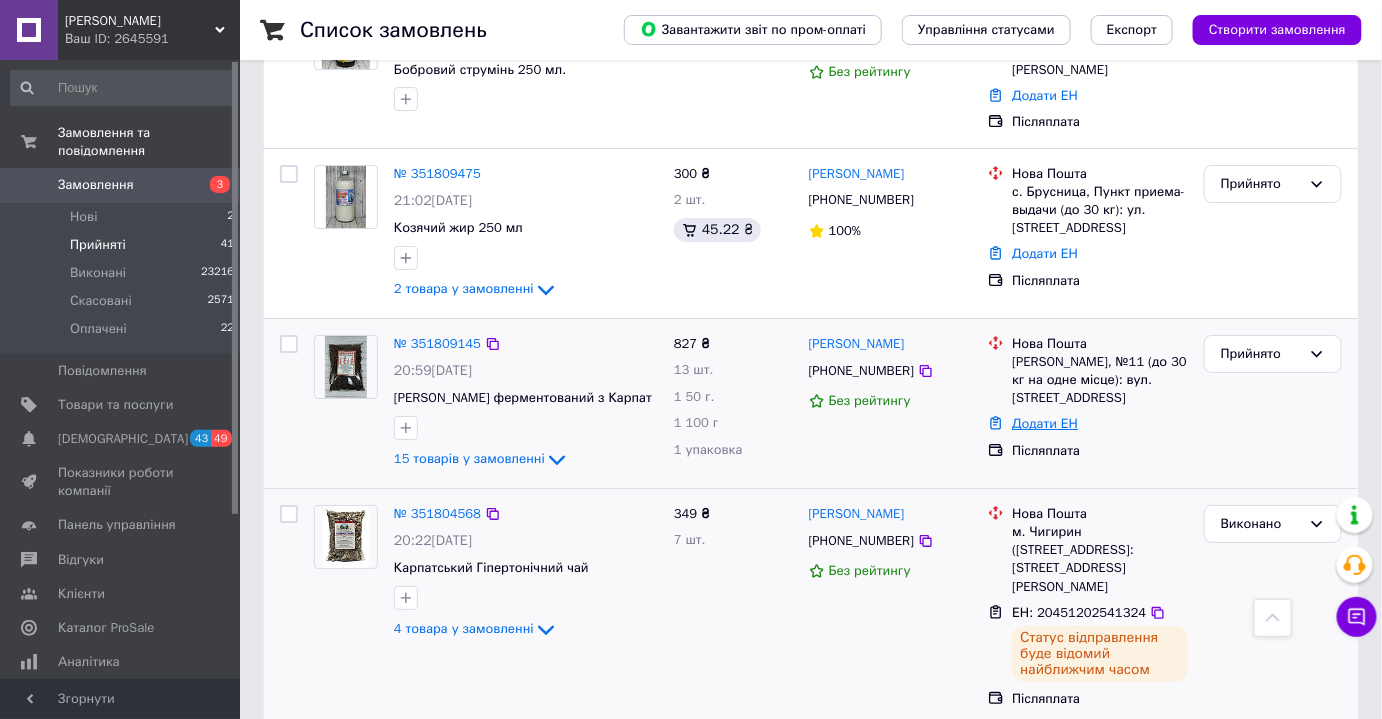click on "Додати ЕН" at bounding box center (1045, 423) 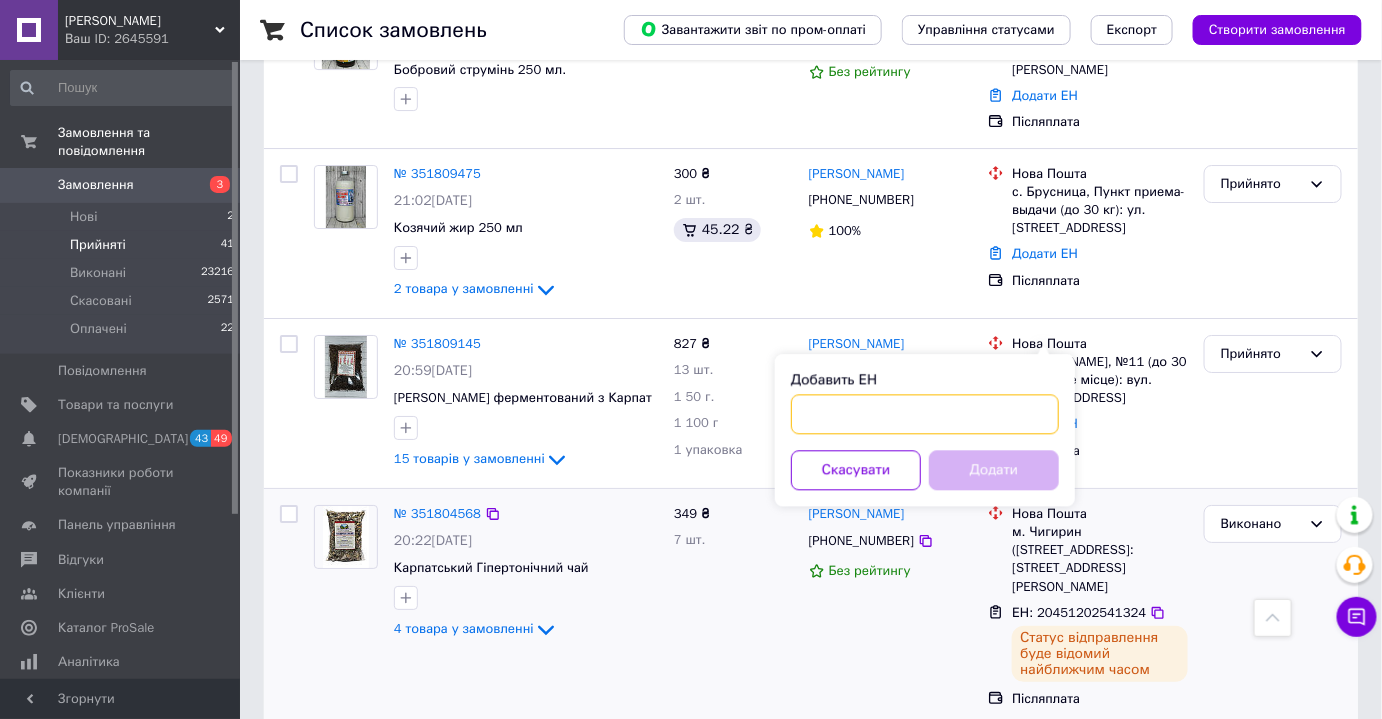 click on "Добавить ЕН" at bounding box center (925, 414) 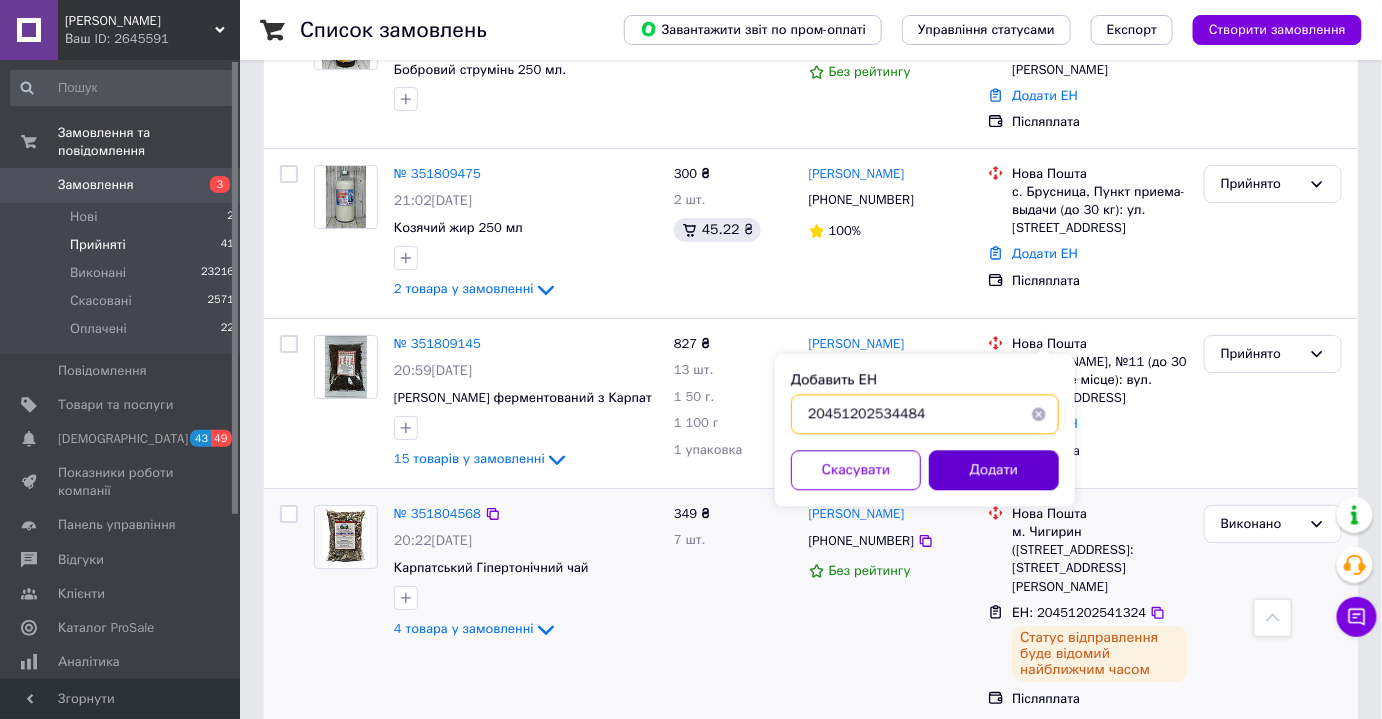 type on "20451202534484" 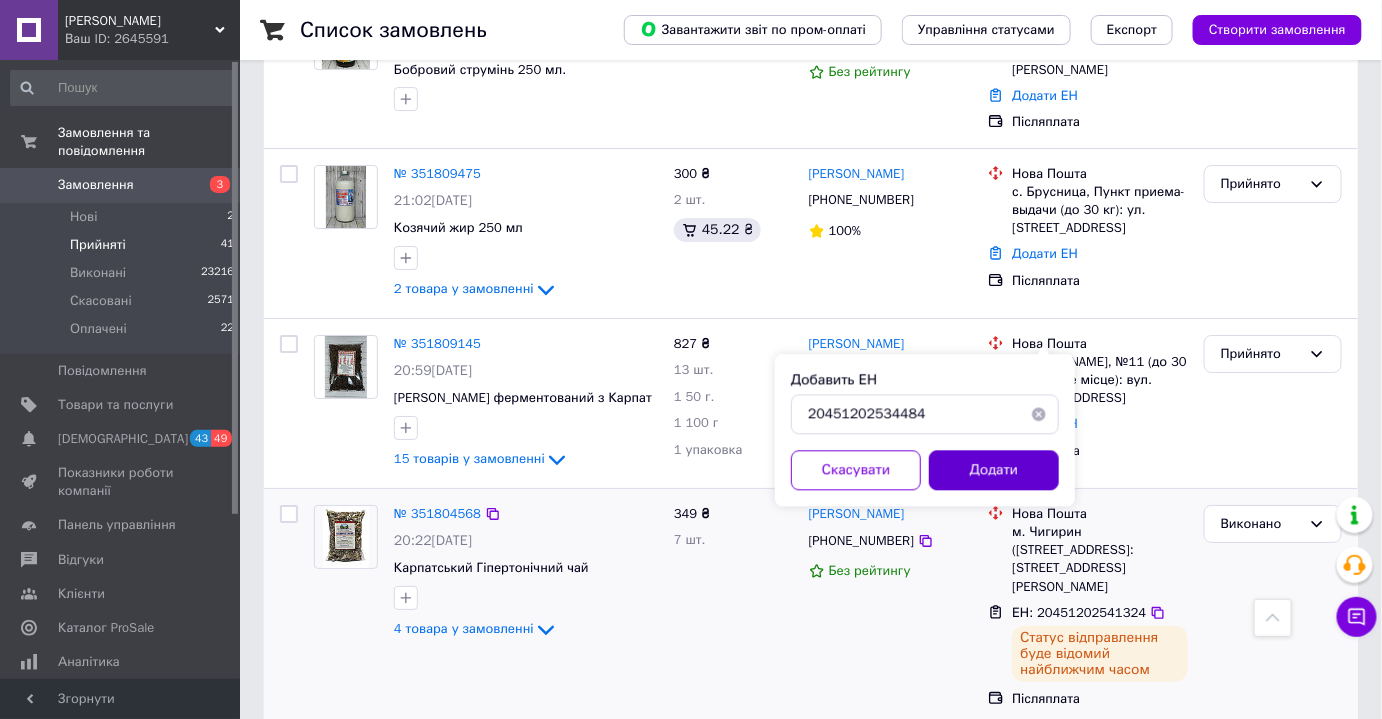 click on "Додати" at bounding box center [994, 470] 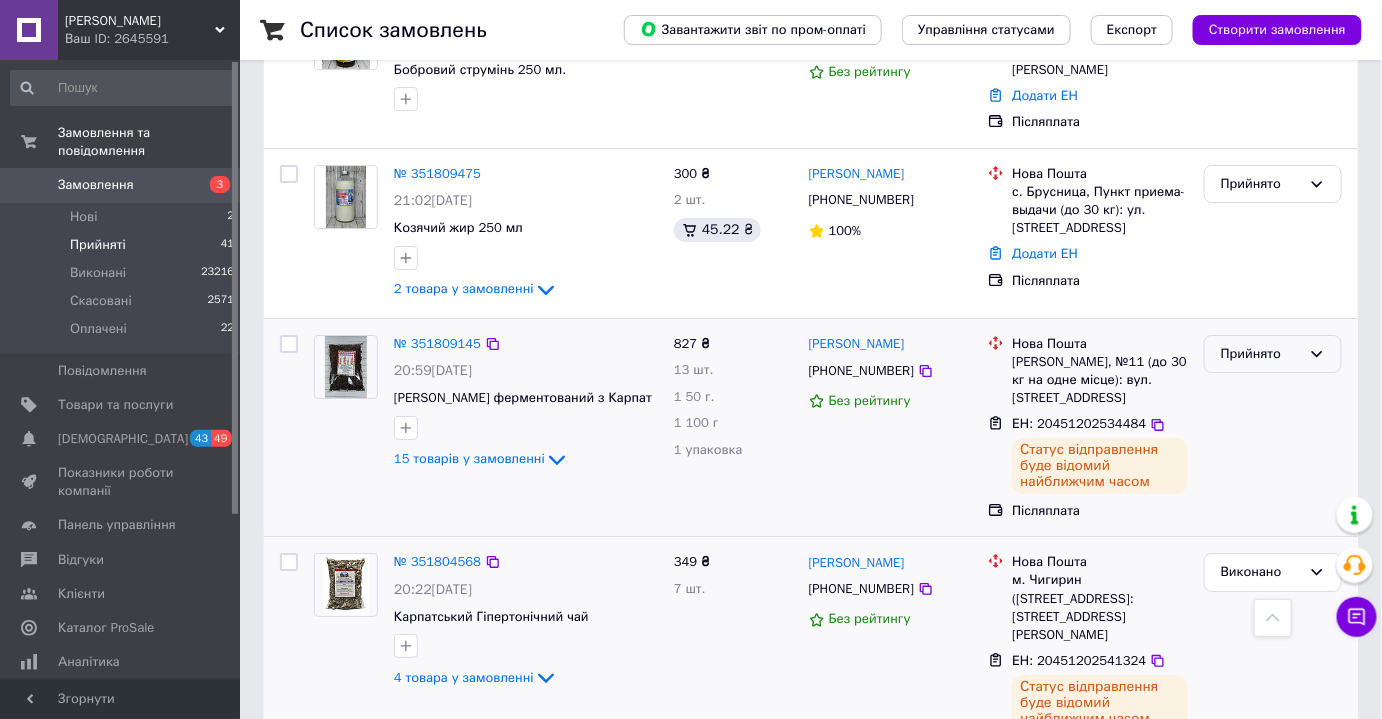 click on "Прийнято" at bounding box center [1273, 354] 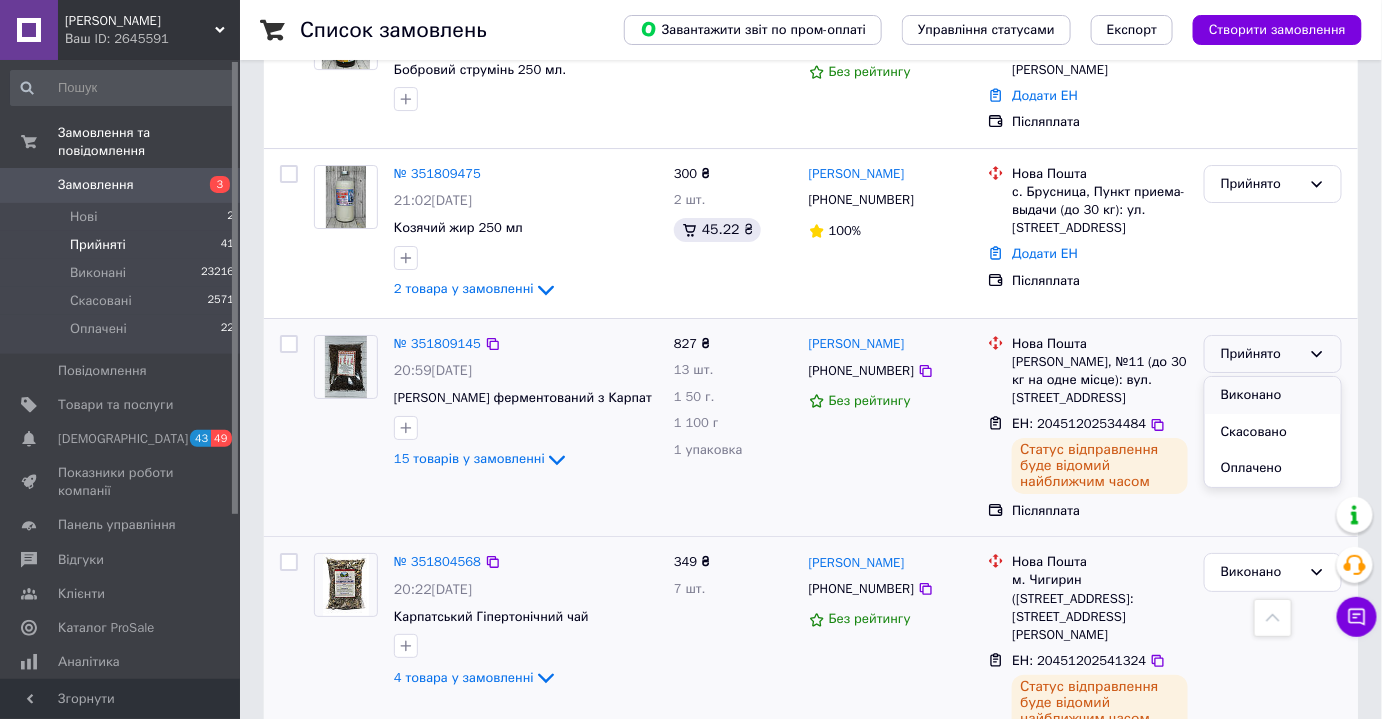 click on "Виконано" at bounding box center (1273, 395) 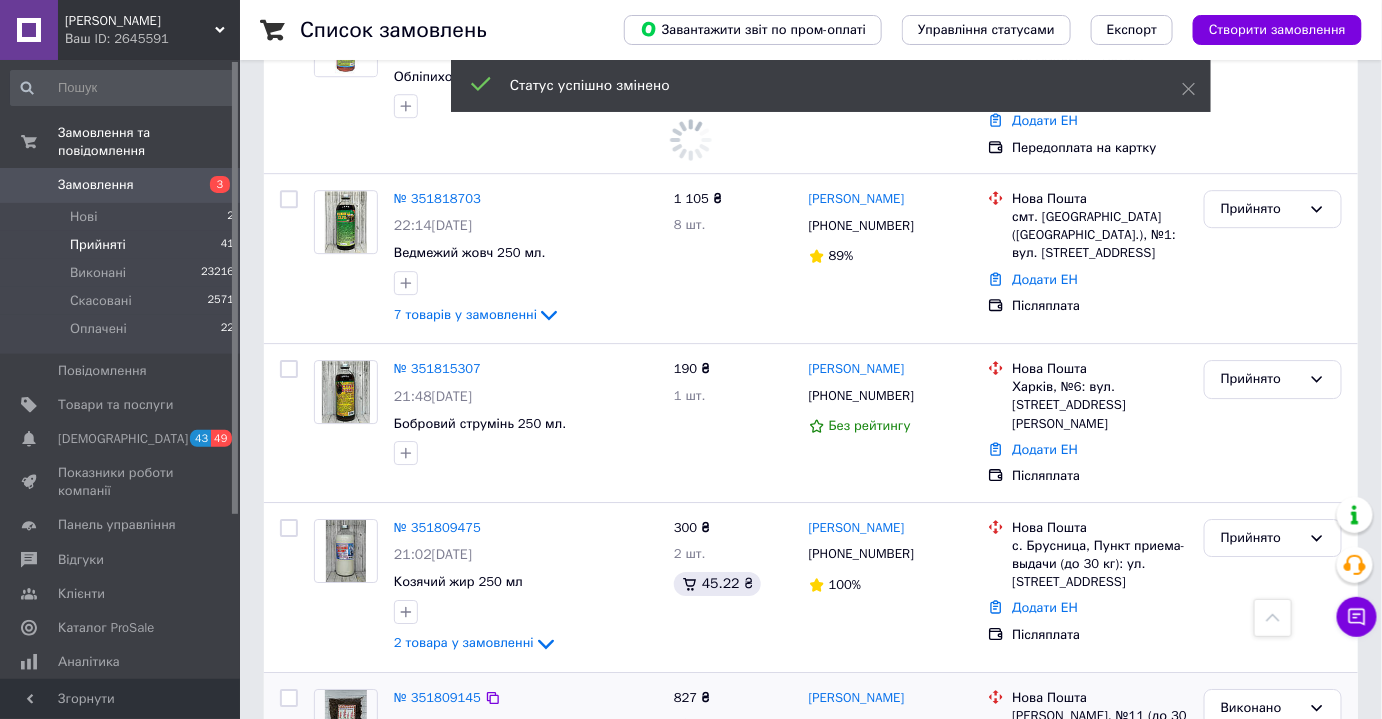 scroll, scrollTop: 1872, scrollLeft: 0, axis: vertical 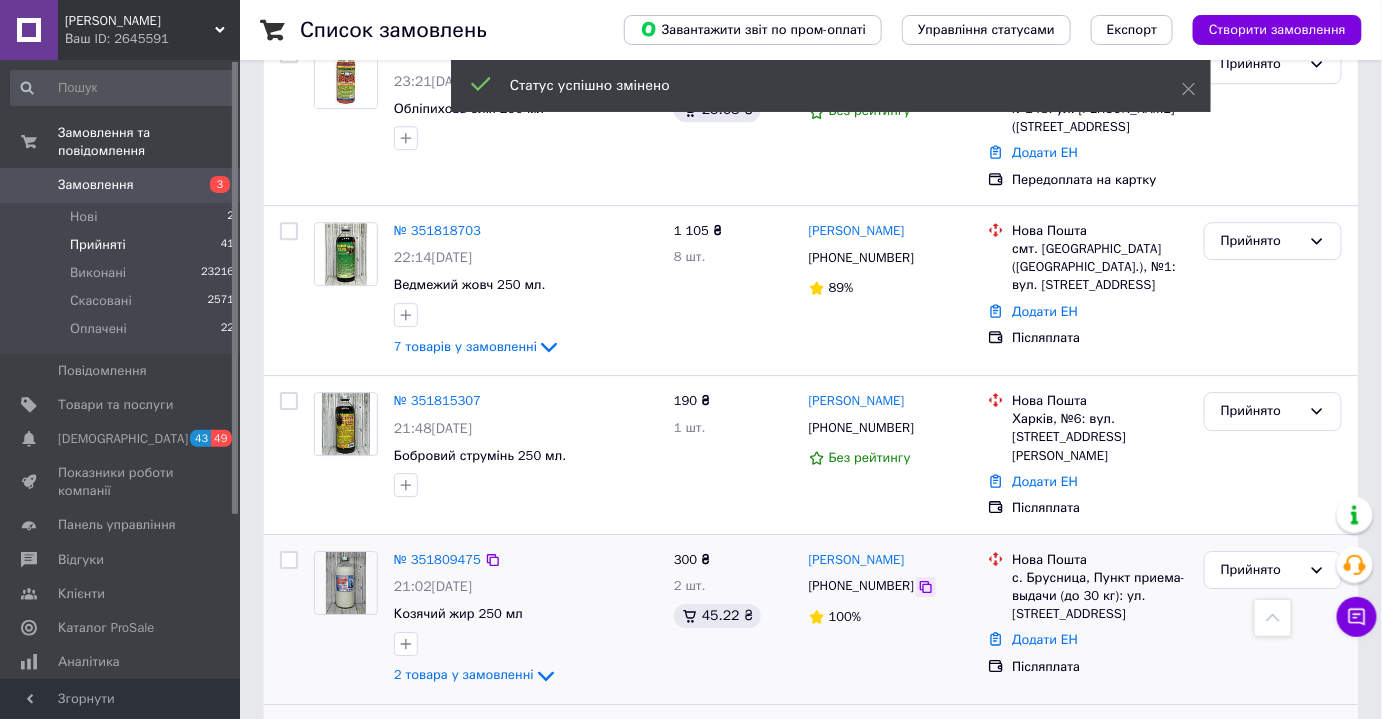 click 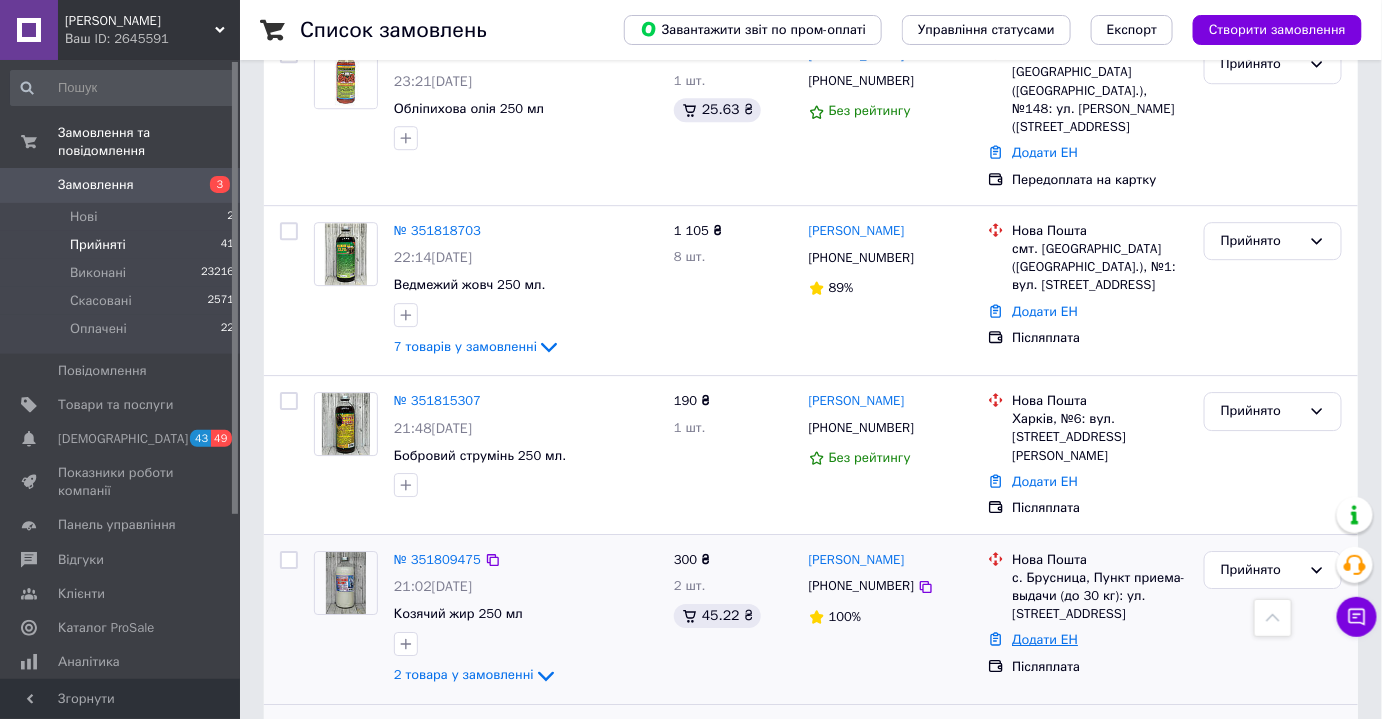 click on "Додати ЕН" at bounding box center [1045, 639] 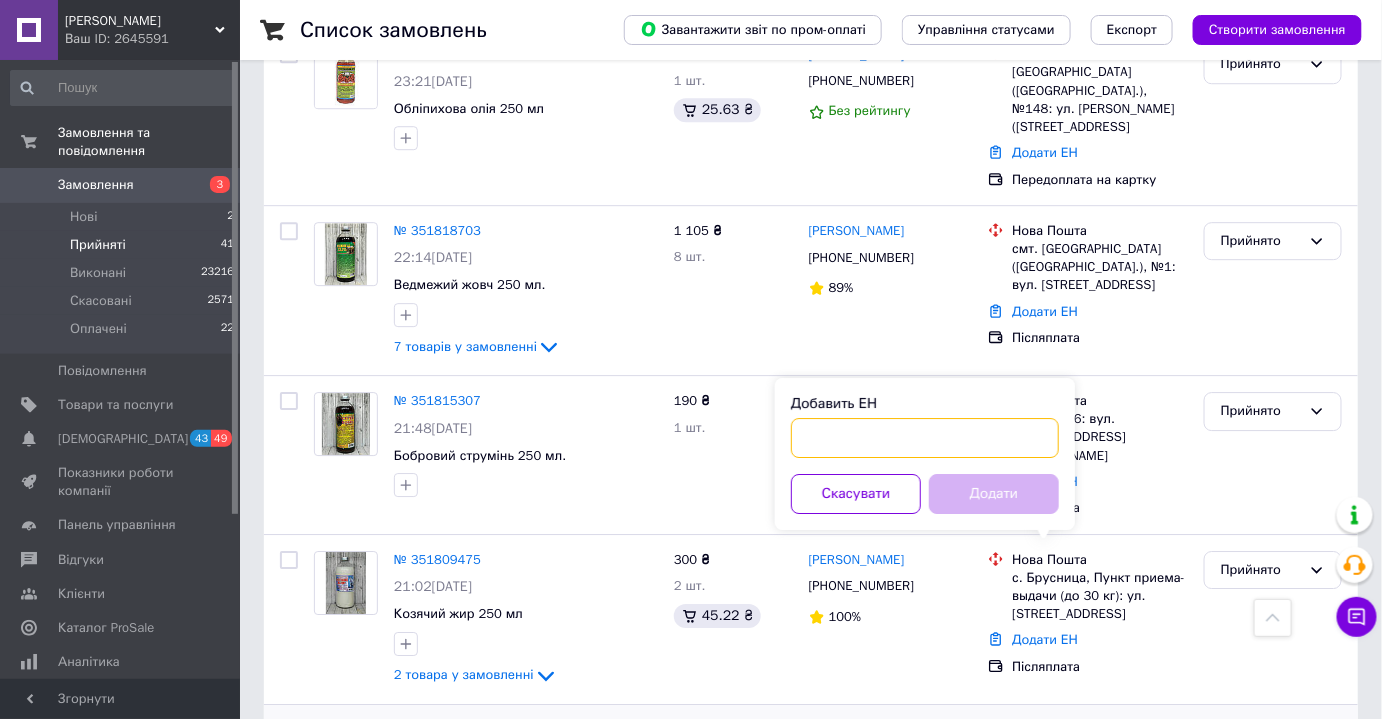 click on "Добавить ЕН" at bounding box center (925, 438) 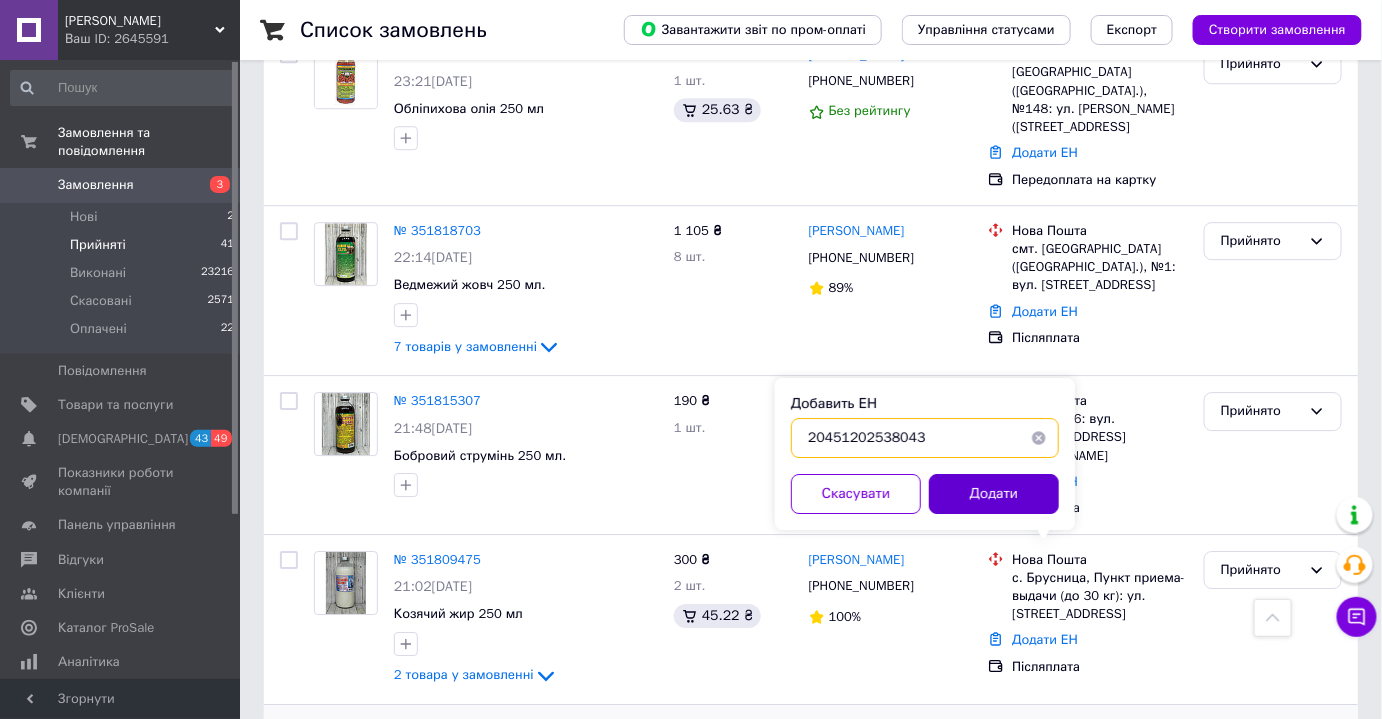 type on "20451202538043" 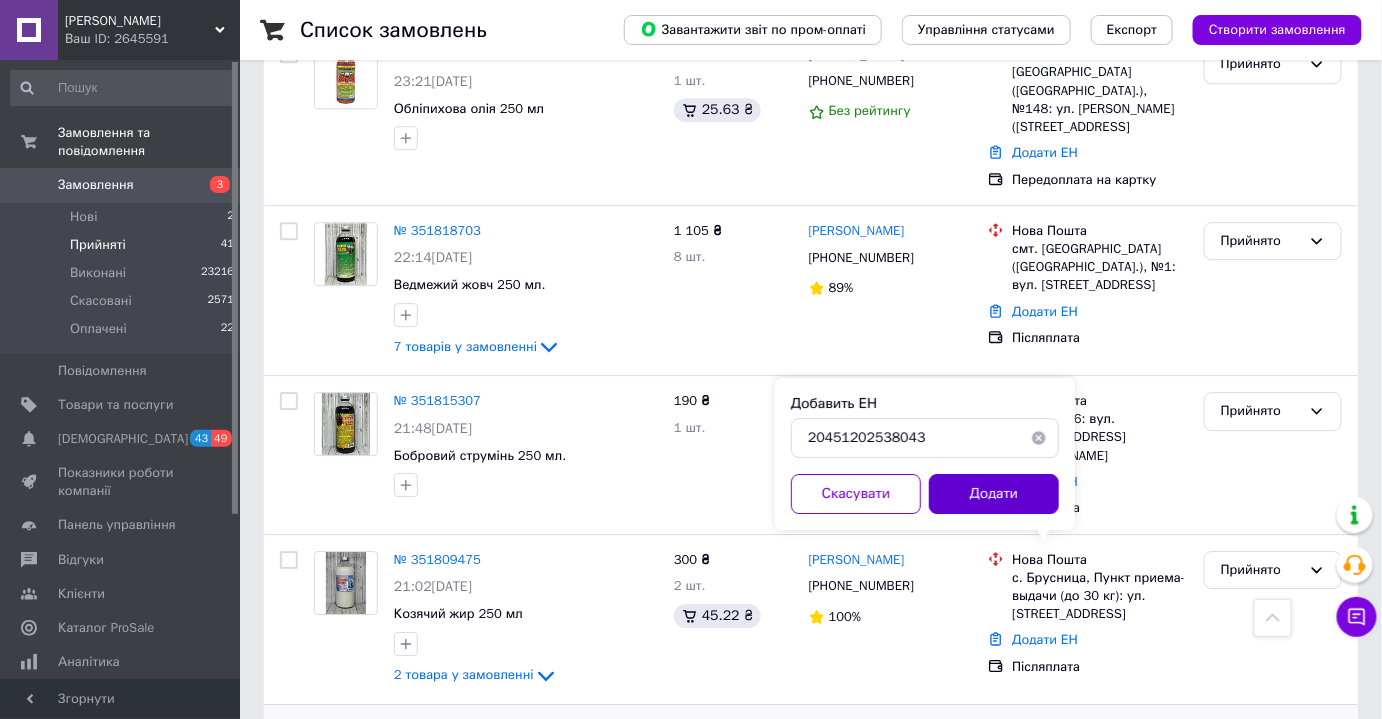 click on "Додати" at bounding box center [994, 494] 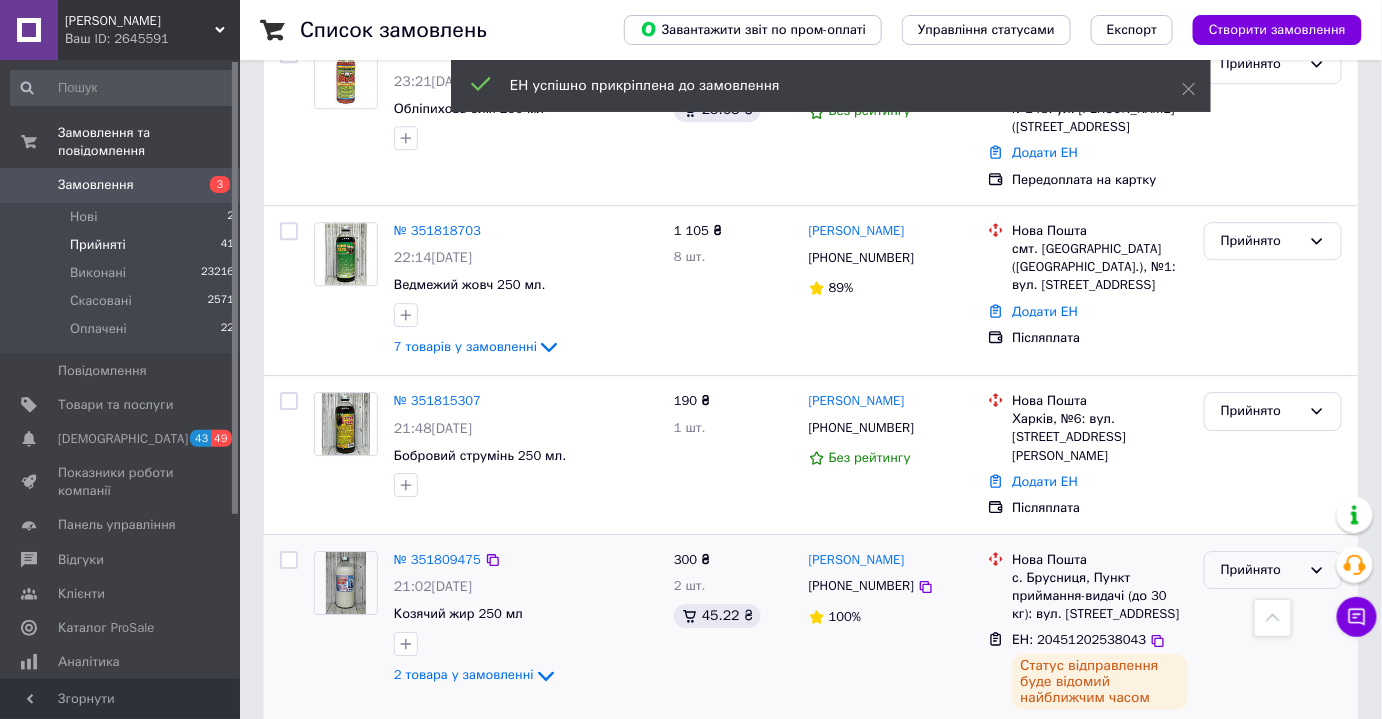 click on "Прийнято" at bounding box center [1261, 570] 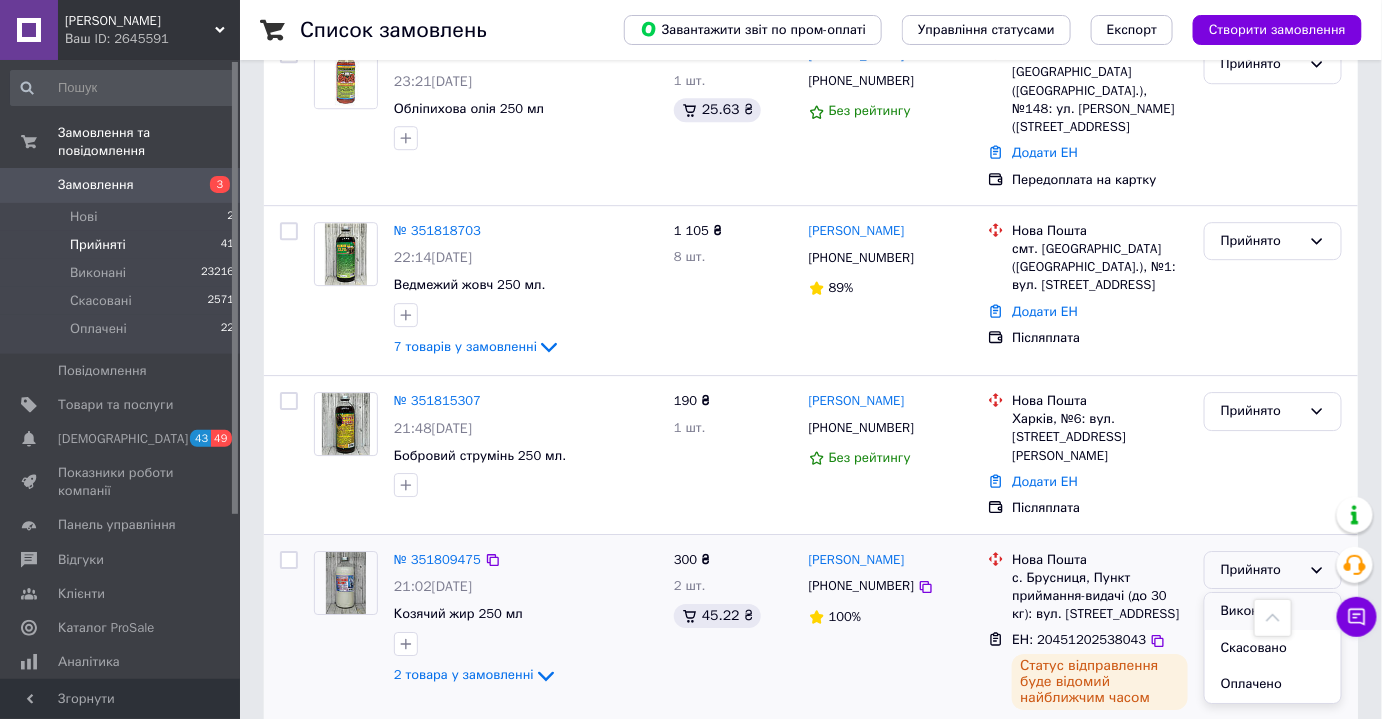 click on "Виконано" at bounding box center (1273, 611) 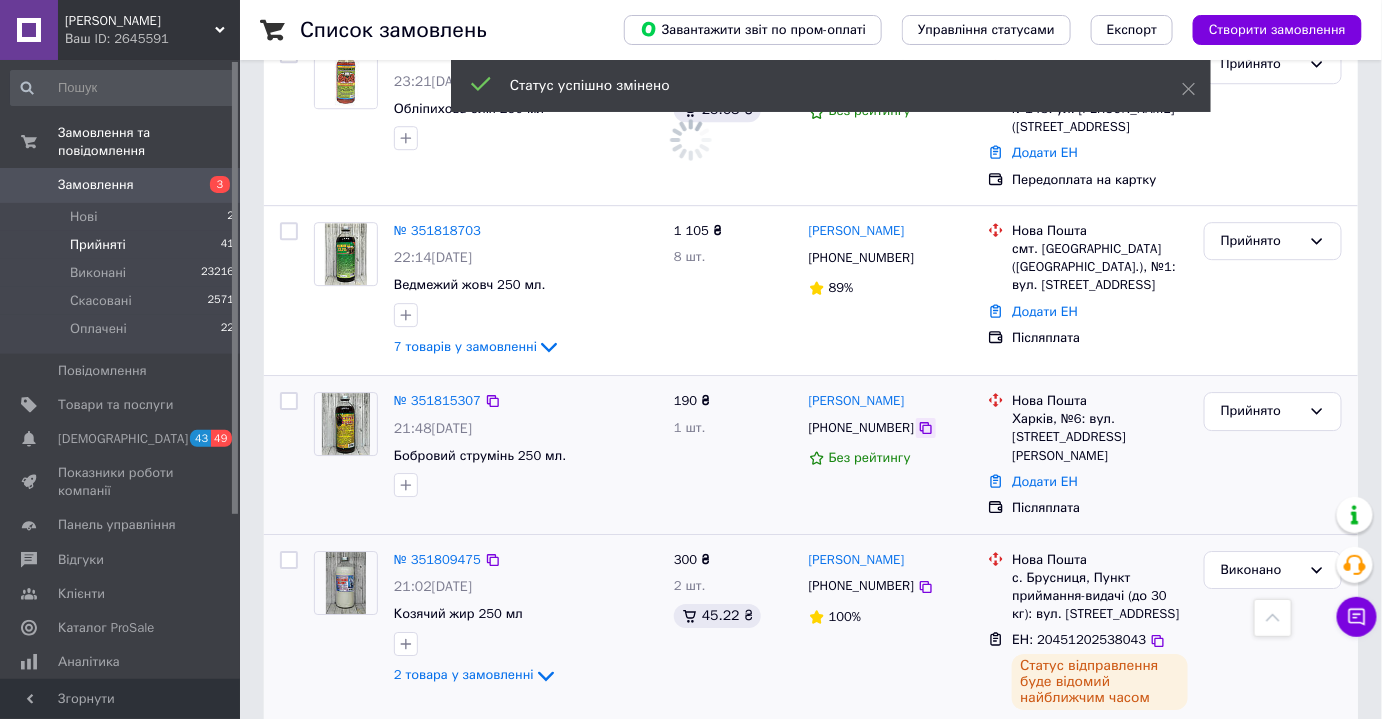 click 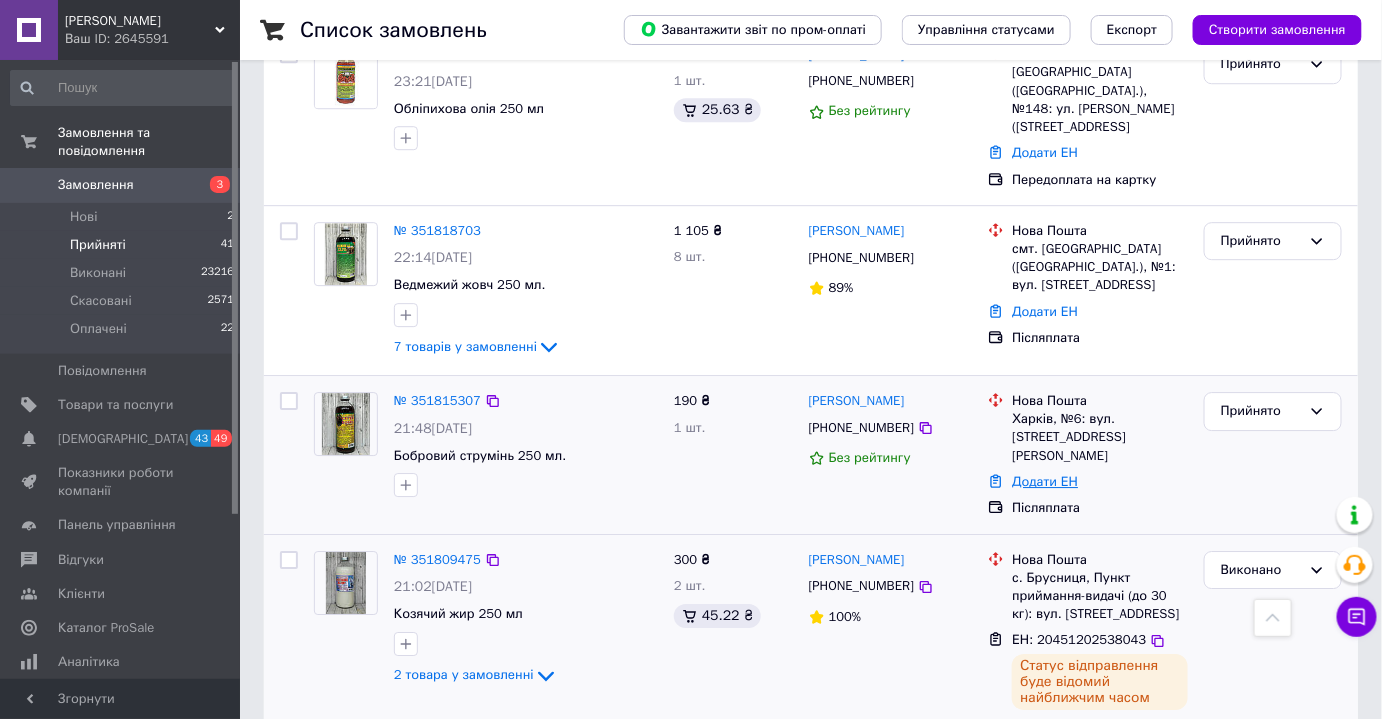 click on "Додати ЕН" at bounding box center (1045, 481) 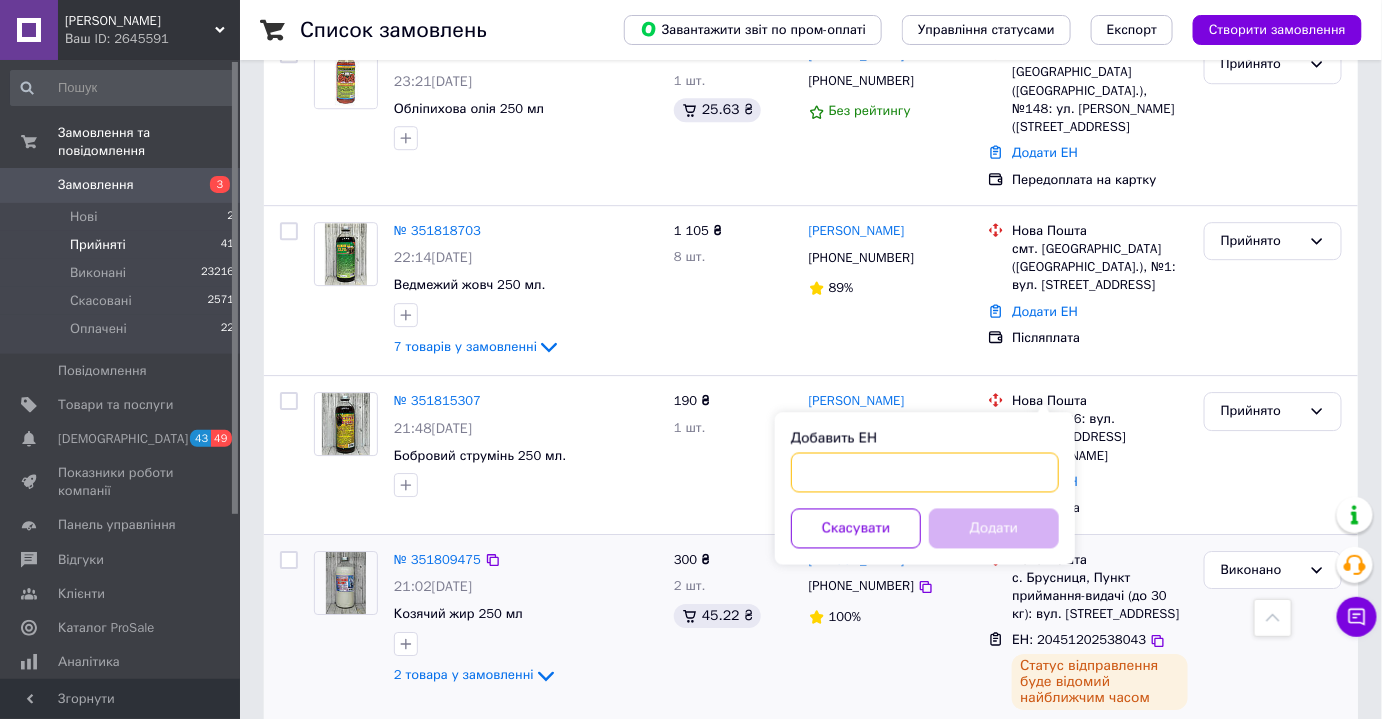 click on "Добавить ЕН" at bounding box center (925, 472) 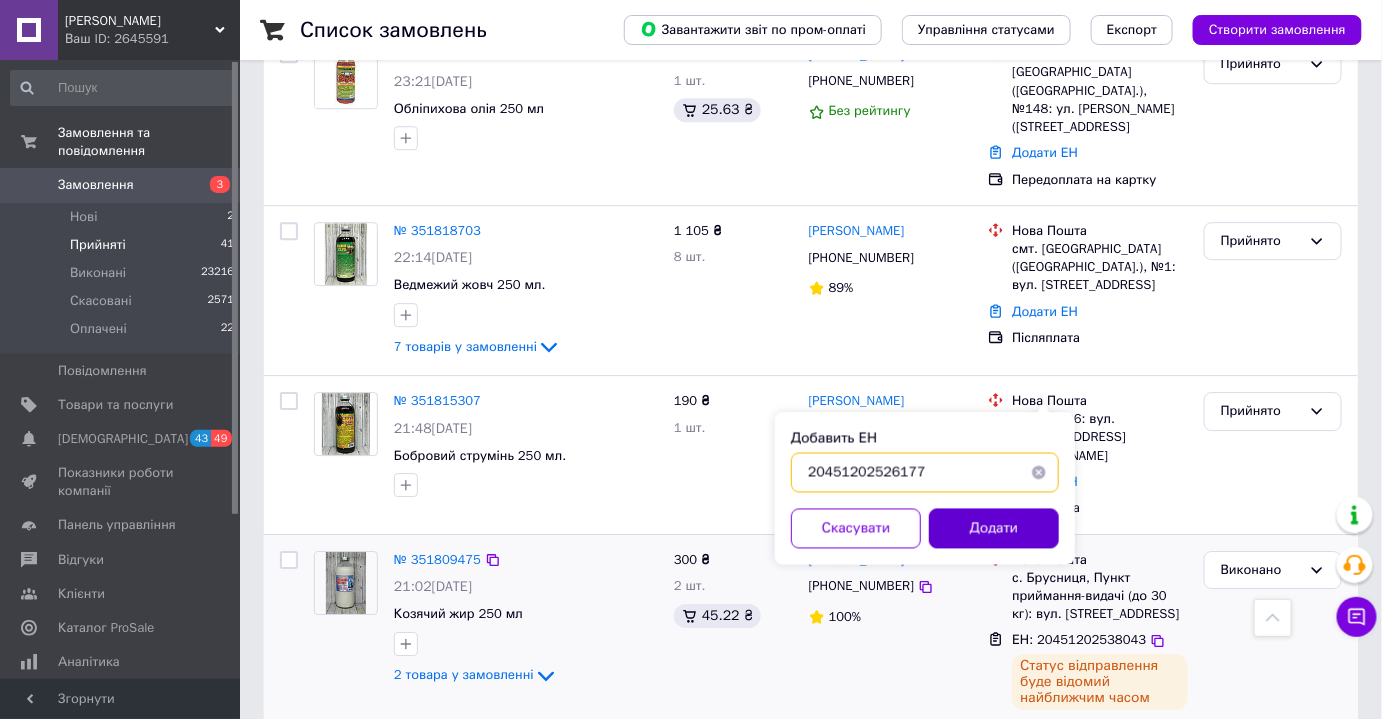 type on "20451202526177" 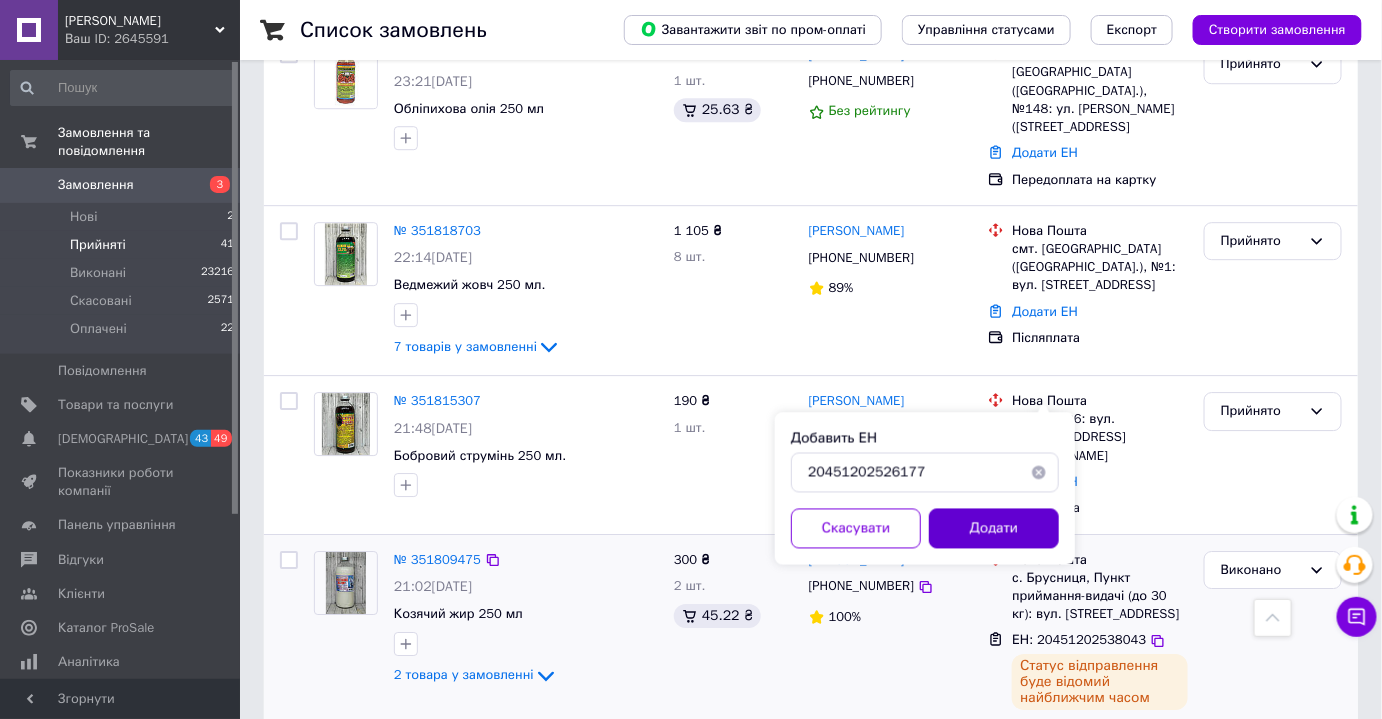 click on "Додати" at bounding box center [994, 528] 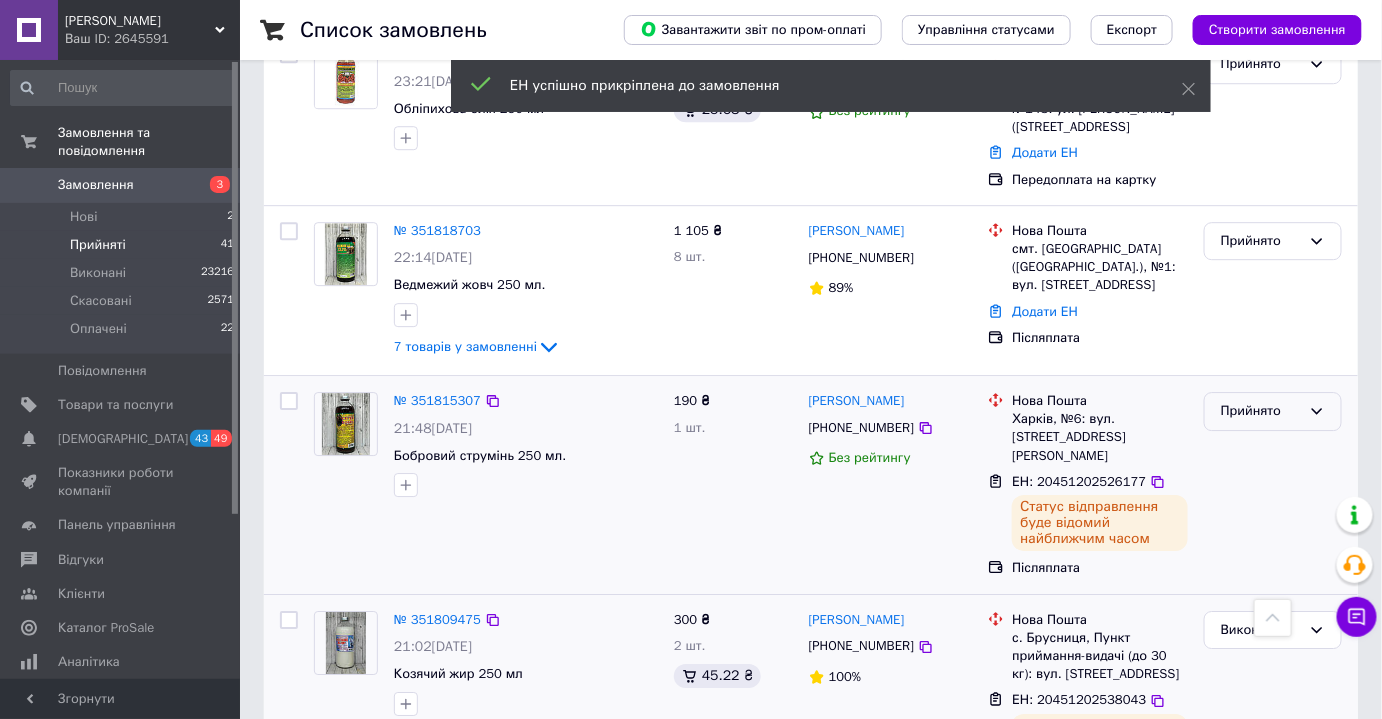 click on "Прийнято" at bounding box center [1273, 411] 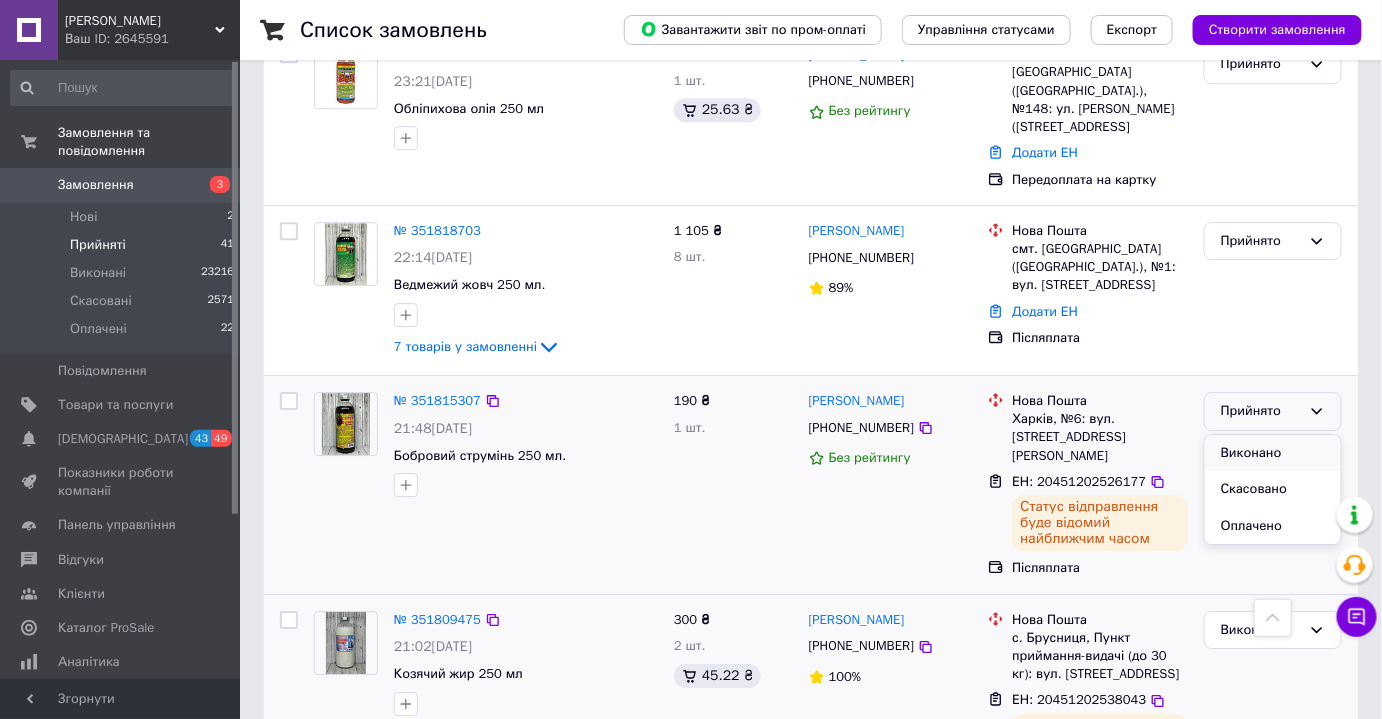 click on "Виконано" at bounding box center (1273, 453) 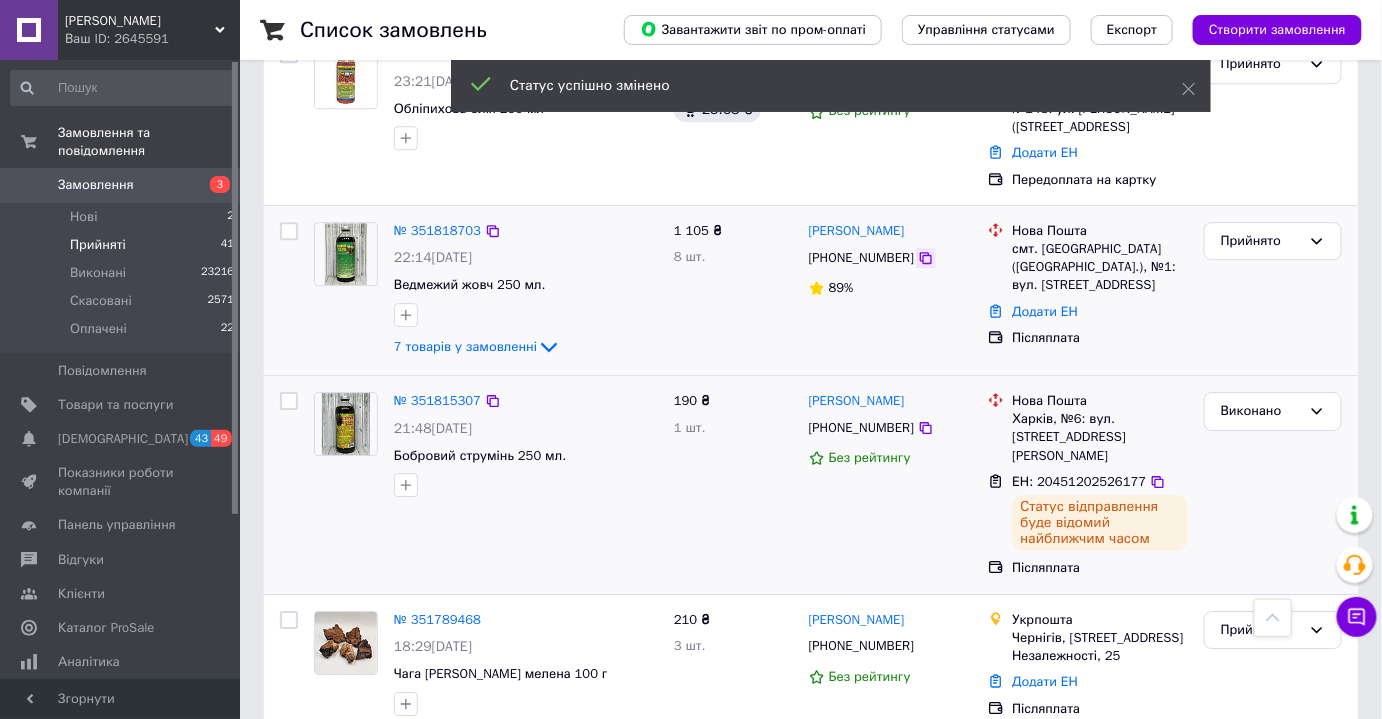 click 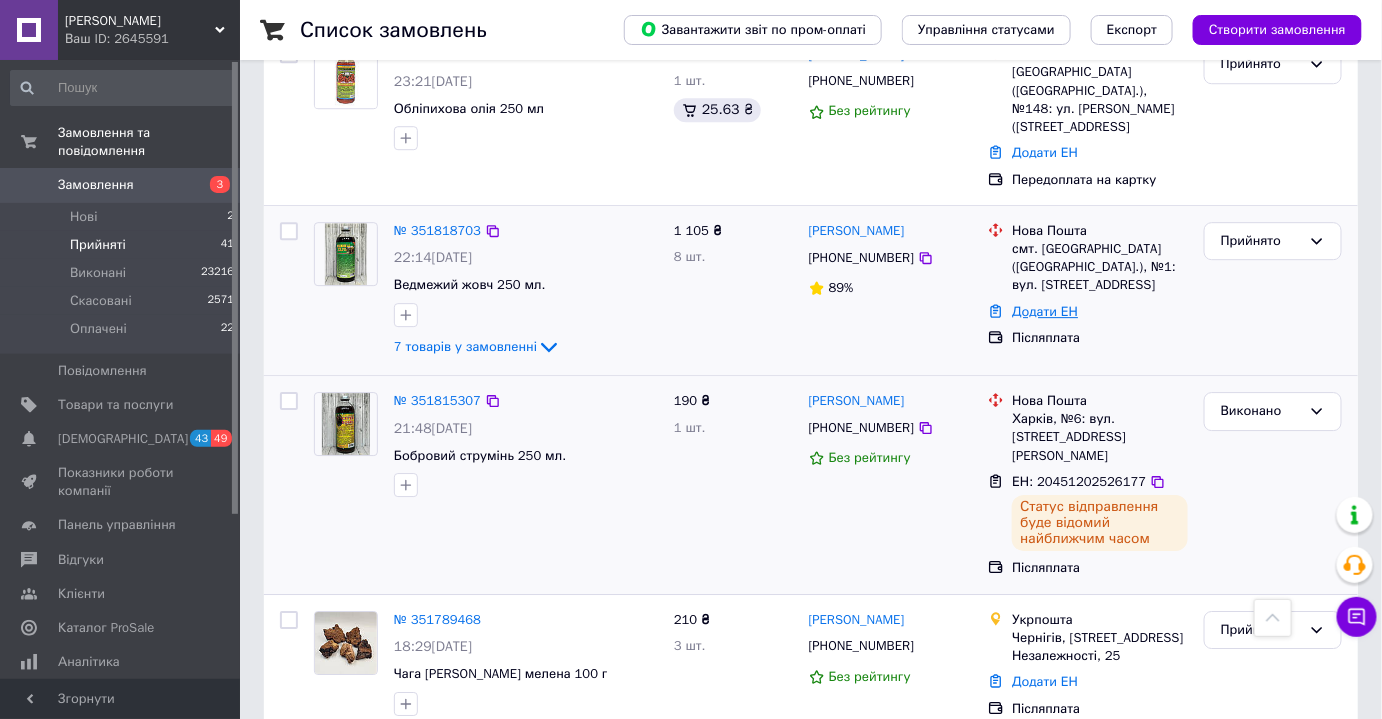 click on "Додати ЕН" at bounding box center (1045, 311) 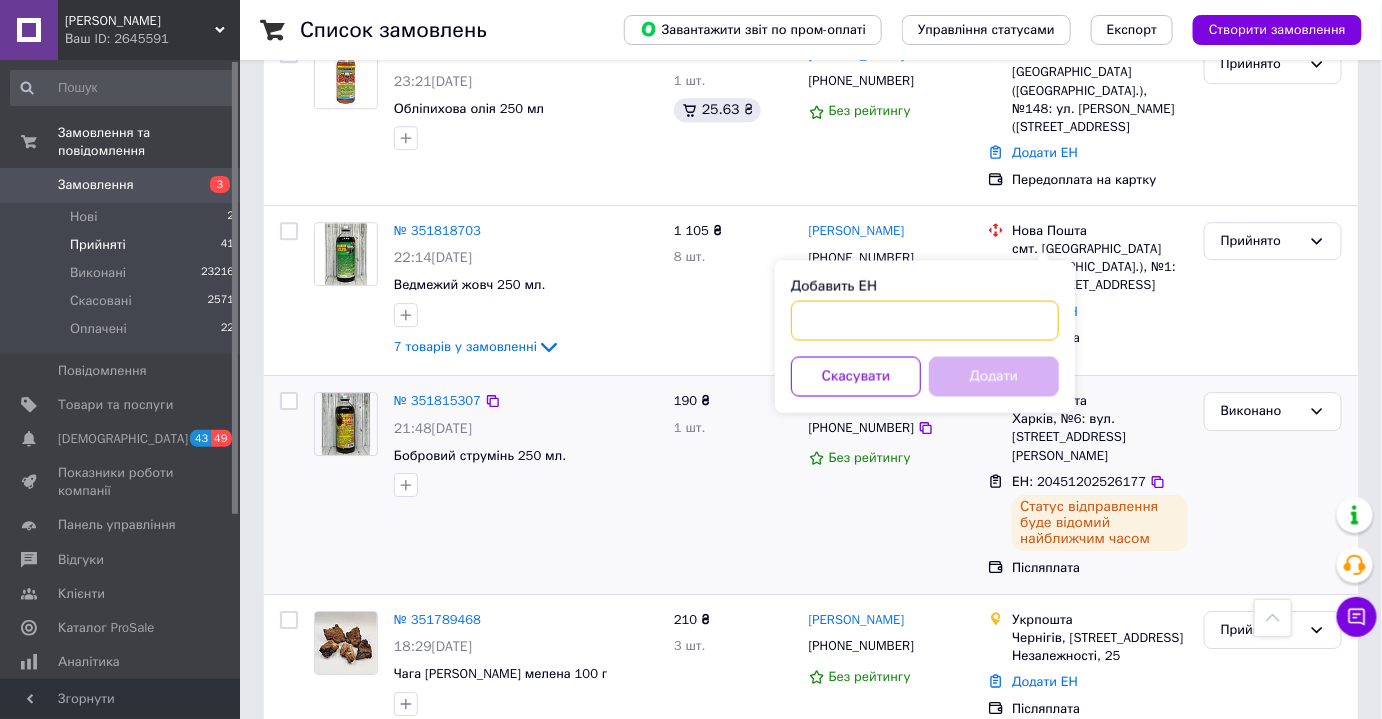 click on "Добавить ЕН" at bounding box center (925, 320) 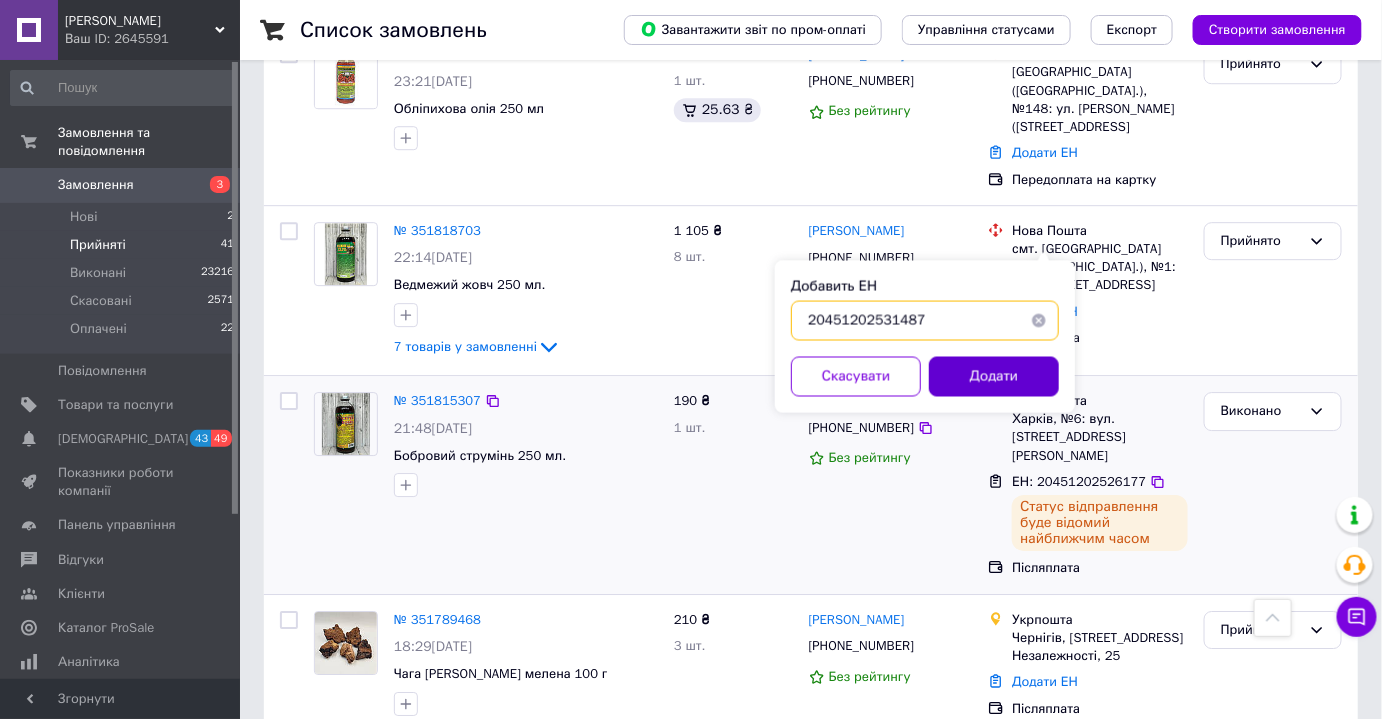 type on "20451202531487" 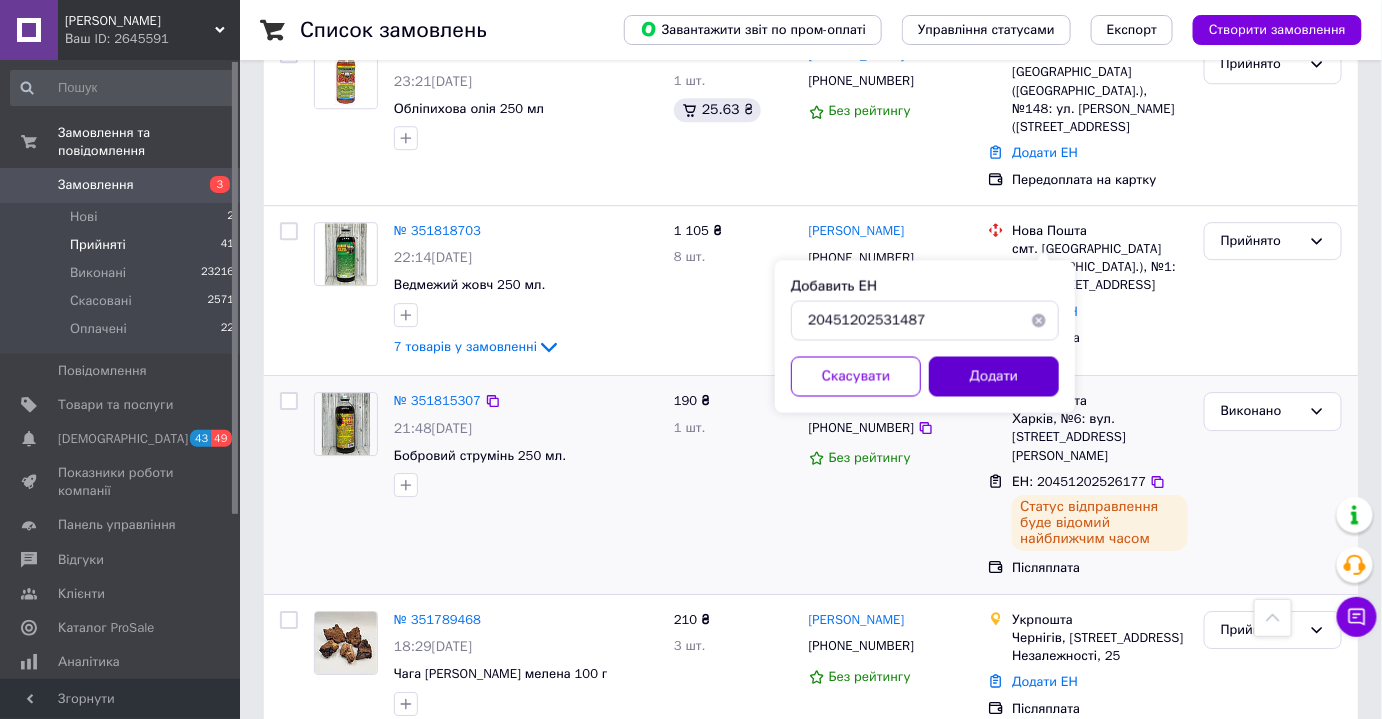click on "Додати" at bounding box center (994, 376) 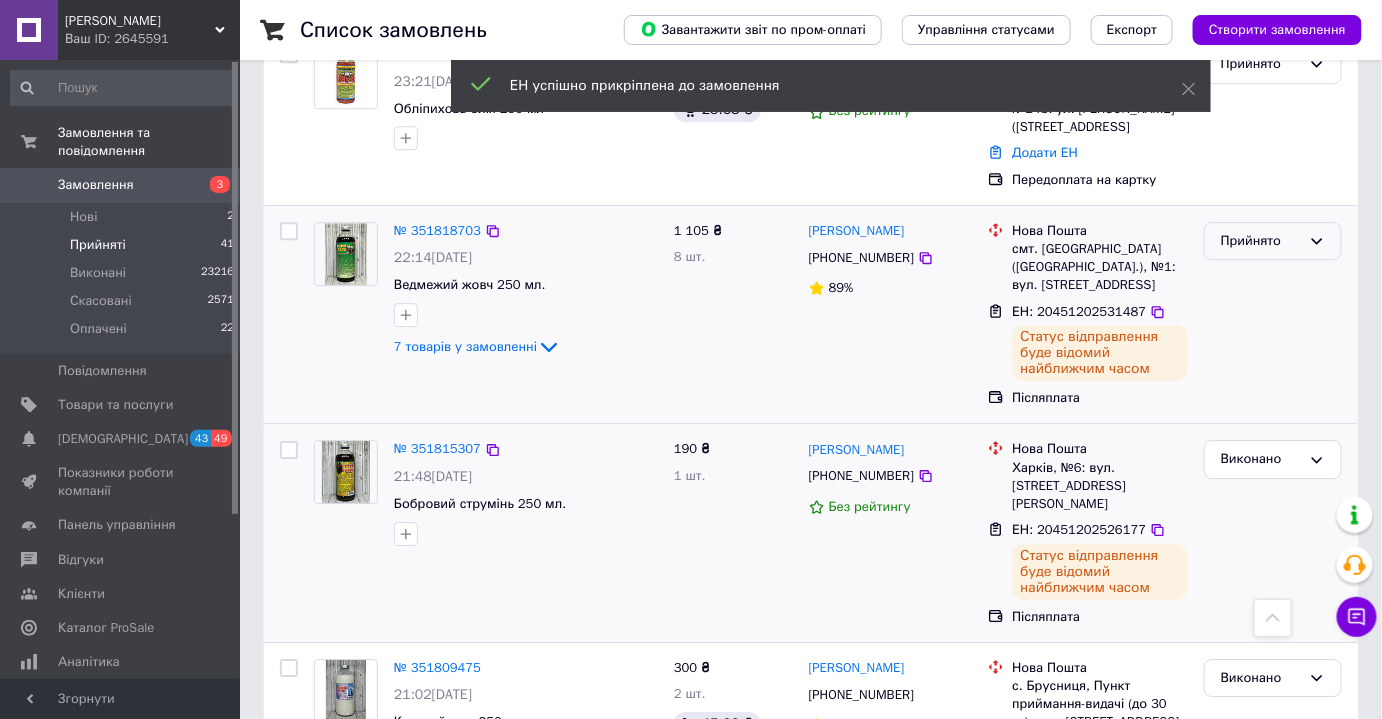 click on "Прийнято" at bounding box center [1273, 241] 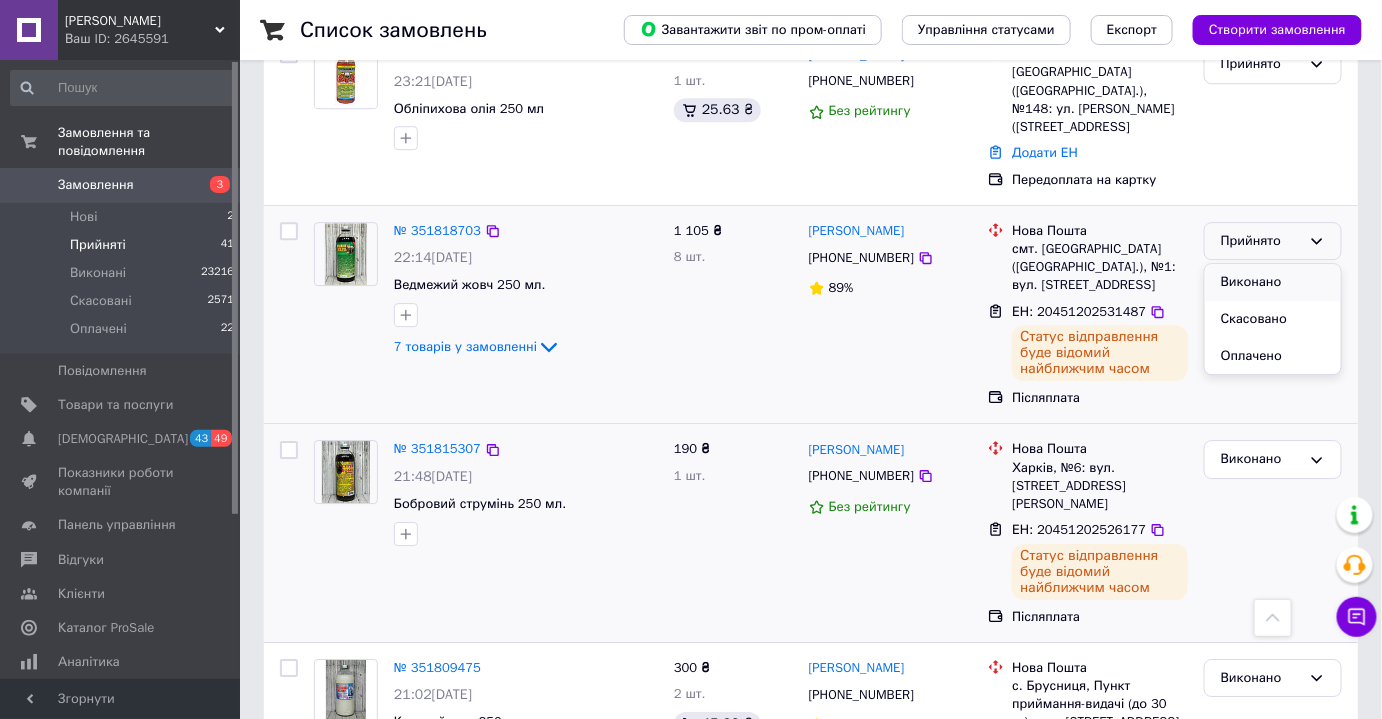 click on "Виконано" at bounding box center [1273, 282] 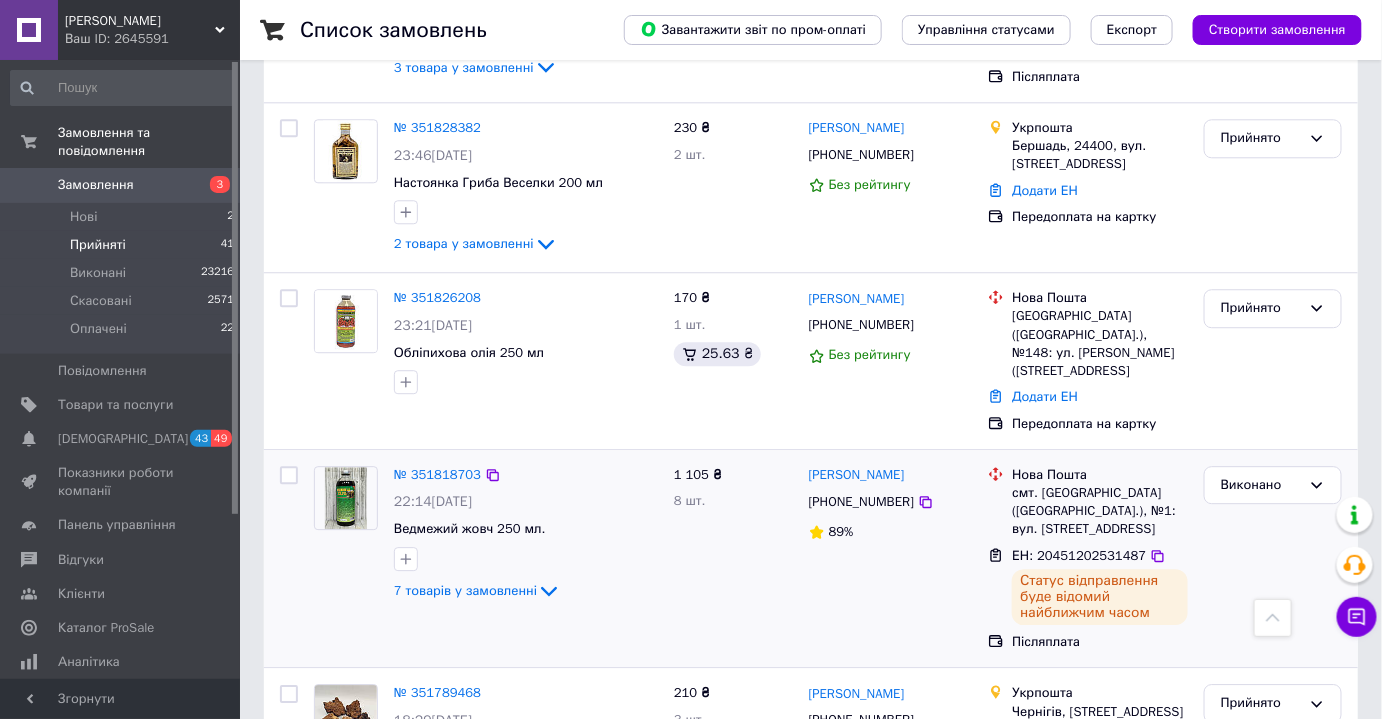 scroll, scrollTop: 1645, scrollLeft: 0, axis: vertical 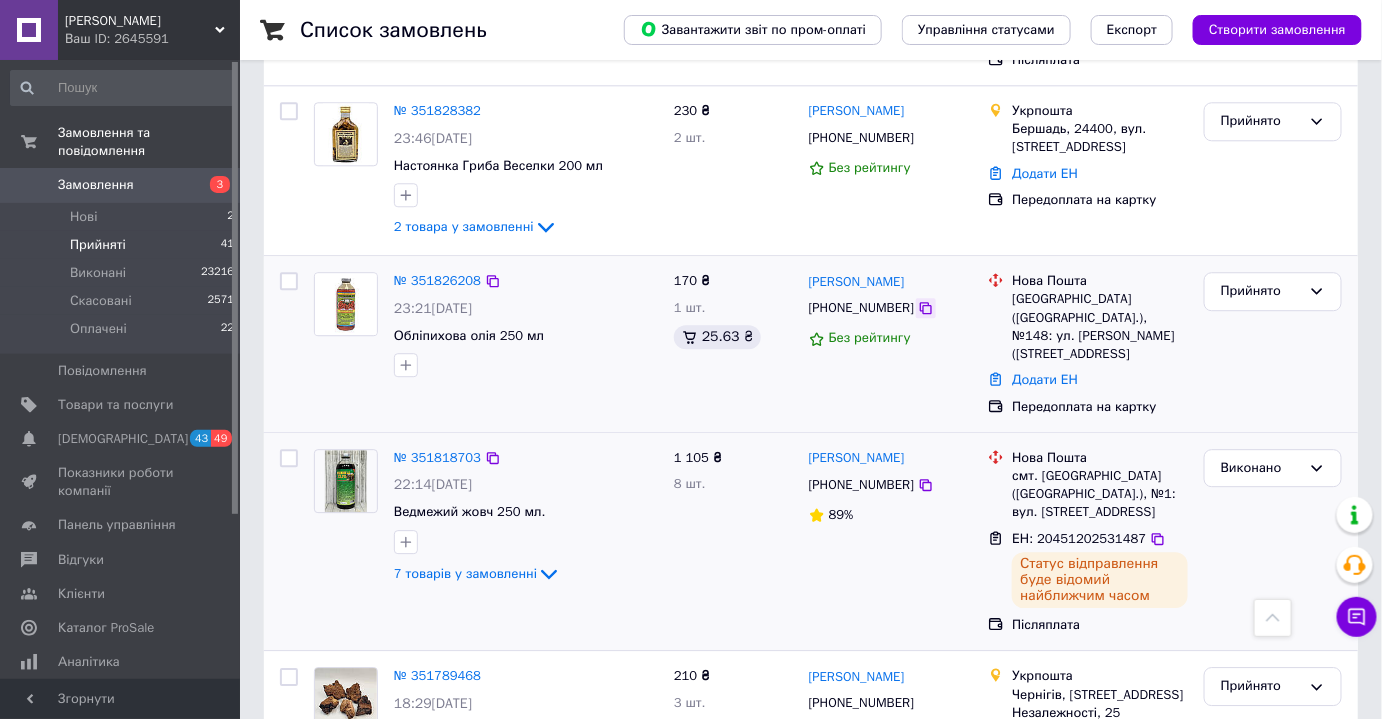 click 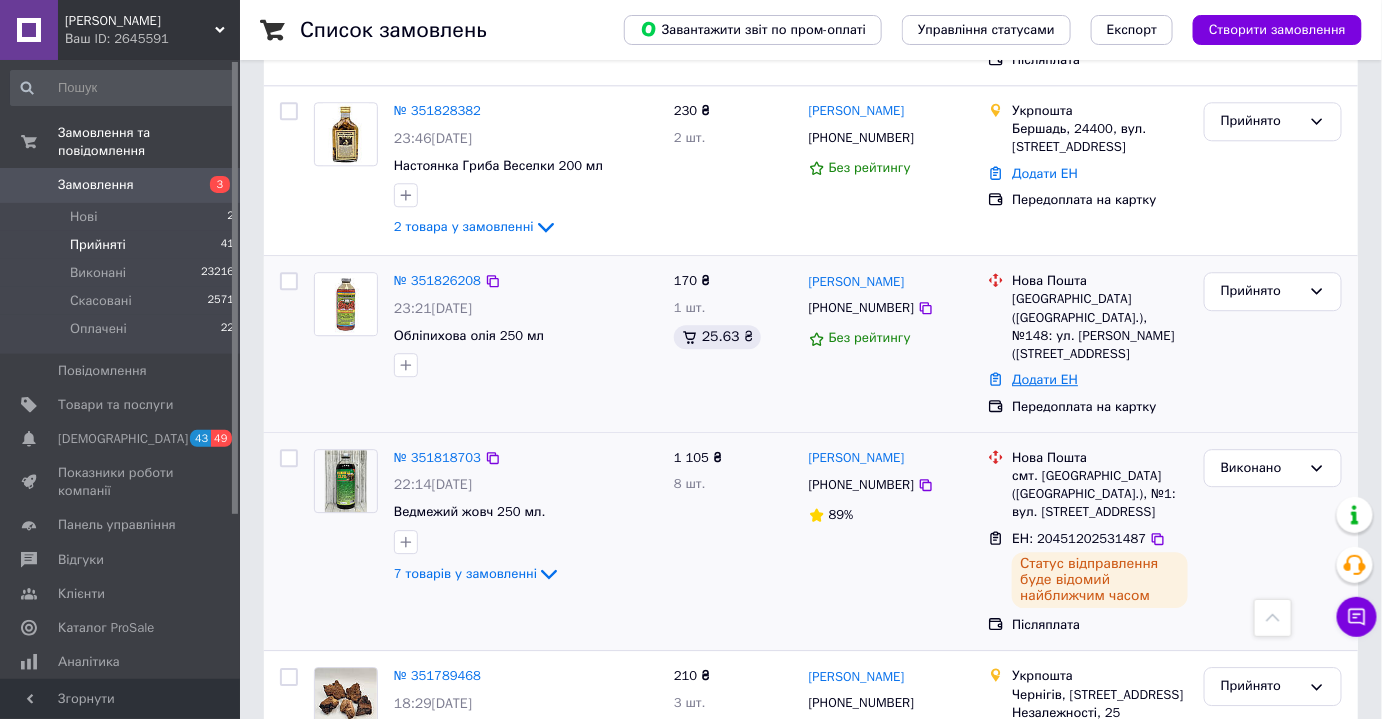 click on "Додати ЕН" at bounding box center (1045, 379) 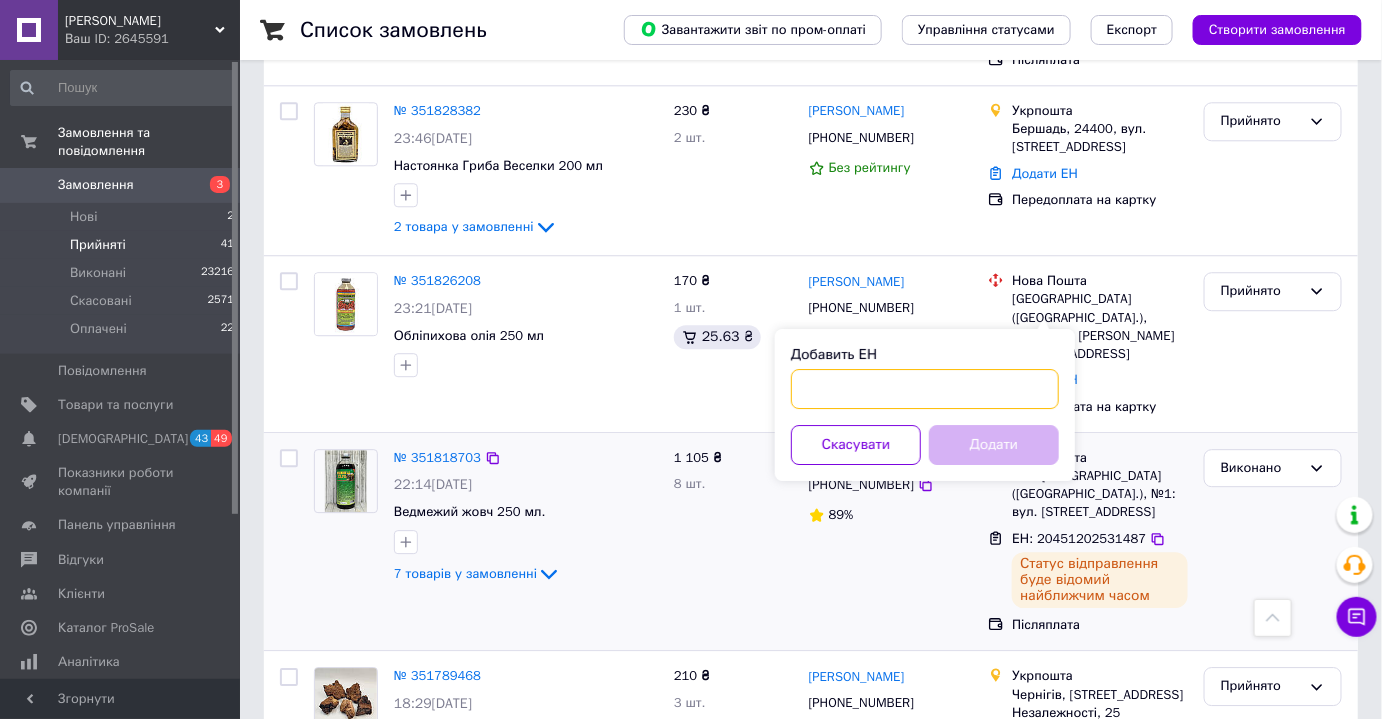 click on "Добавить ЕН" at bounding box center [925, 389] 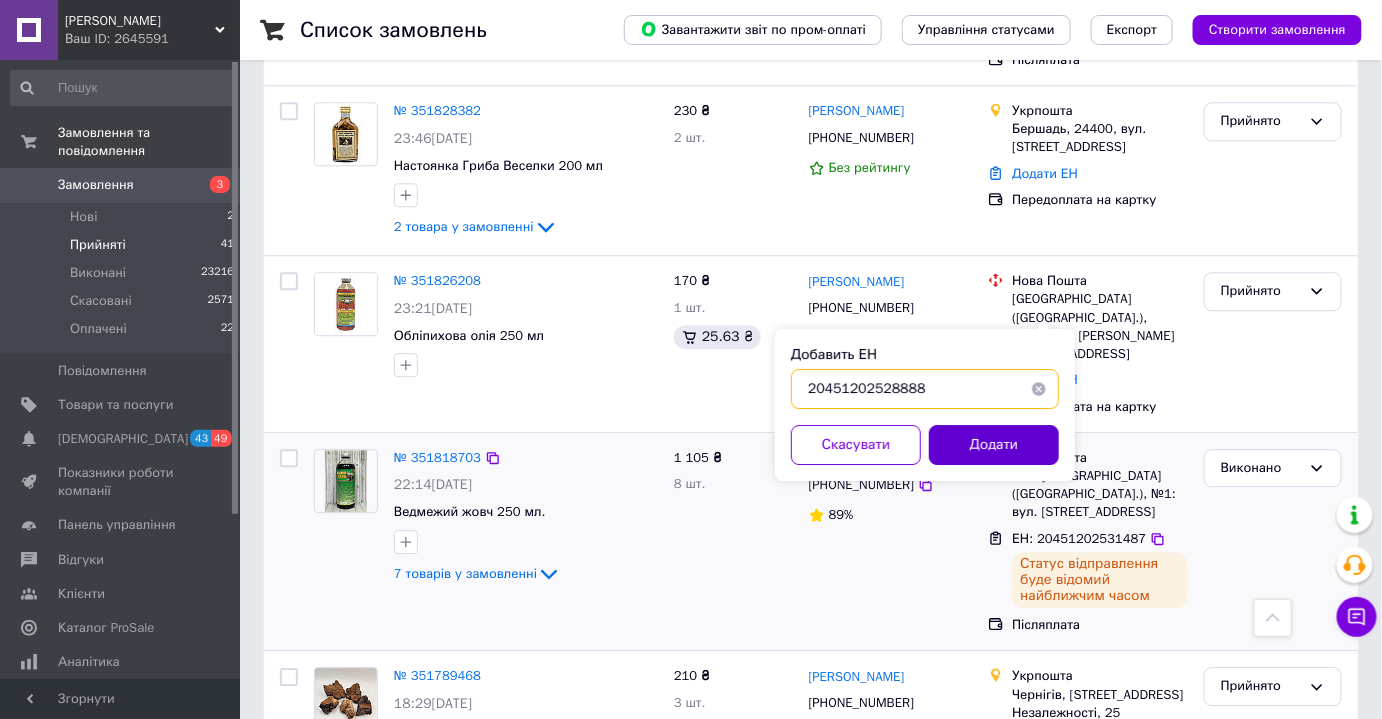 type on "20451202528888" 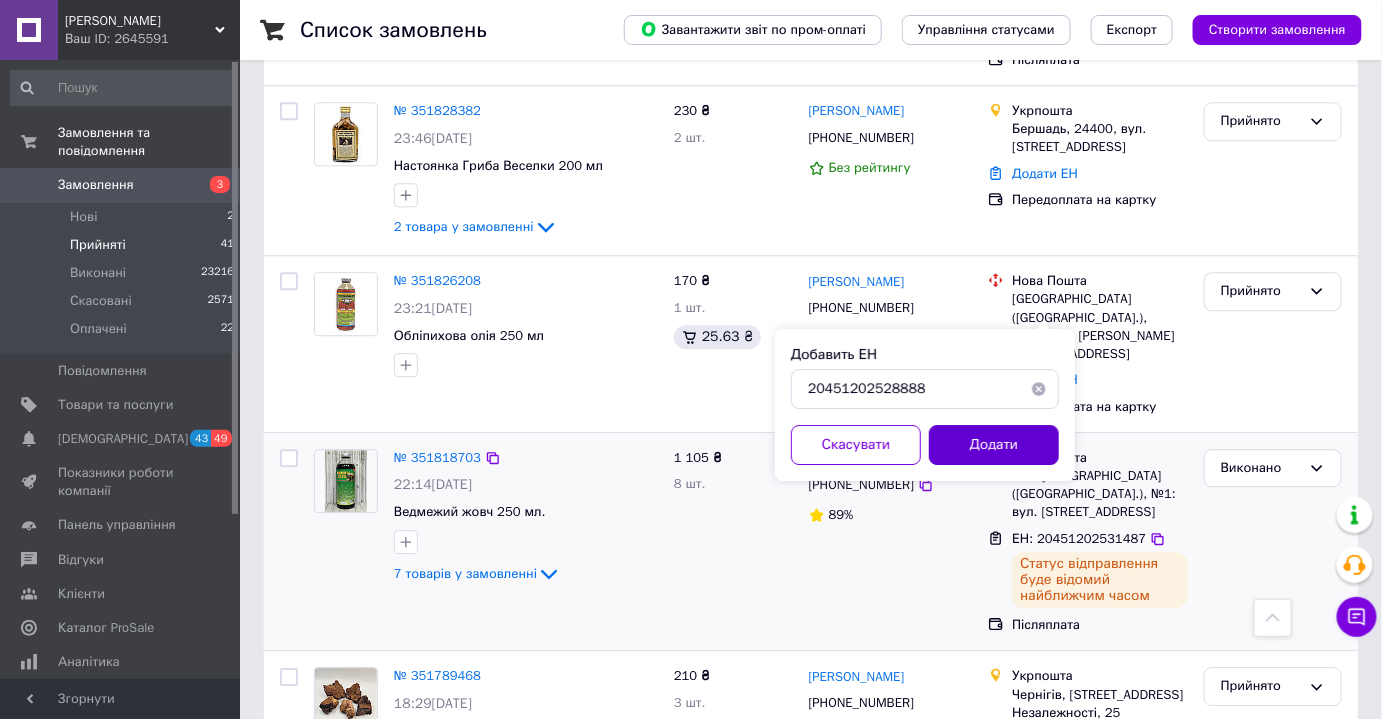 click on "Додати" at bounding box center (994, 445) 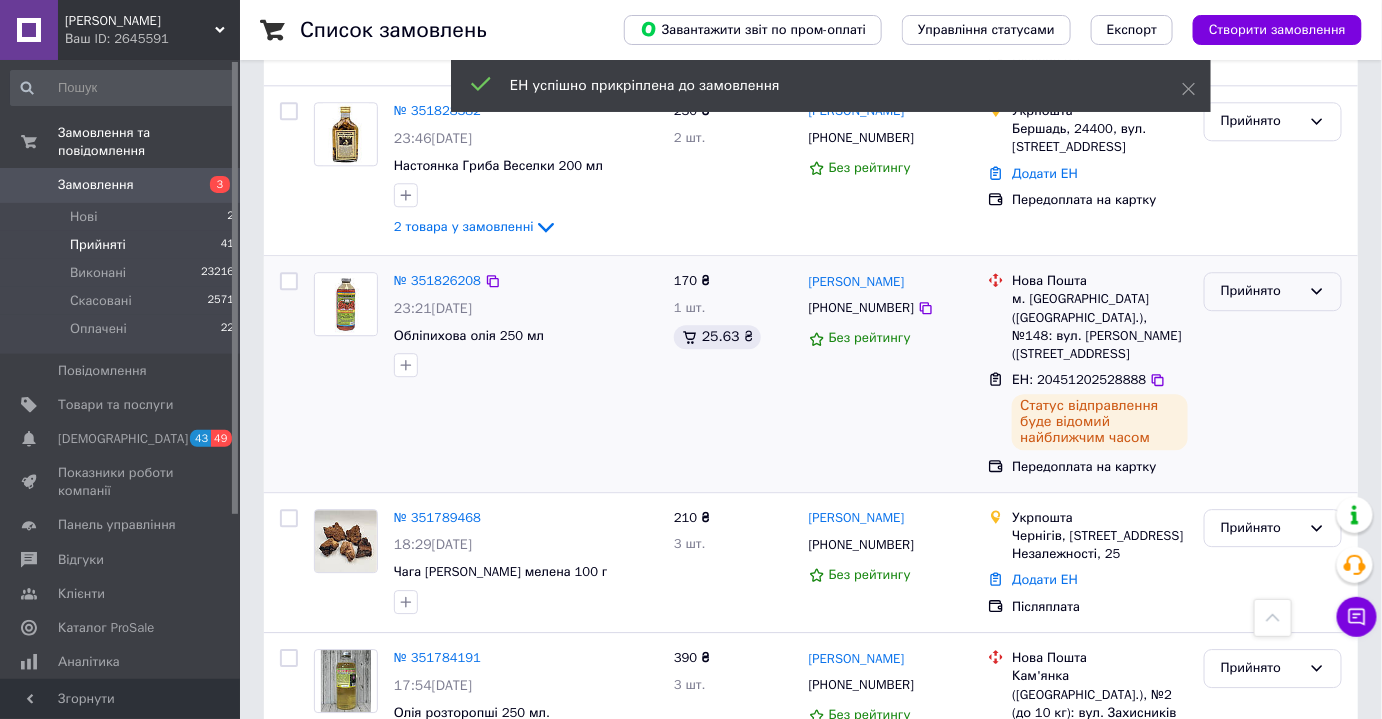 click on "Прийнято" at bounding box center [1261, 291] 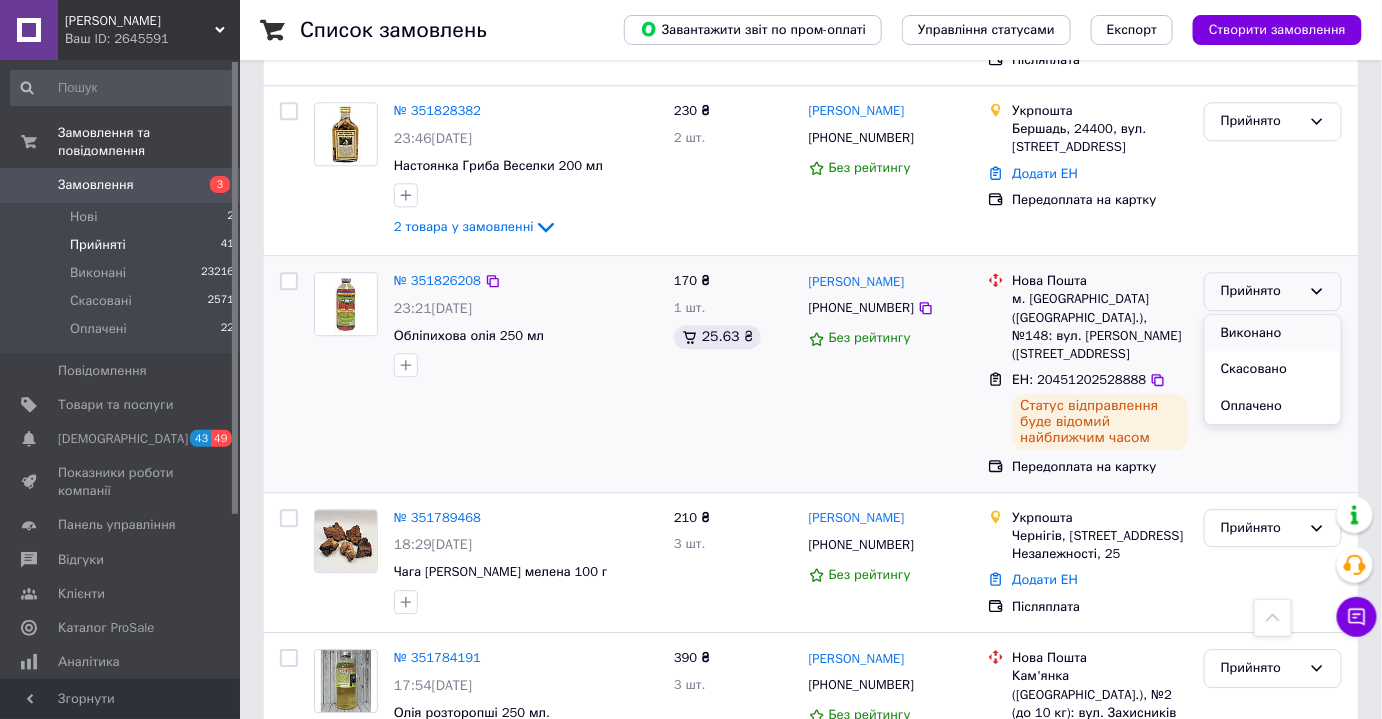 click on "Виконано" at bounding box center [1273, 333] 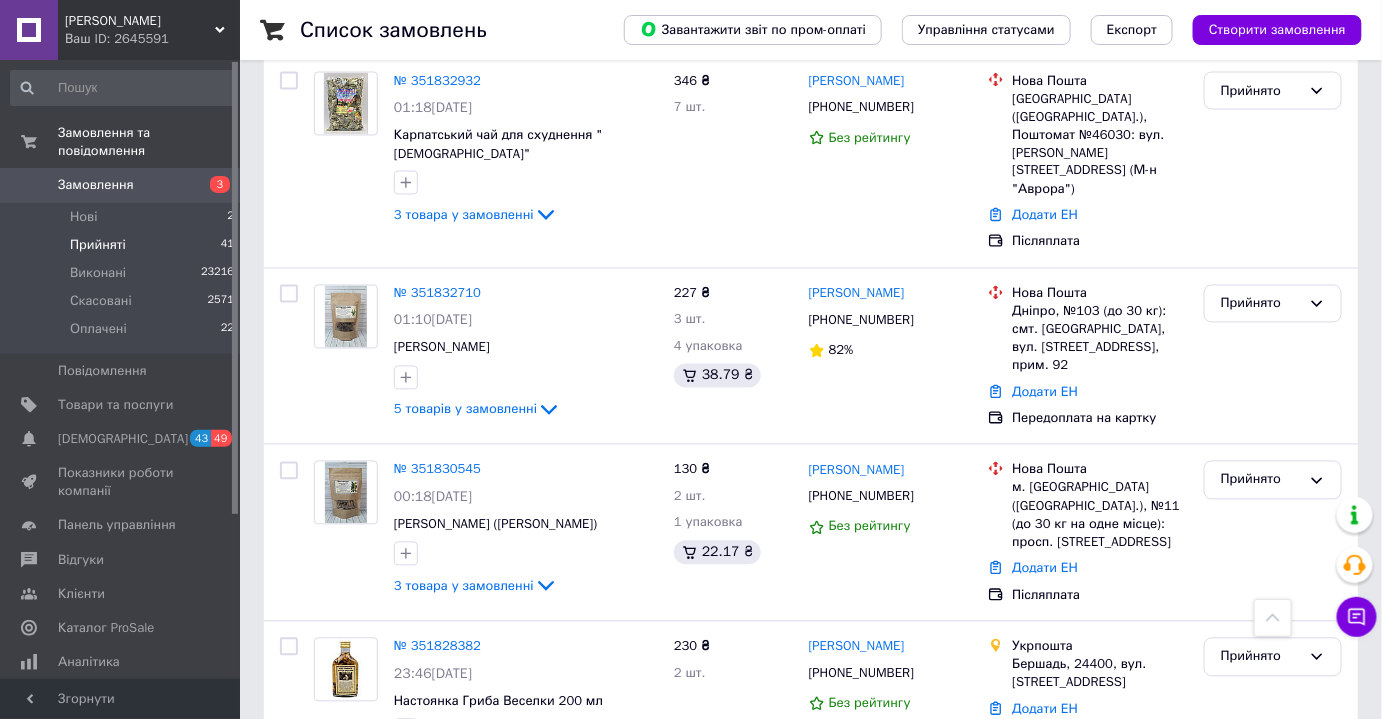 scroll, scrollTop: 1093, scrollLeft: 0, axis: vertical 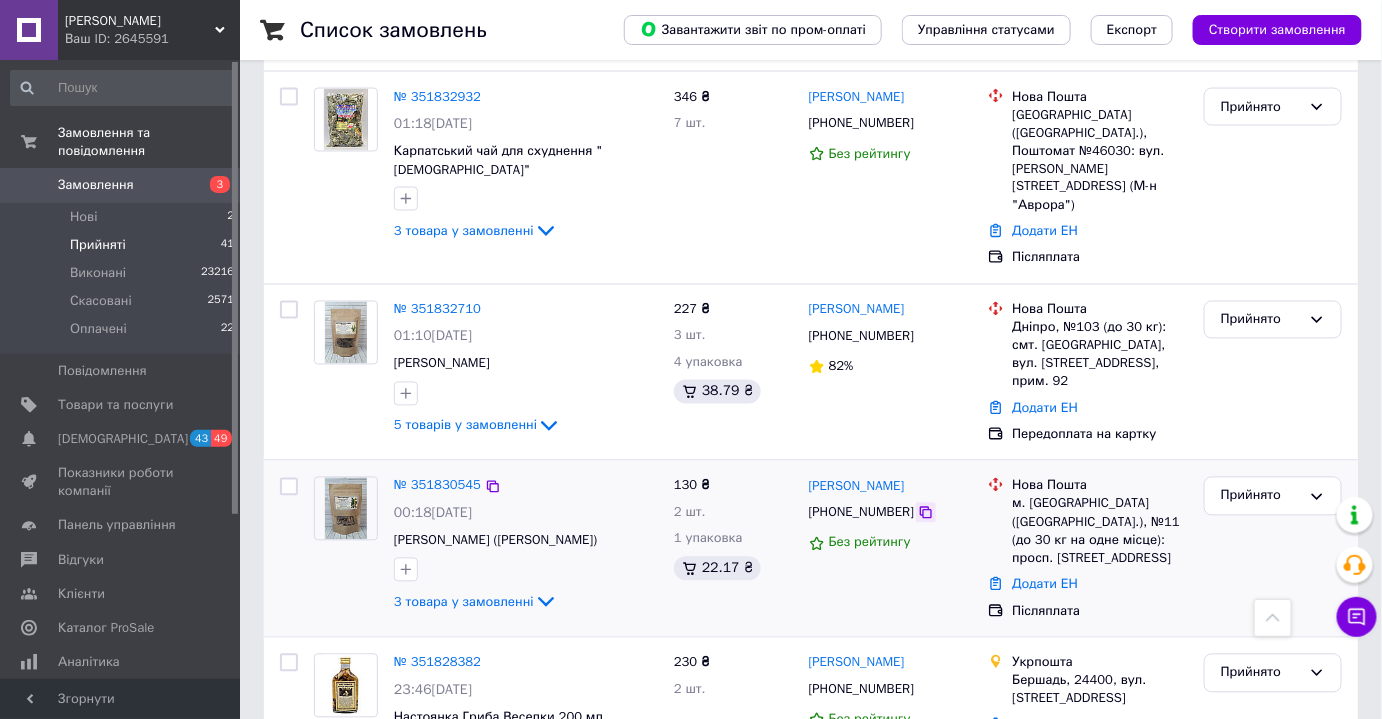 click 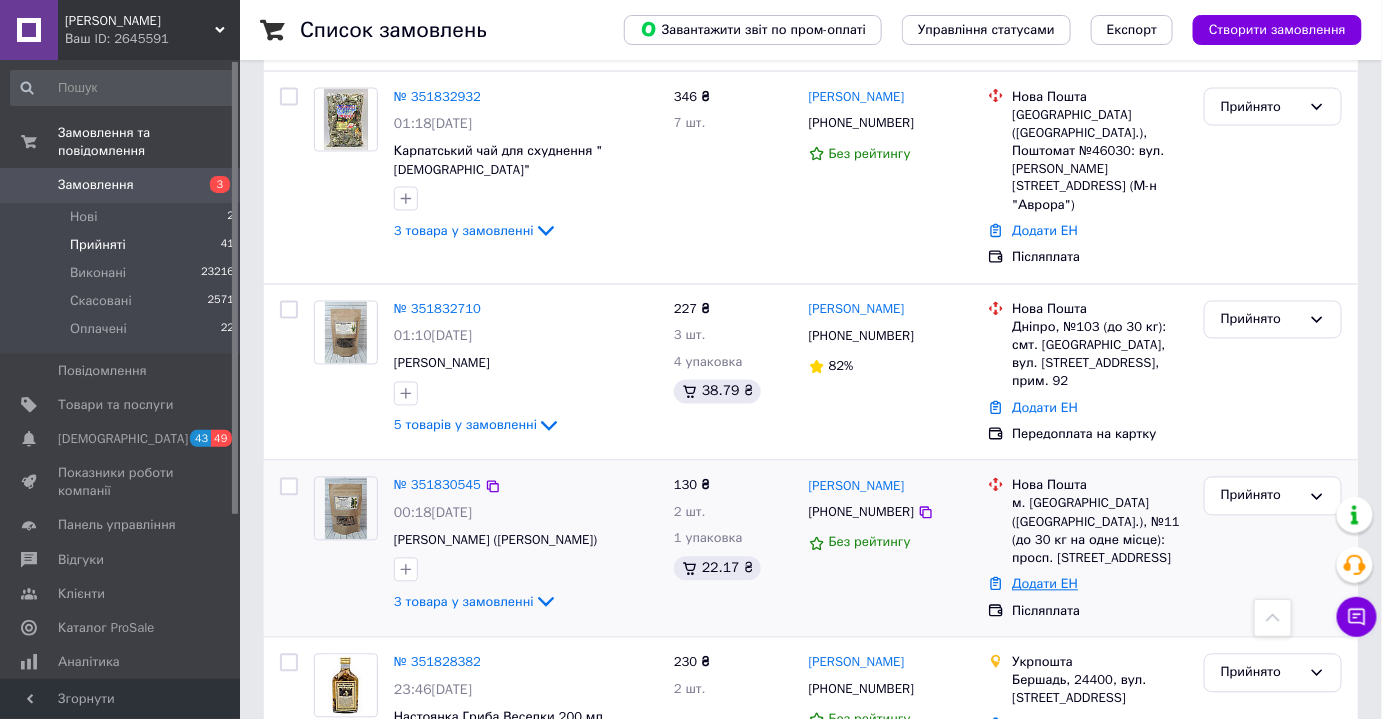 click on "Додати ЕН" at bounding box center (1045, 584) 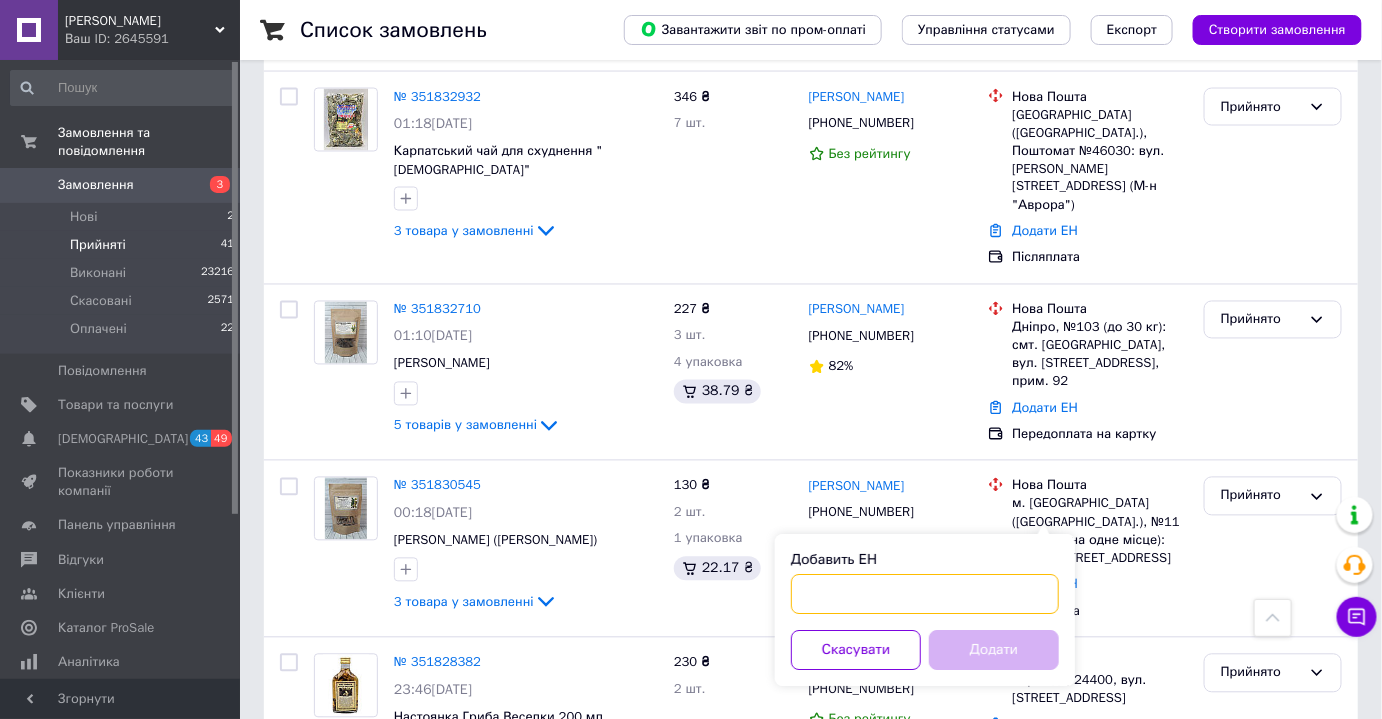 click on "Добавить ЕН" at bounding box center [925, 595] 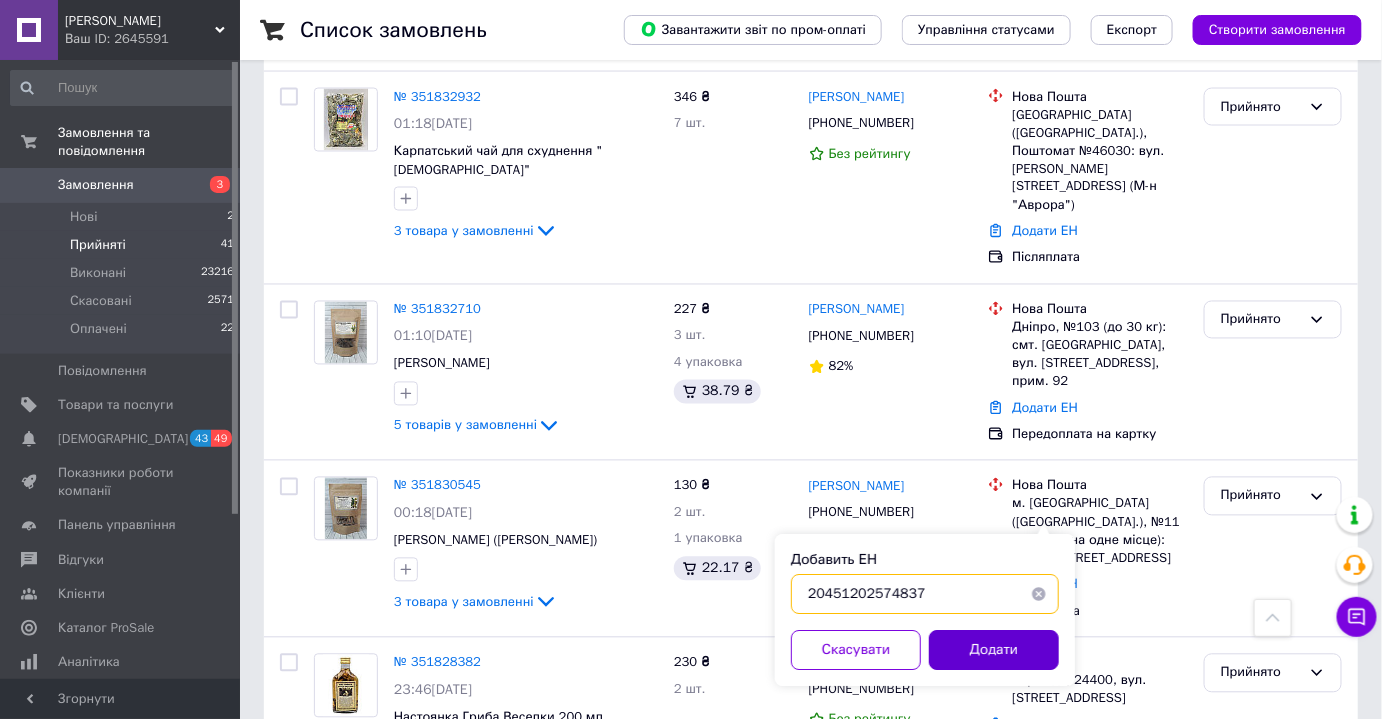 type on "20451202574837" 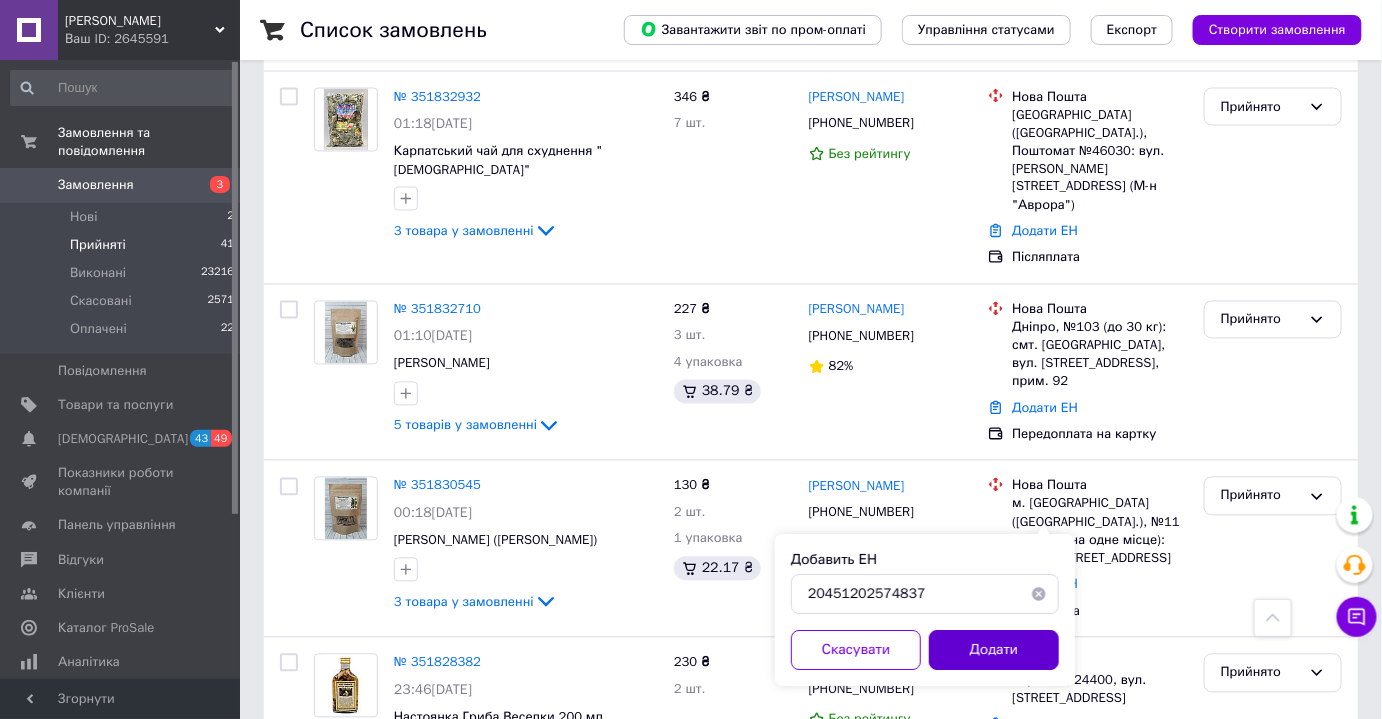 click on "Додати" at bounding box center [994, 651] 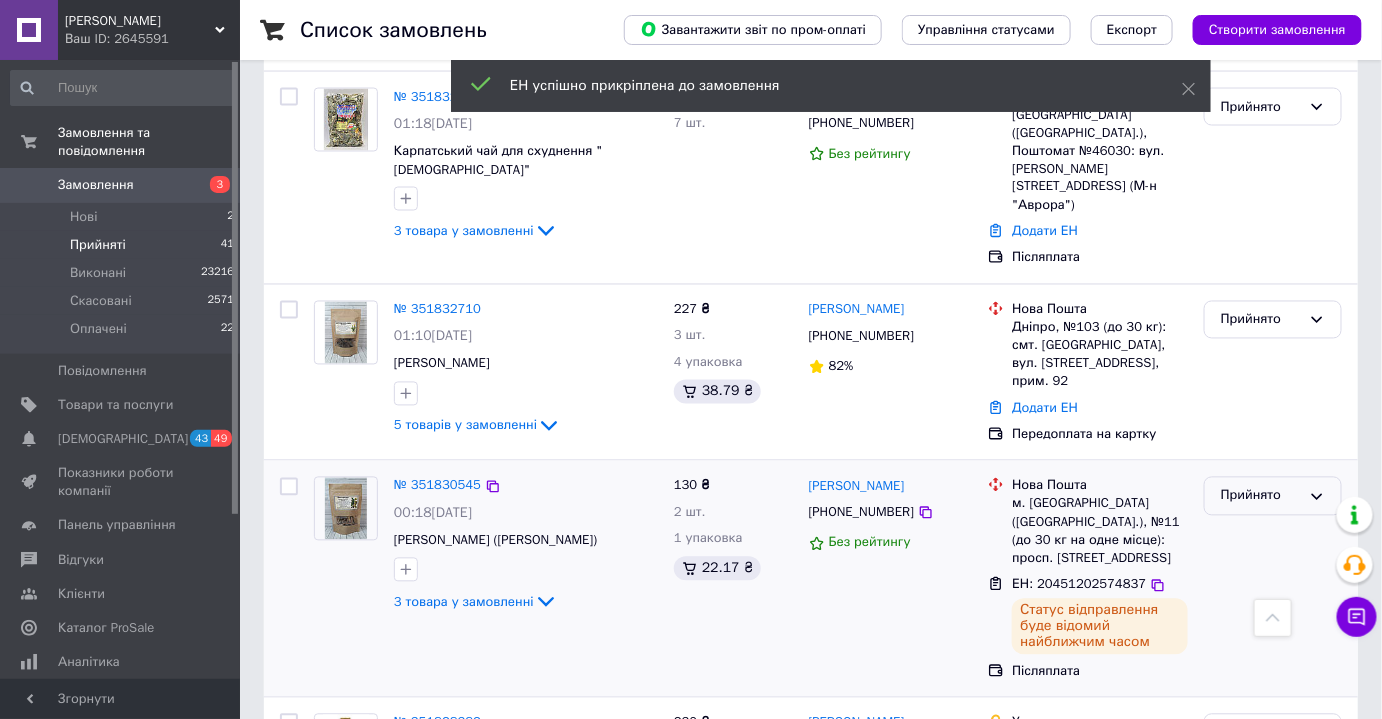 click on "Прийнято" at bounding box center (1261, 496) 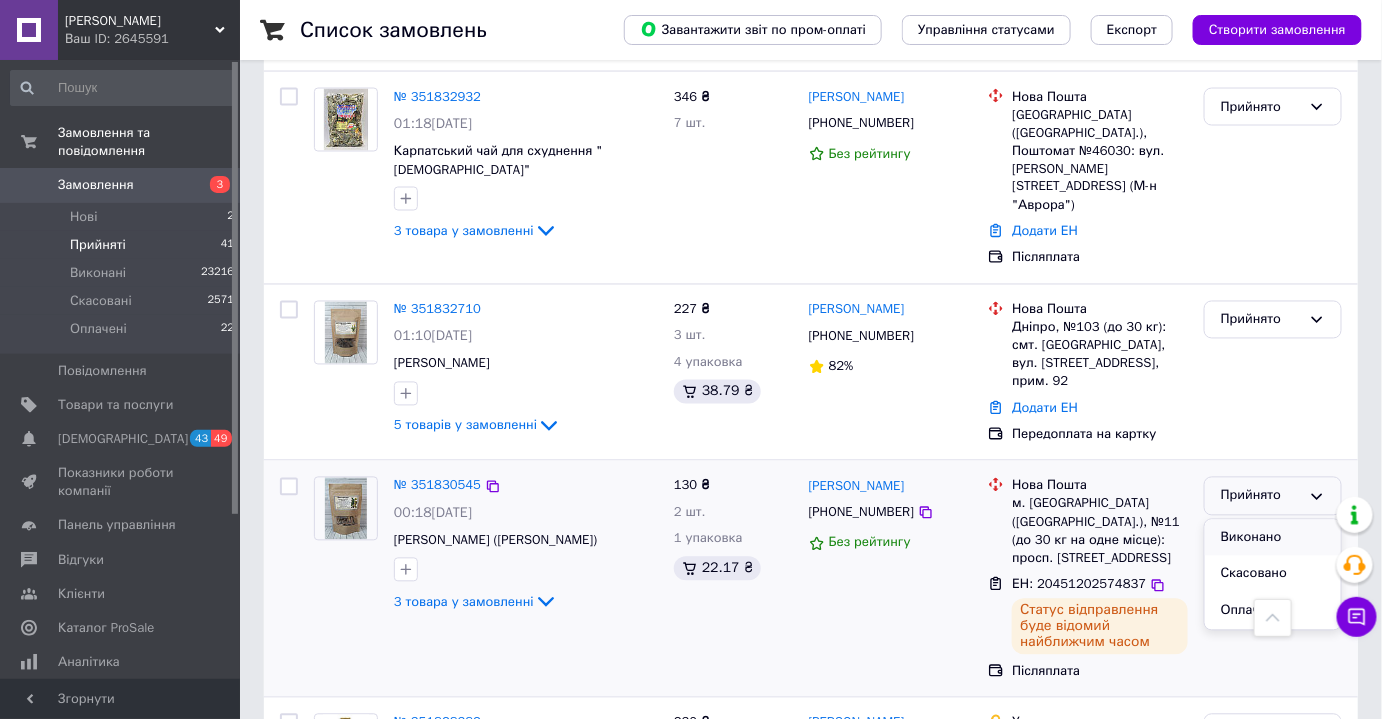 click on "Виконано" at bounding box center [1273, 538] 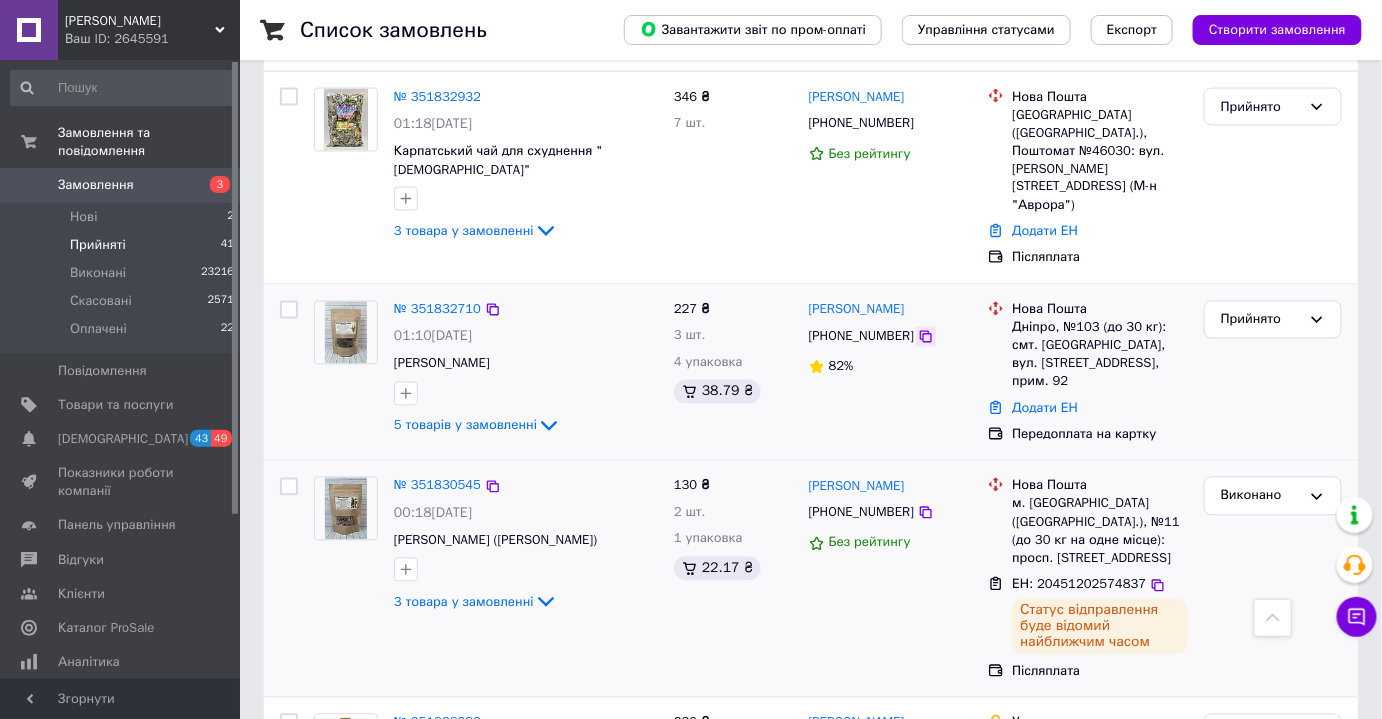 click 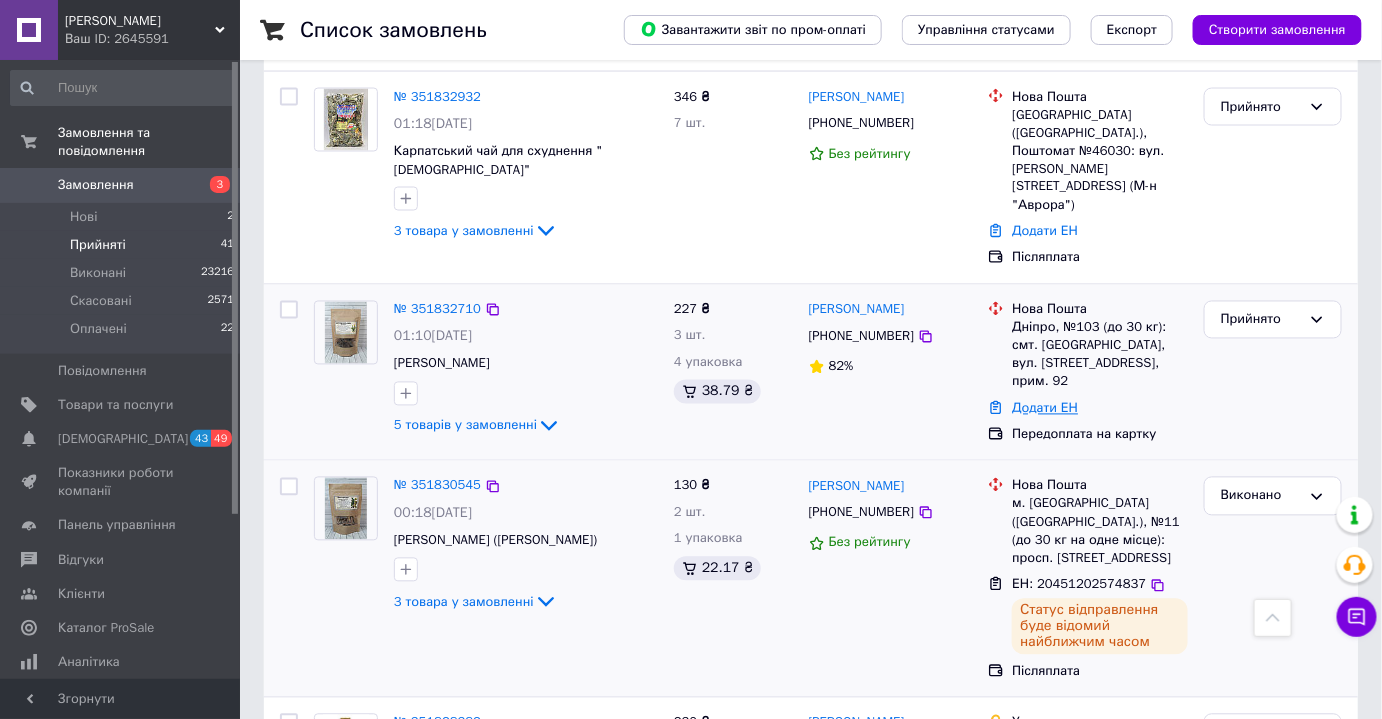 click on "Додати ЕН" at bounding box center [1045, 408] 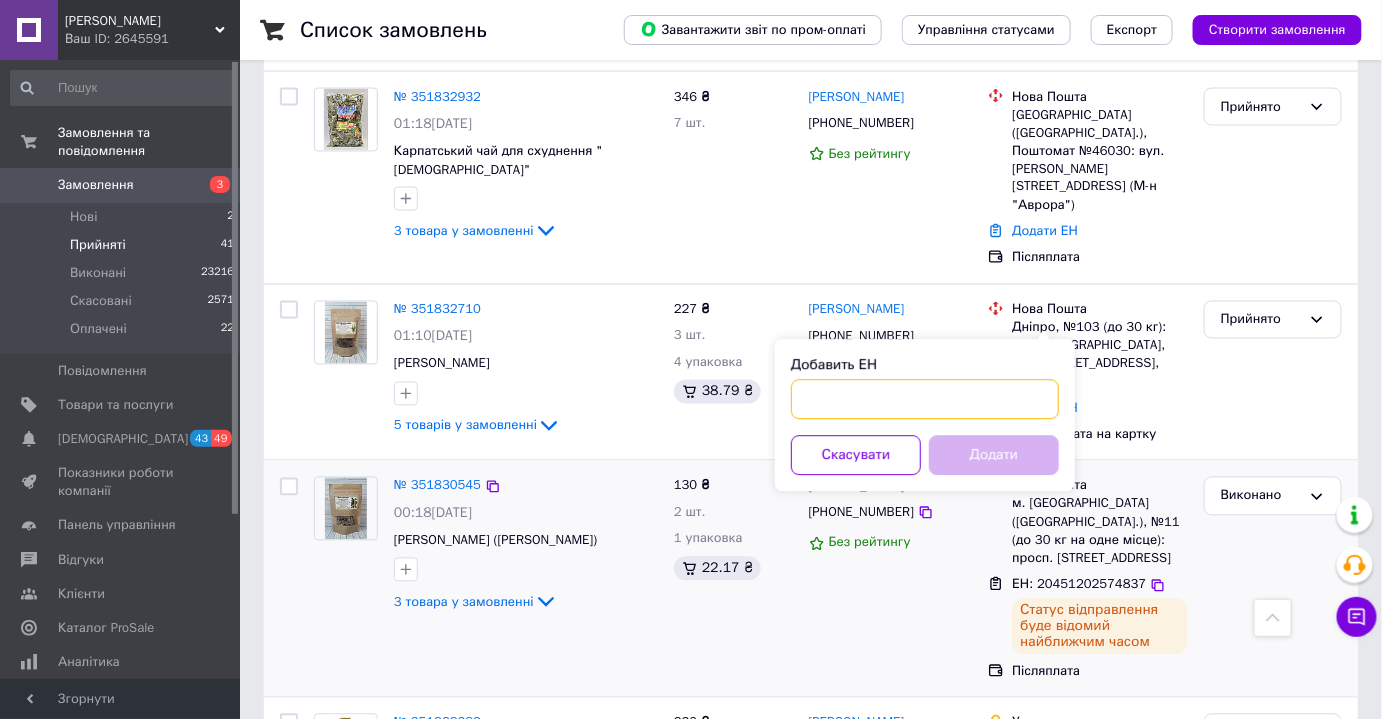 click on "Добавить ЕН" at bounding box center (925, 400) 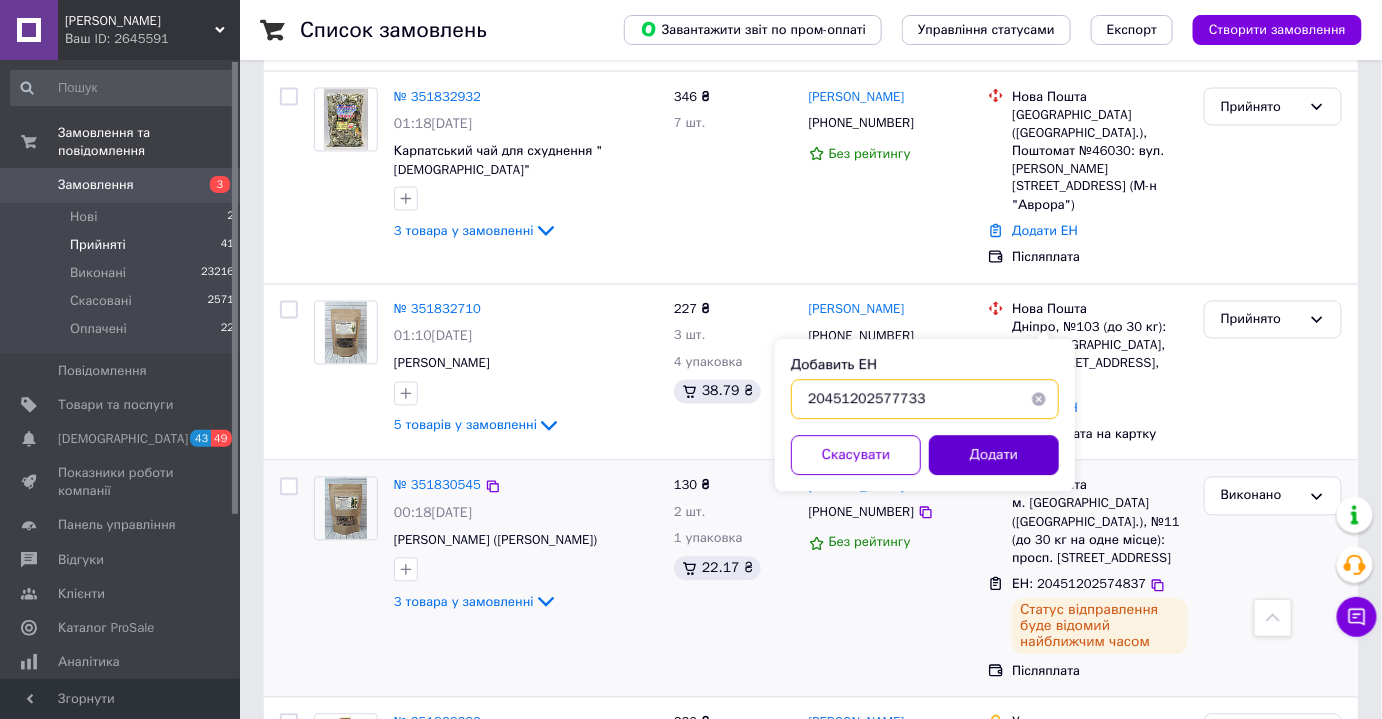 type on "20451202577733" 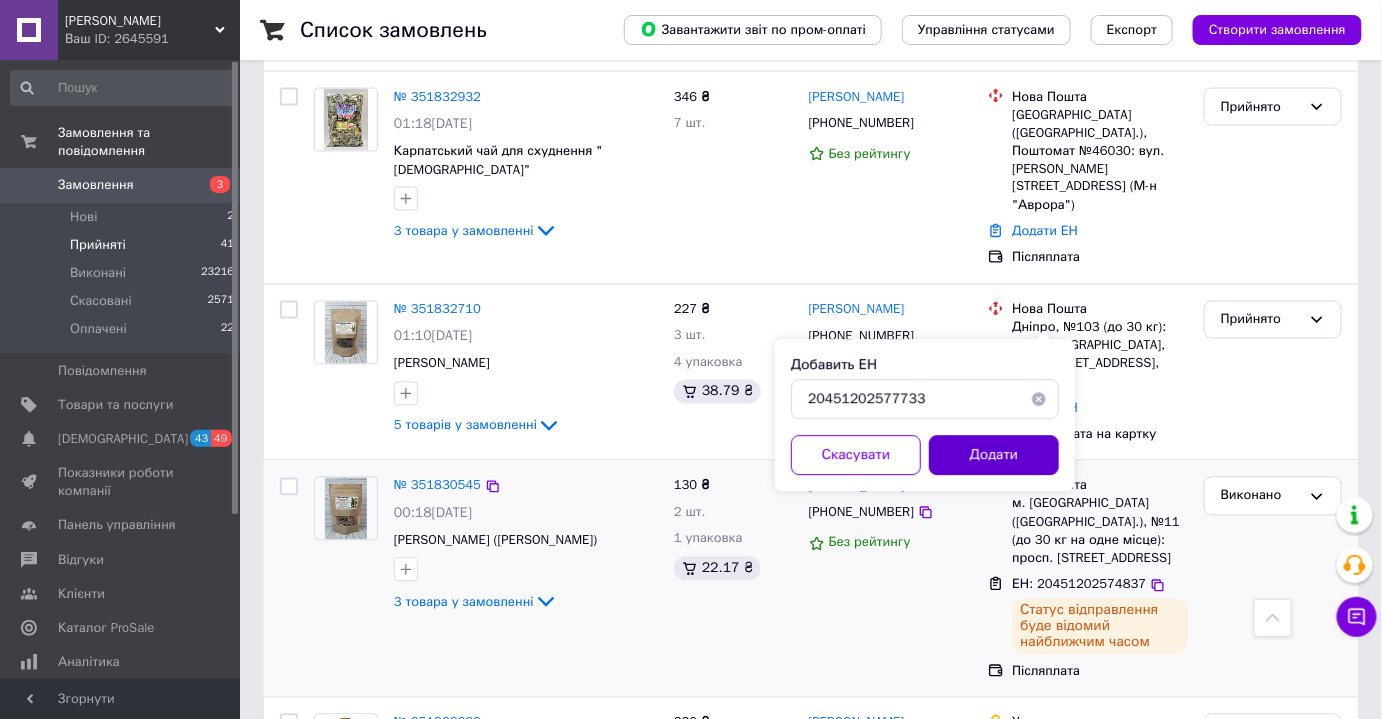 click on "Додати" at bounding box center [994, 456] 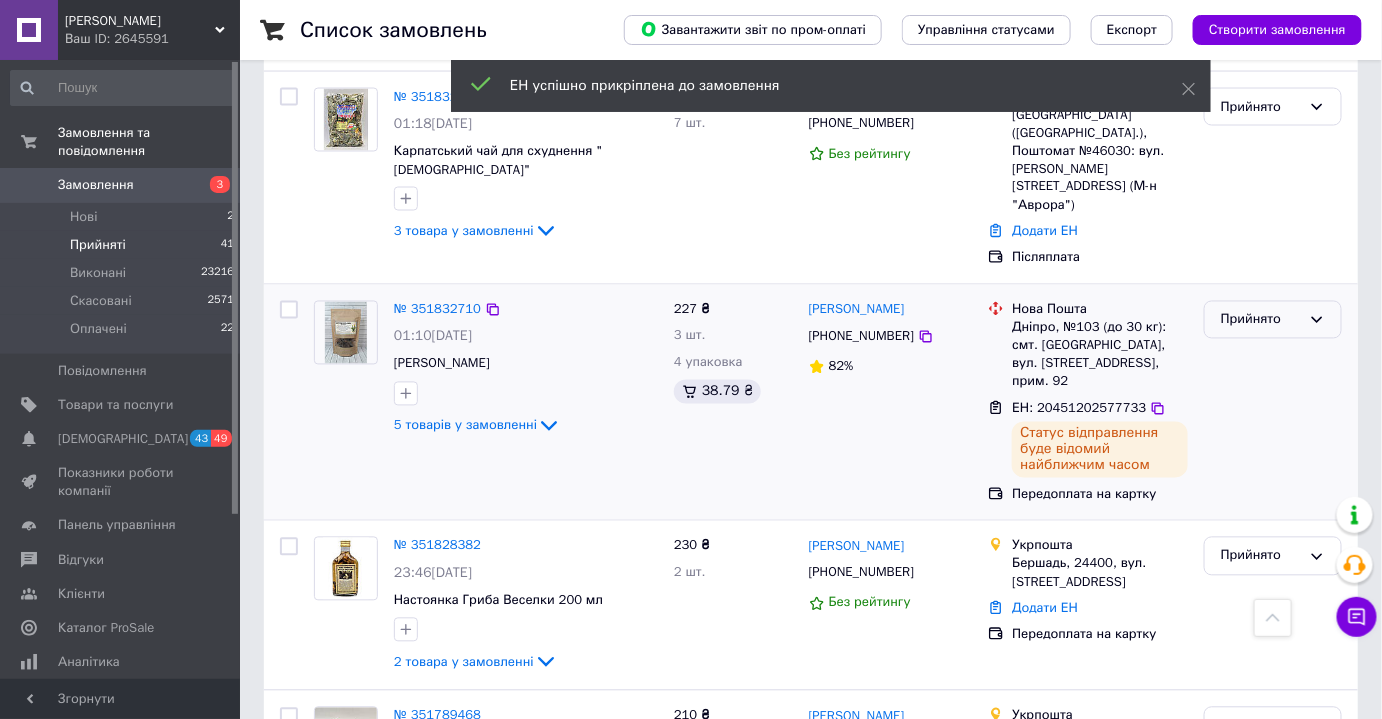 click on "Прийнято" at bounding box center [1261, 320] 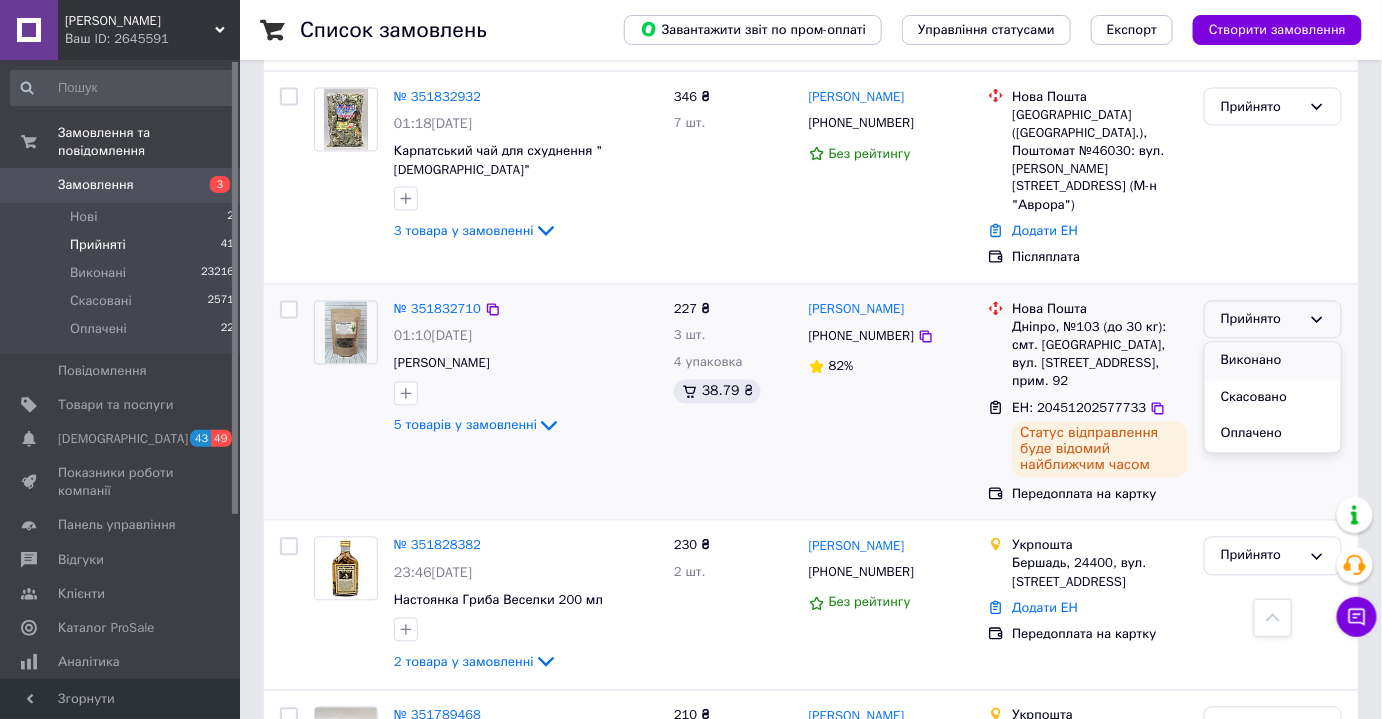 click on "Виконано" at bounding box center (1273, 361) 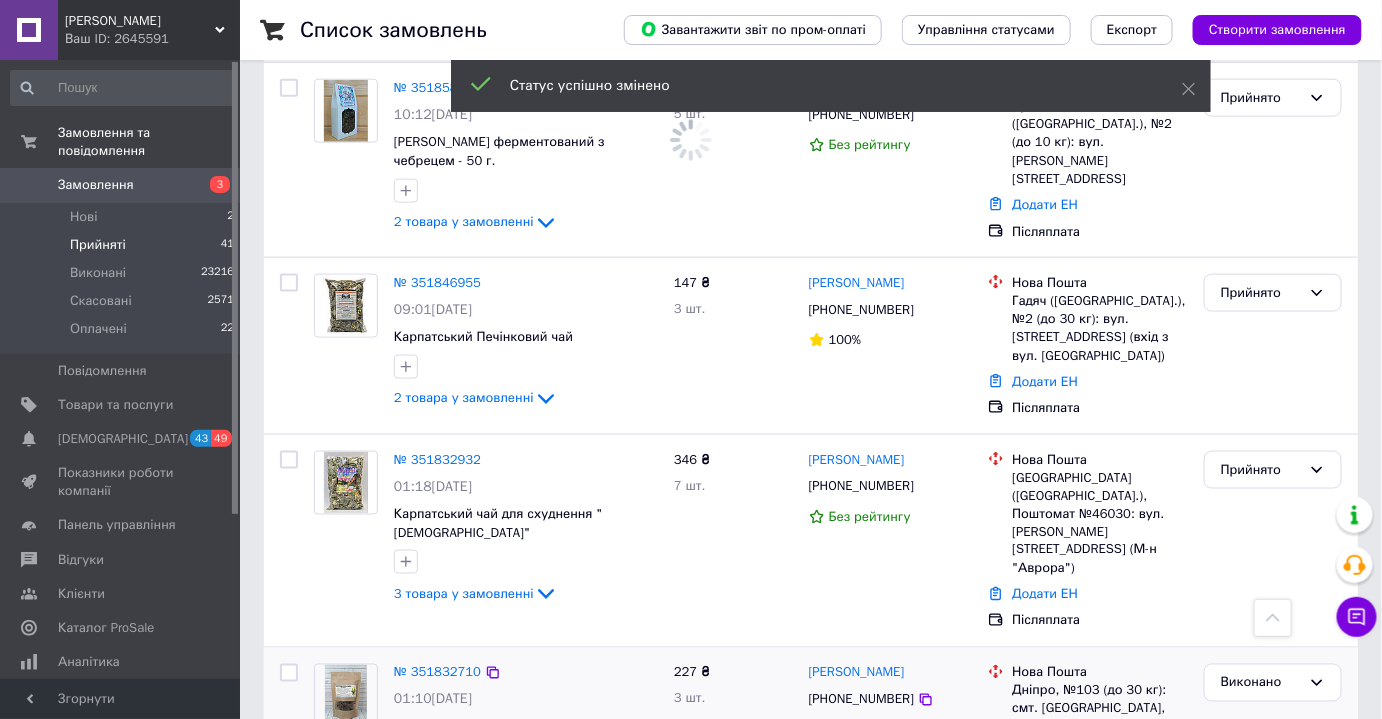 scroll, scrollTop: 713, scrollLeft: 0, axis: vertical 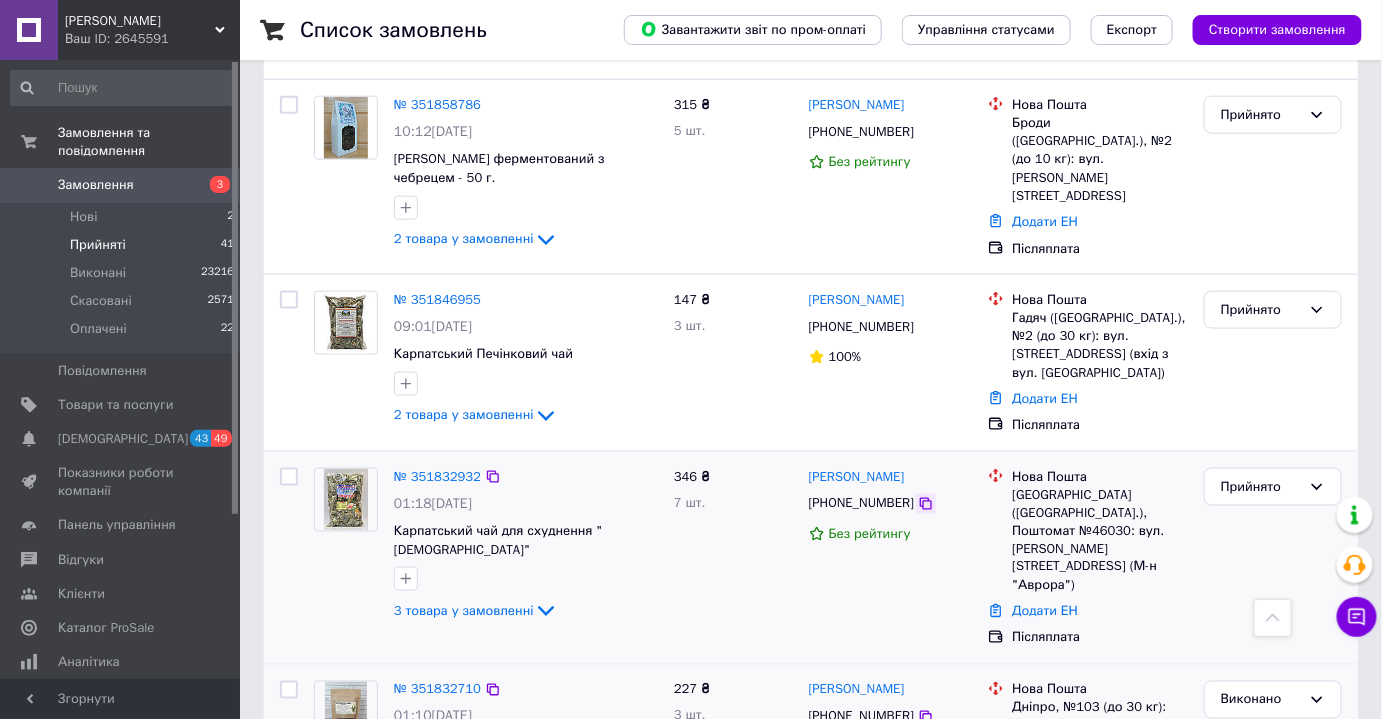 click 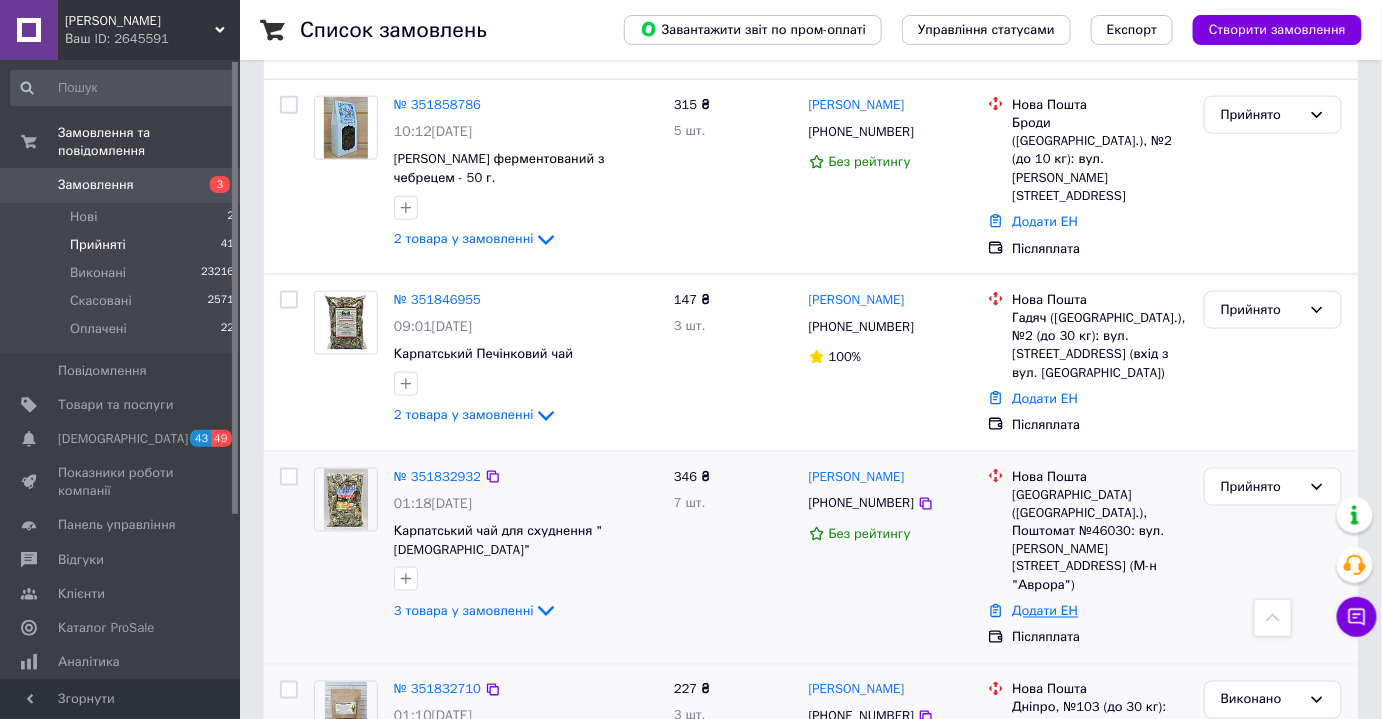 click on "Додати ЕН" at bounding box center [1045, 611] 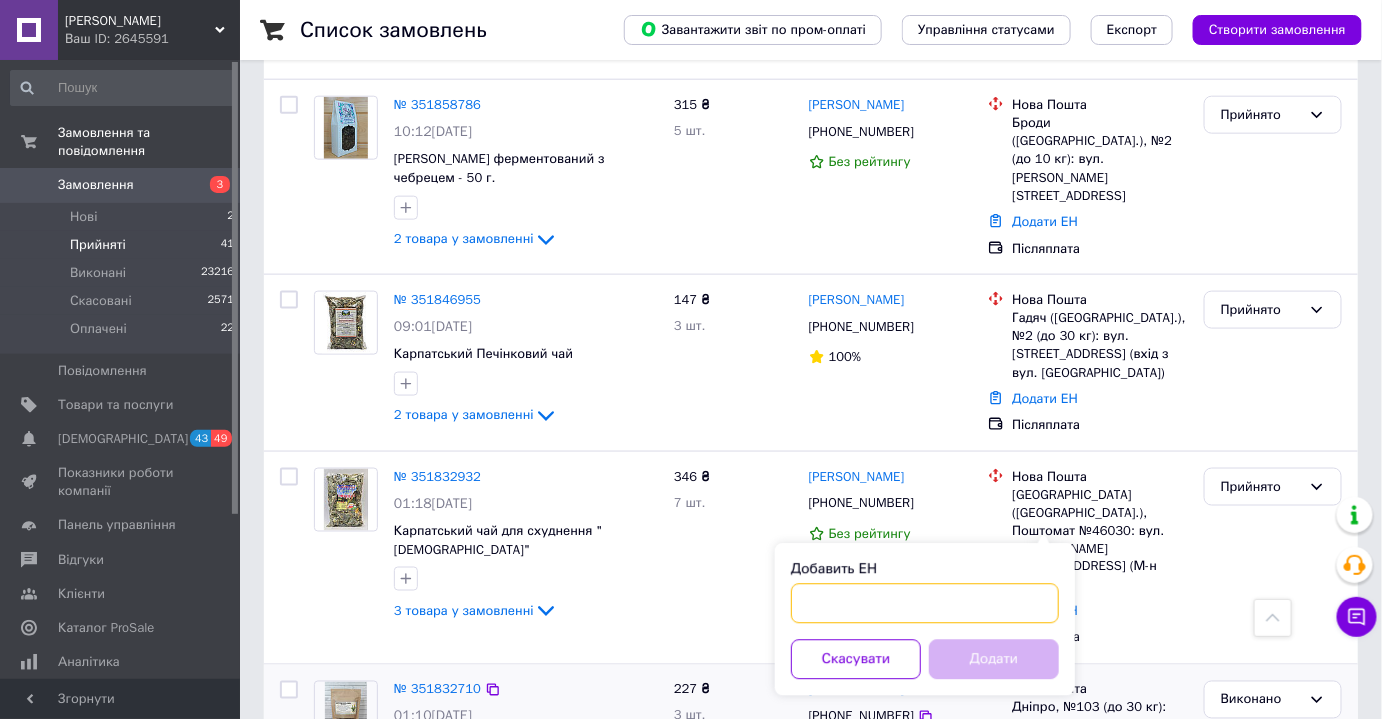 click on "Добавить ЕН" at bounding box center (925, 604) 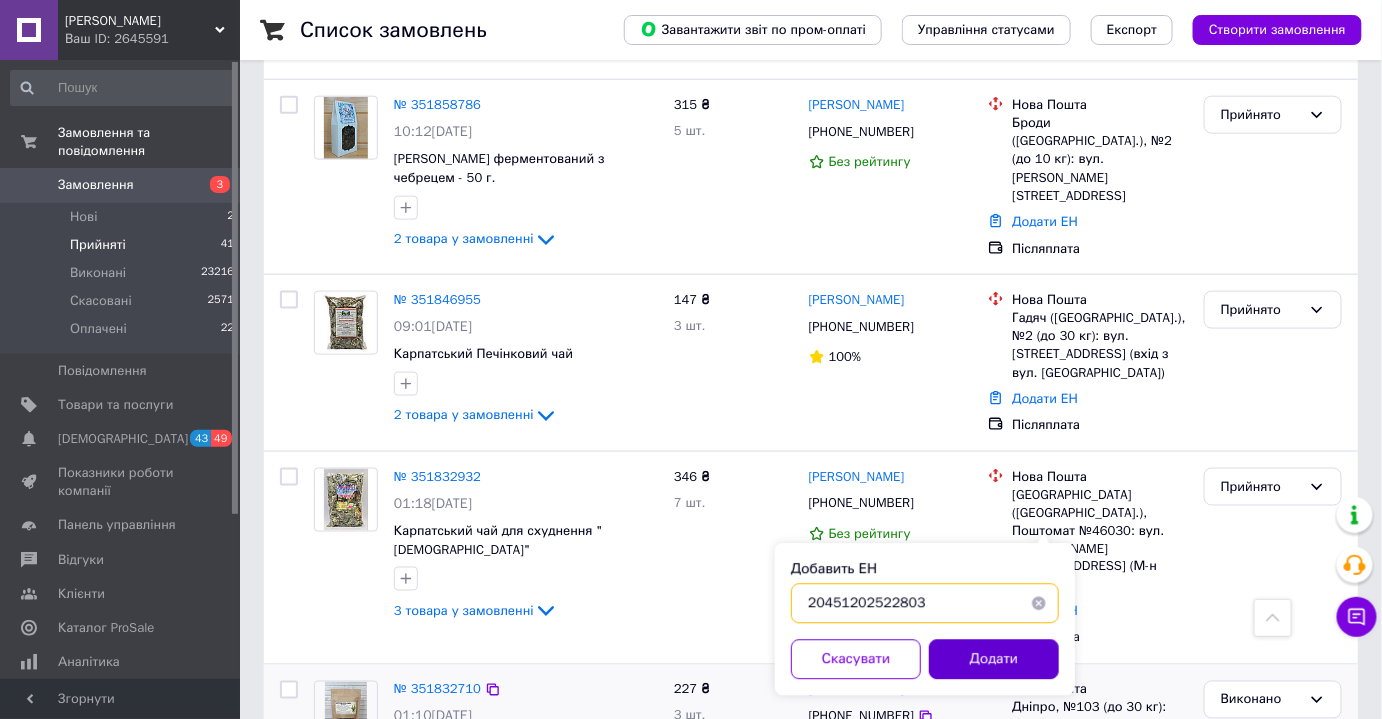 type on "20451202522803" 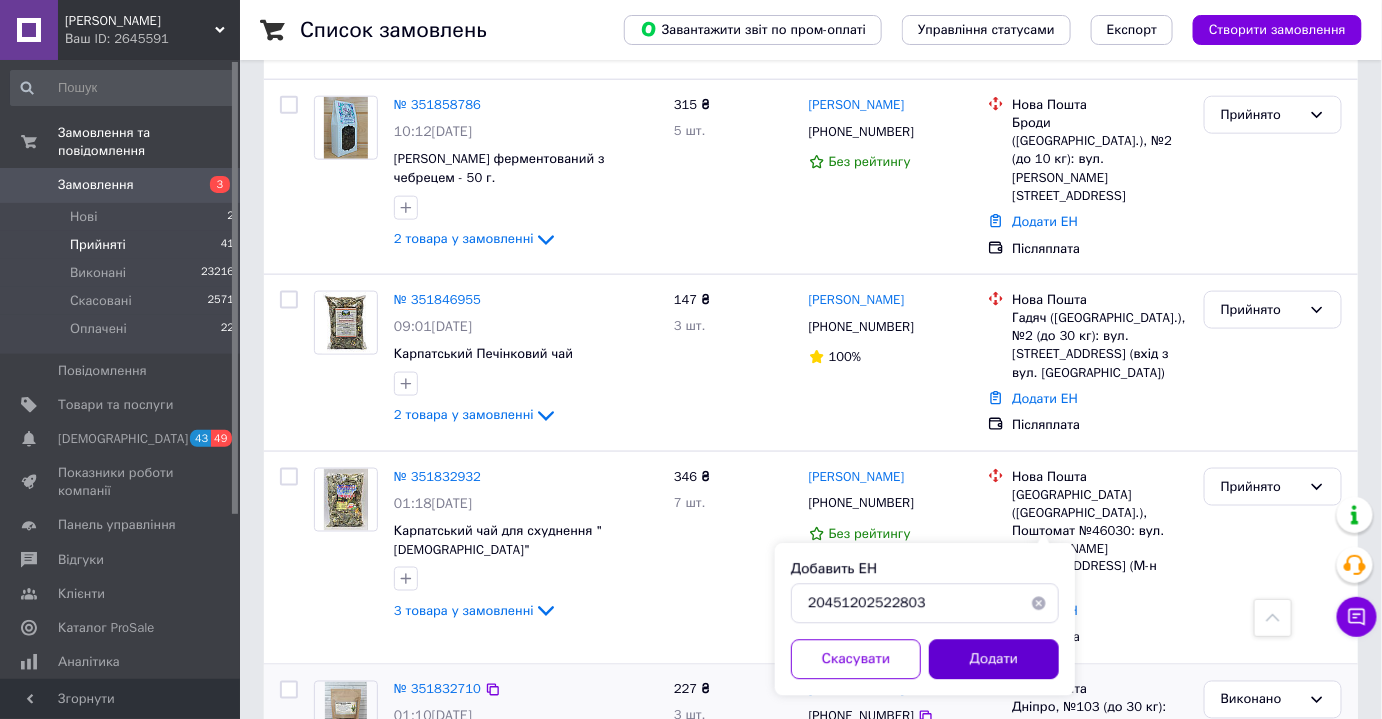click on "Додати" at bounding box center [994, 660] 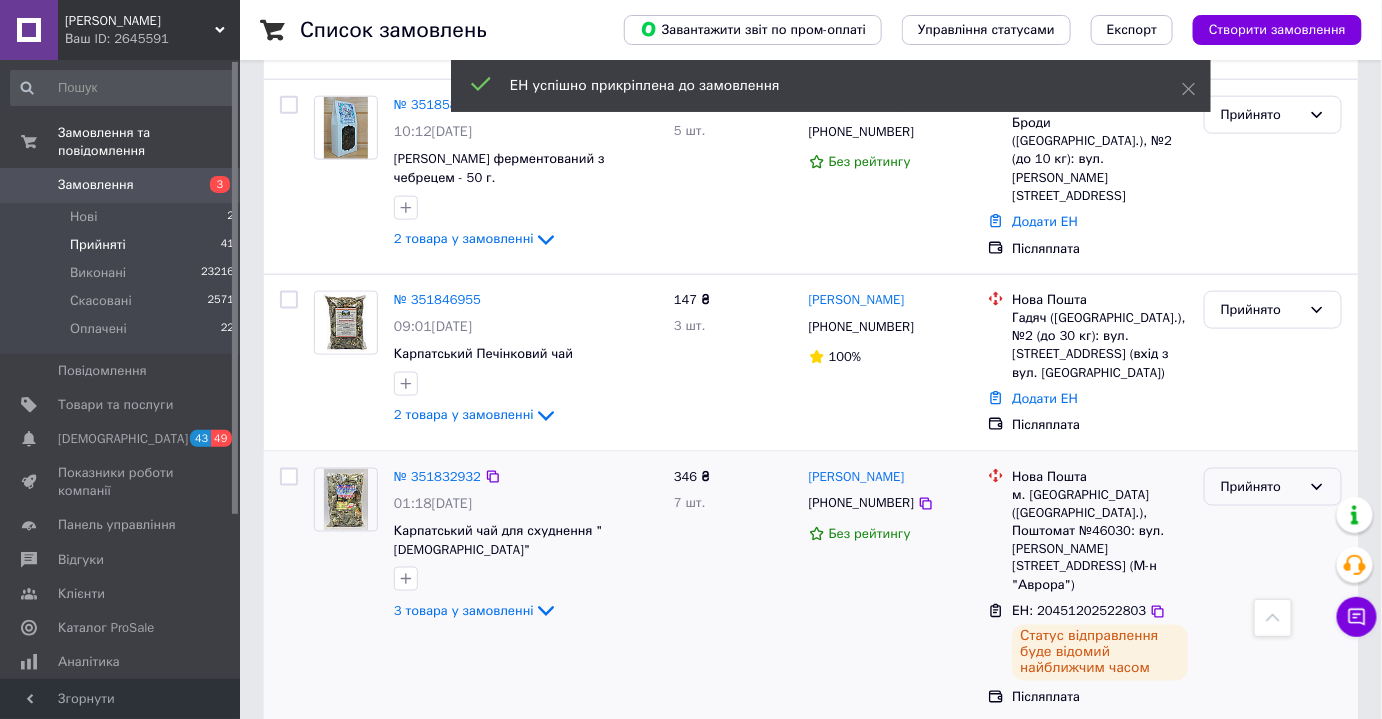 click on "Прийнято" at bounding box center [1261, 487] 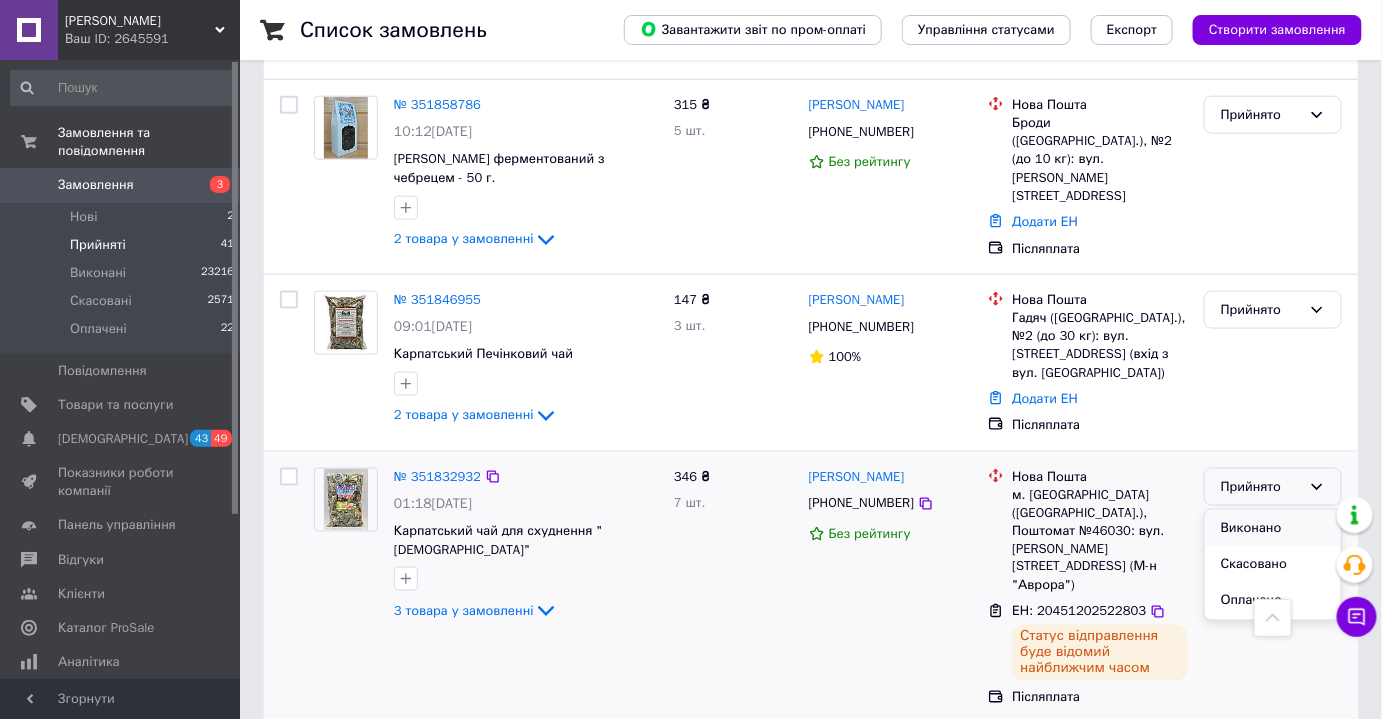 click on "Виконано" at bounding box center (1273, 528) 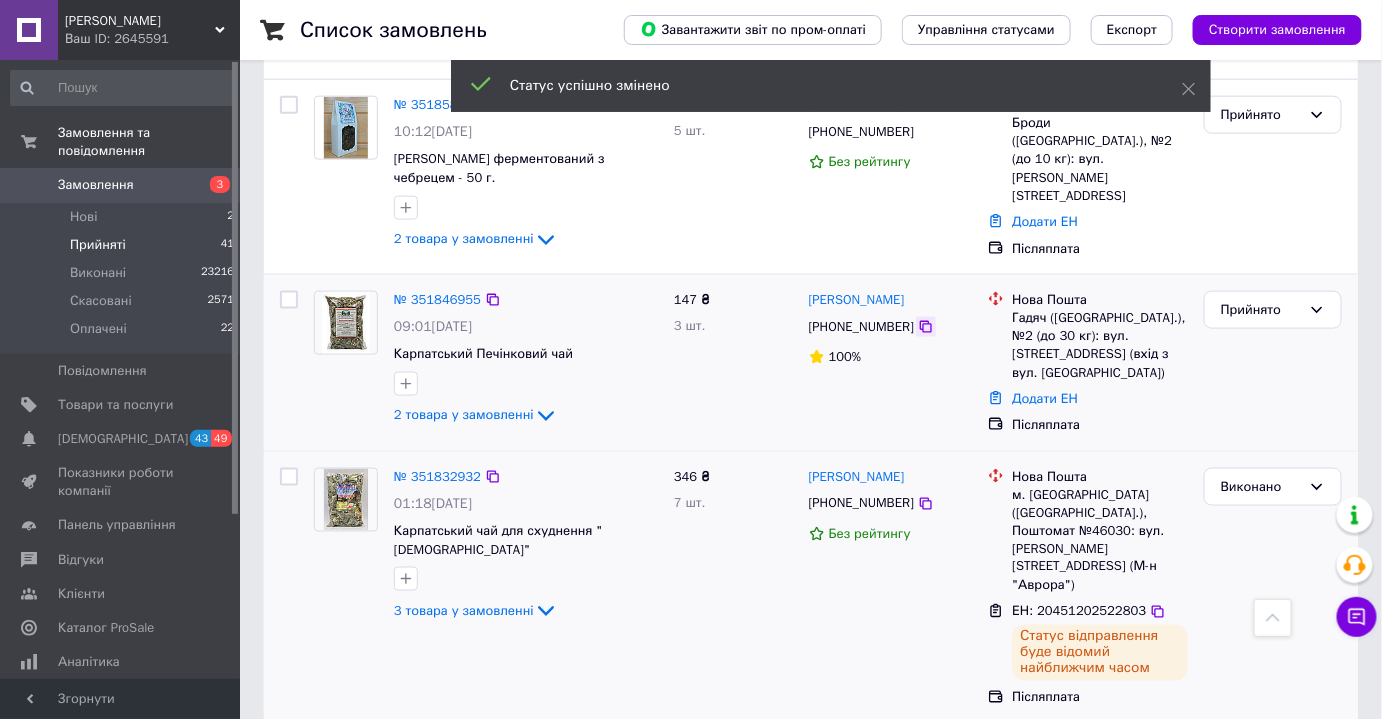 click 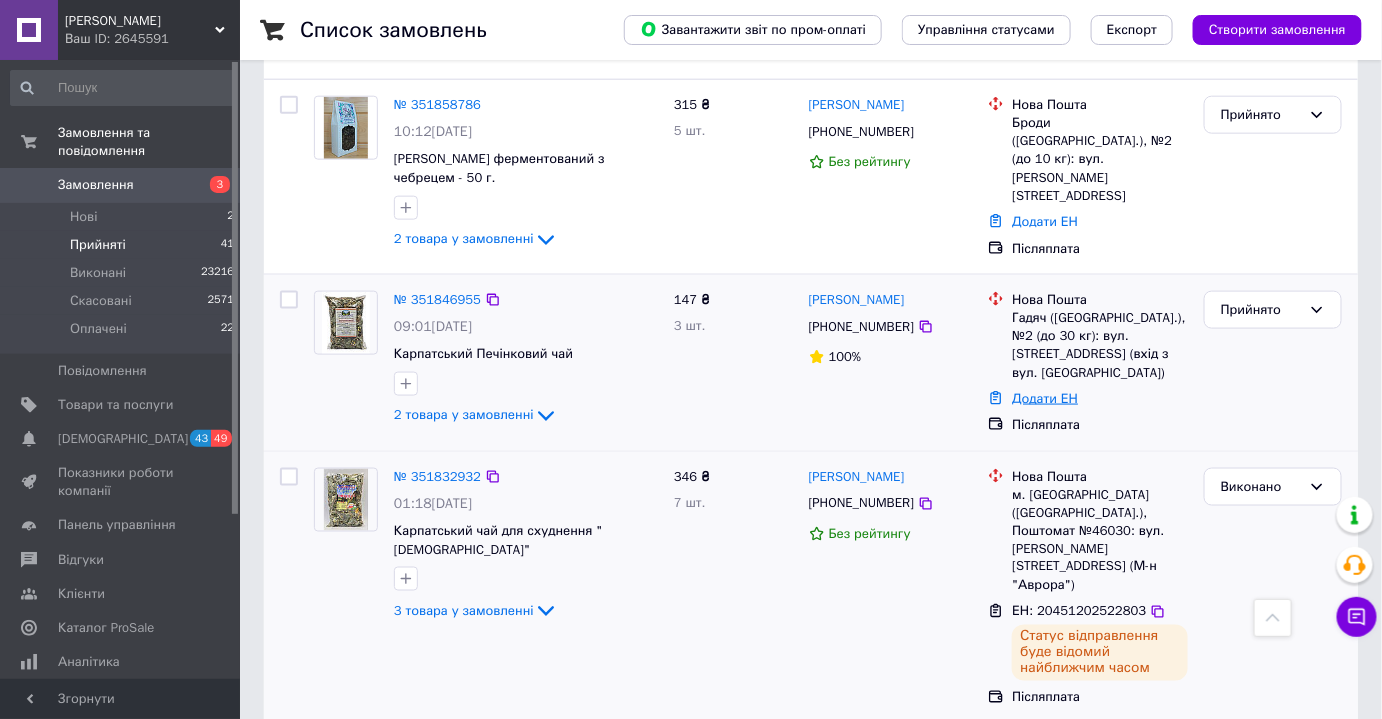 click on "Додати ЕН" at bounding box center [1045, 398] 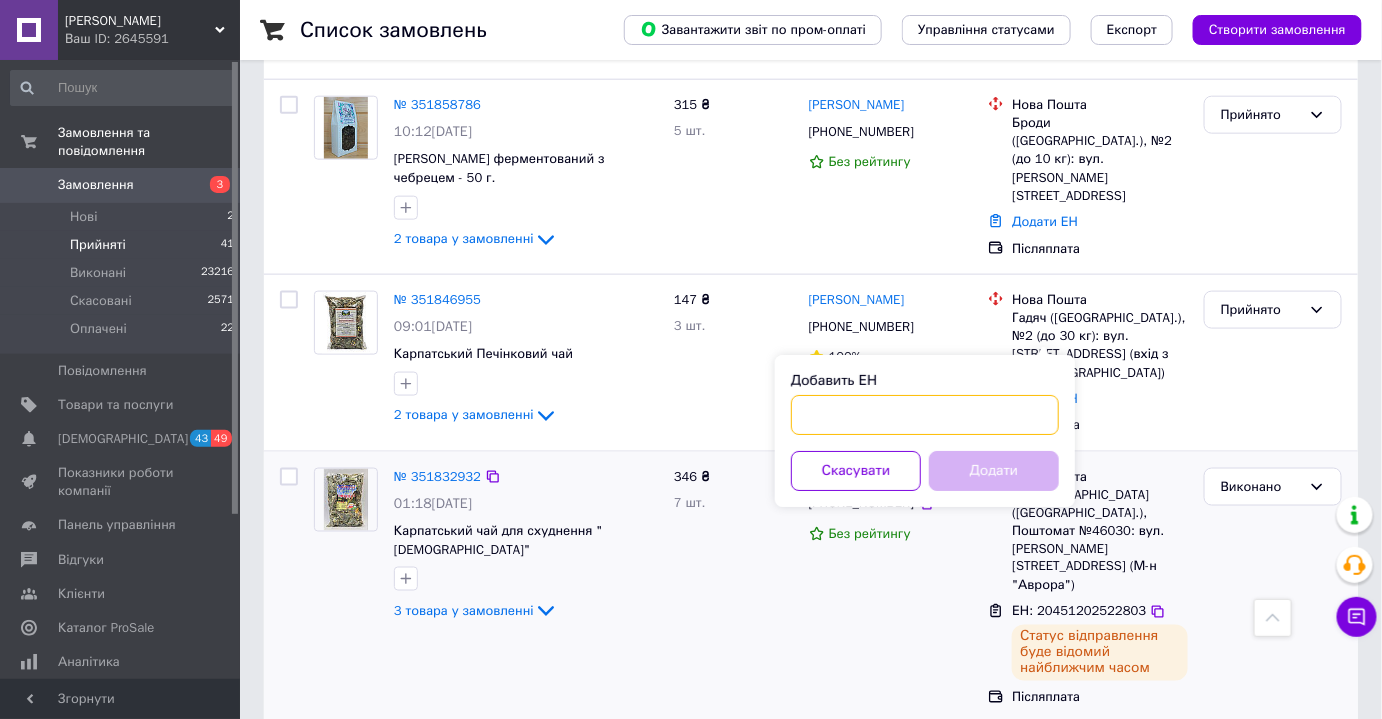 click on "Добавить ЕН" at bounding box center (925, 415) 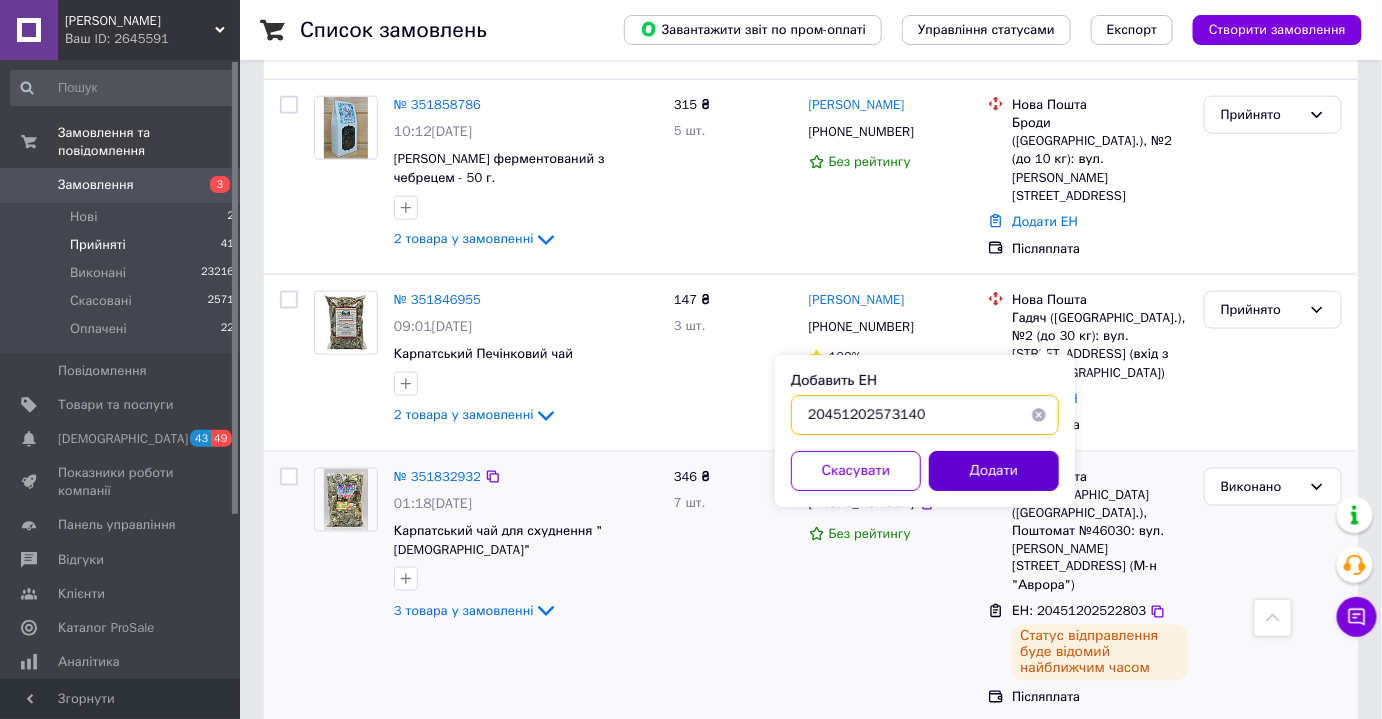 type on "20451202573140" 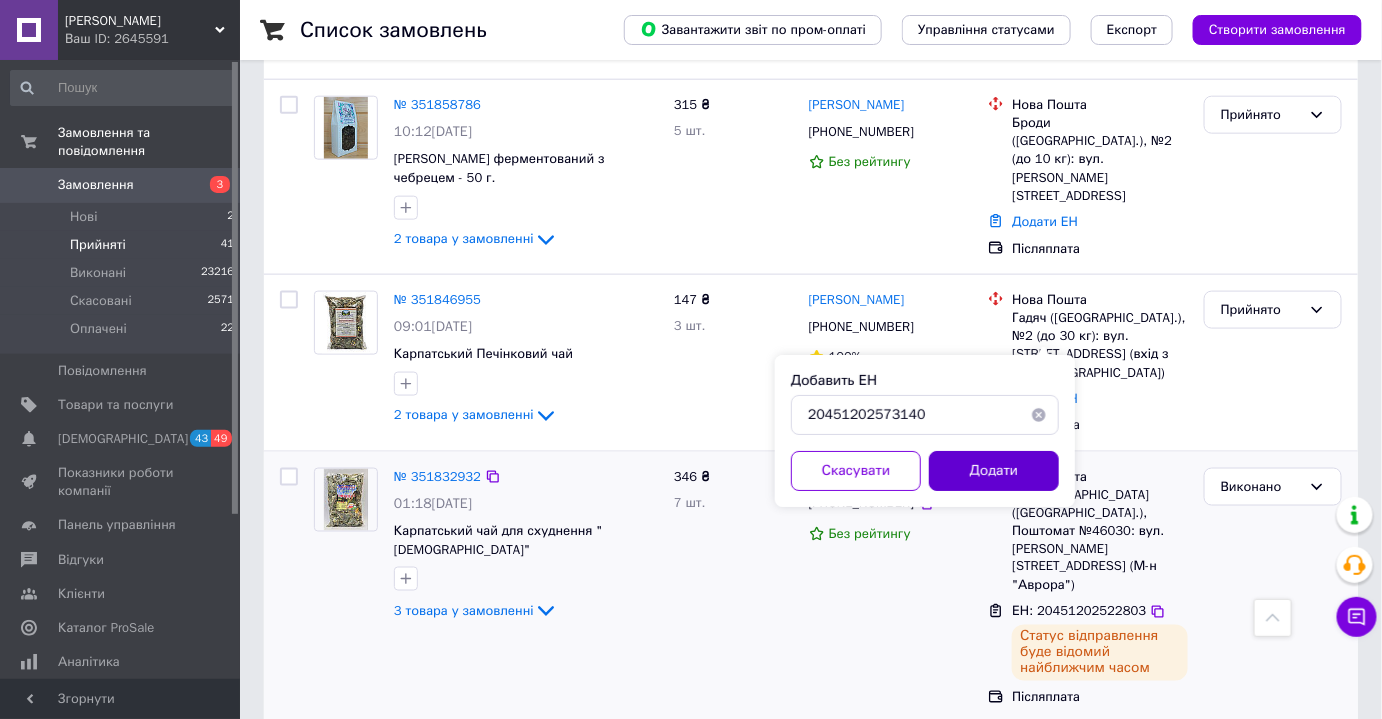 click on "Додати" at bounding box center [994, 471] 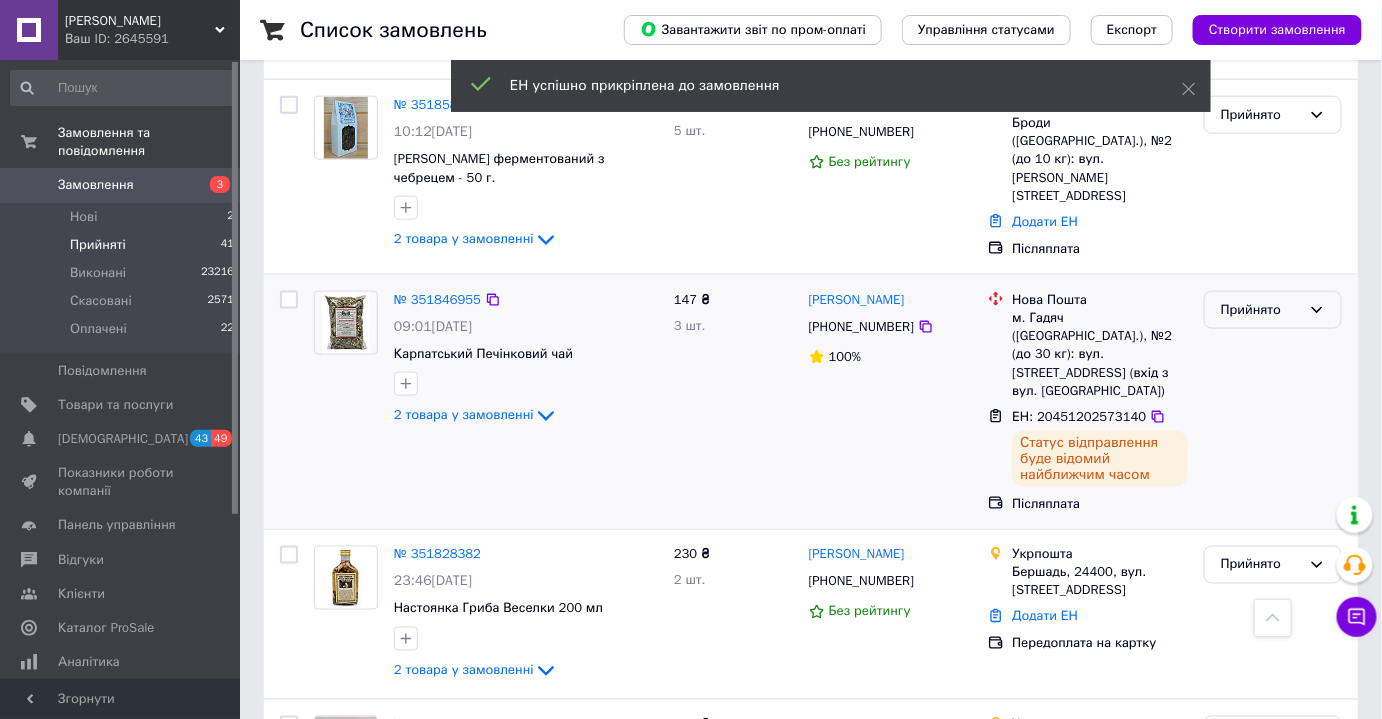 click on "Прийнято" at bounding box center [1261, 310] 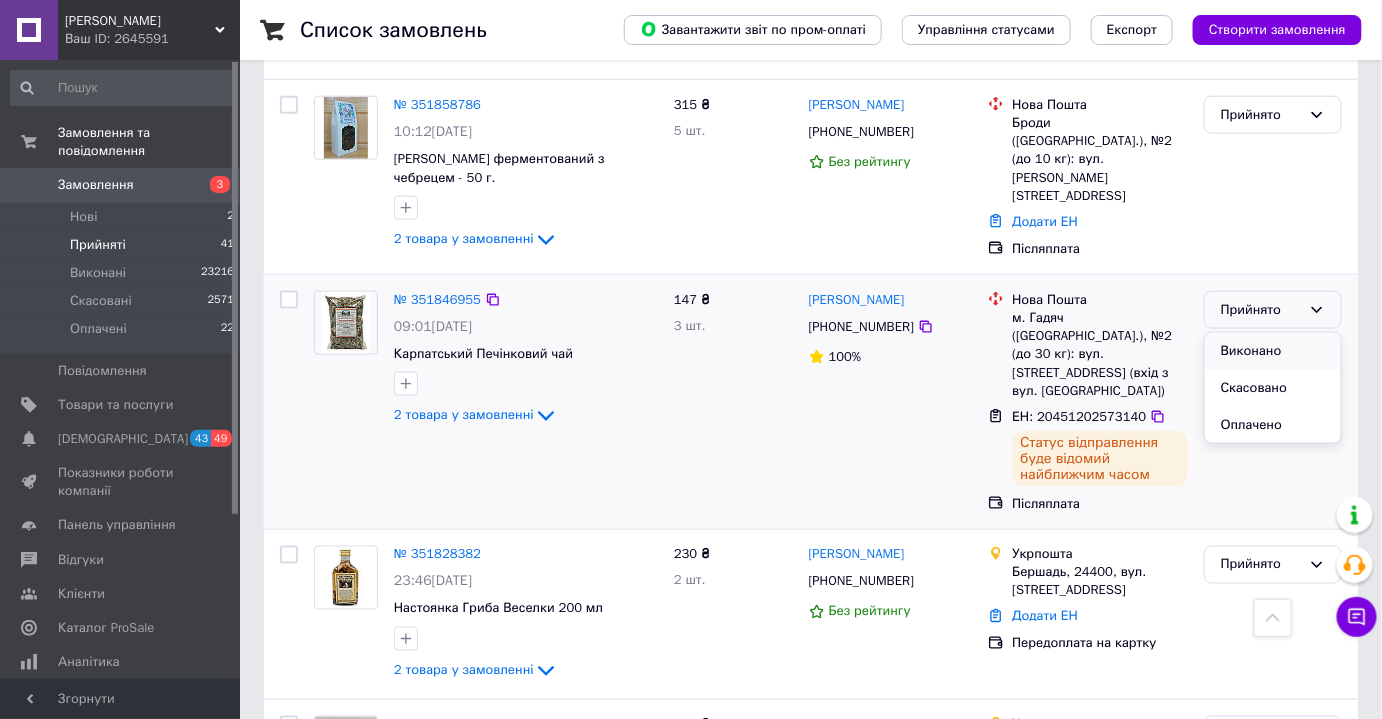click on "Виконано" at bounding box center (1273, 351) 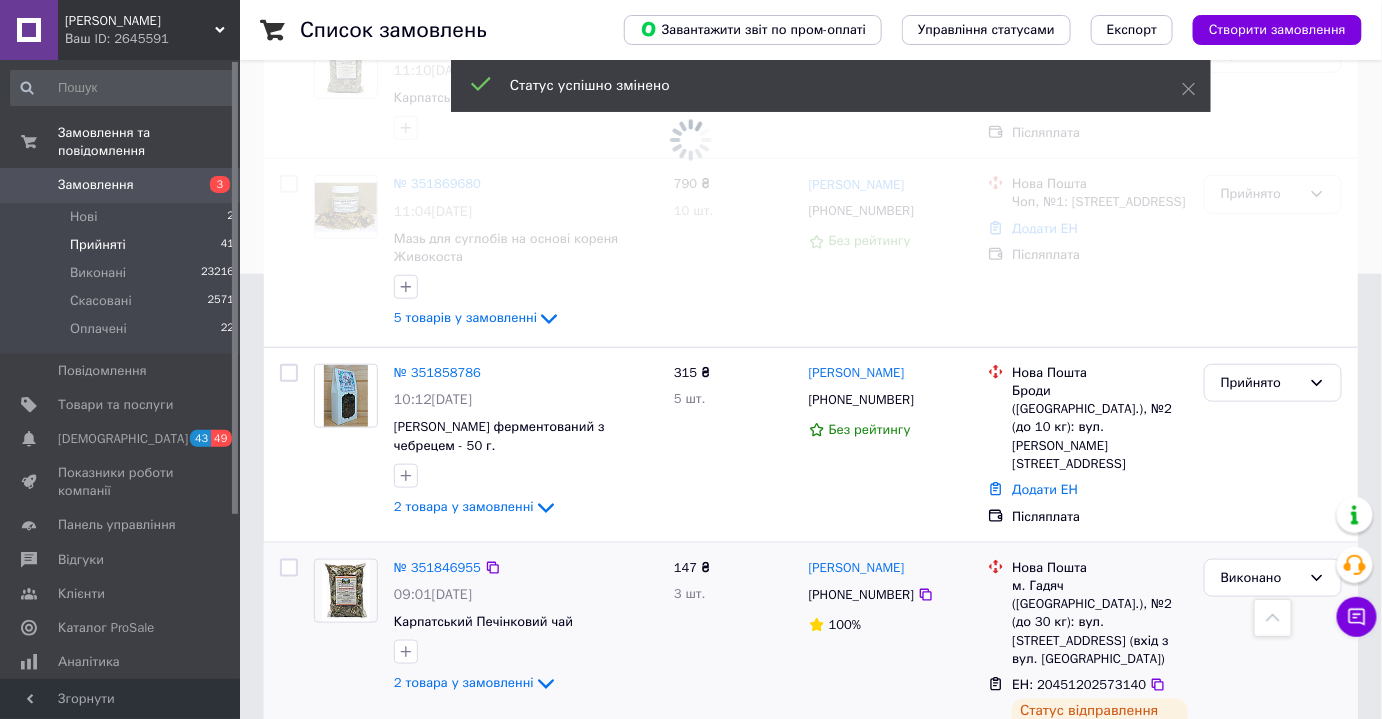 scroll, scrollTop: 440, scrollLeft: 0, axis: vertical 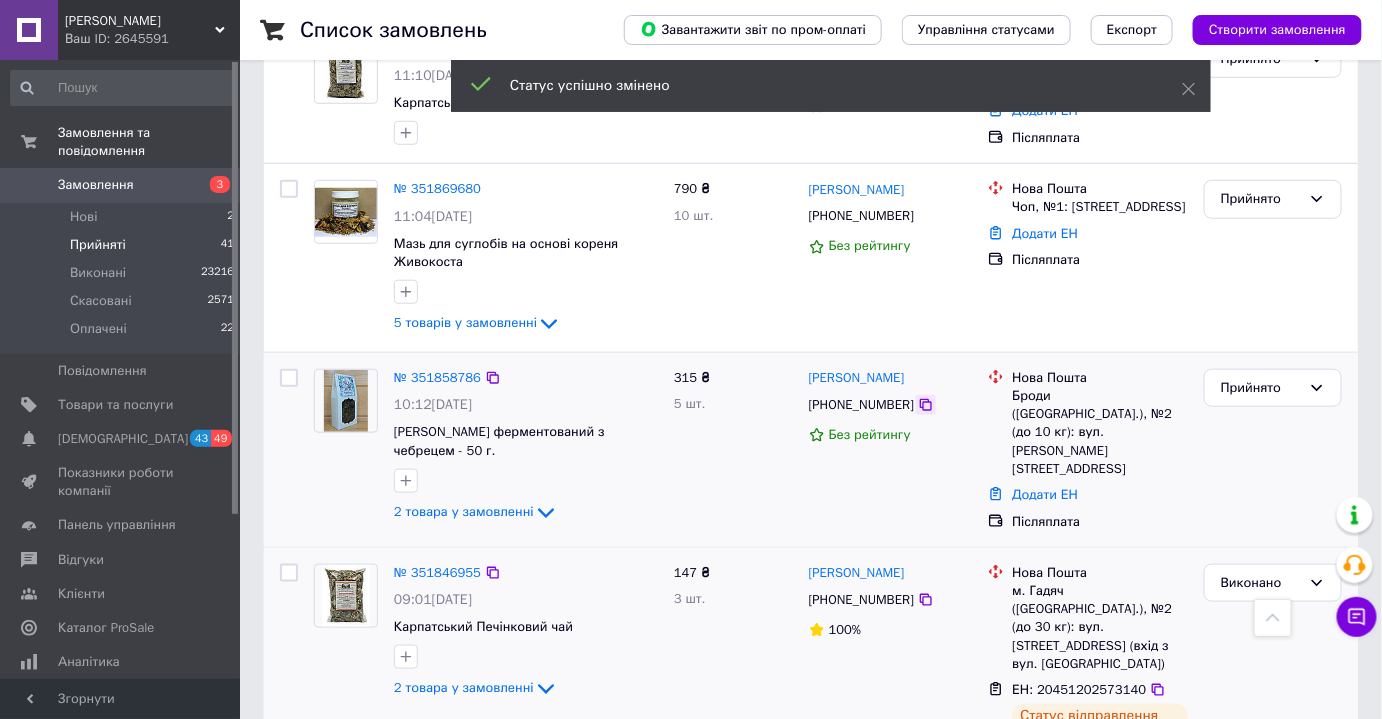 click 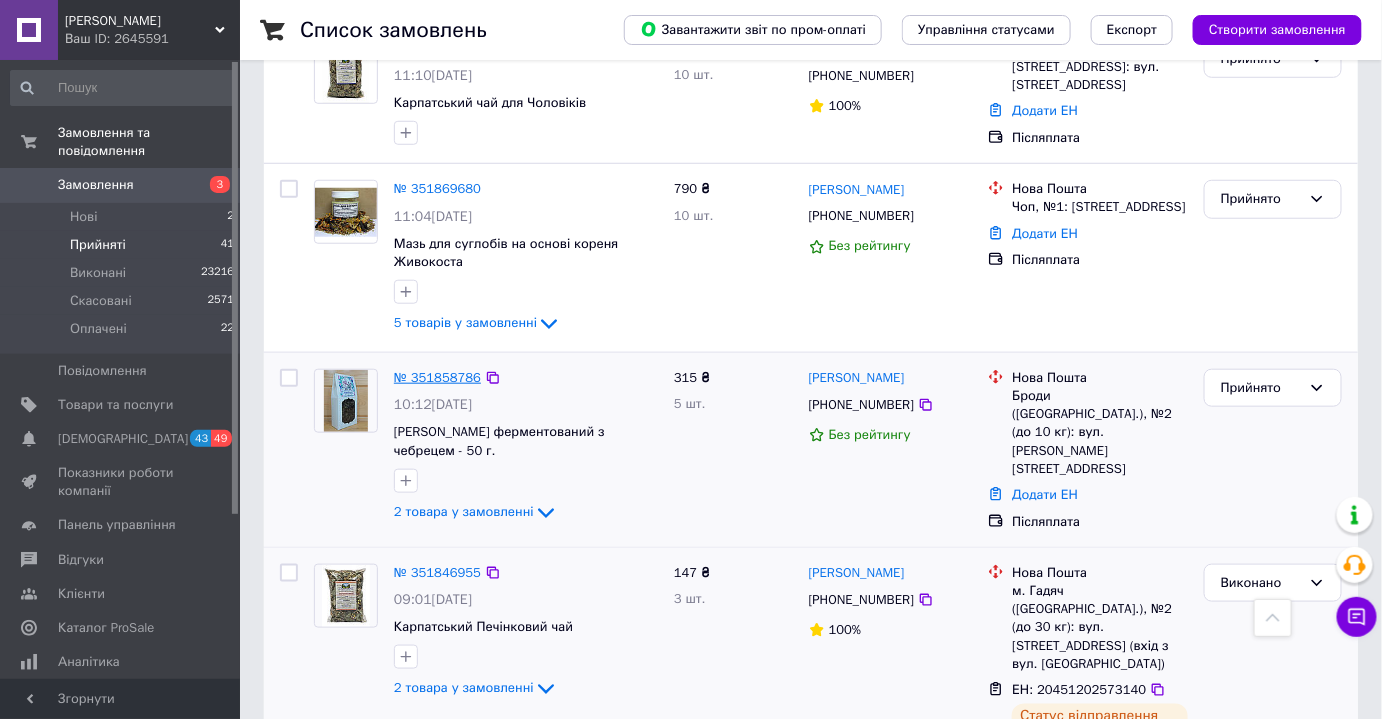 click on "№ 351858786" at bounding box center [437, 377] 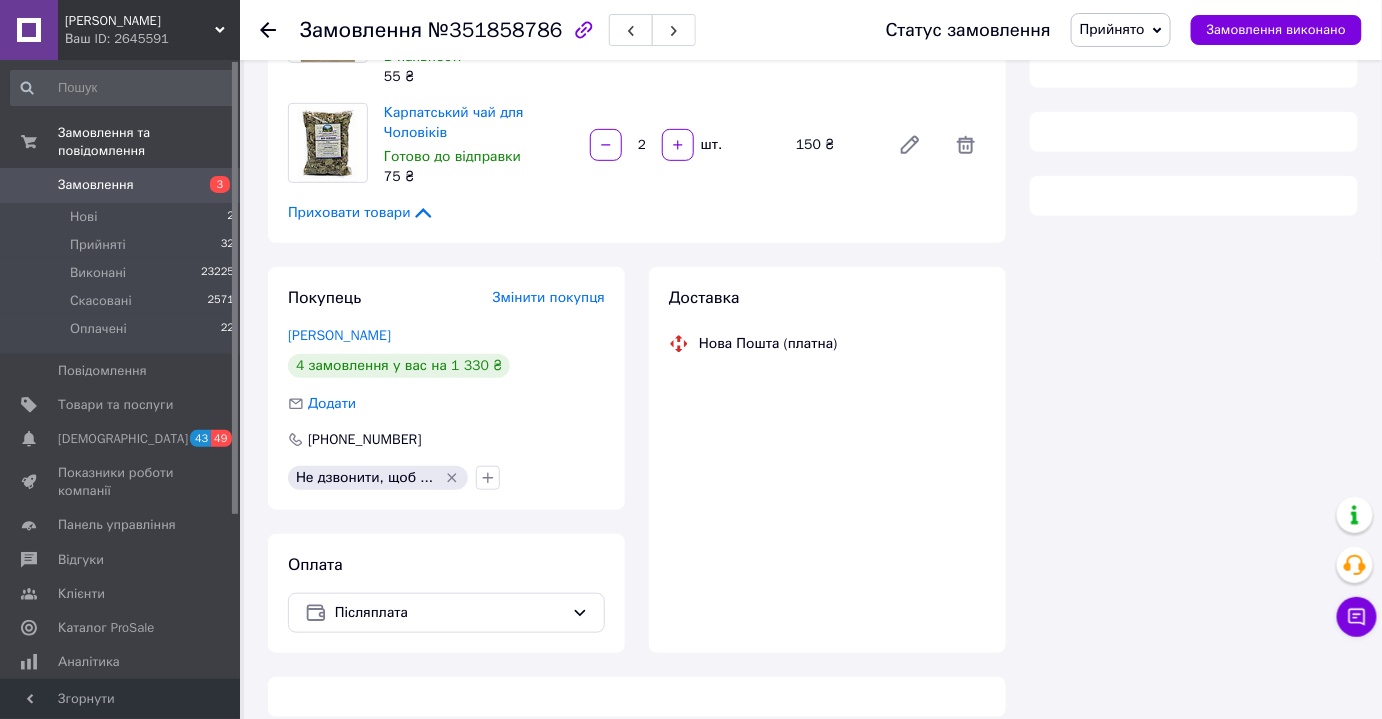 scroll, scrollTop: 440, scrollLeft: 0, axis: vertical 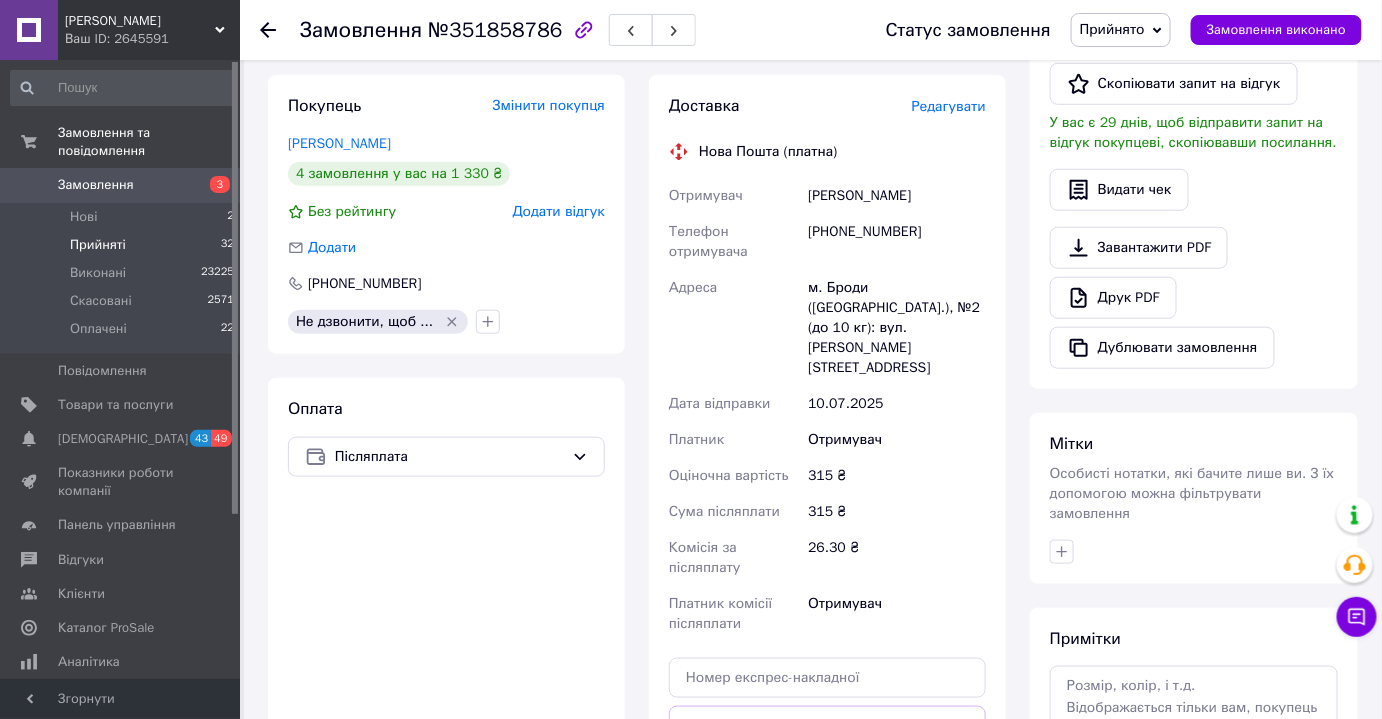 click on "Прийняті" at bounding box center [98, 245] 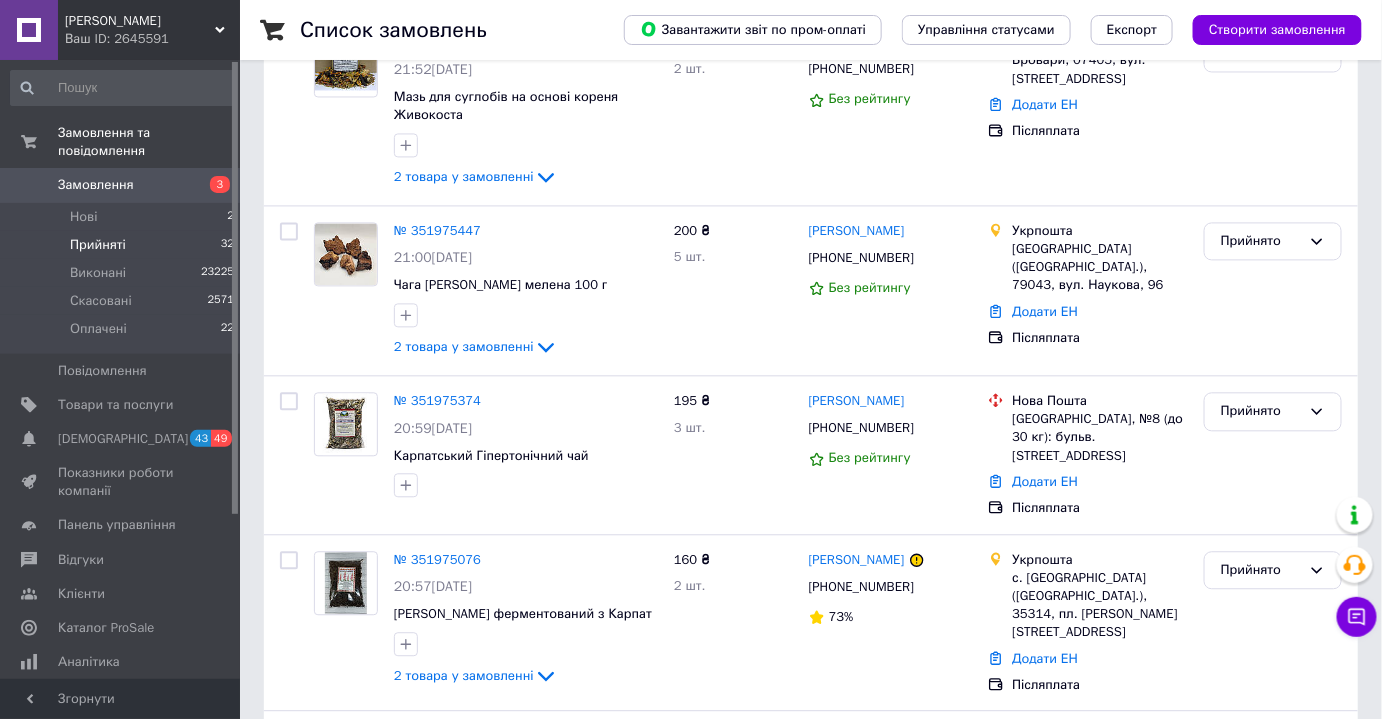 scroll, scrollTop: 2920, scrollLeft: 0, axis: vertical 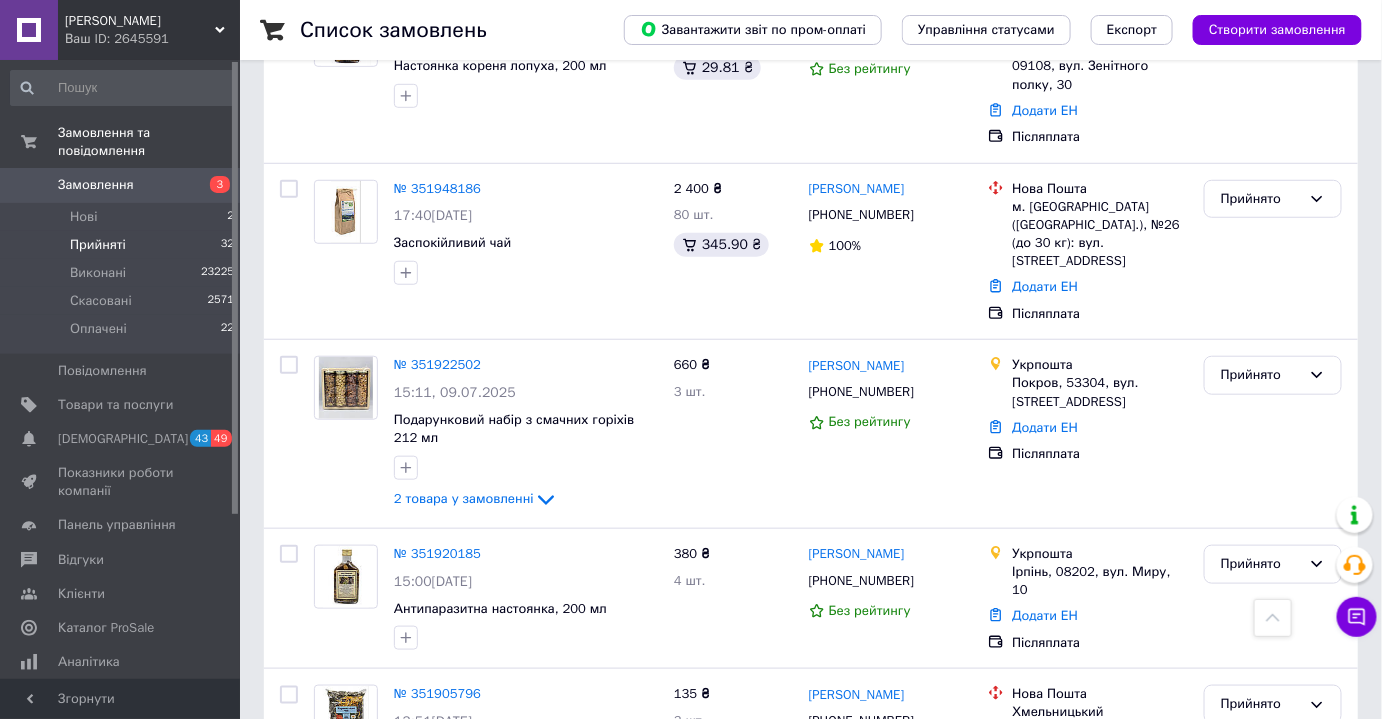 click on "2" at bounding box center (327, 890) 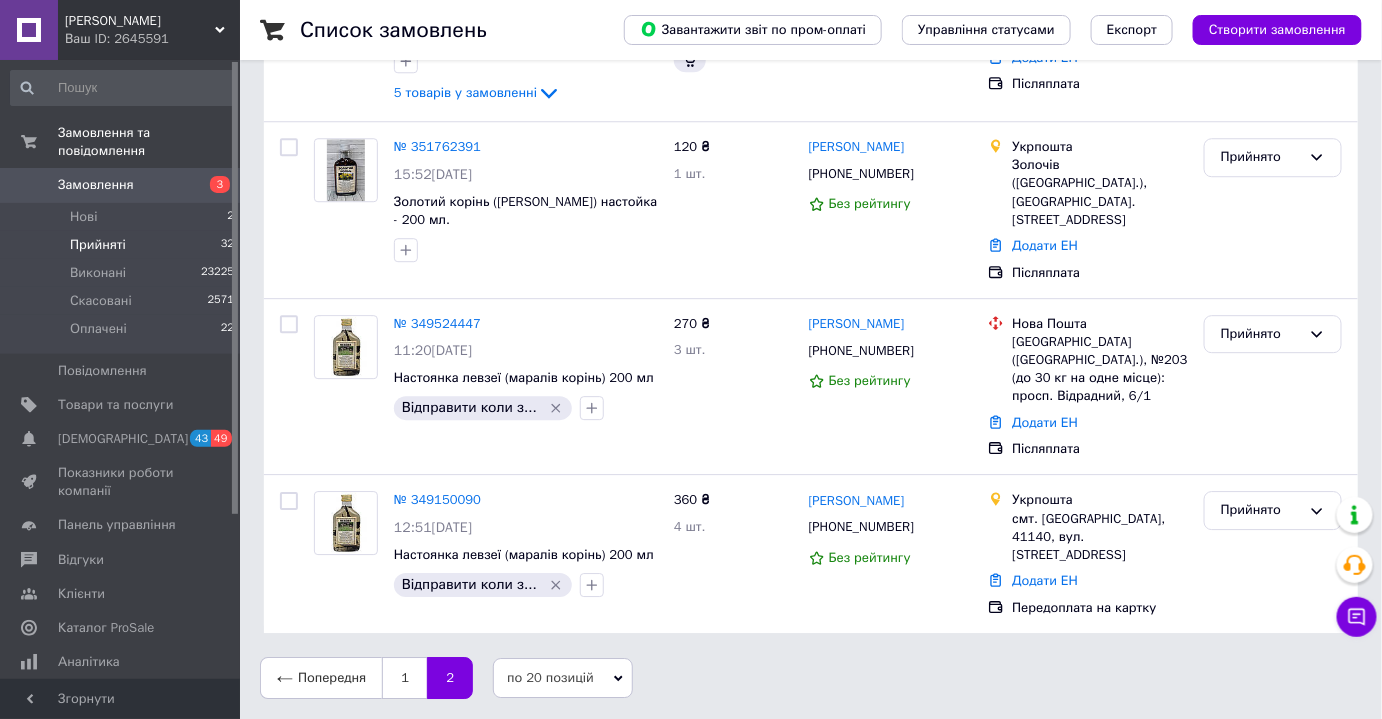 scroll, scrollTop: 0, scrollLeft: 0, axis: both 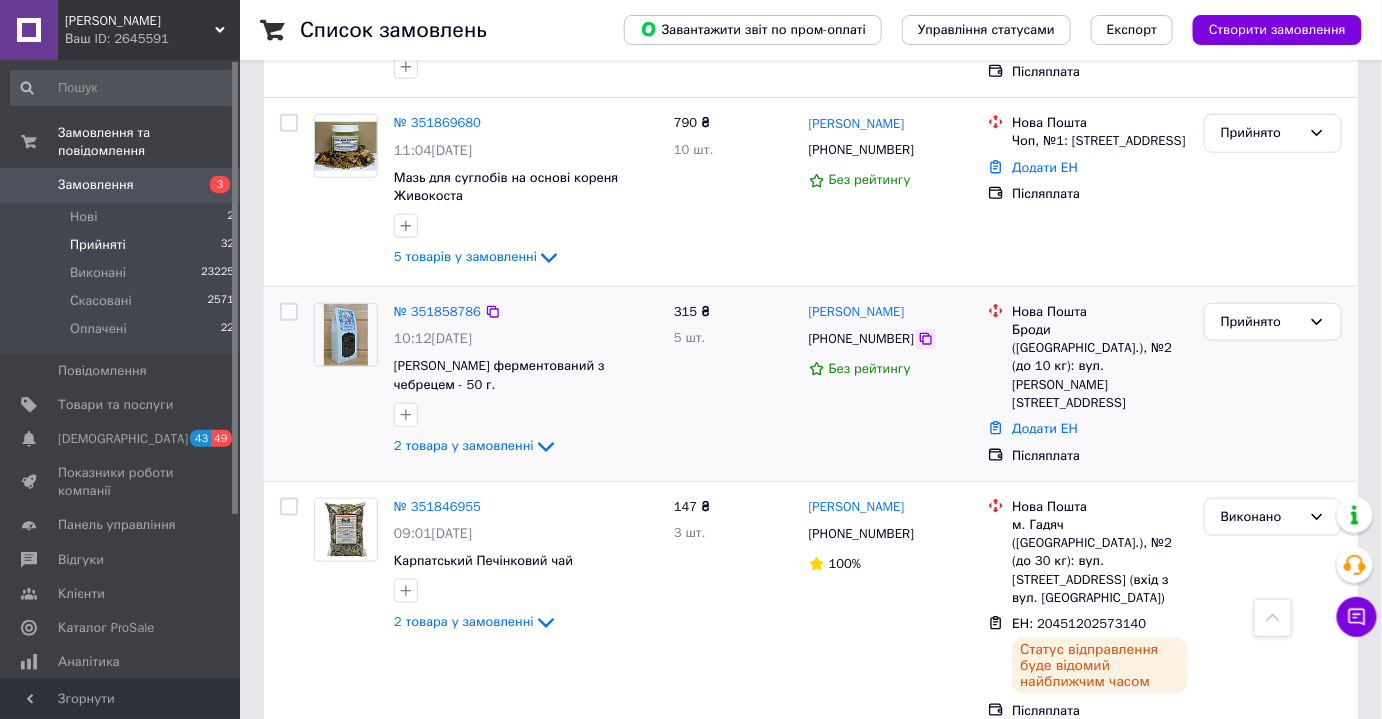 click 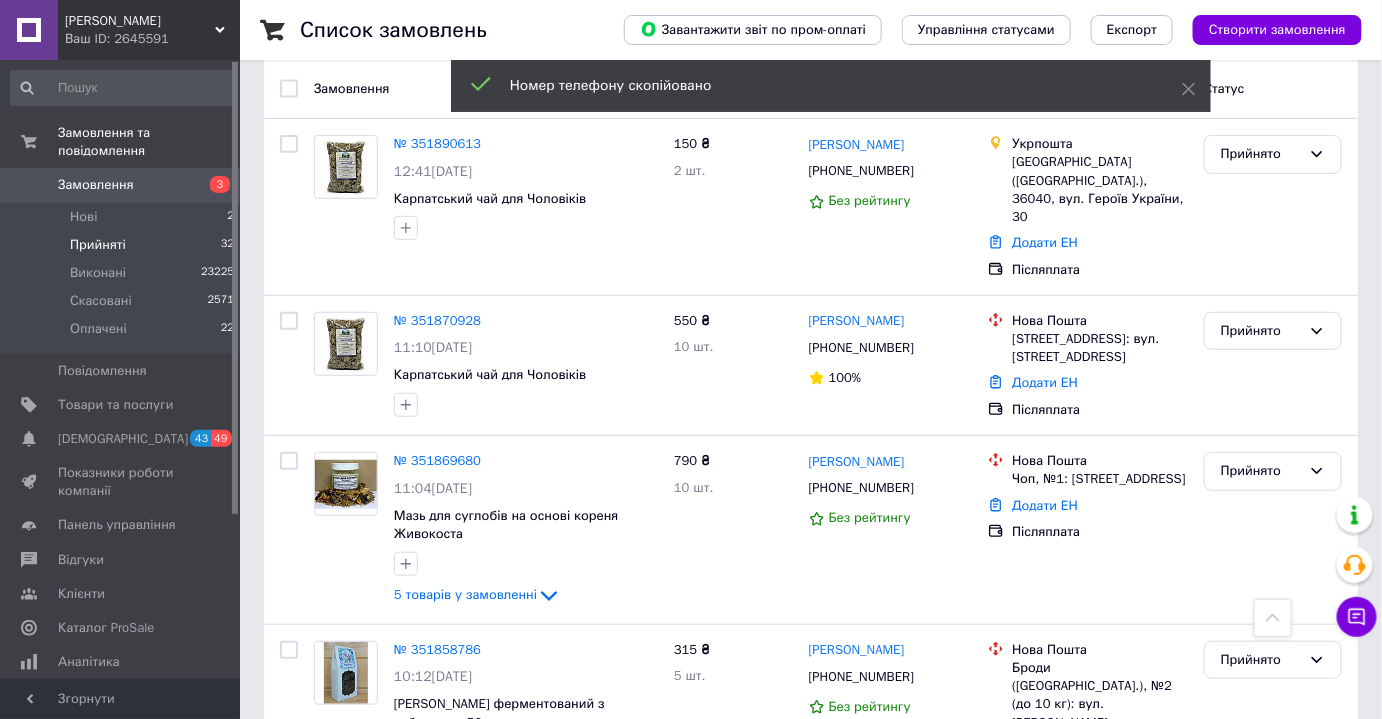 scroll, scrollTop: 153, scrollLeft: 0, axis: vertical 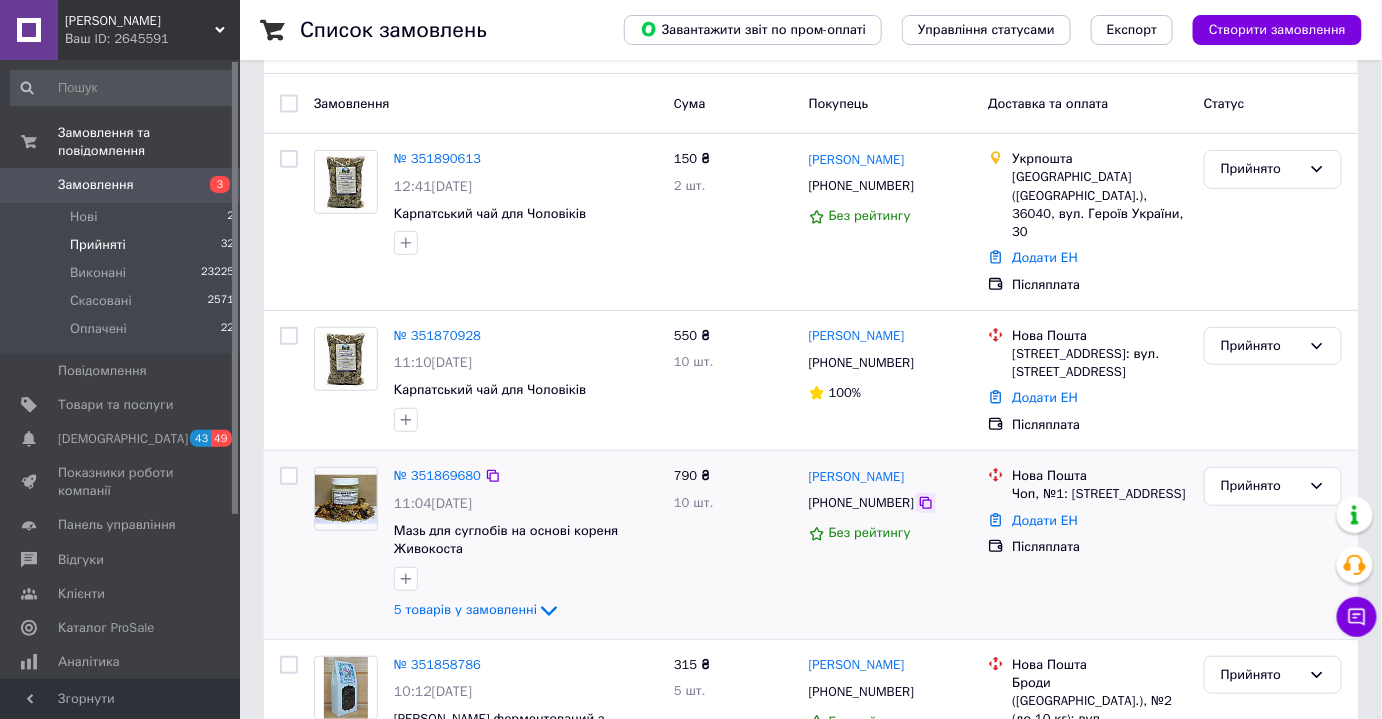 click 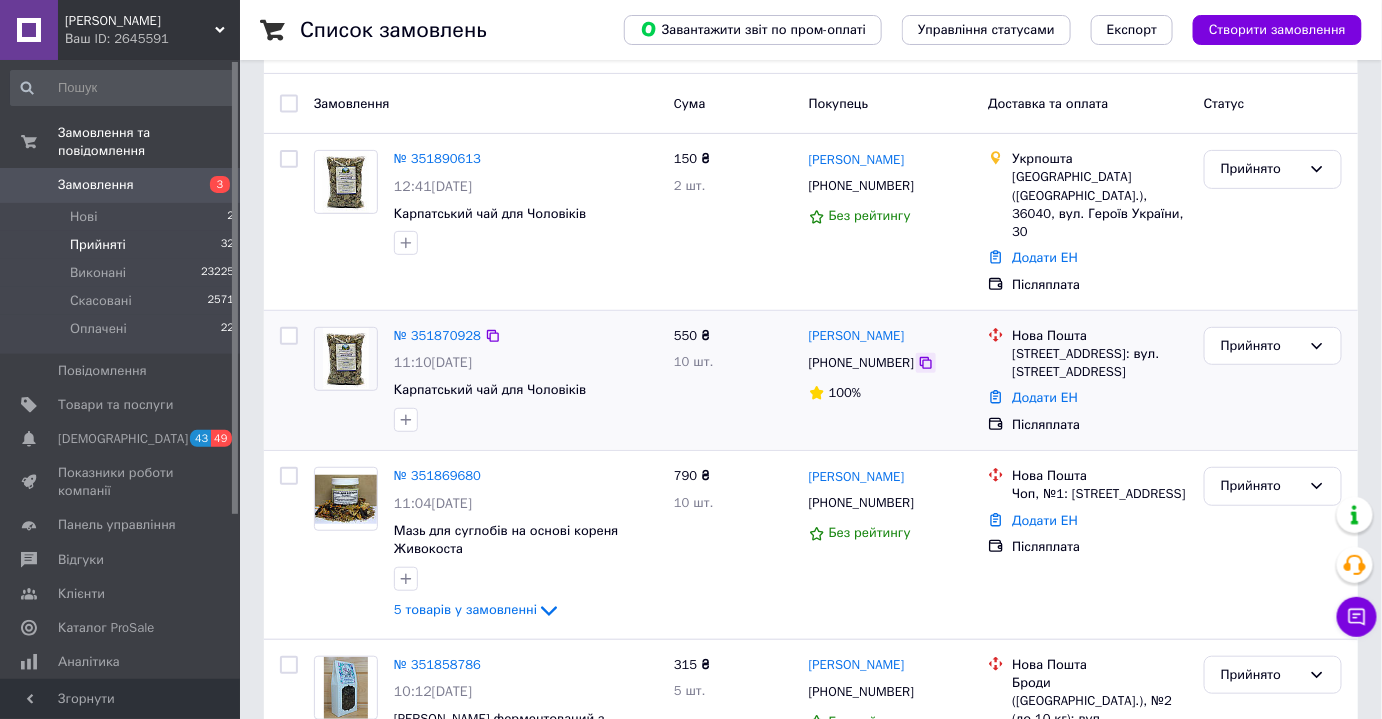 click 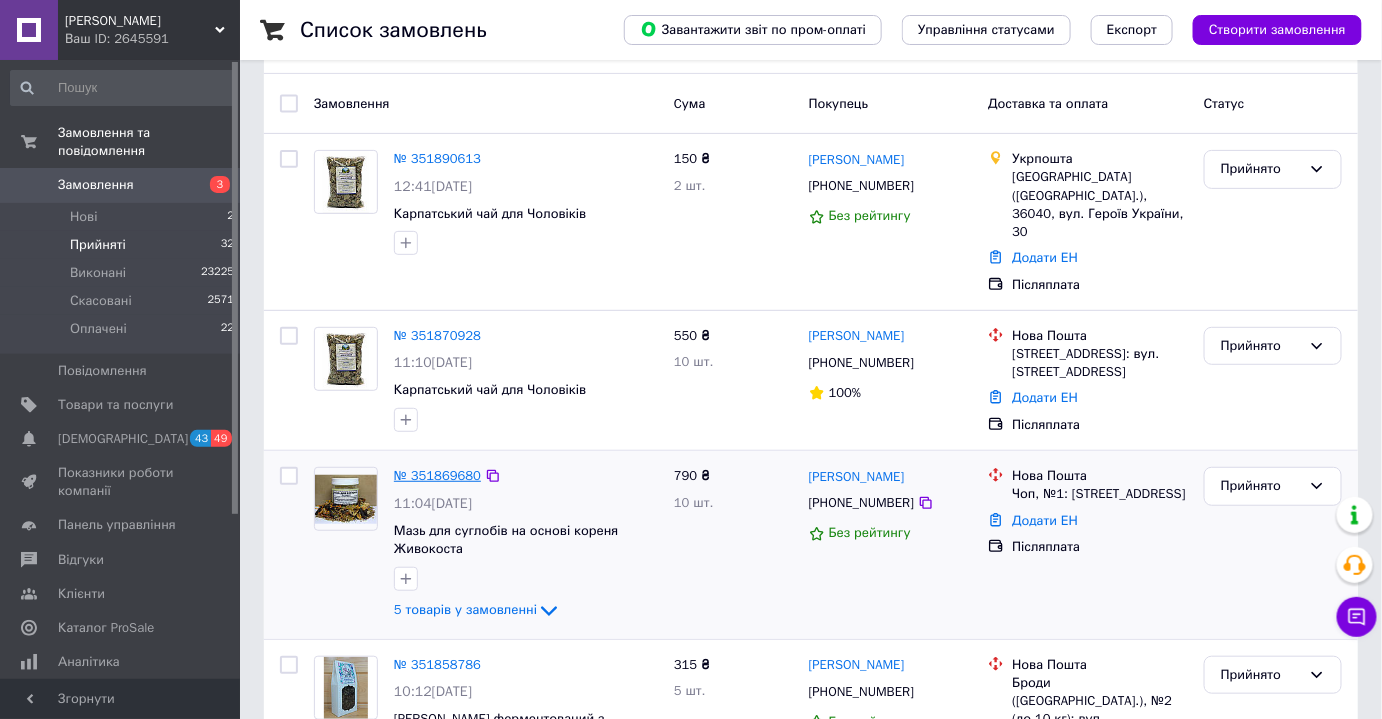 click on "№ 351869680" at bounding box center (437, 475) 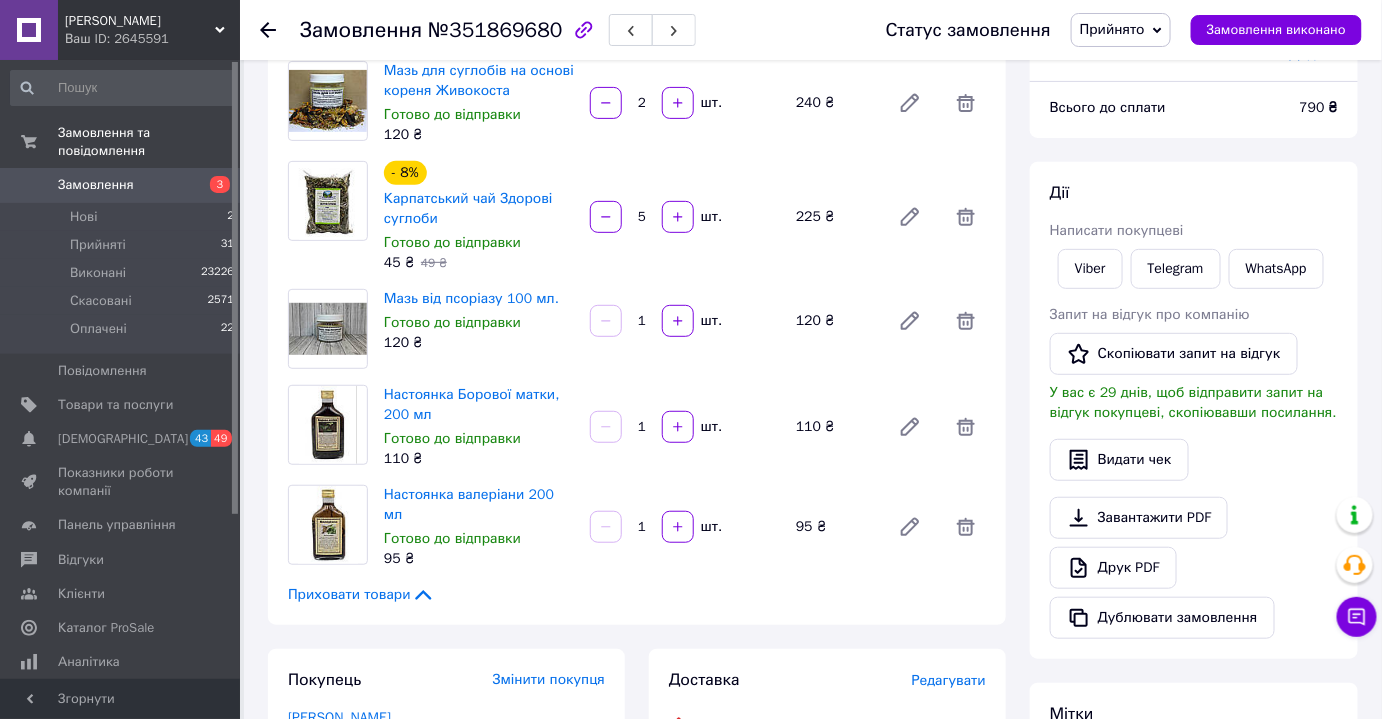 scroll, scrollTop: 0, scrollLeft: 0, axis: both 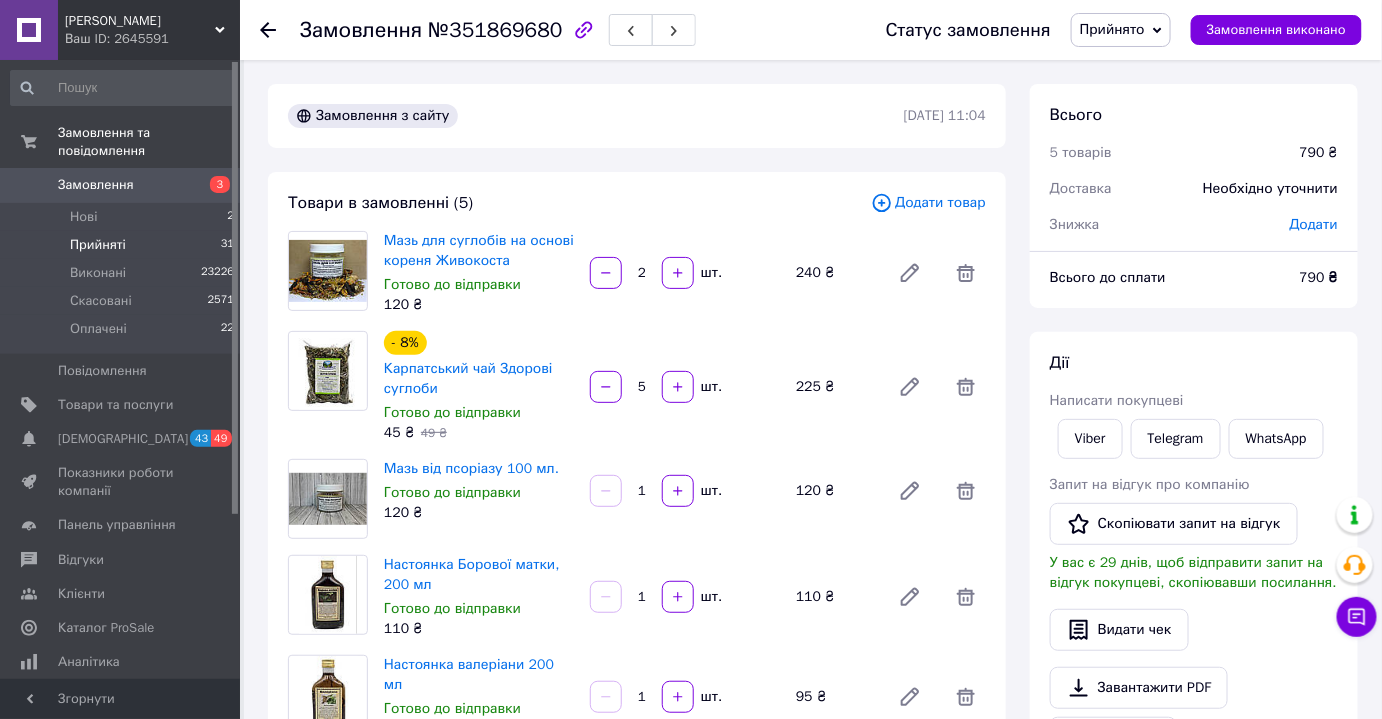 click on "Прийняті 31" at bounding box center (123, 245) 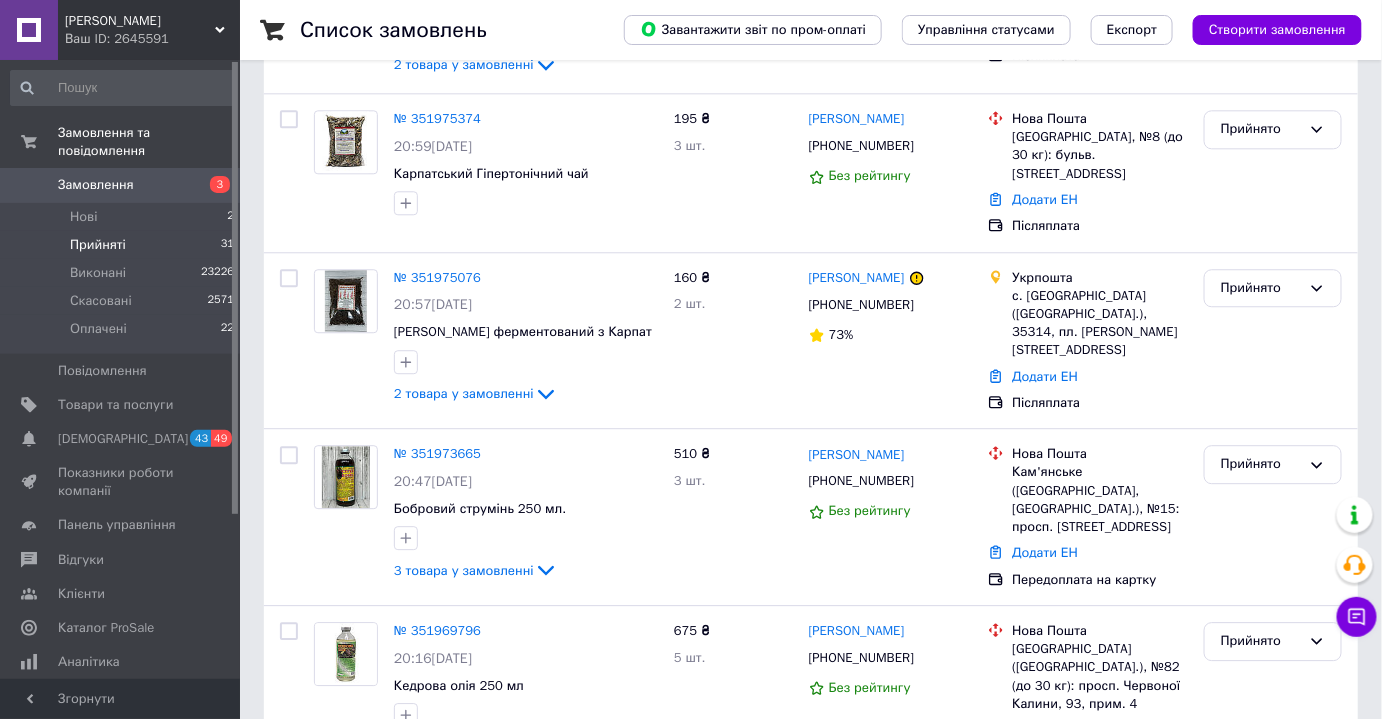 scroll, scrollTop: 2920, scrollLeft: 0, axis: vertical 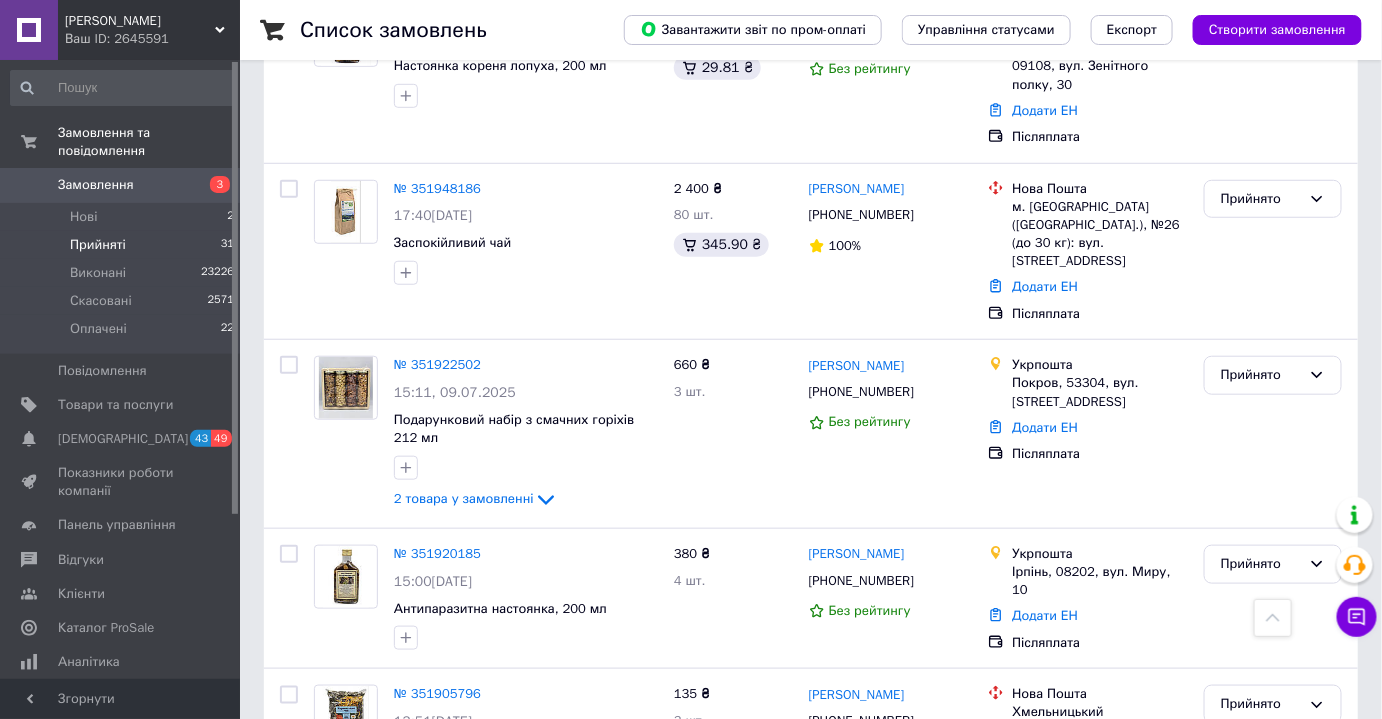 click on "2" at bounding box center (327, 890) 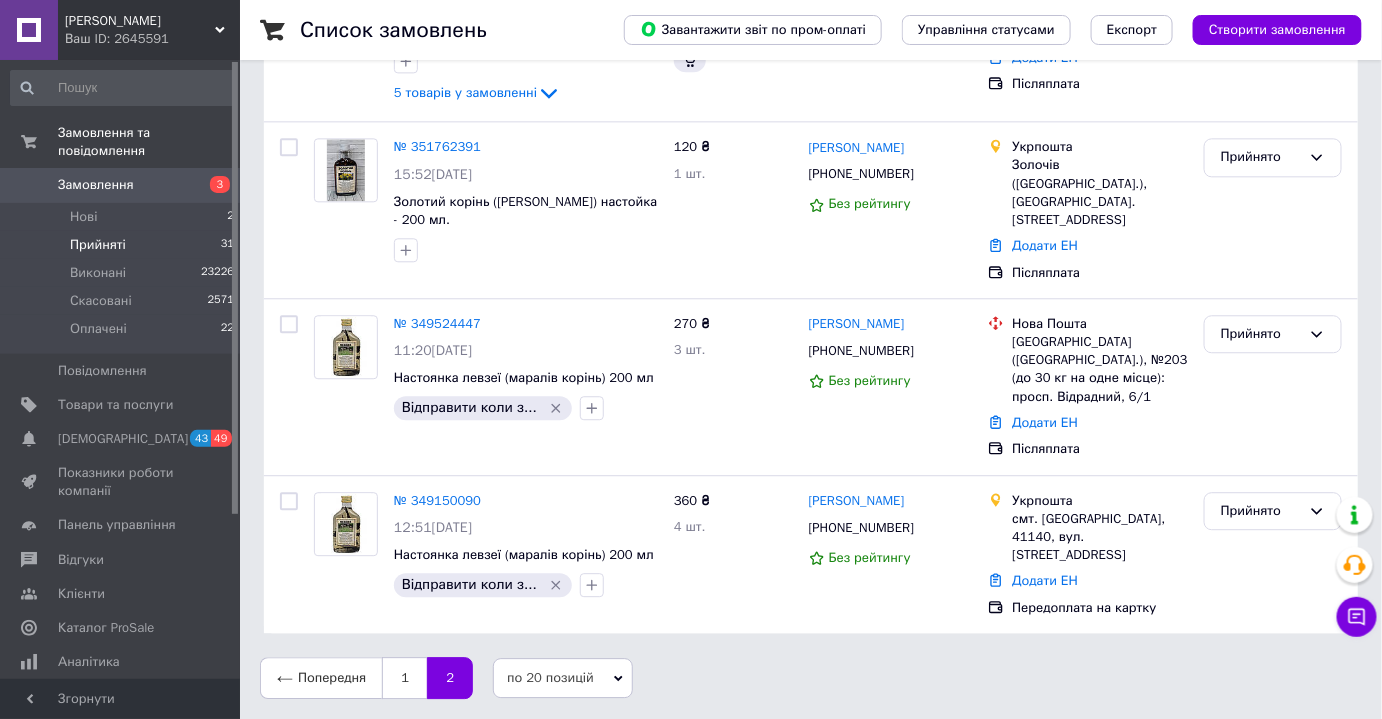 scroll, scrollTop: 0, scrollLeft: 0, axis: both 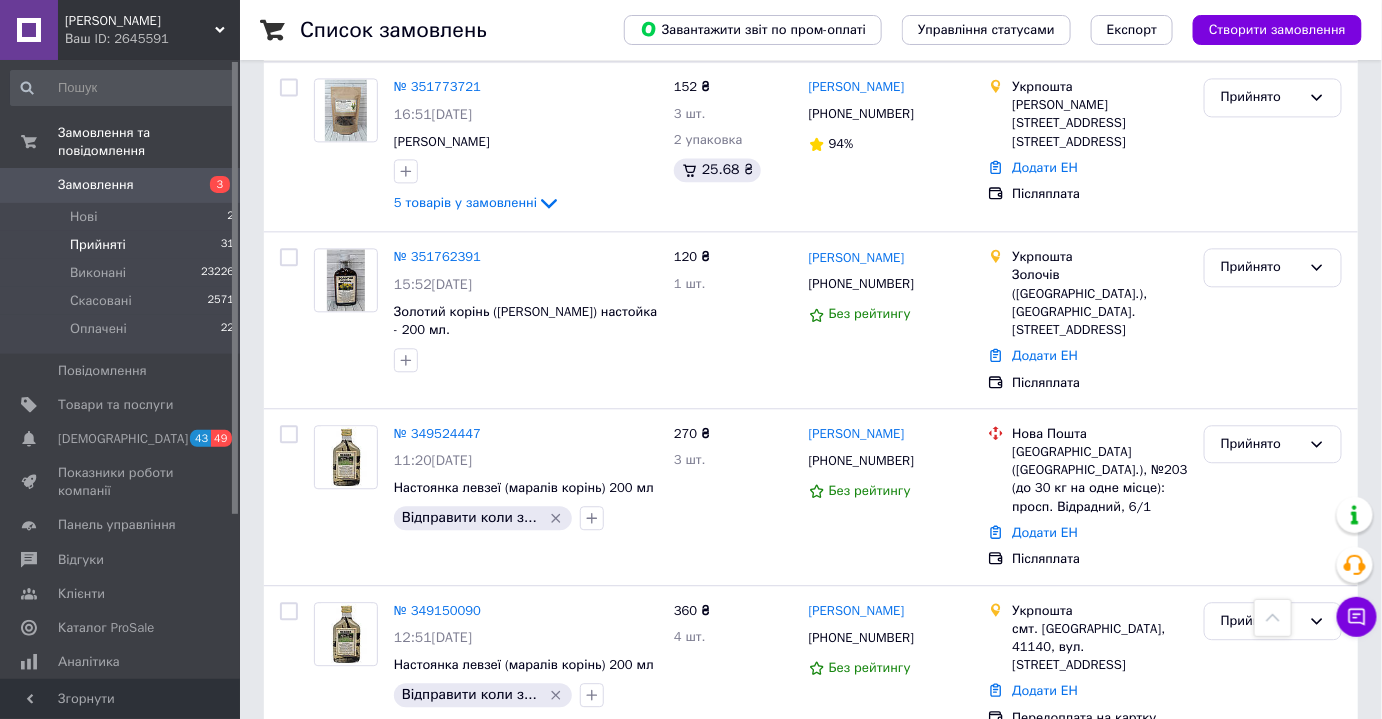 click on "1" at bounding box center (404, 788) 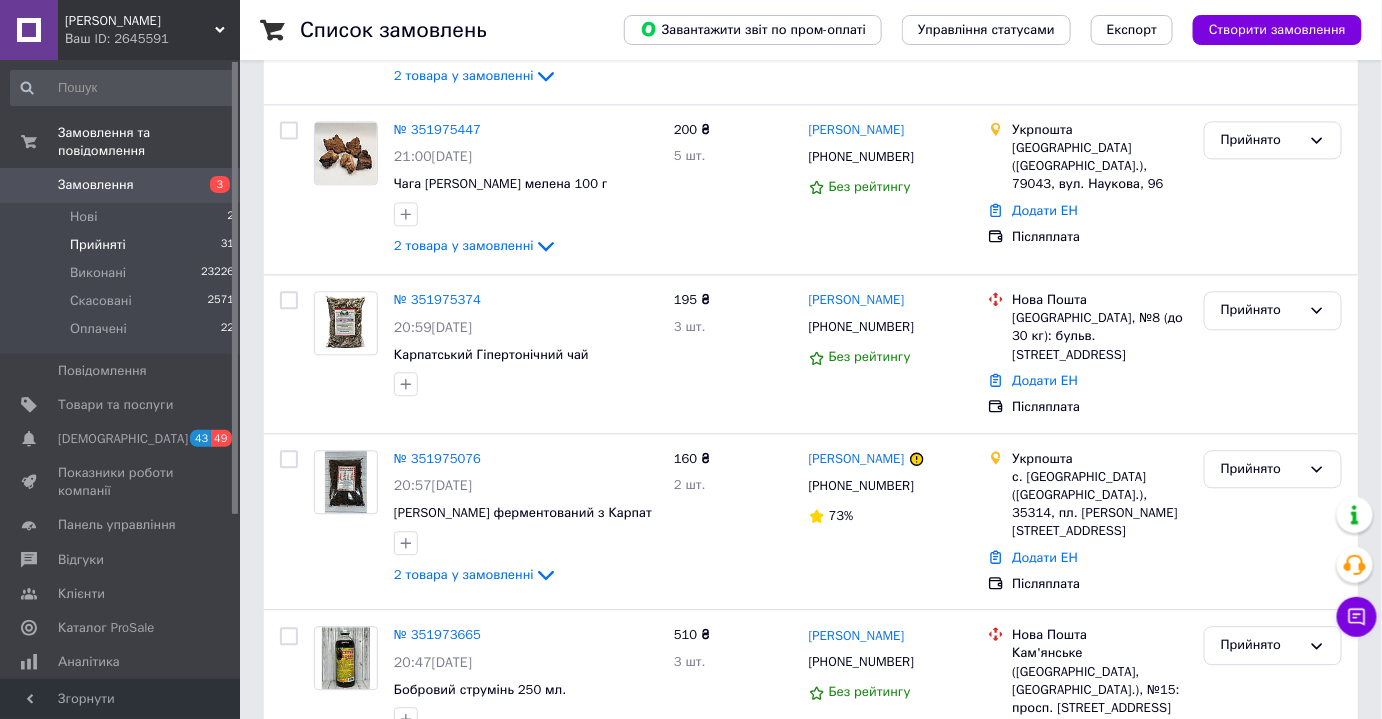 scroll, scrollTop: 0, scrollLeft: 0, axis: both 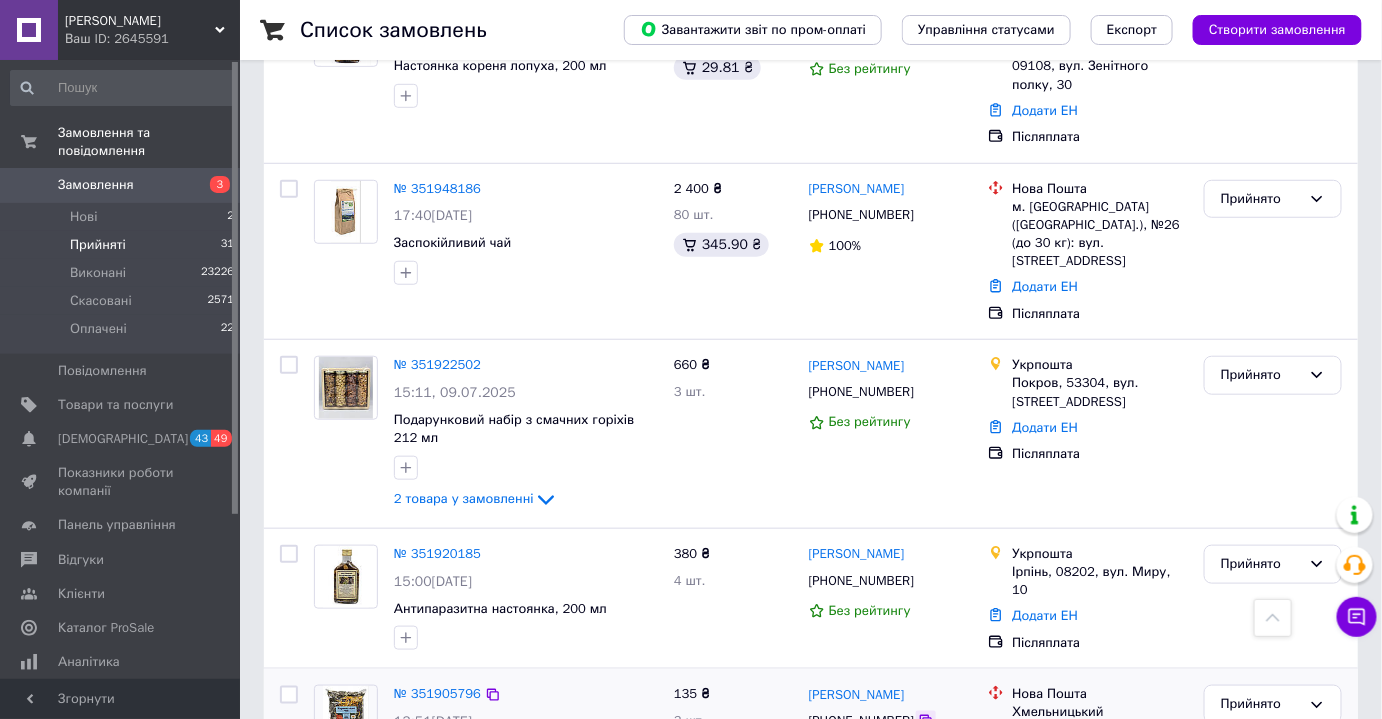 click 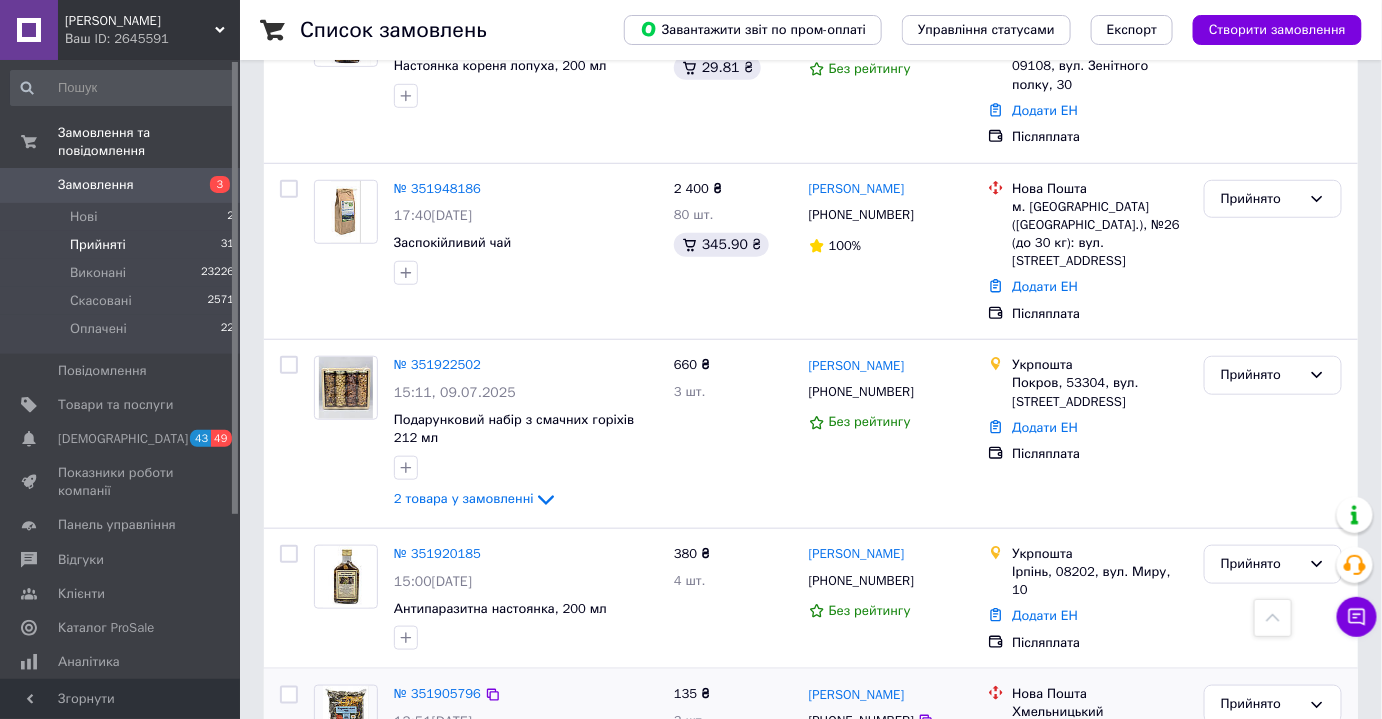 click on "Додати ЕН" at bounding box center [1045, 792] 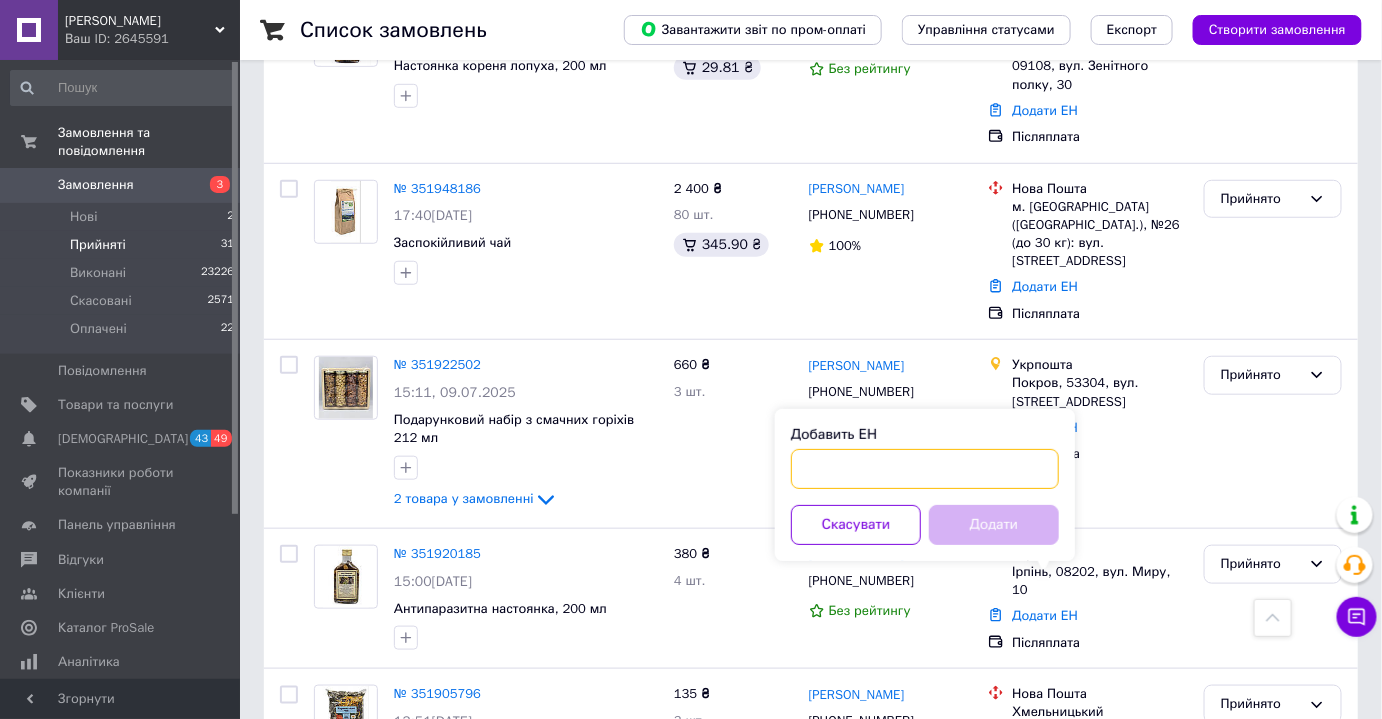 click on "Добавить ЕН" at bounding box center (925, 469) 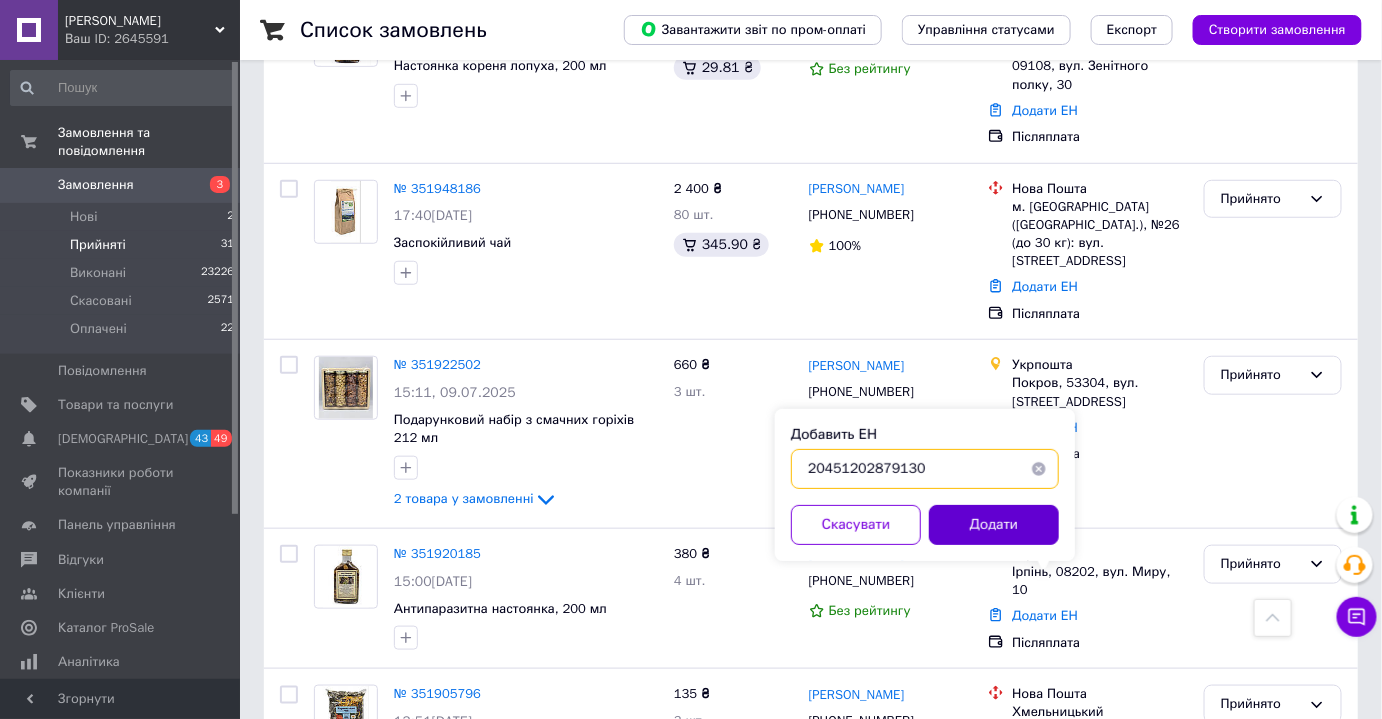 type on "20451202879130" 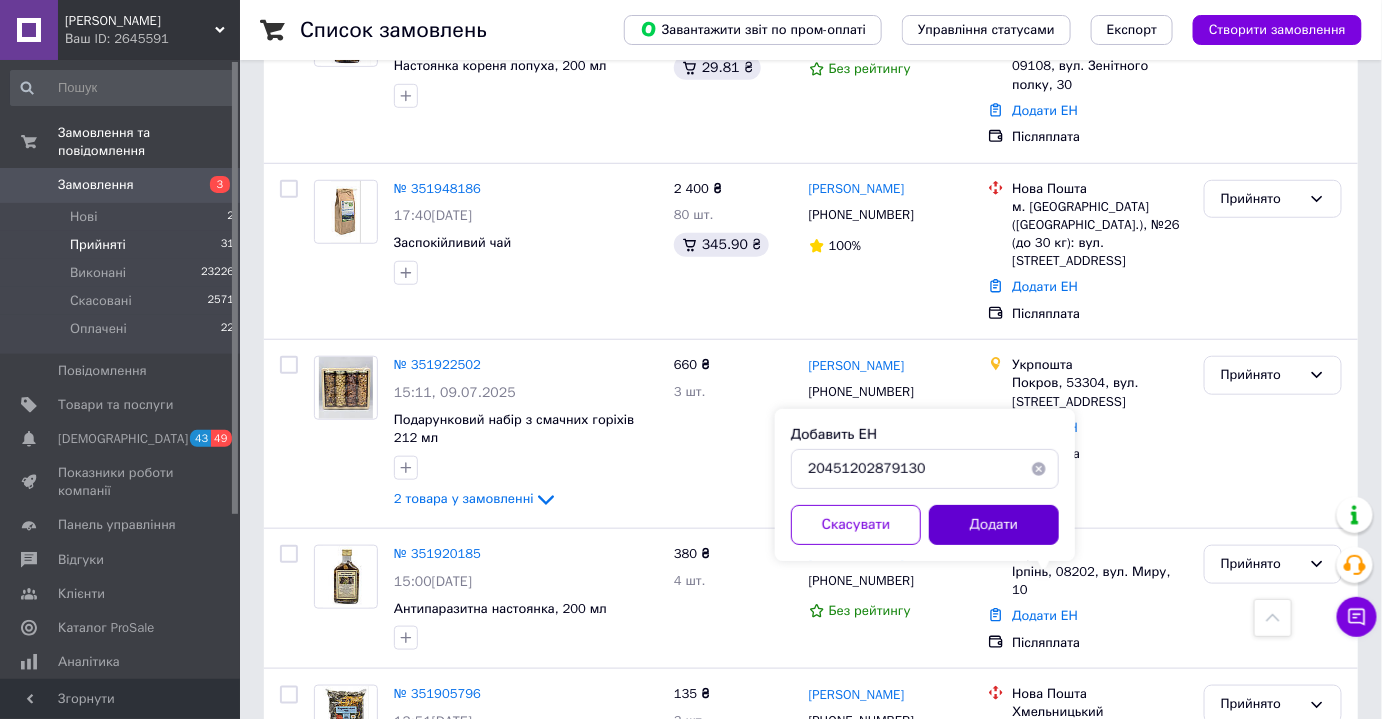 click on "Додати" at bounding box center [994, 525] 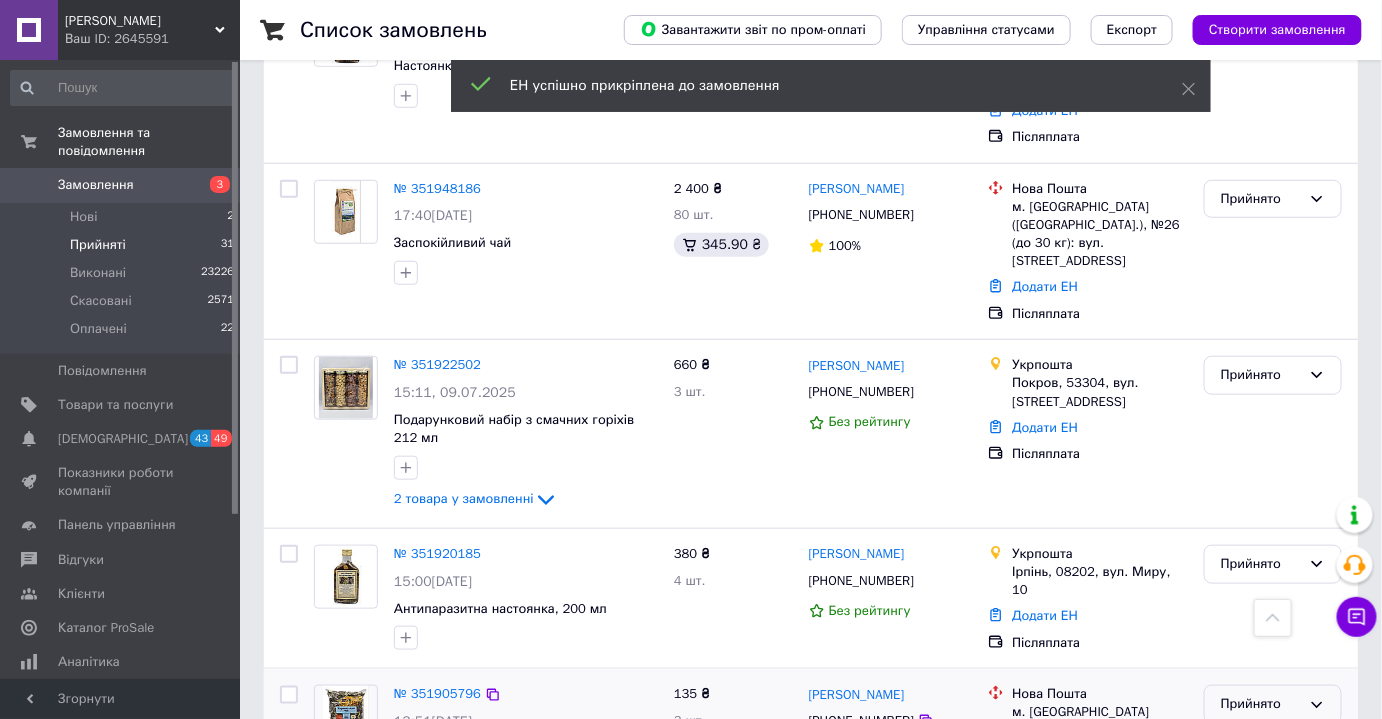 click on "Прийнято" at bounding box center (1273, 704) 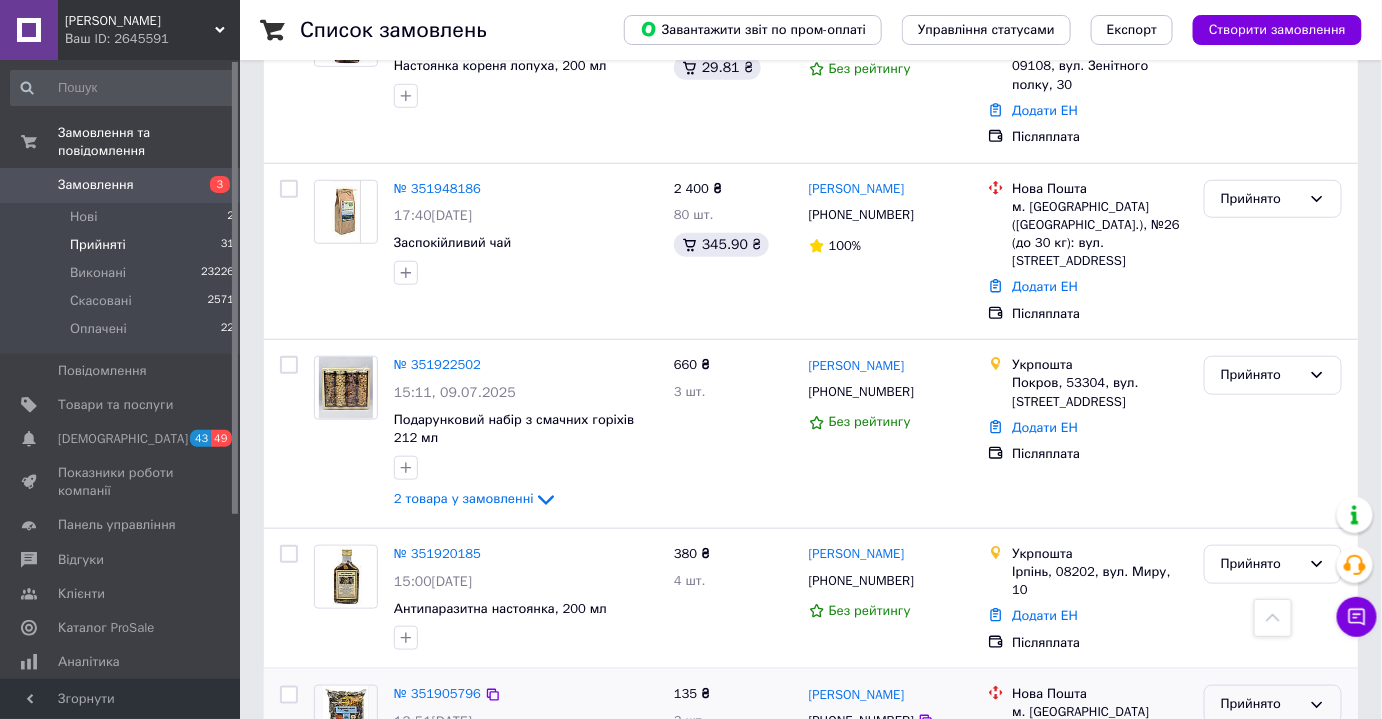 click on "Виконано" at bounding box center (1273, 746) 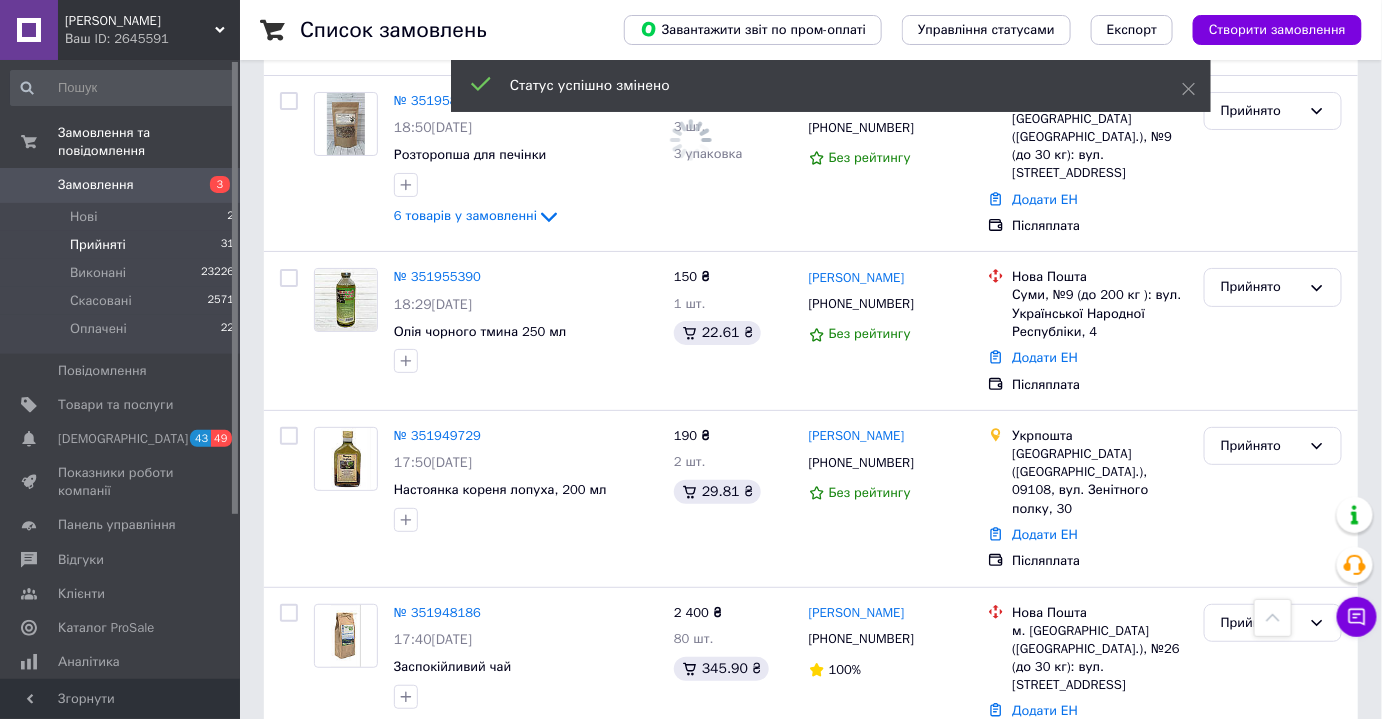 scroll, scrollTop: 2488, scrollLeft: 0, axis: vertical 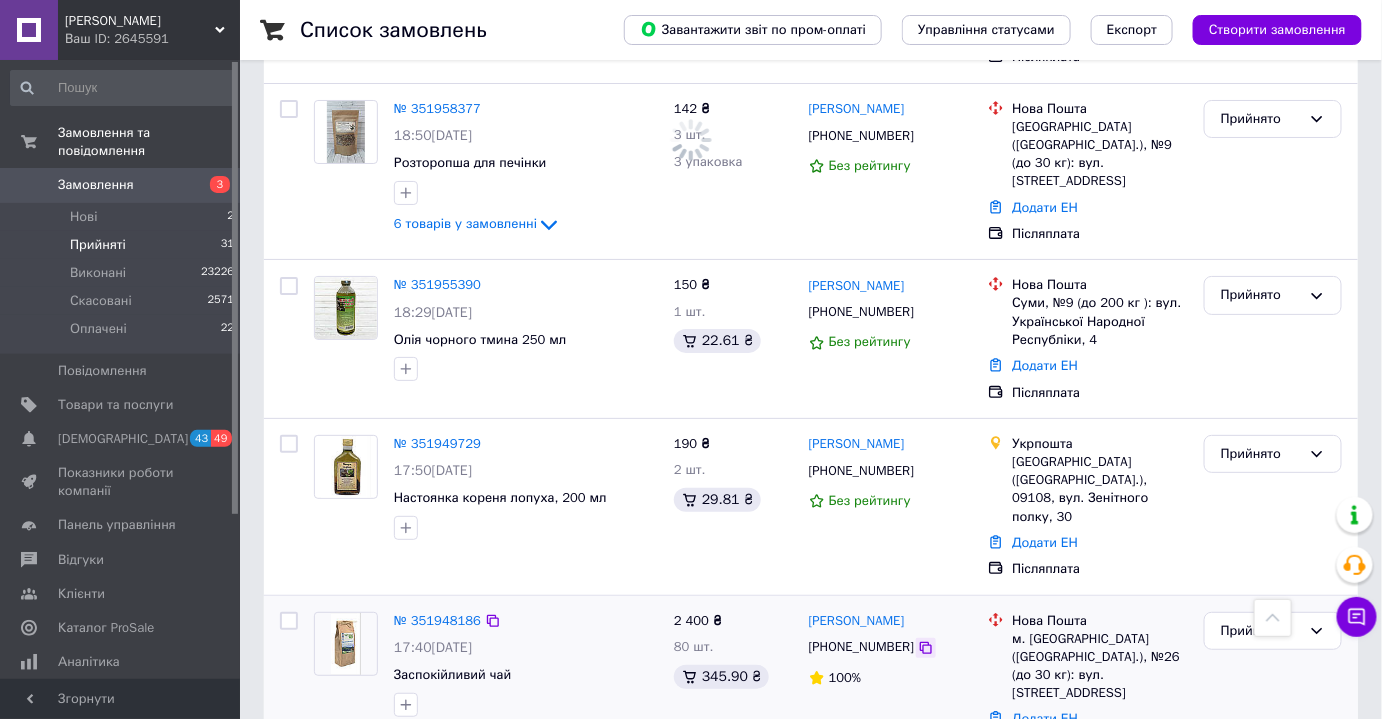 click 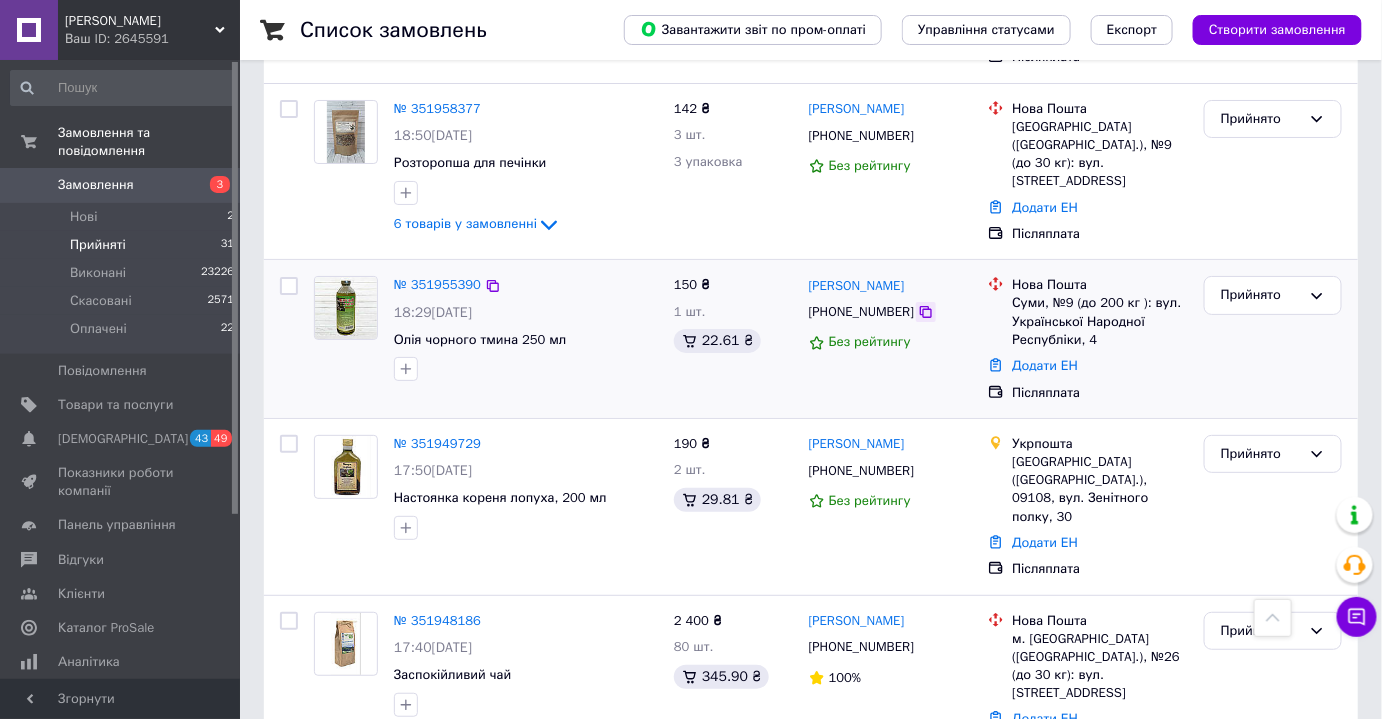 click 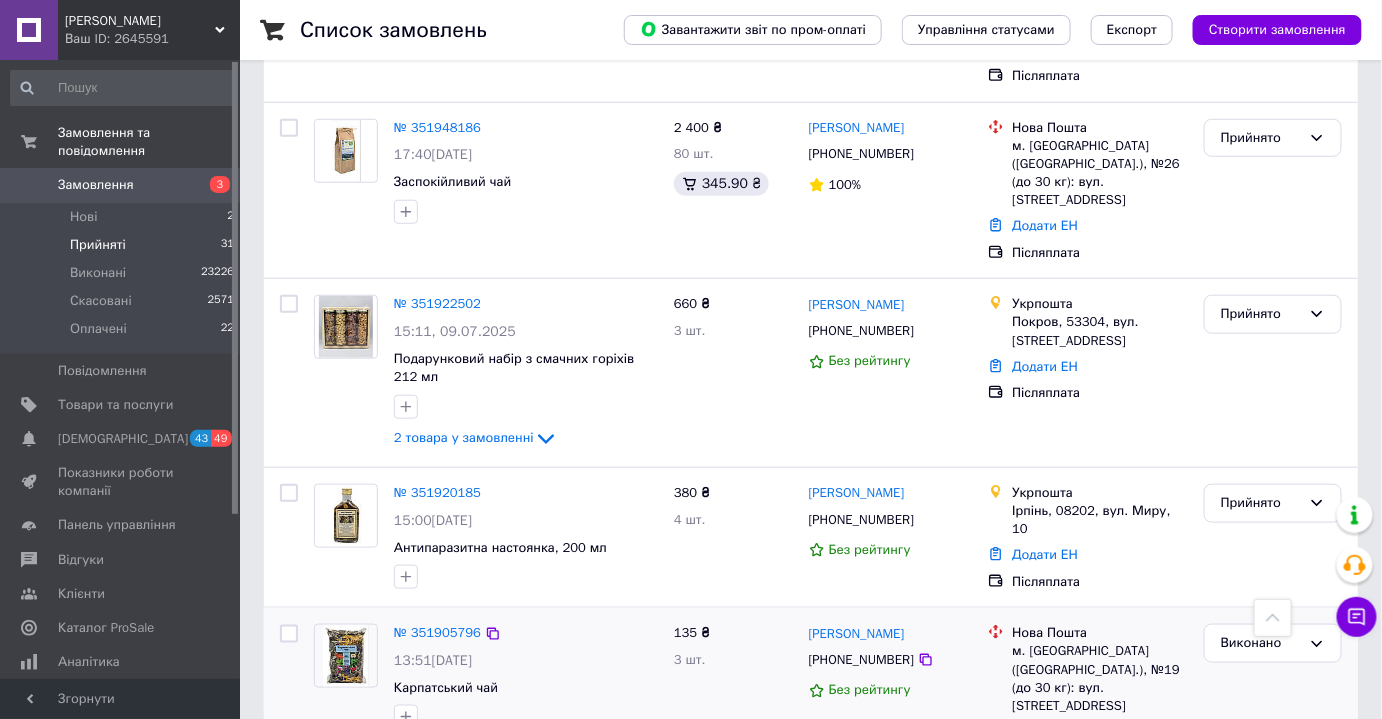 scroll, scrollTop: 2999, scrollLeft: 0, axis: vertical 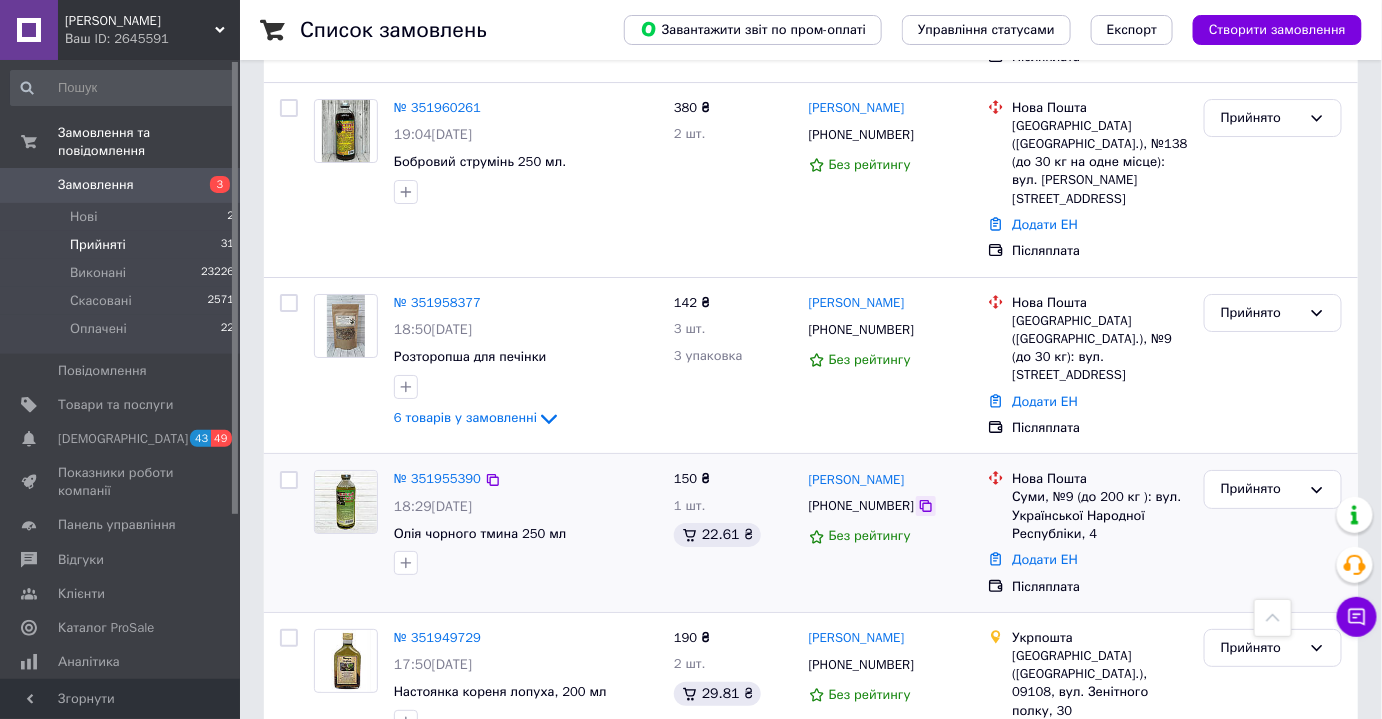 click 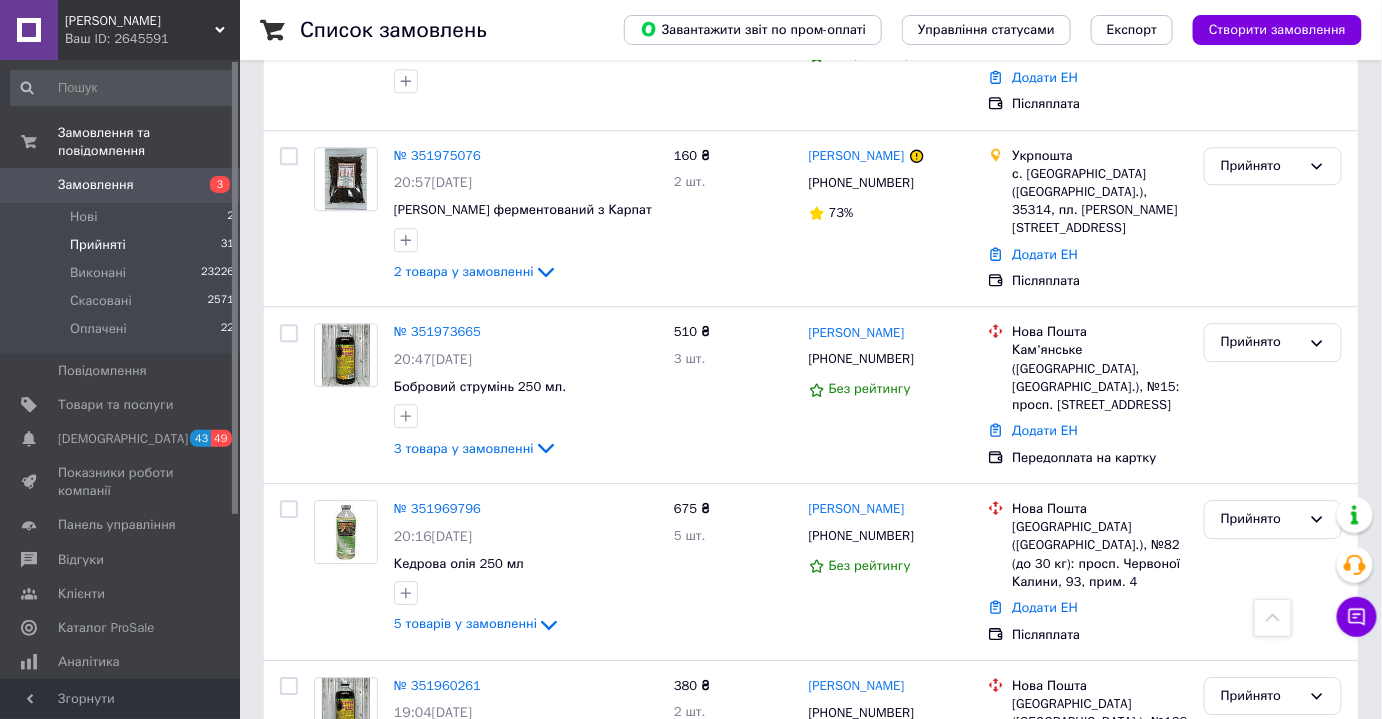 scroll, scrollTop: 1712, scrollLeft: 0, axis: vertical 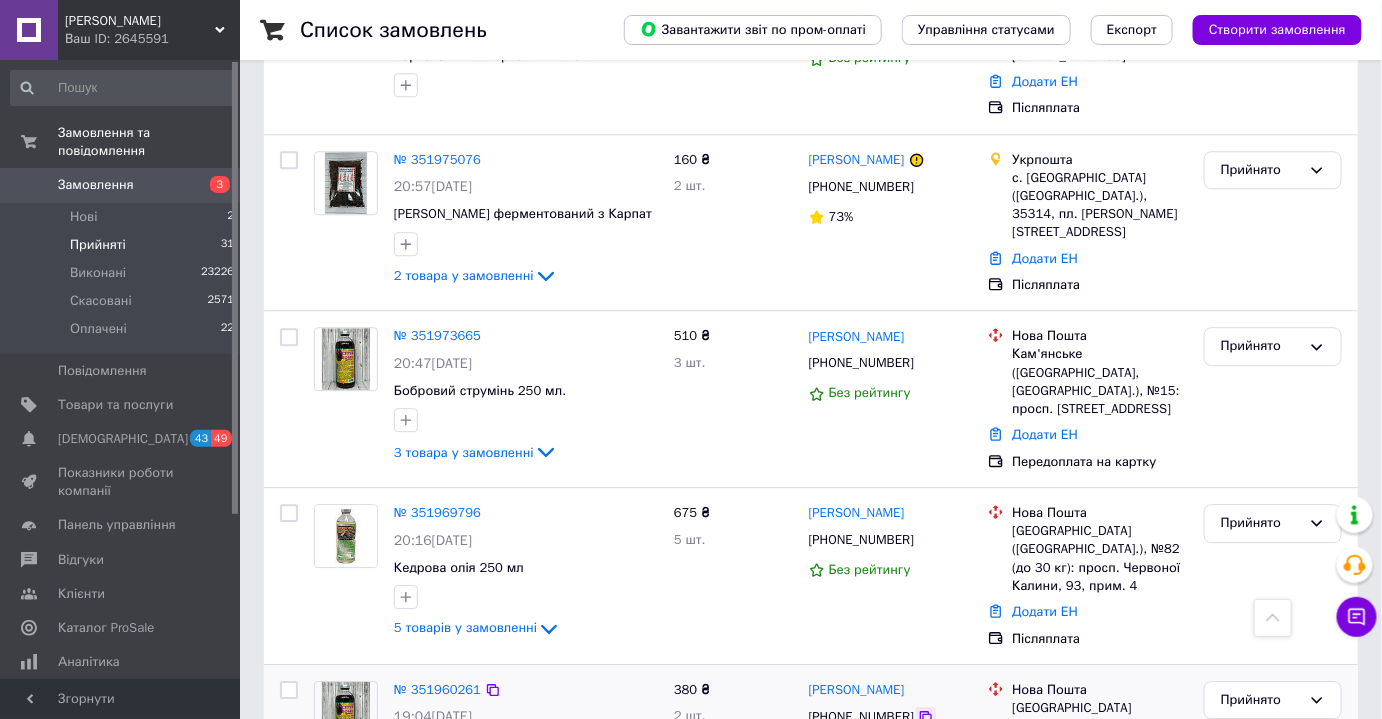 click 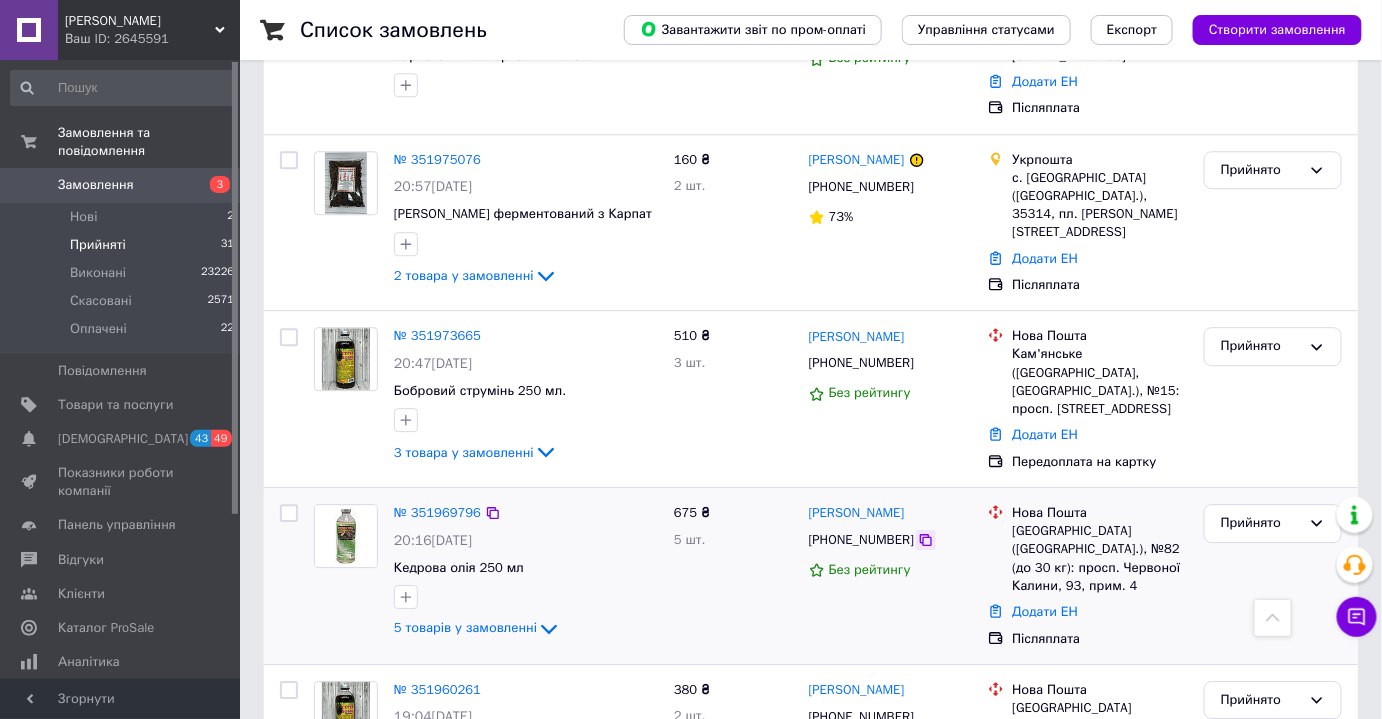 click 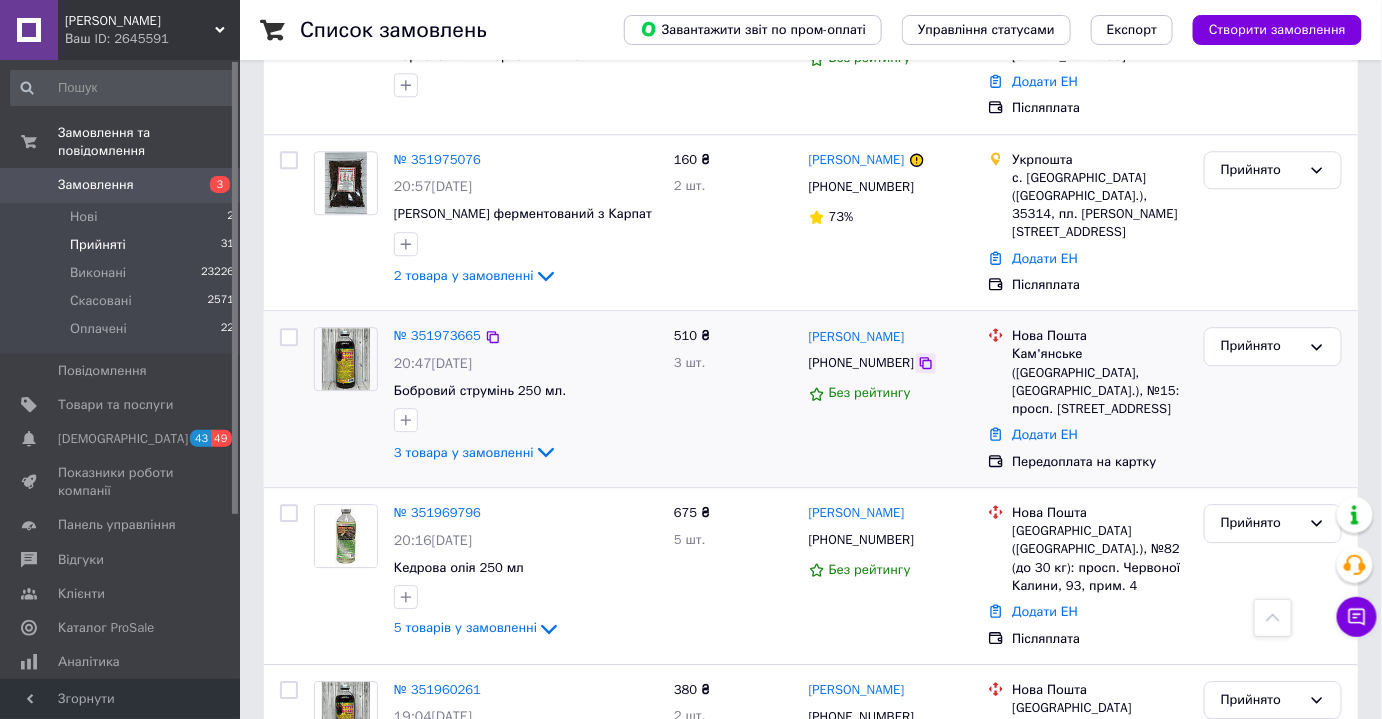 click 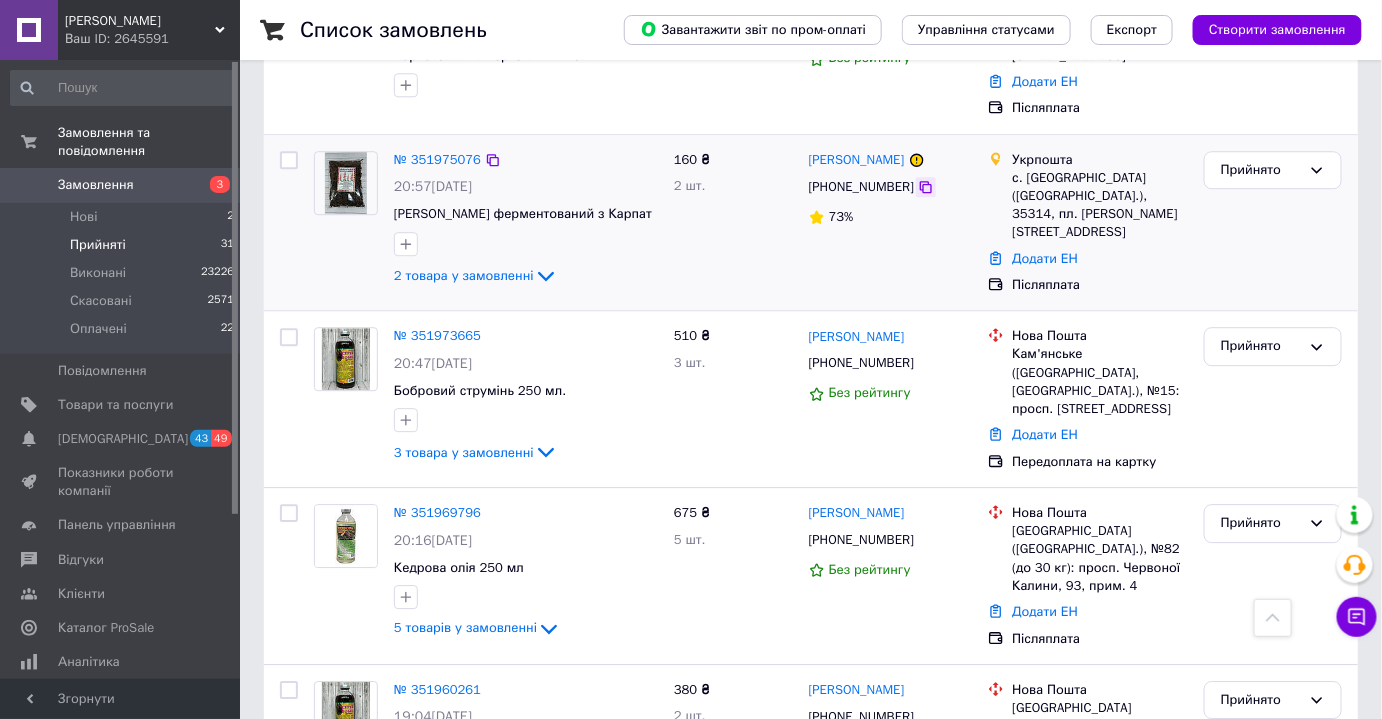 click 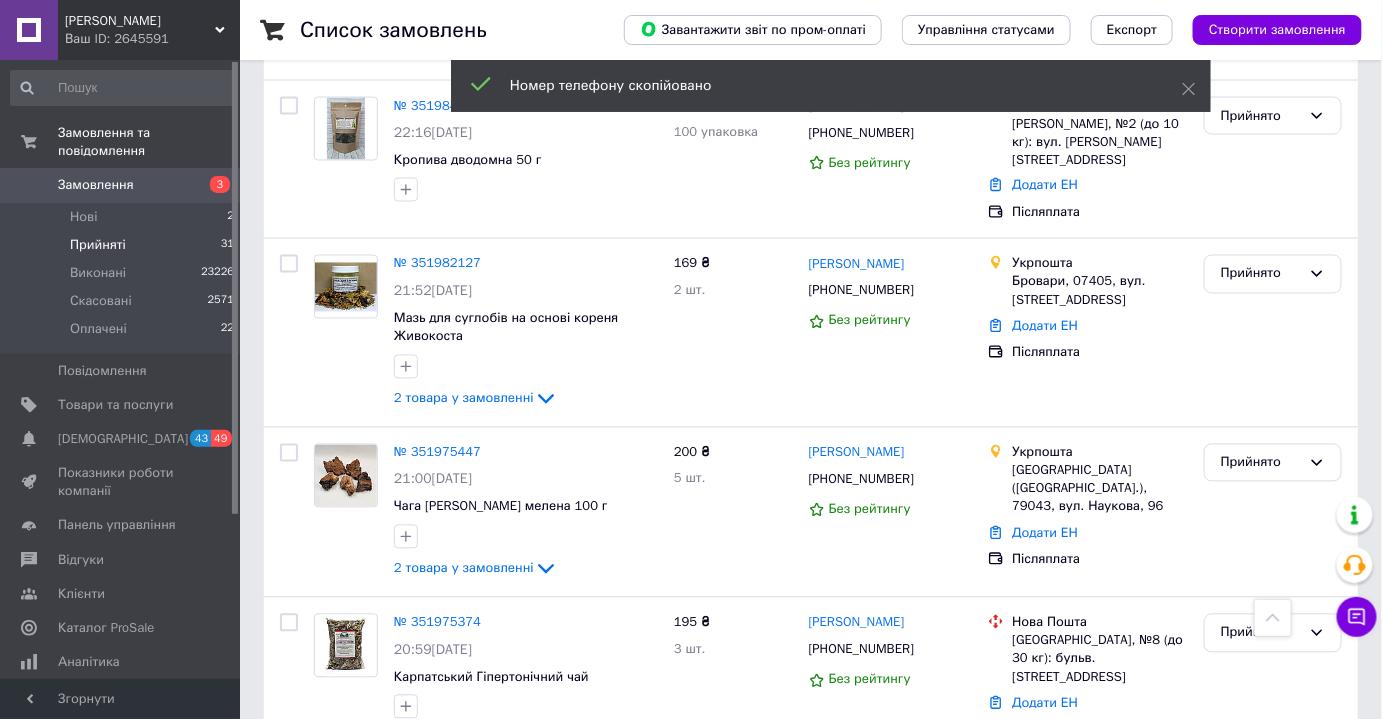 scroll, scrollTop: 1094, scrollLeft: 0, axis: vertical 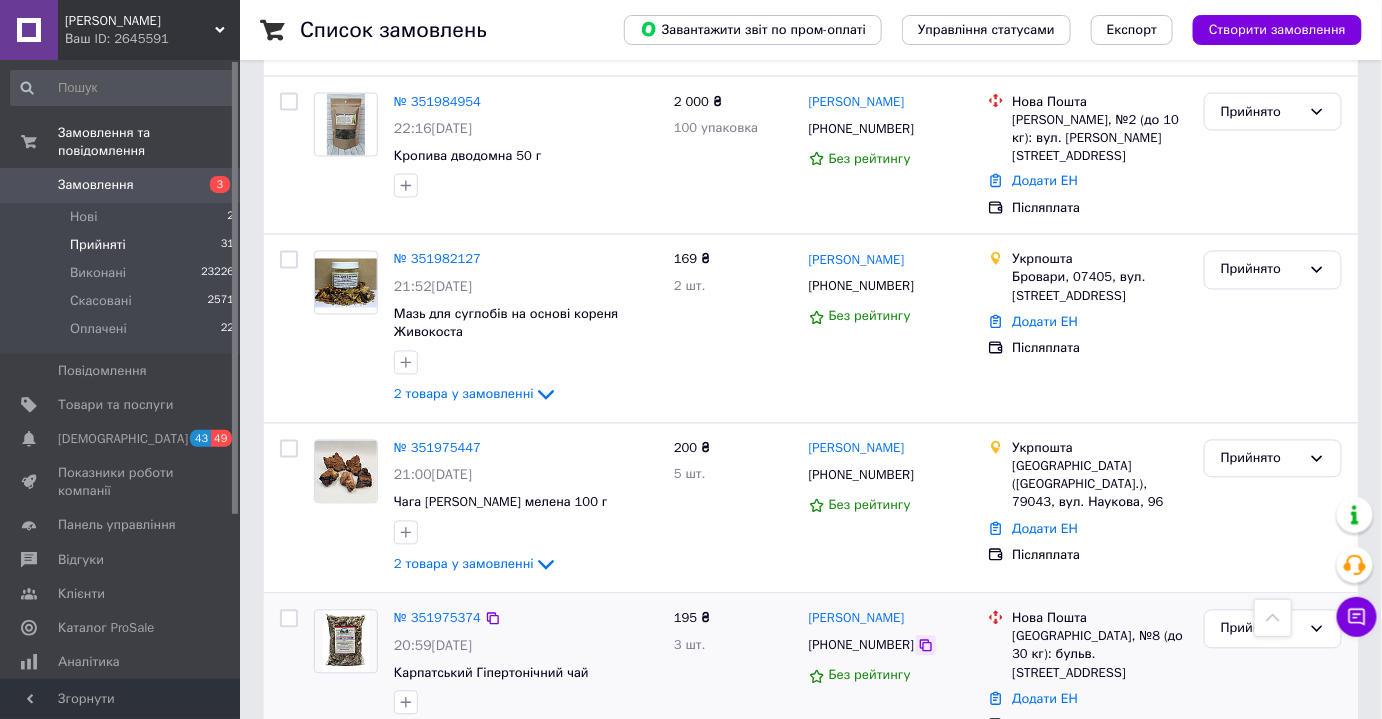 click 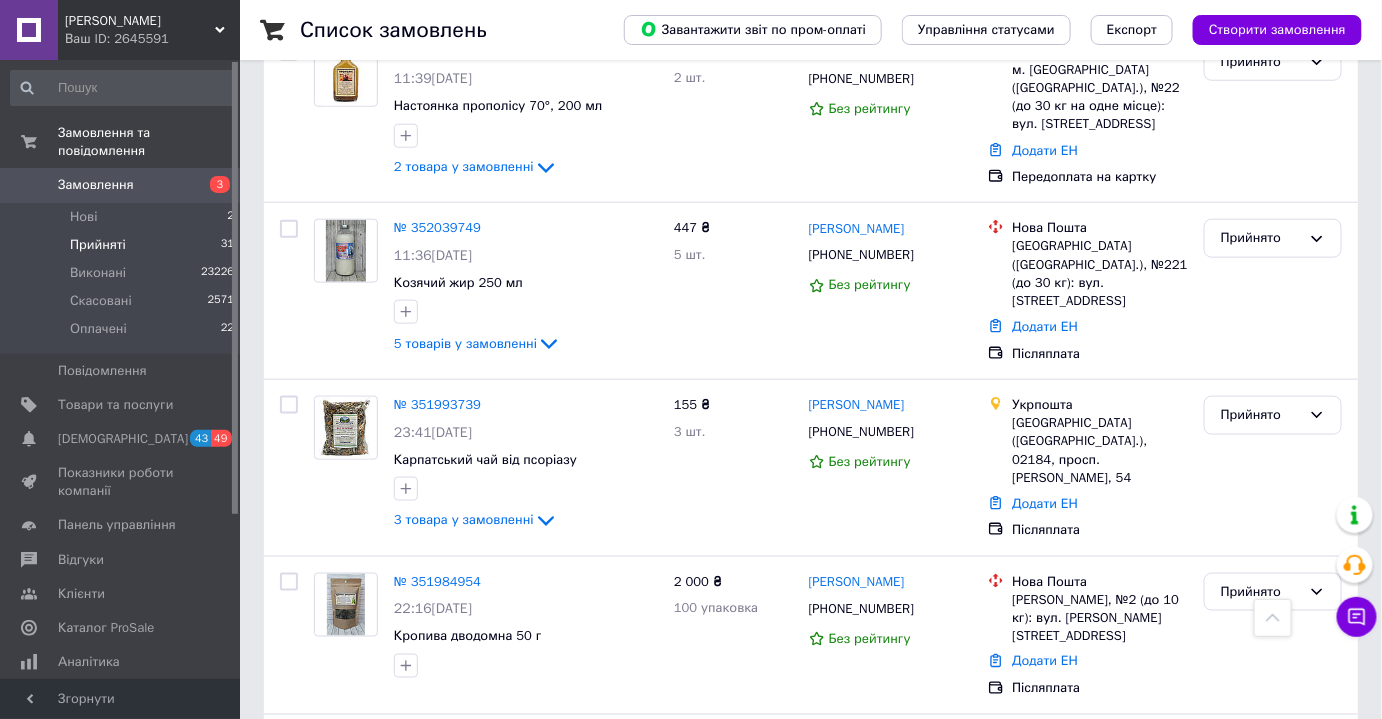 scroll, scrollTop: 0, scrollLeft: 0, axis: both 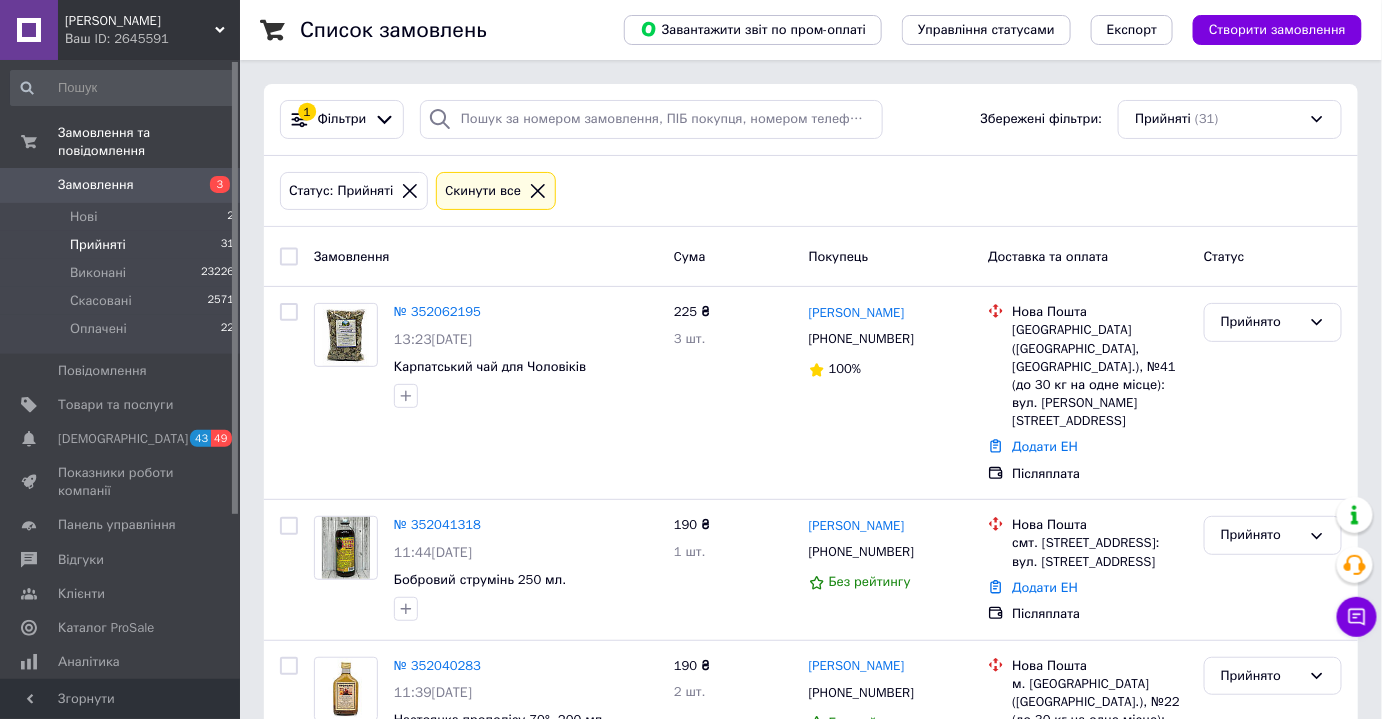 click on "Замовлення" at bounding box center (96, 185) 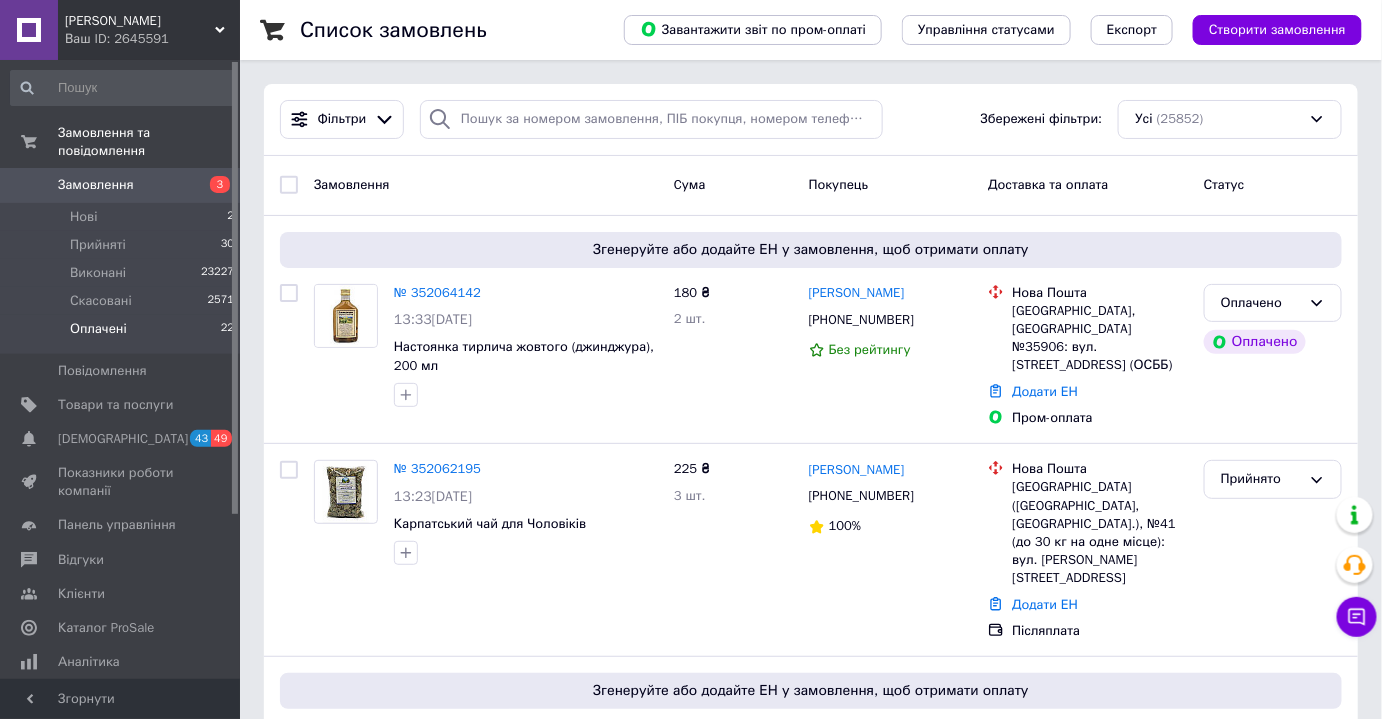 click on "Оплачені" at bounding box center (98, 329) 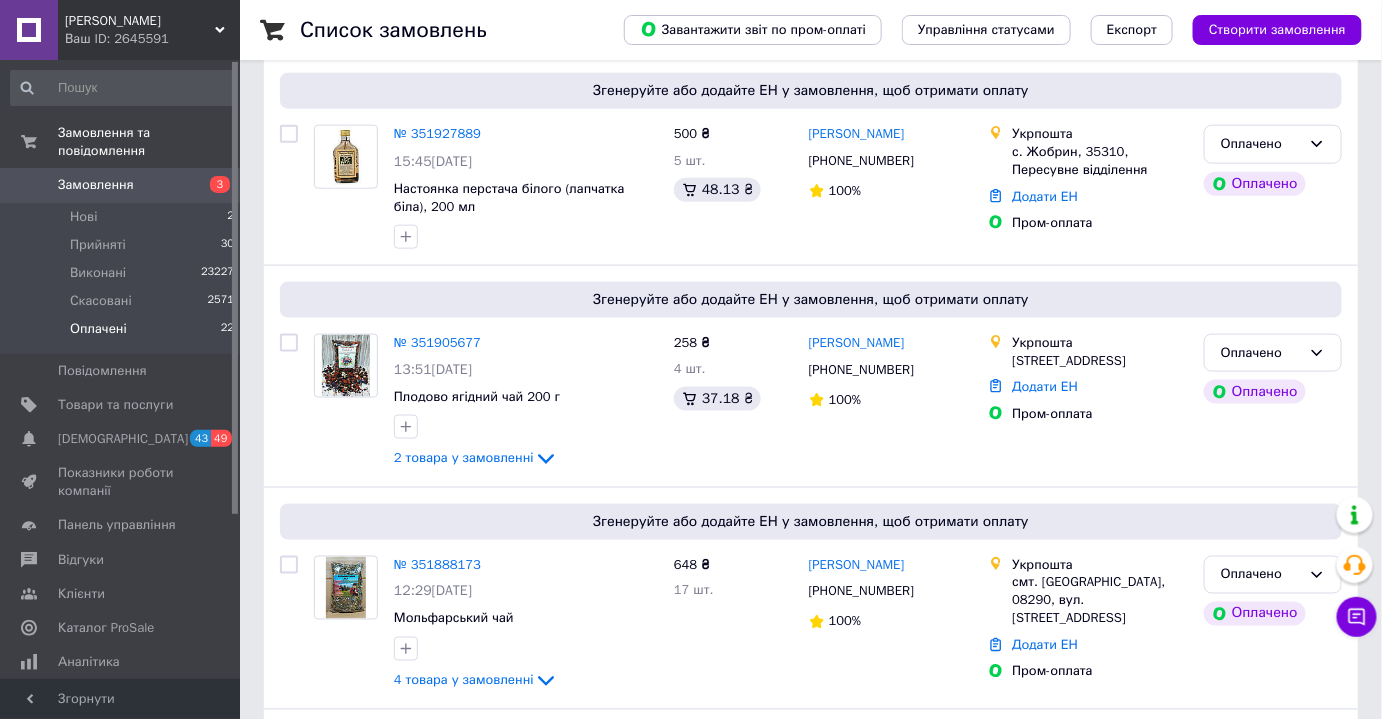 scroll, scrollTop: 4037, scrollLeft: 0, axis: vertical 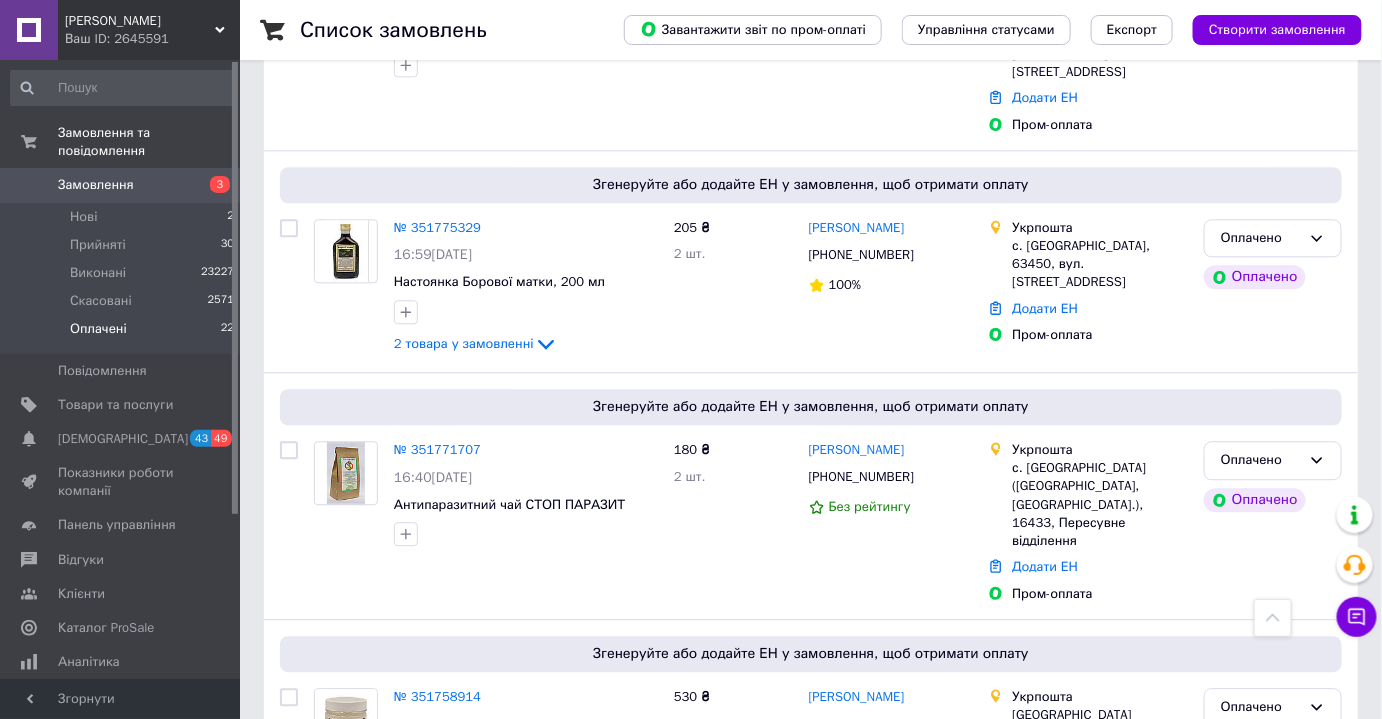 click on "2" at bounding box center (327, 905) 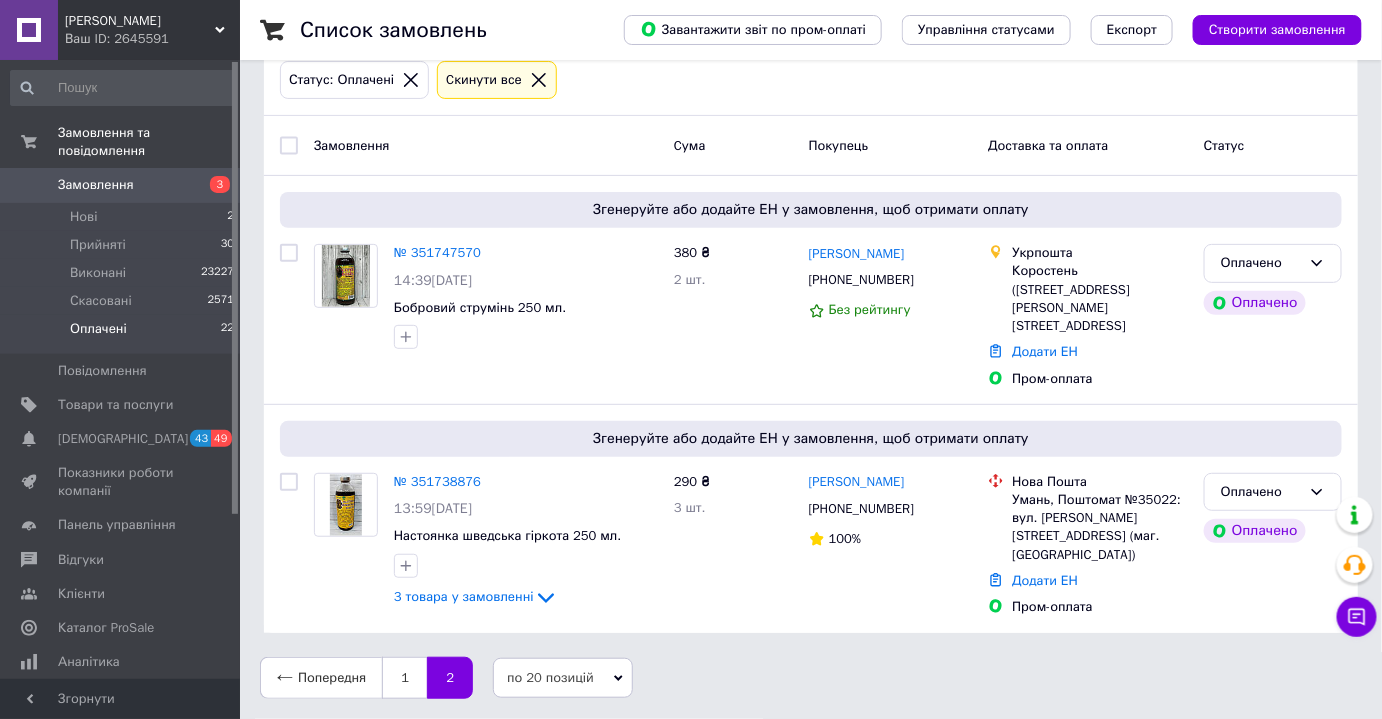 scroll, scrollTop: 0, scrollLeft: 0, axis: both 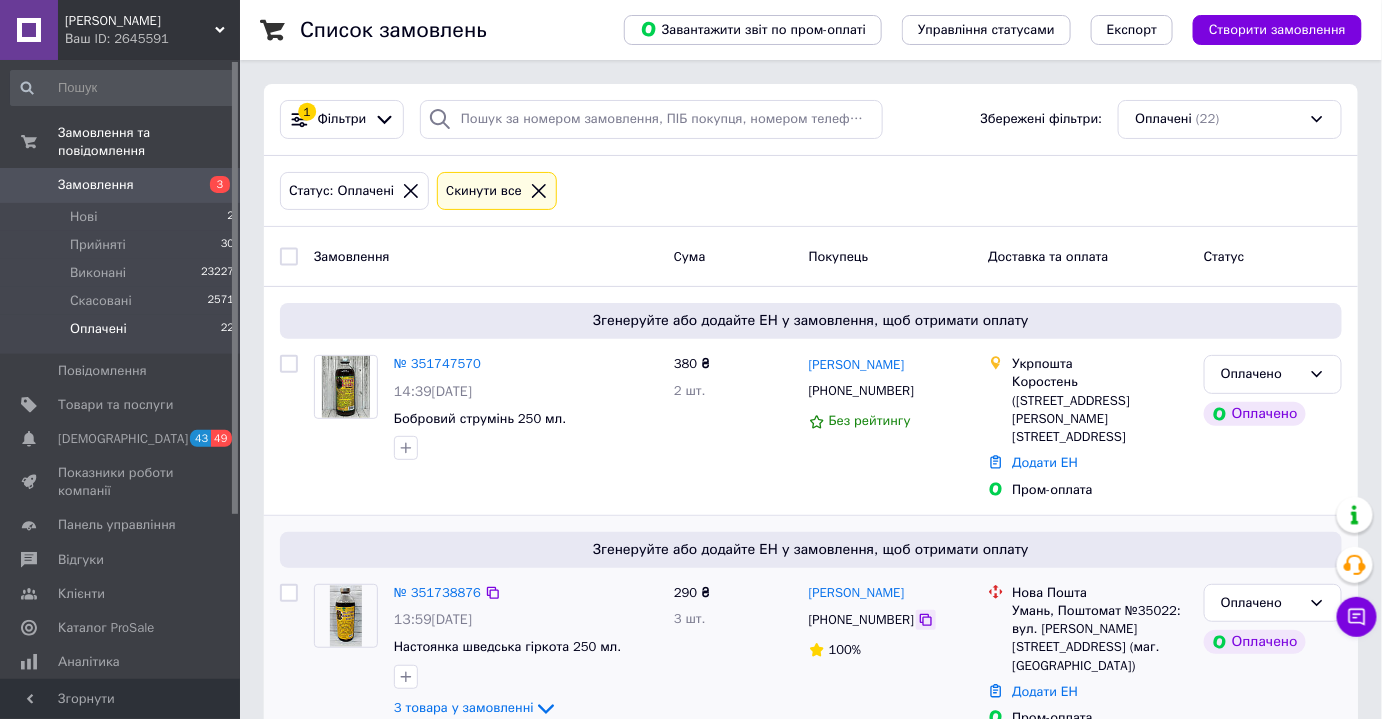click 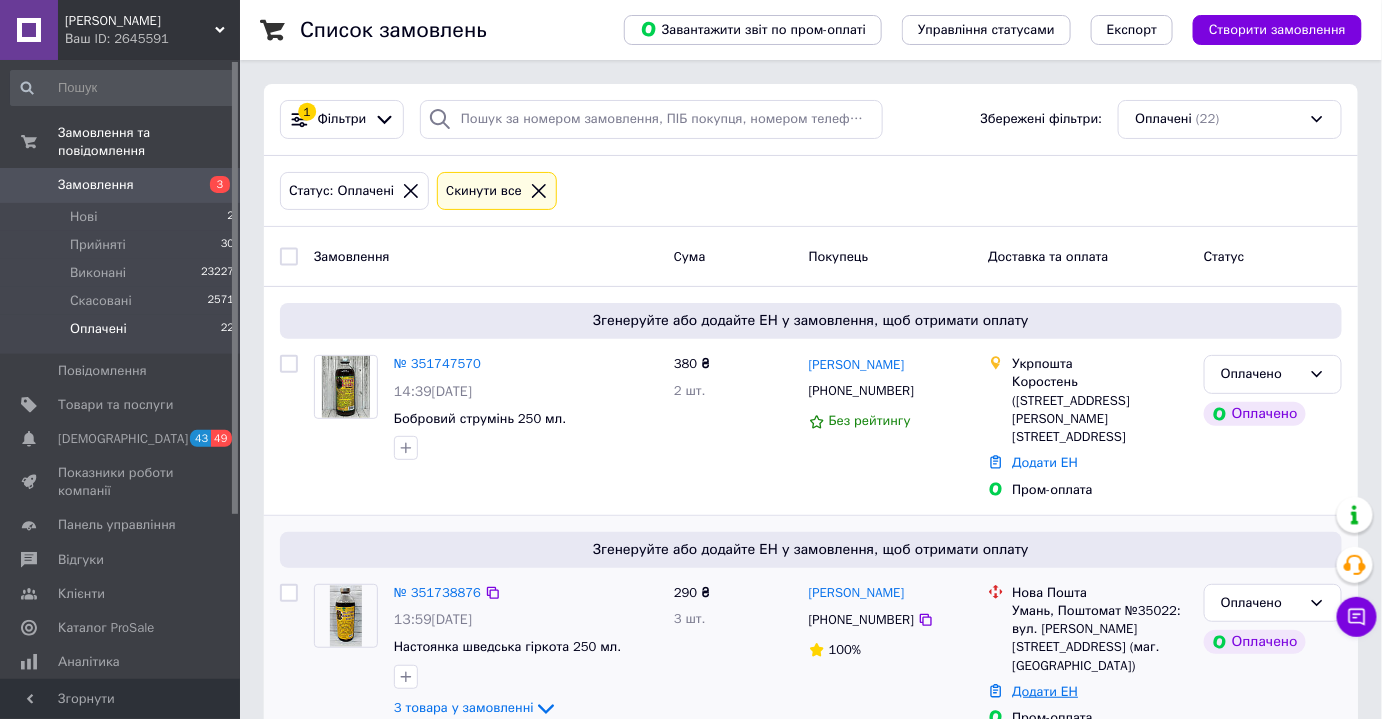 click on "Додати ЕН" at bounding box center (1045, 691) 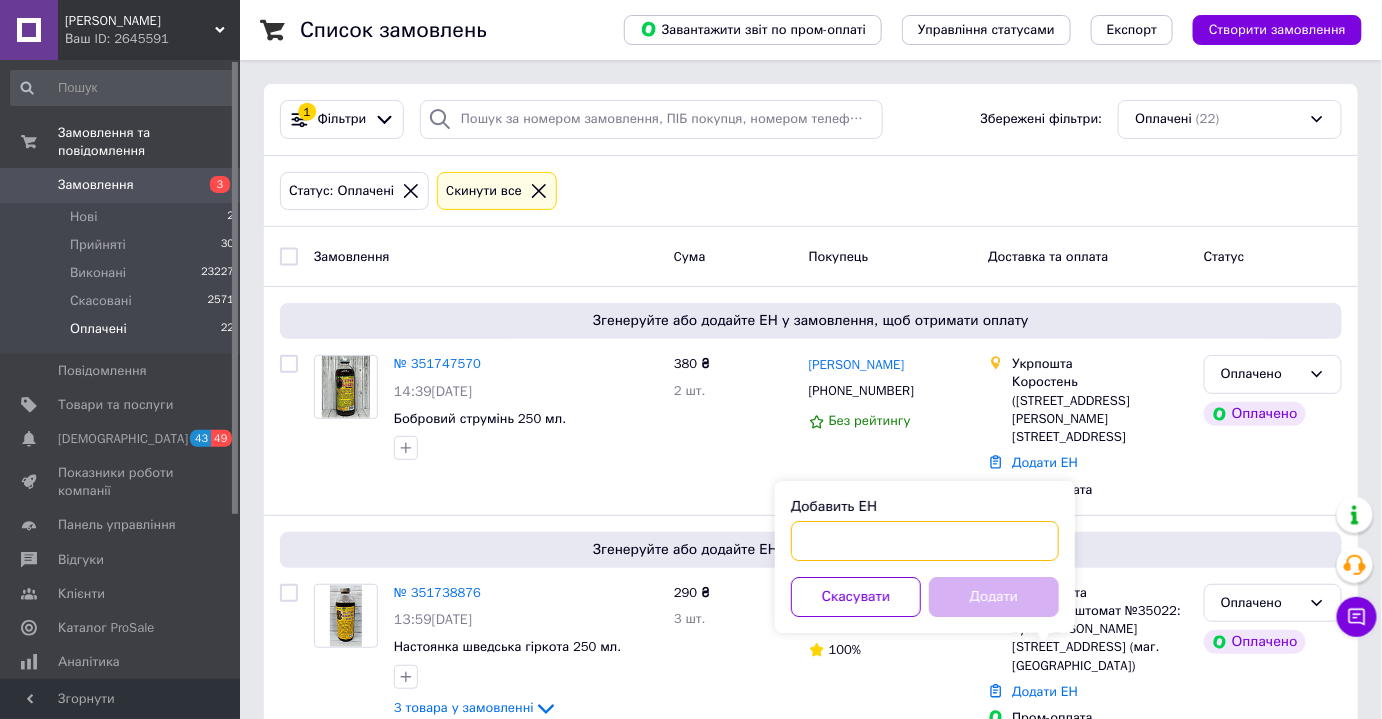 click on "Добавить ЕН" at bounding box center [925, 541] 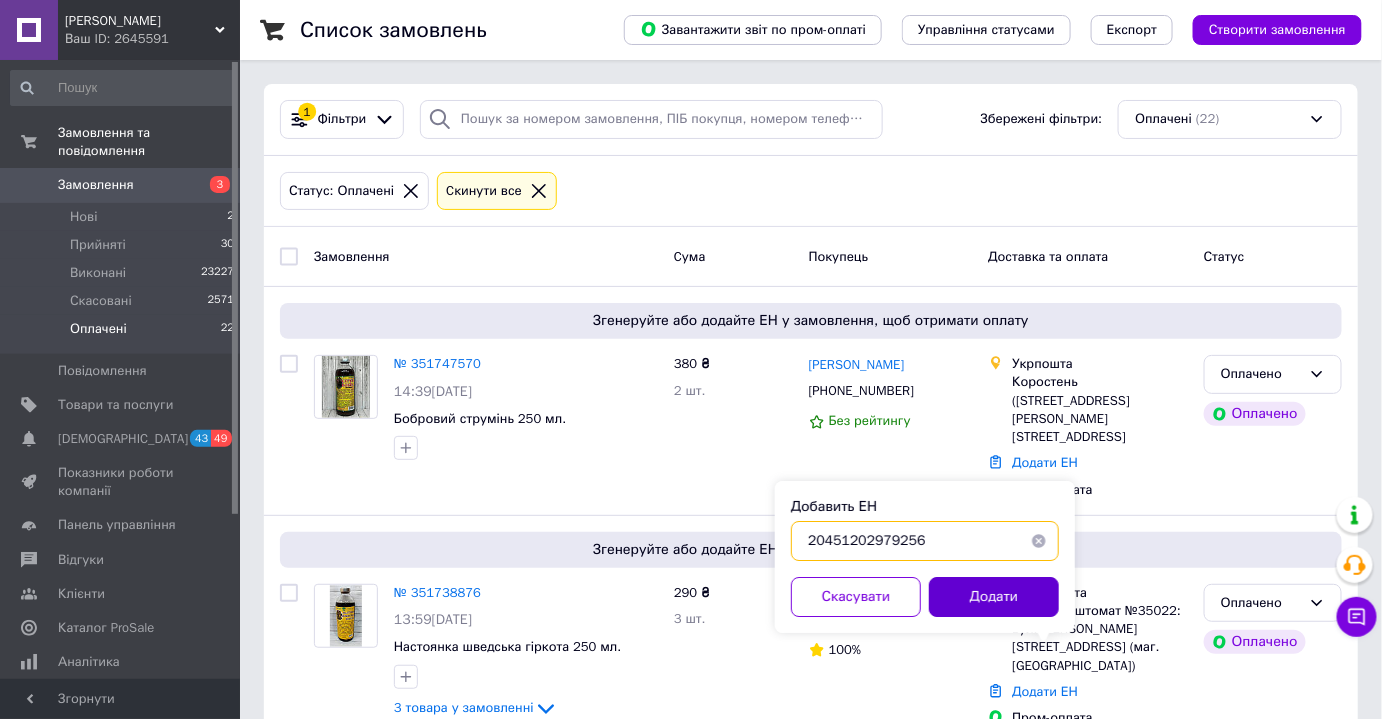 type on "20451202979256" 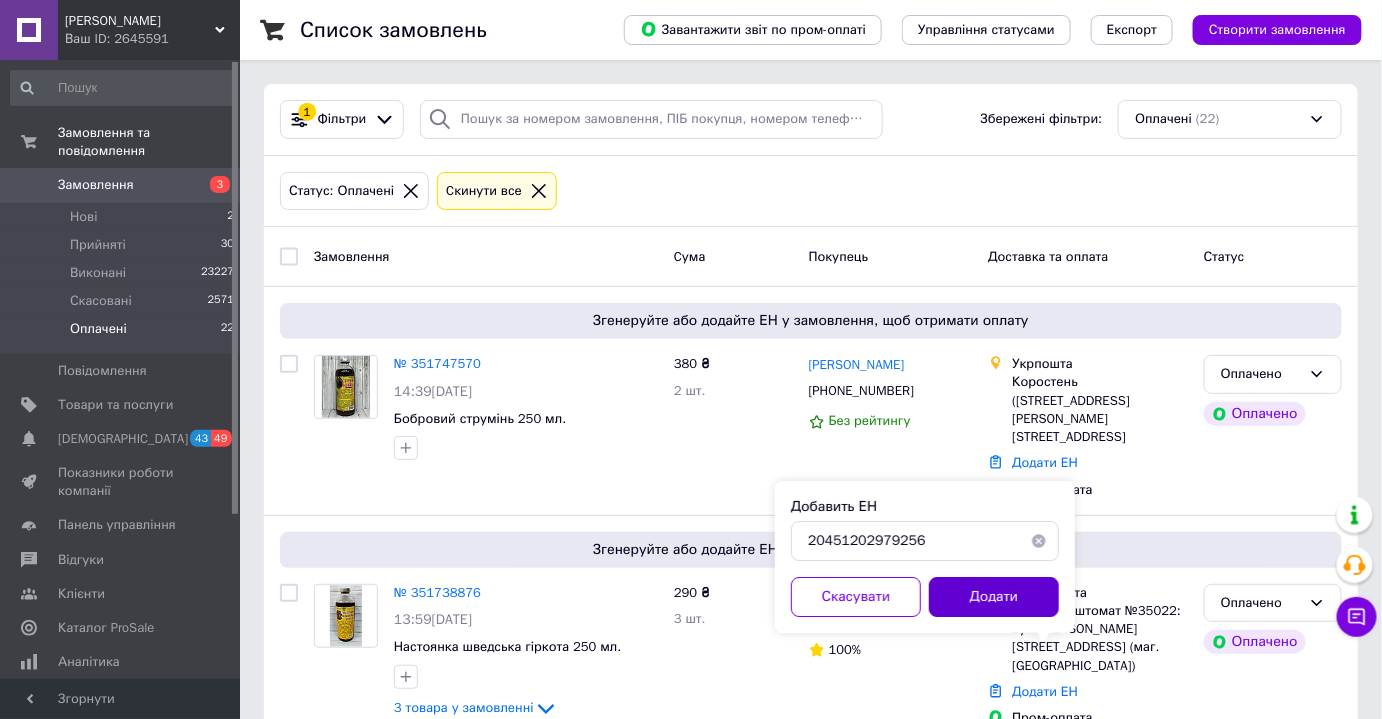 click on "Додати" at bounding box center (994, 597) 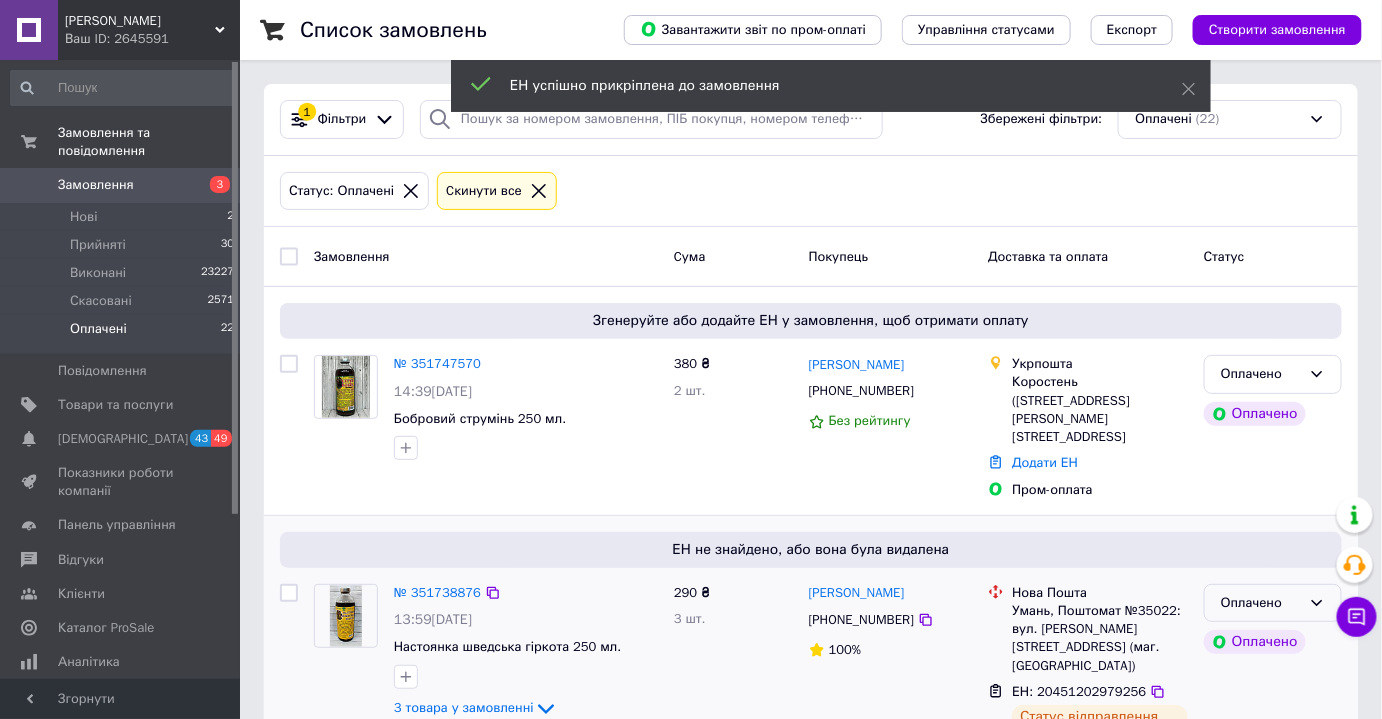 click on "Оплачено" at bounding box center (1273, 603) 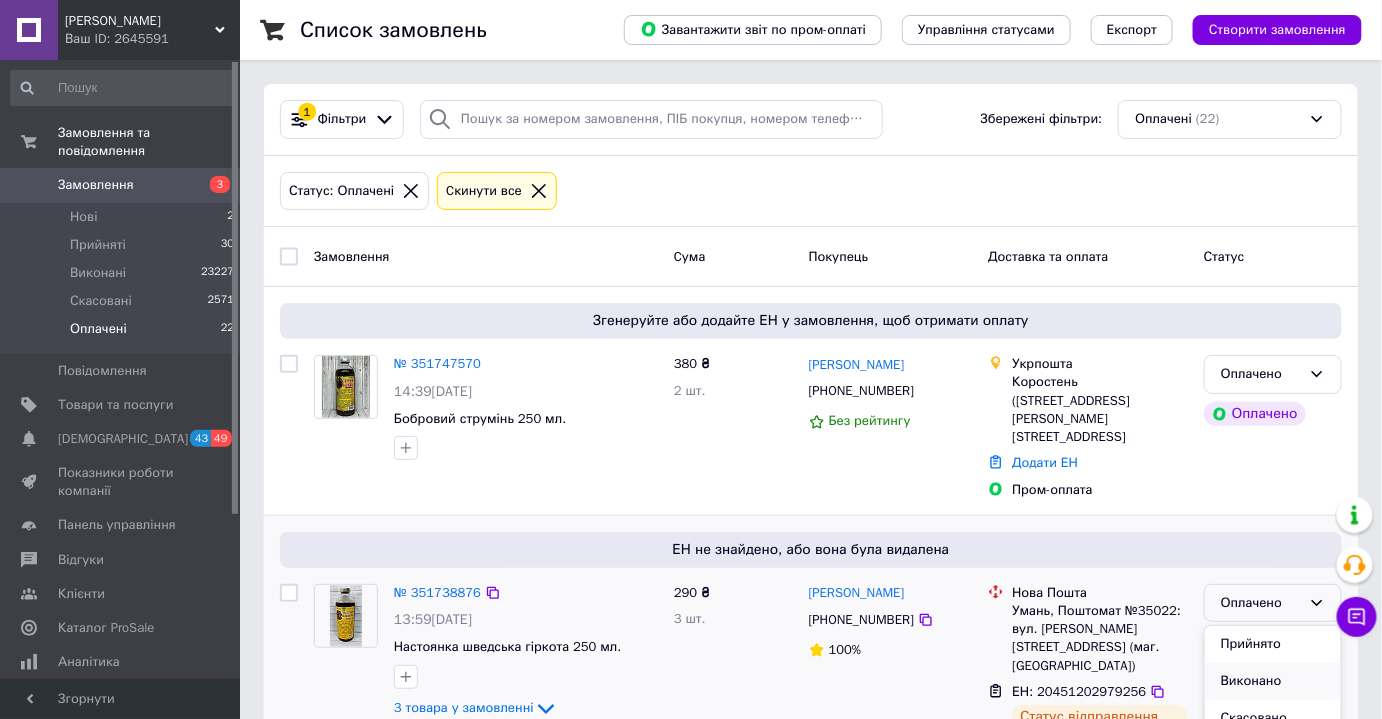 click on "Виконано" at bounding box center (1273, 681) 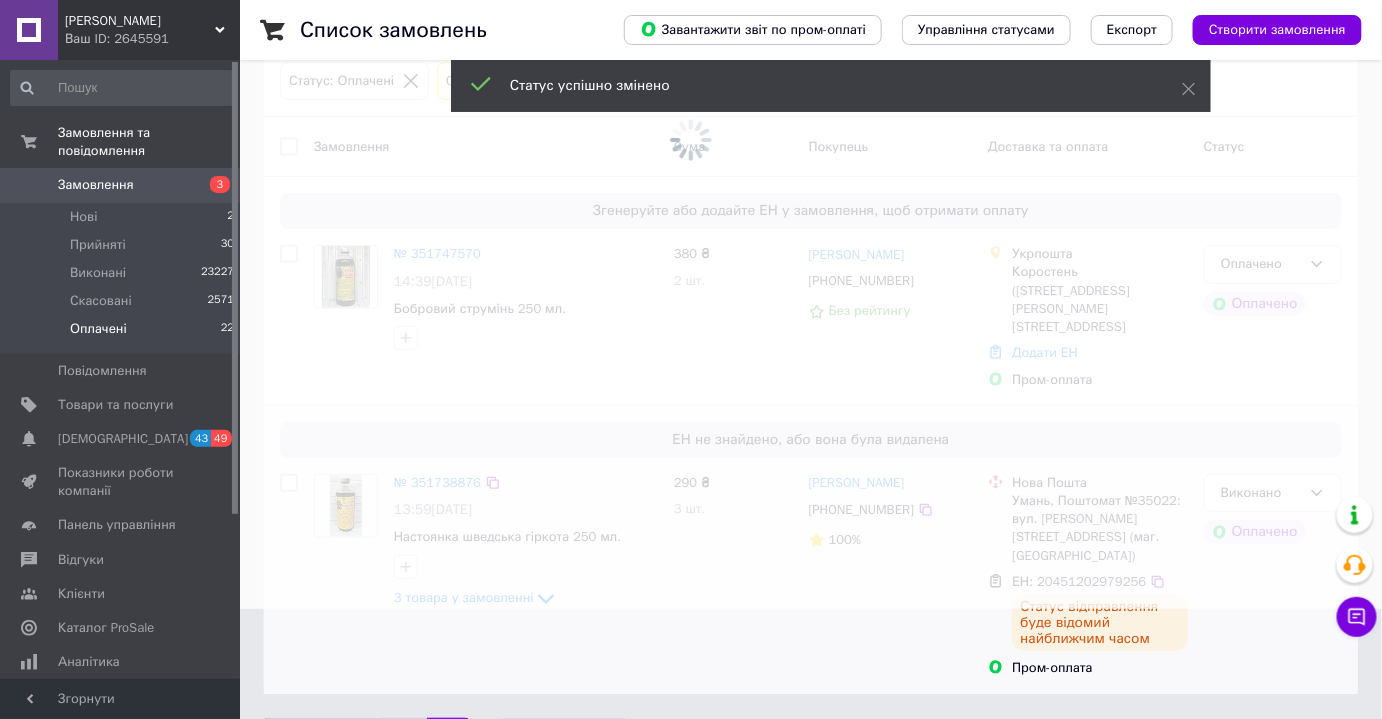 scroll, scrollTop: 133, scrollLeft: 0, axis: vertical 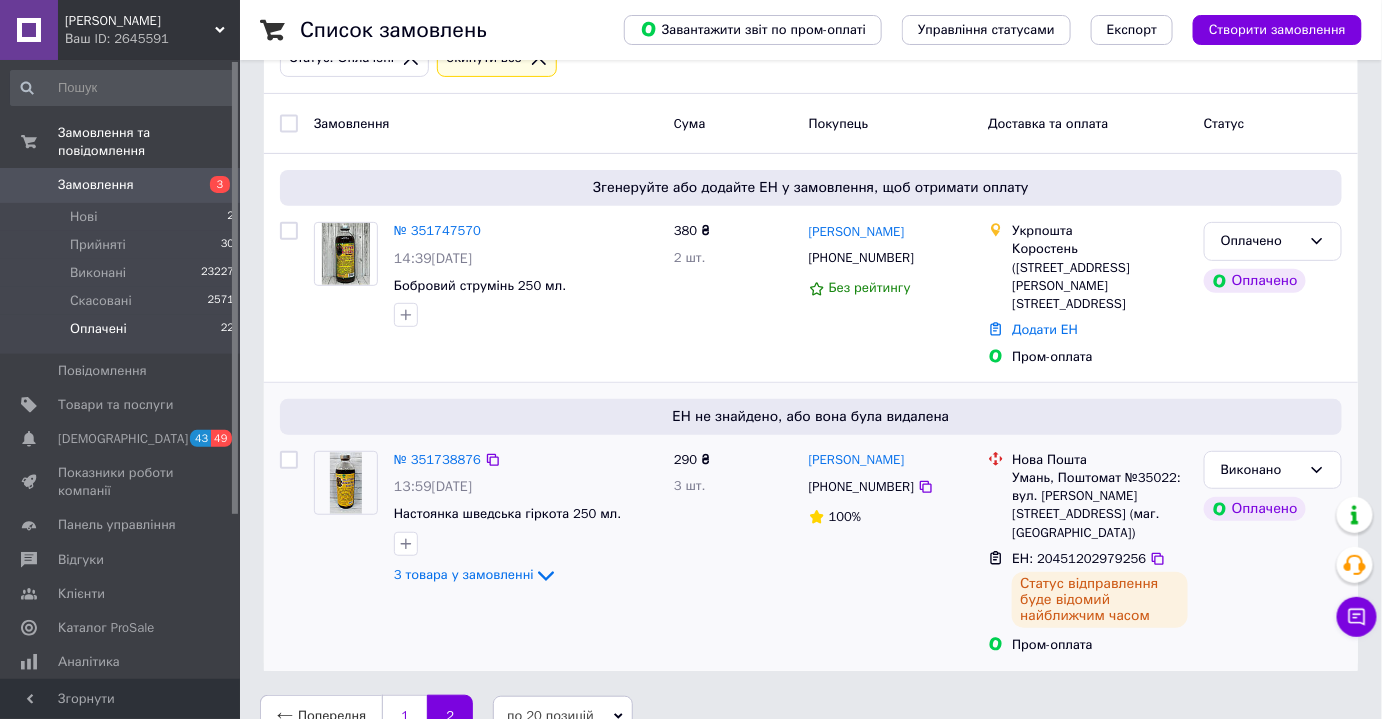 click on "1" at bounding box center (404, 716) 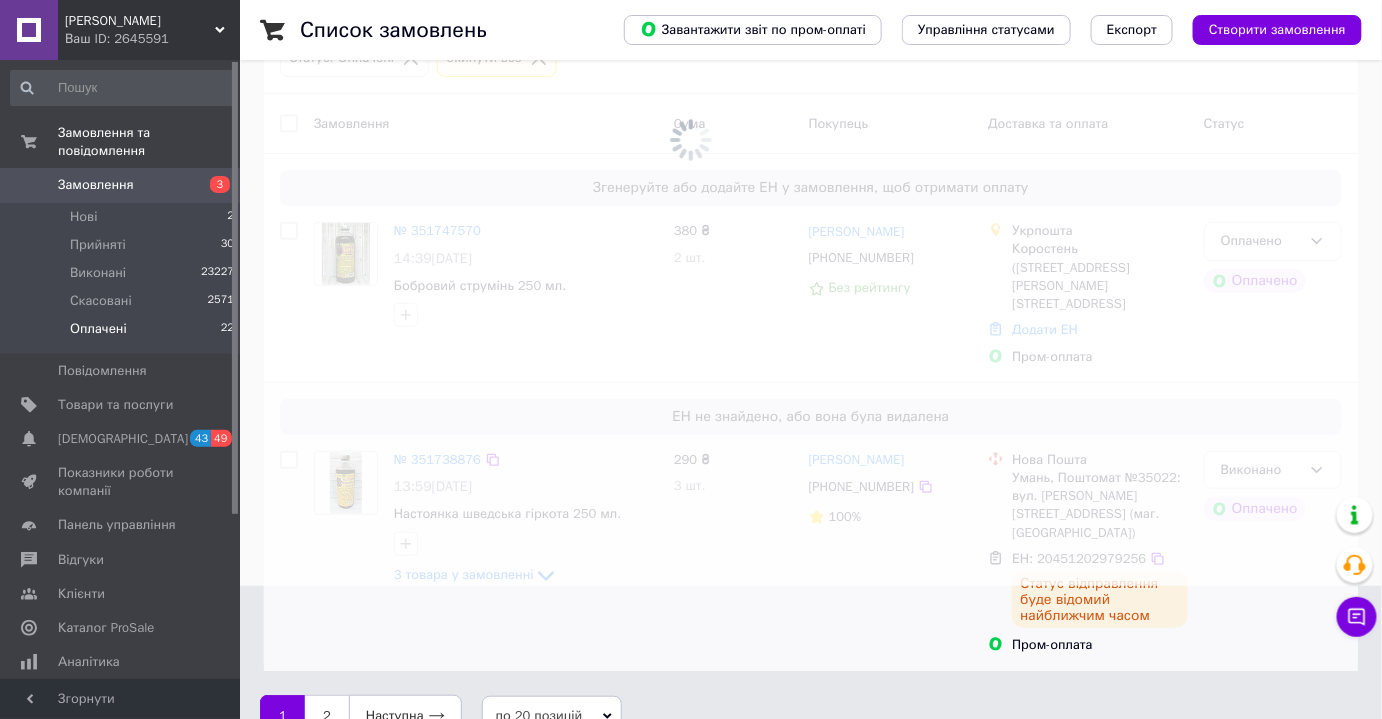 scroll, scrollTop: 0, scrollLeft: 0, axis: both 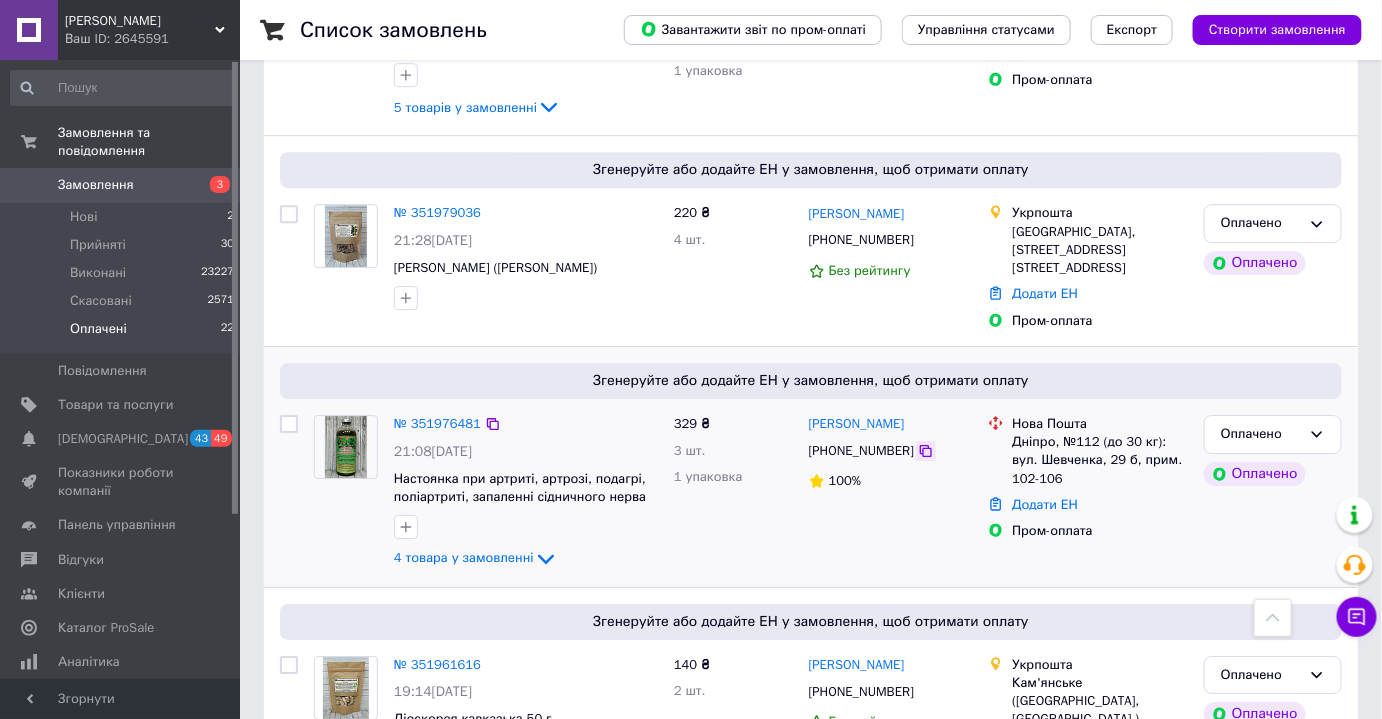 click 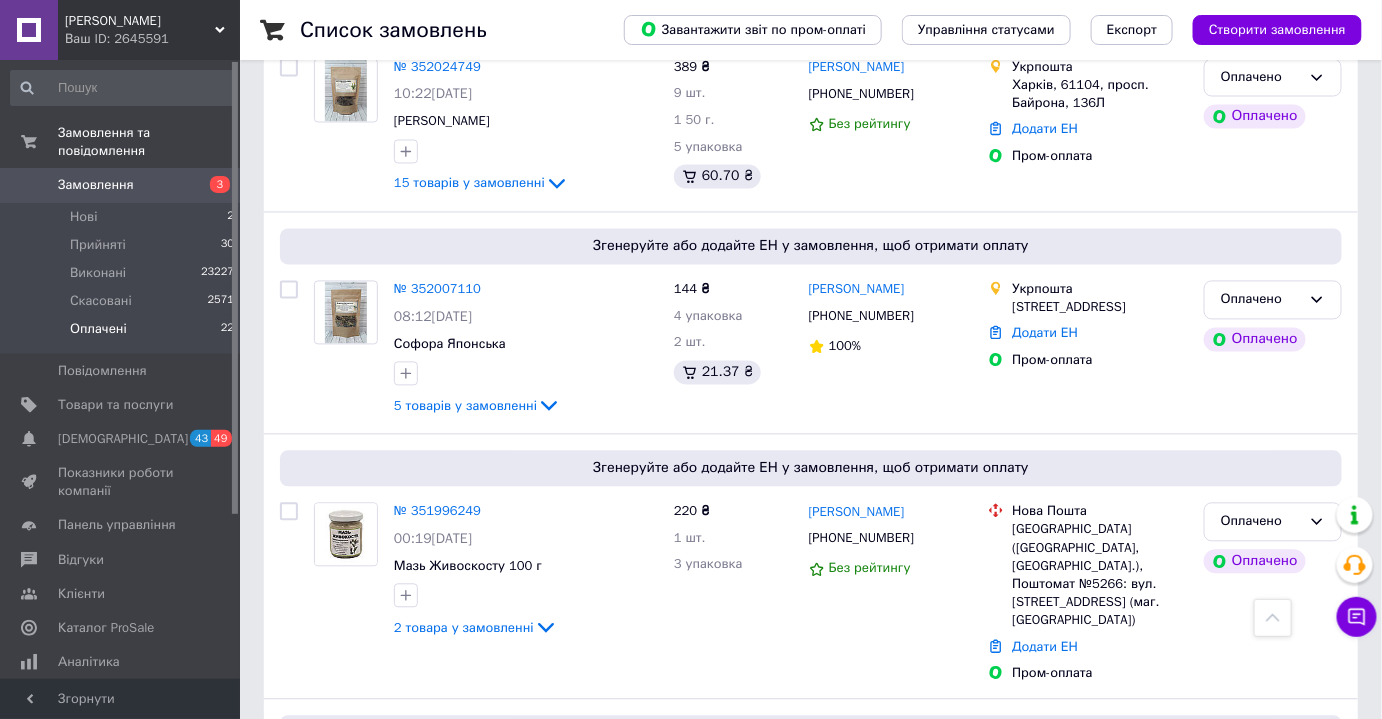 scroll, scrollTop: 1188, scrollLeft: 0, axis: vertical 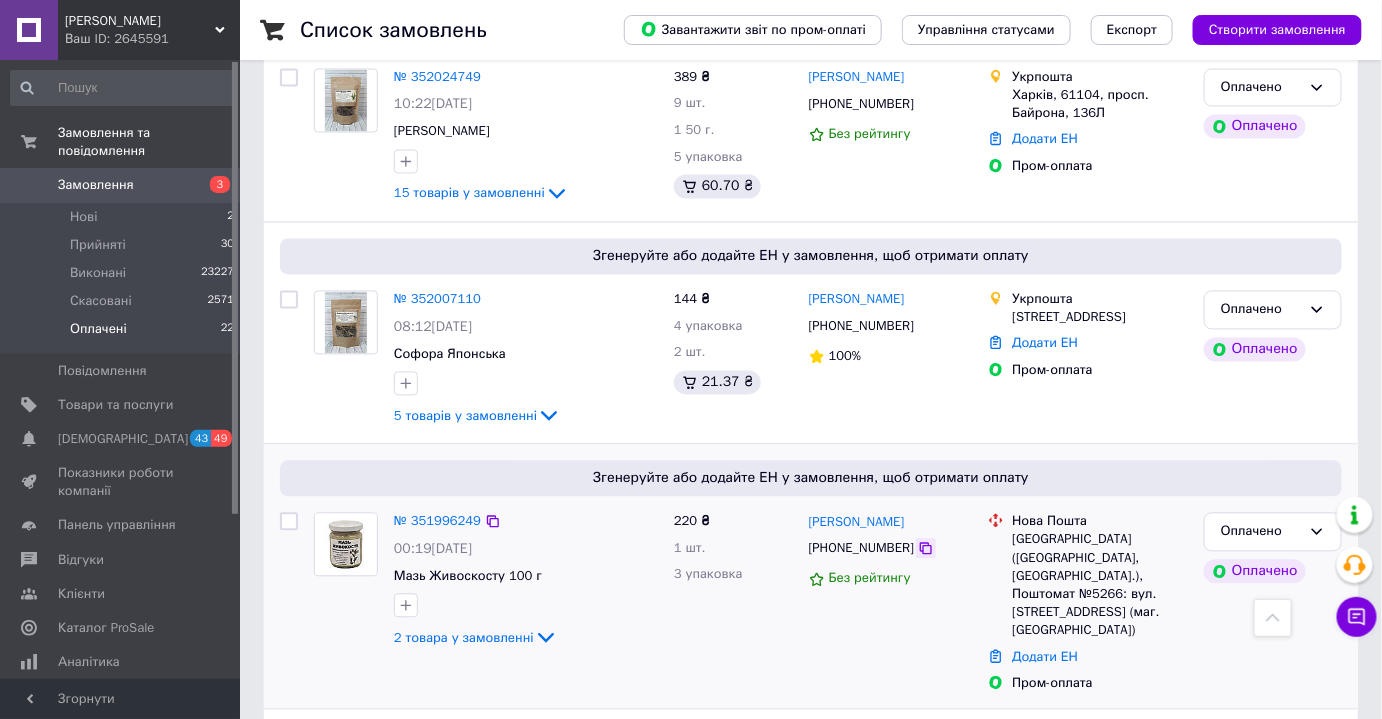 click 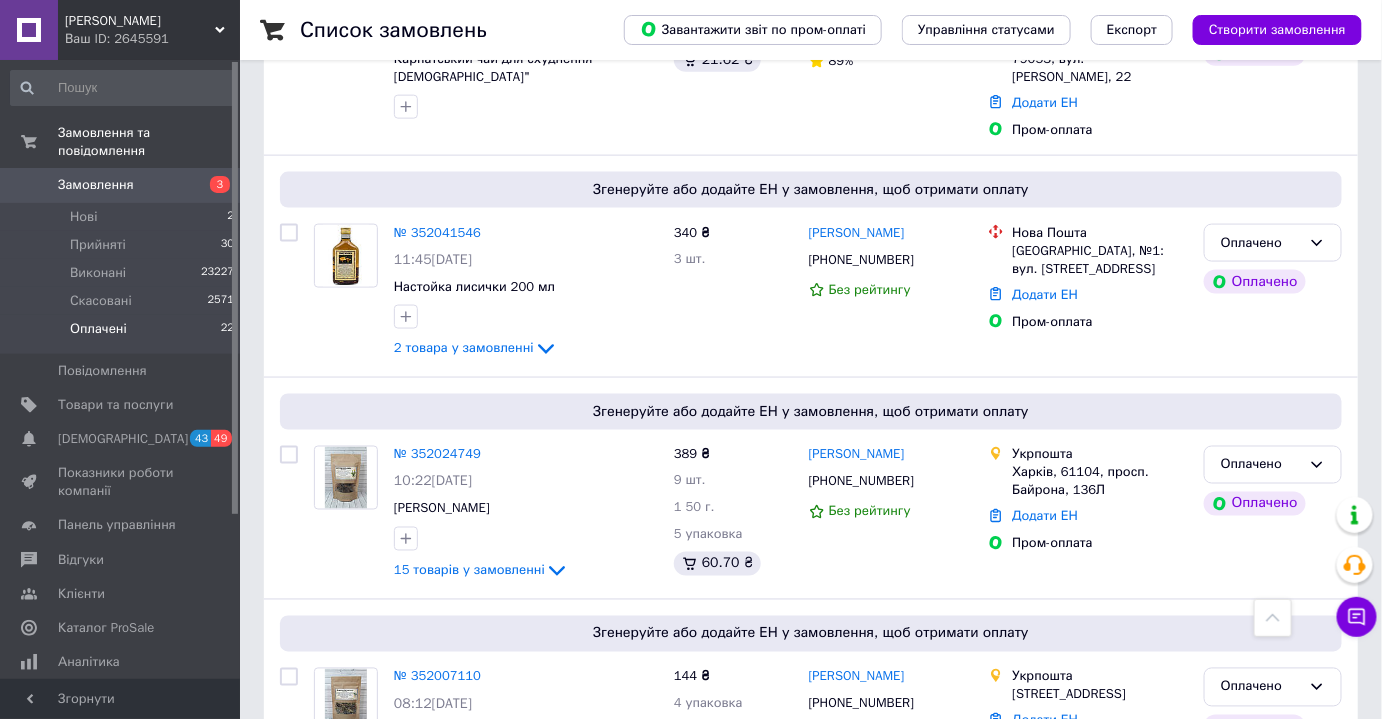 scroll, scrollTop: 791, scrollLeft: 0, axis: vertical 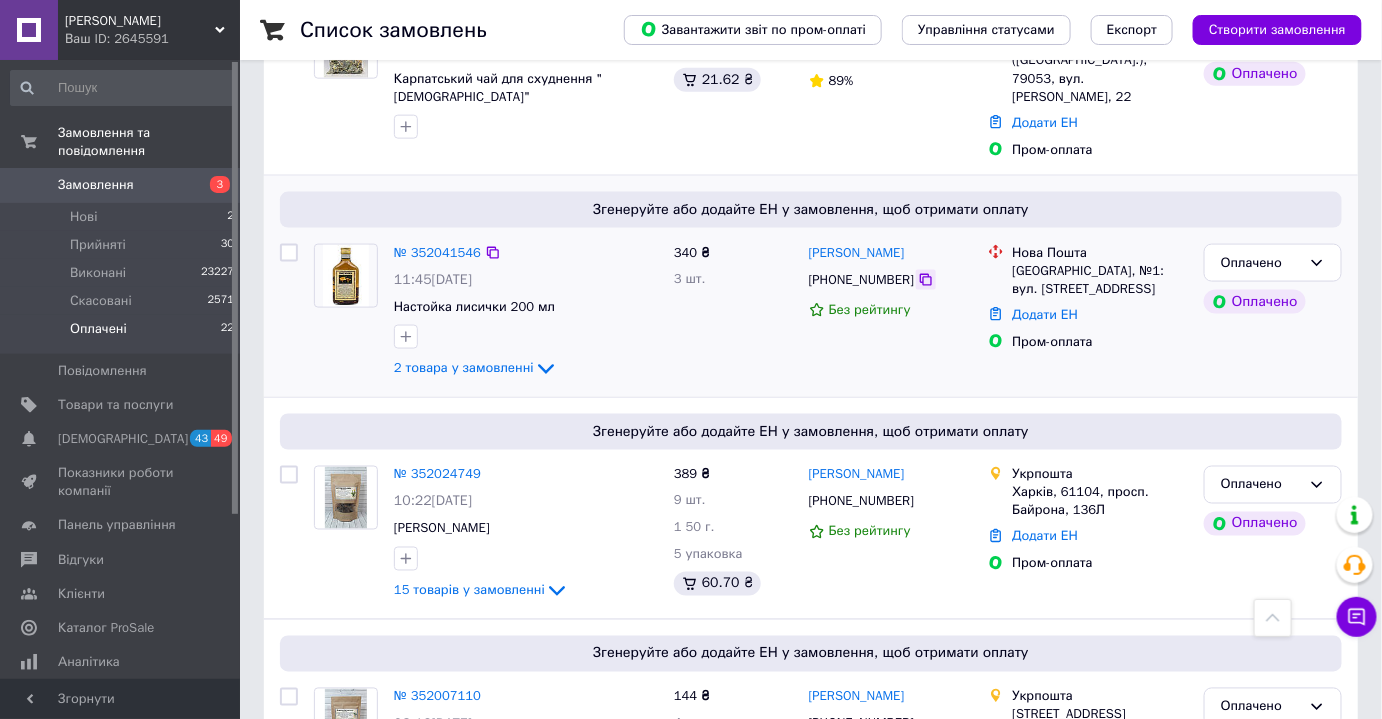 click 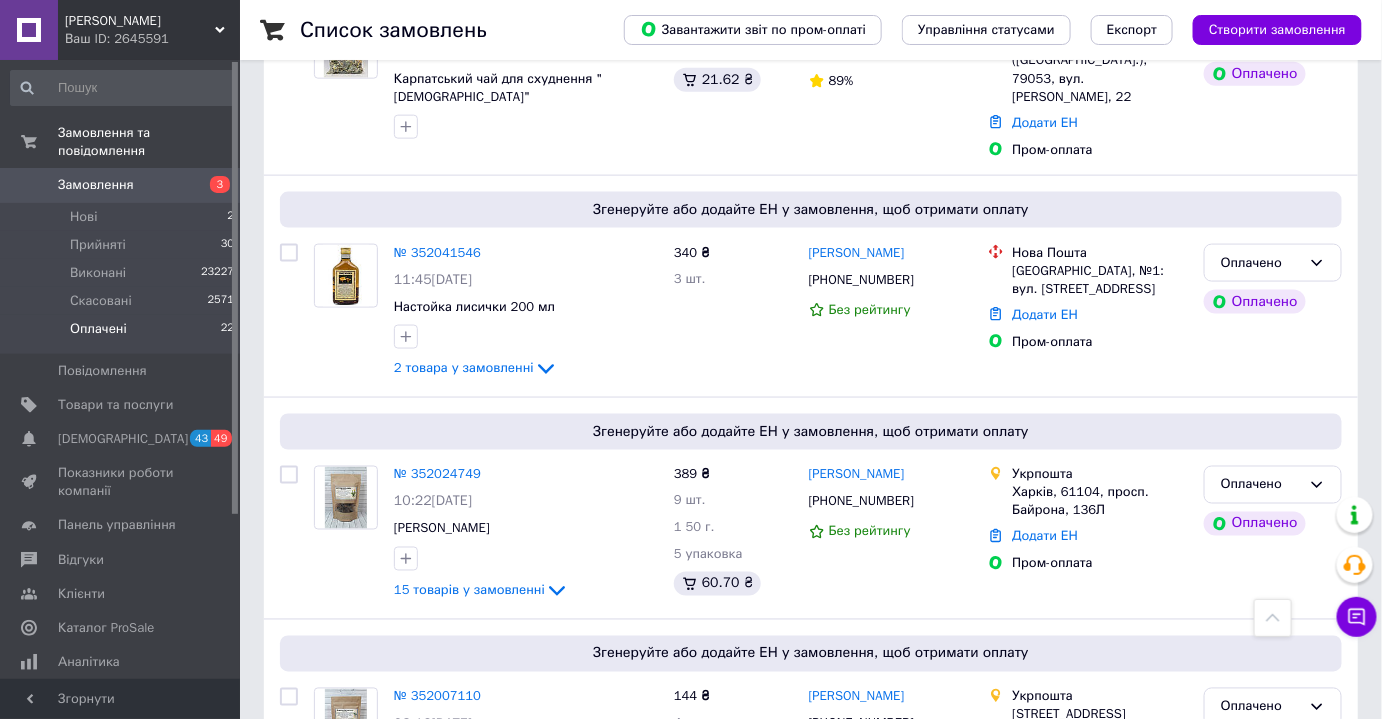 click on "Замовлення" at bounding box center (96, 185) 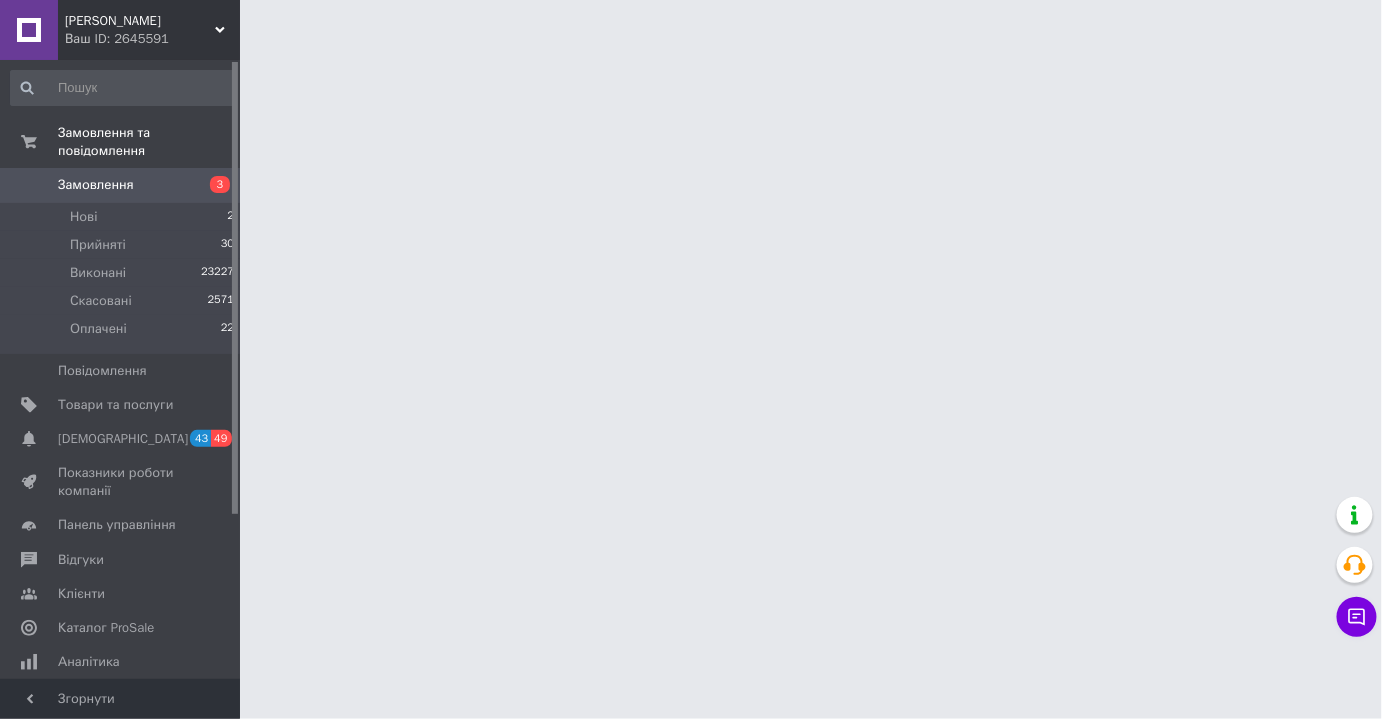 scroll, scrollTop: 0, scrollLeft: 0, axis: both 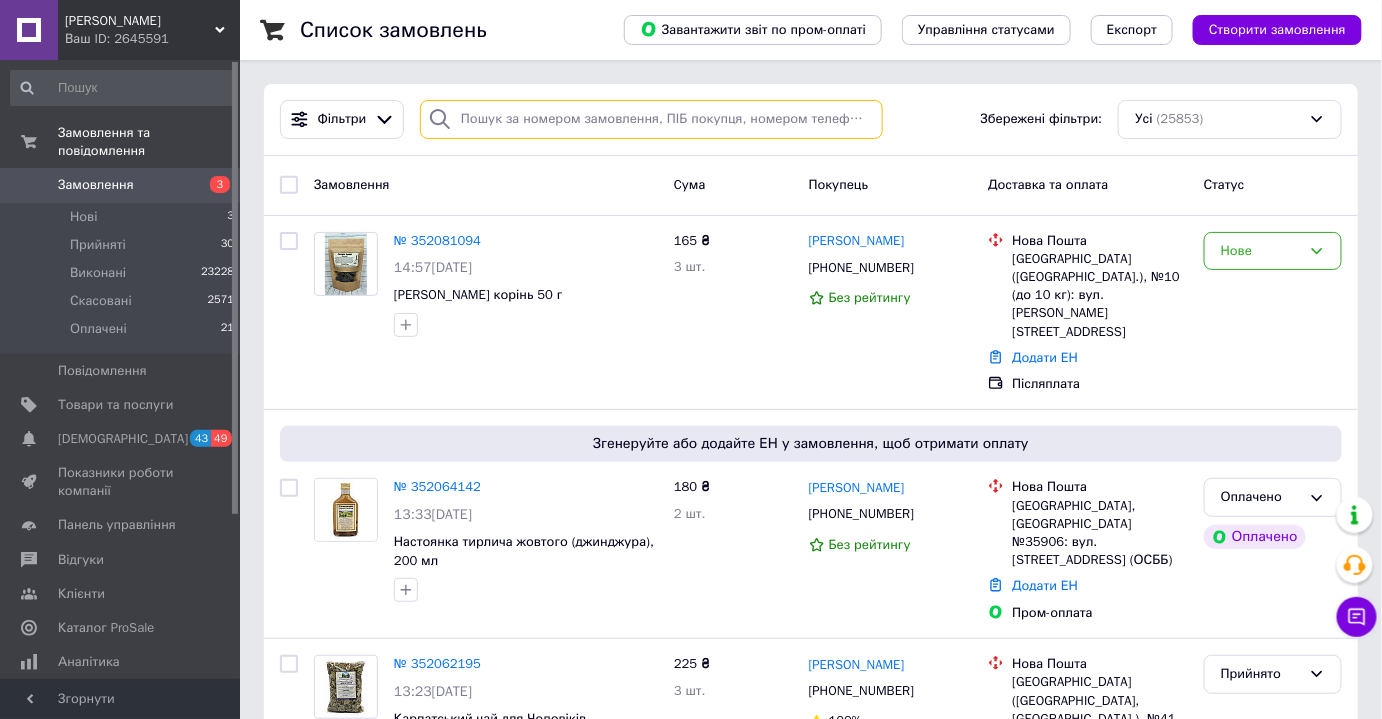 click at bounding box center [651, 119] 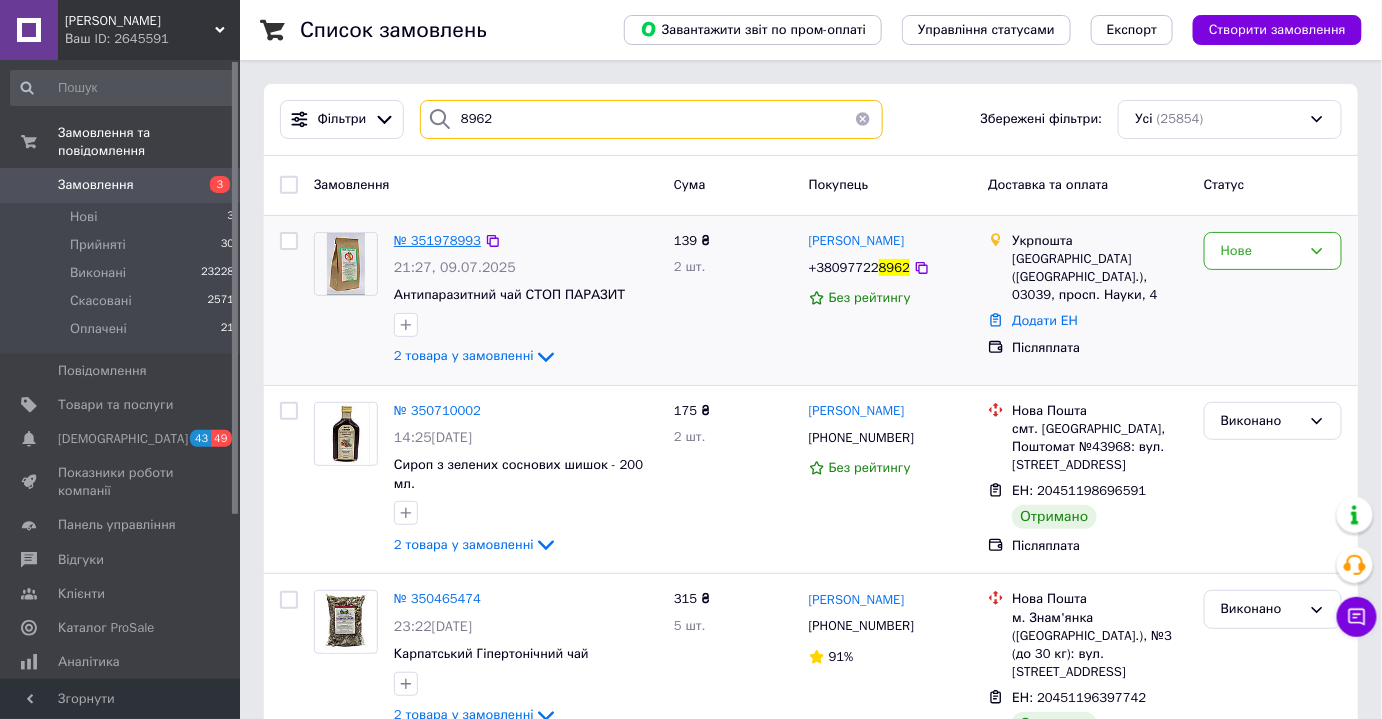 type on "8962" 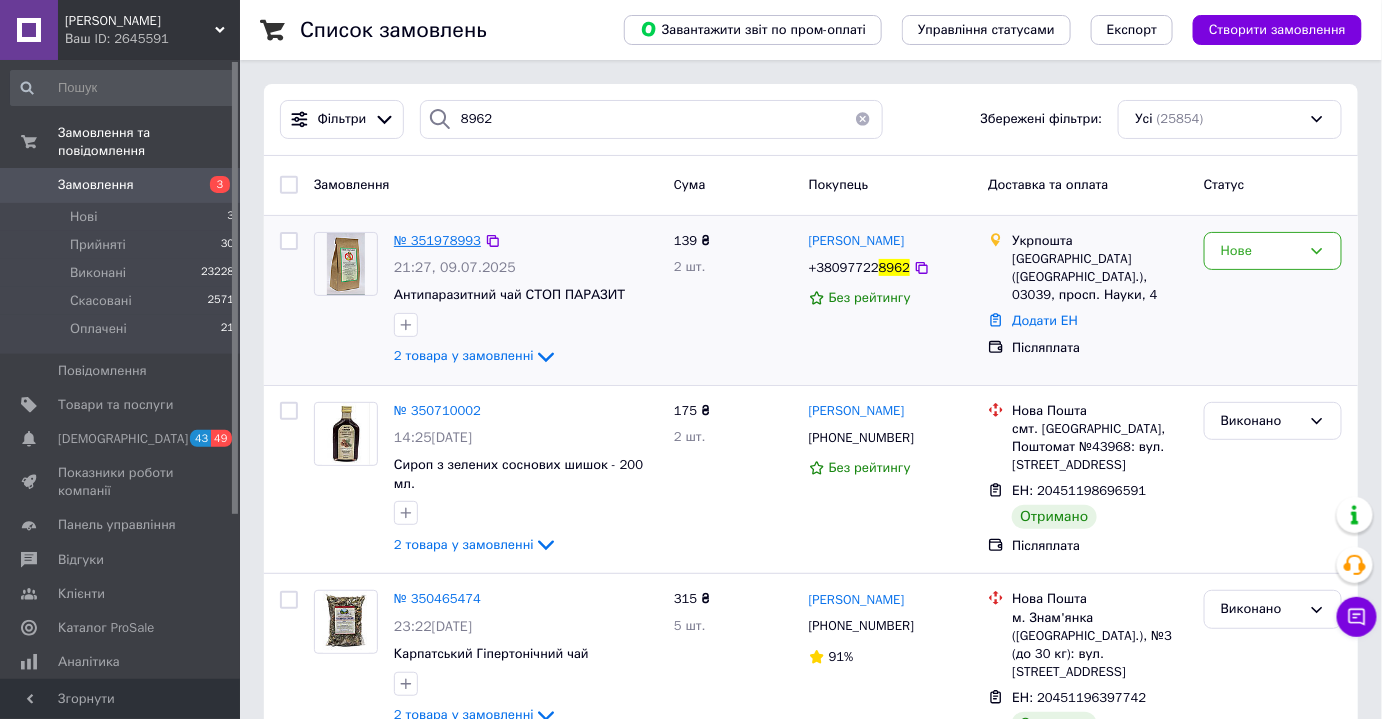 click on "№ 351978993" at bounding box center (437, 240) 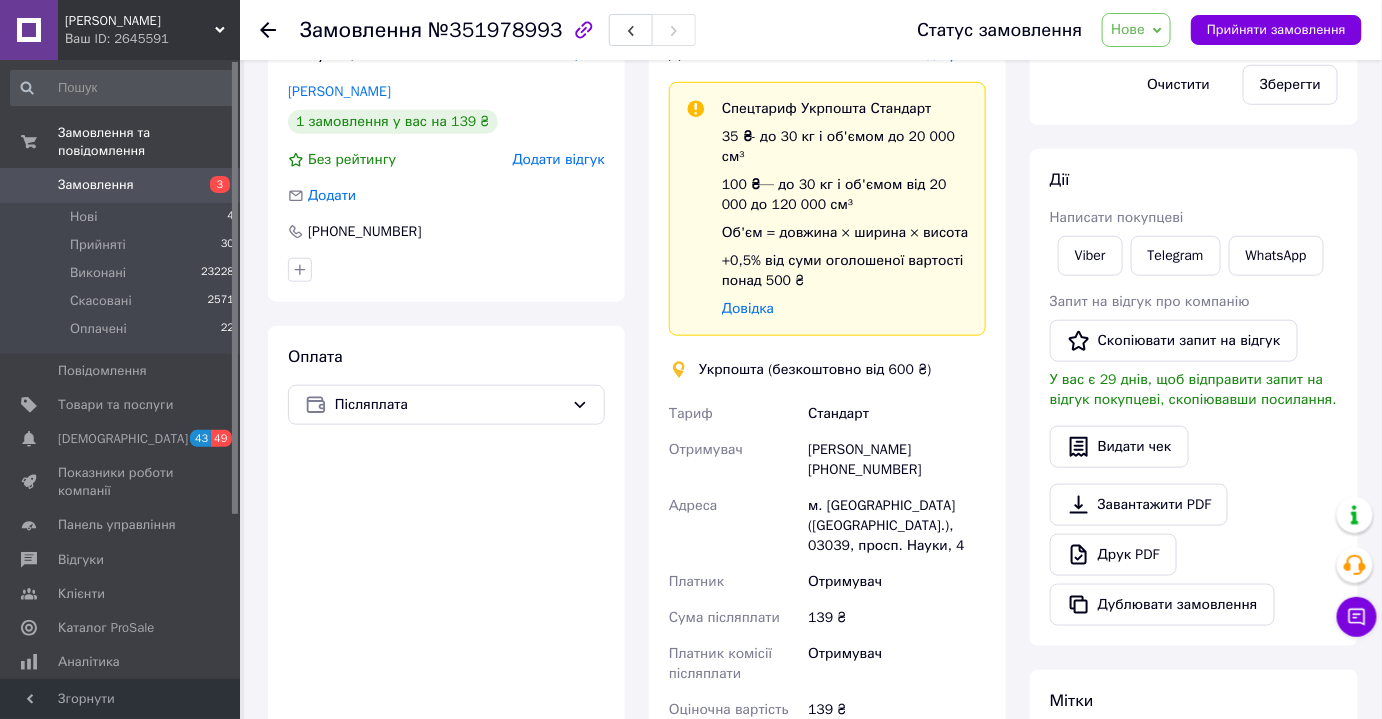 scroll, scrollTop: 491, scrollLeft: 0, axis: vertical 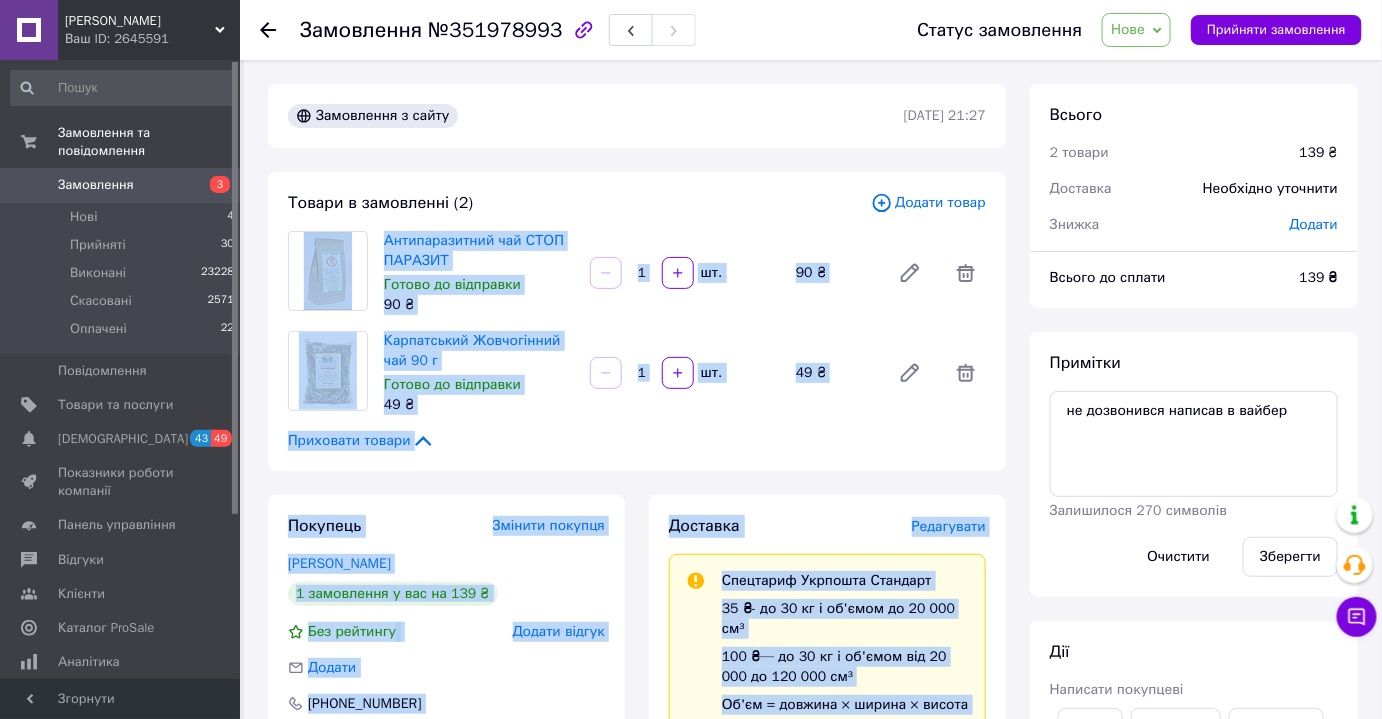 drag, startPoint x: 847, startPoint y: 656, endPoint x: 309, endPoint y: 263, distance: 666.2529 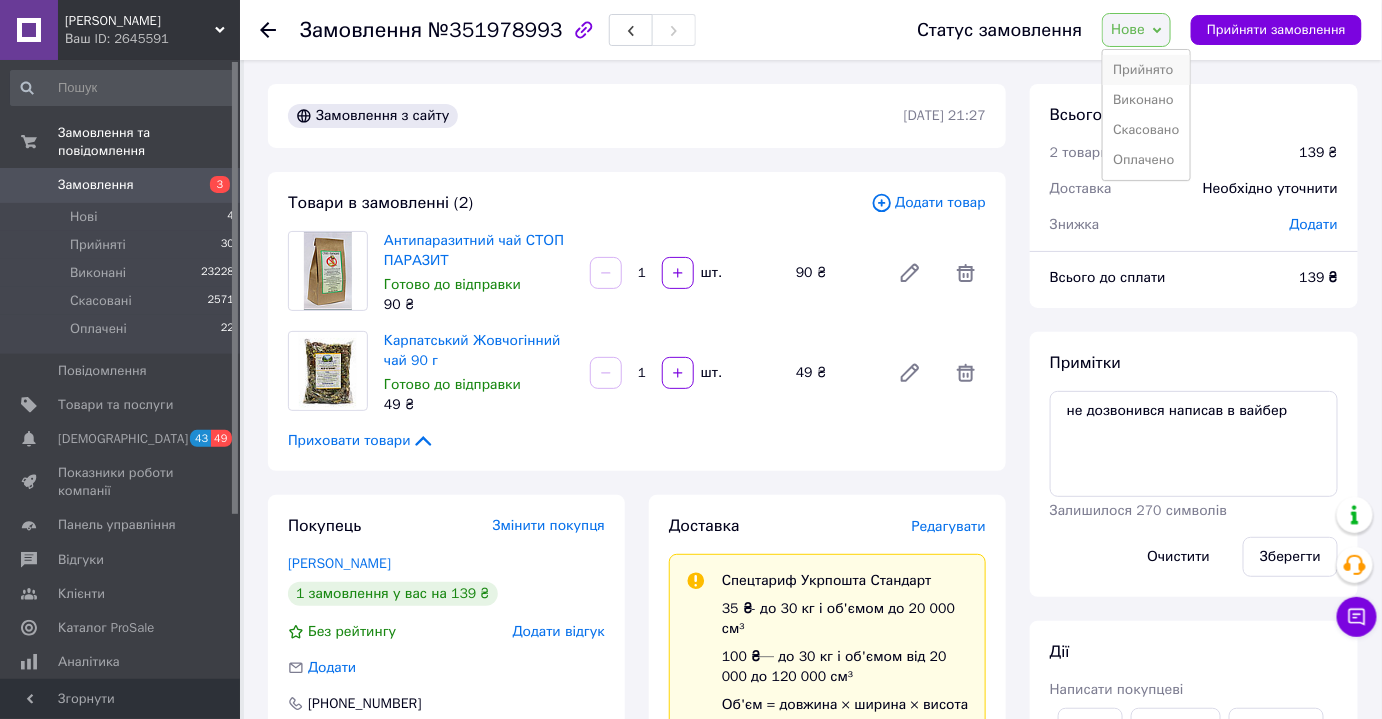 click on "Прийнято" at bounding box center [1146, 70] 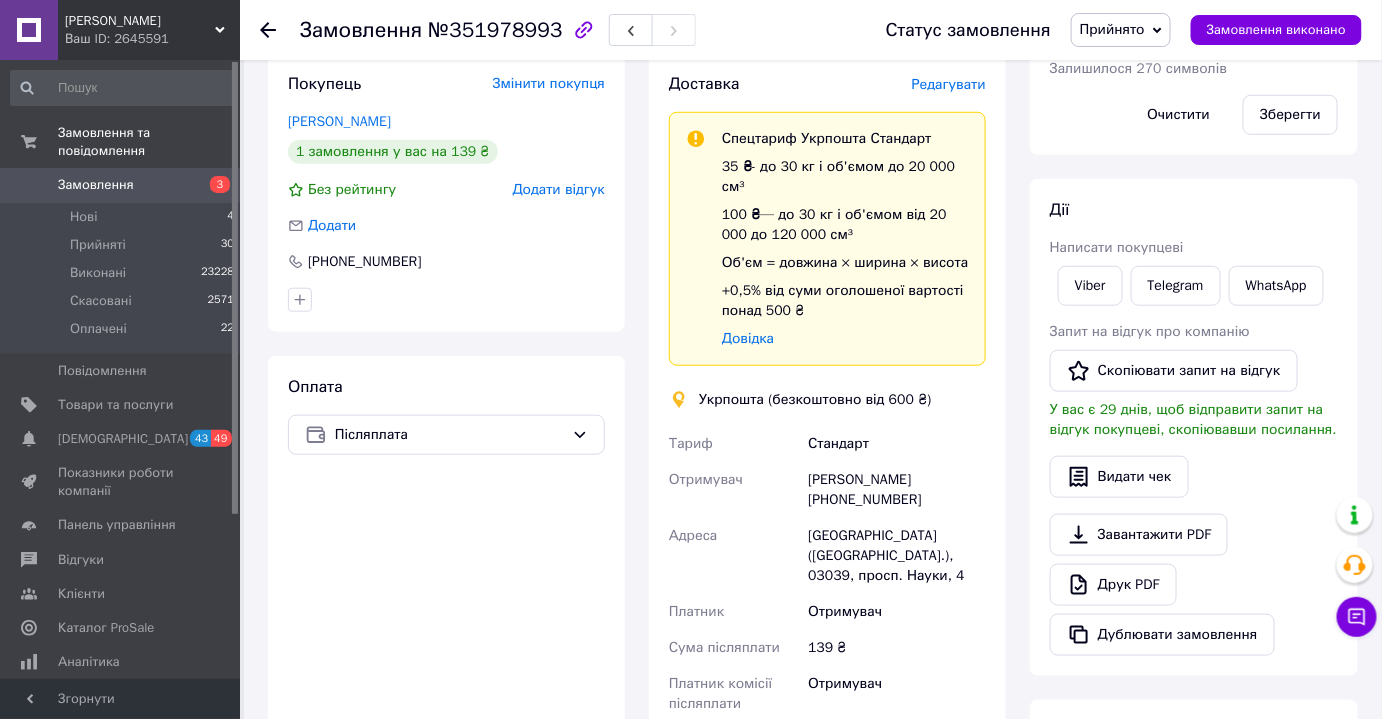 scroll, scrollTop: 466, scrollLeft: 0, axis: vertical 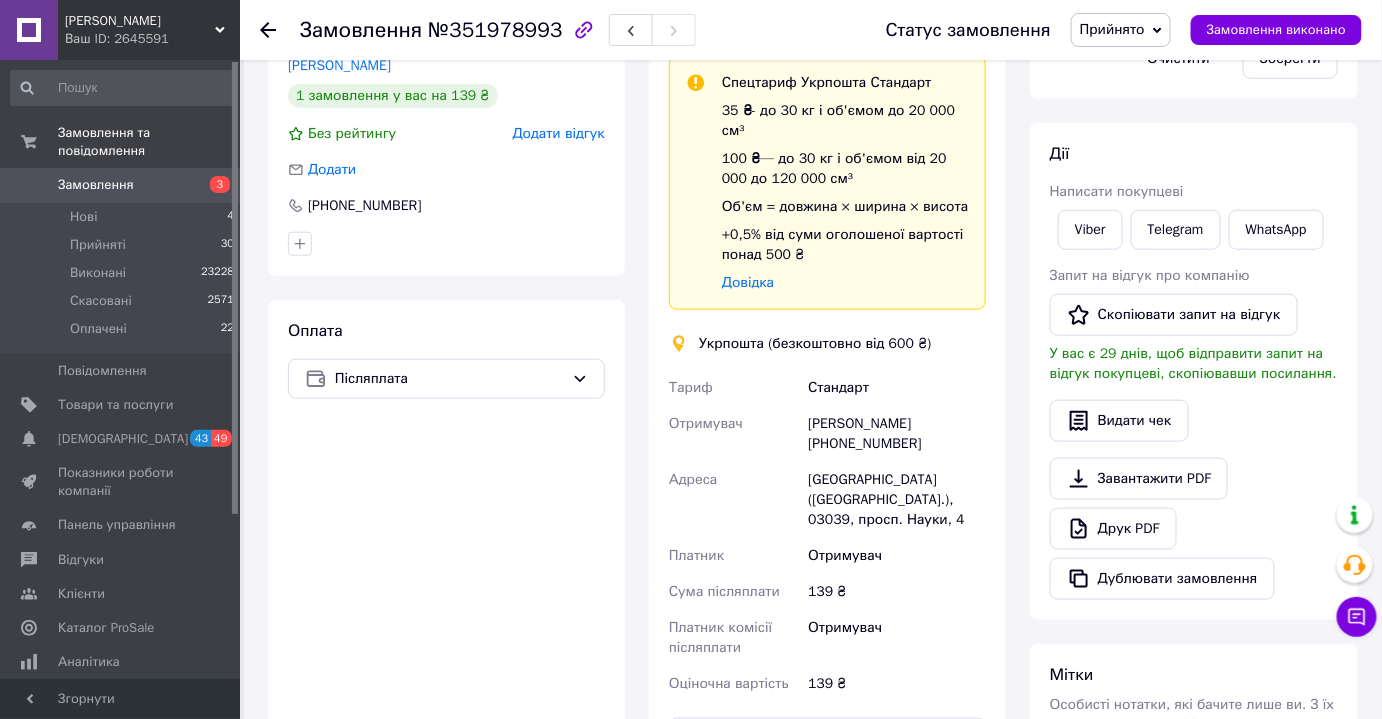 click on "Замовлення" at bounding box center [96, 185] 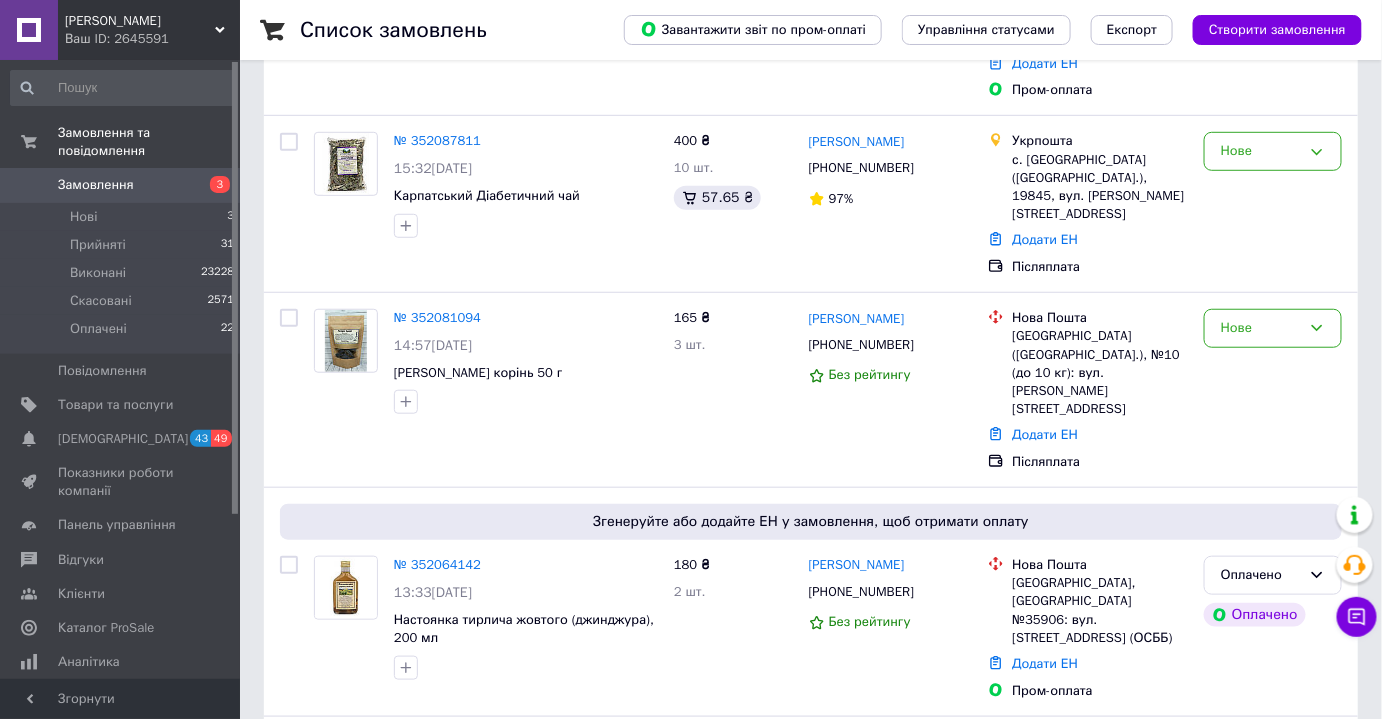 scroll, scrollTop: 351, scrollLeft: 0, axis: vertical 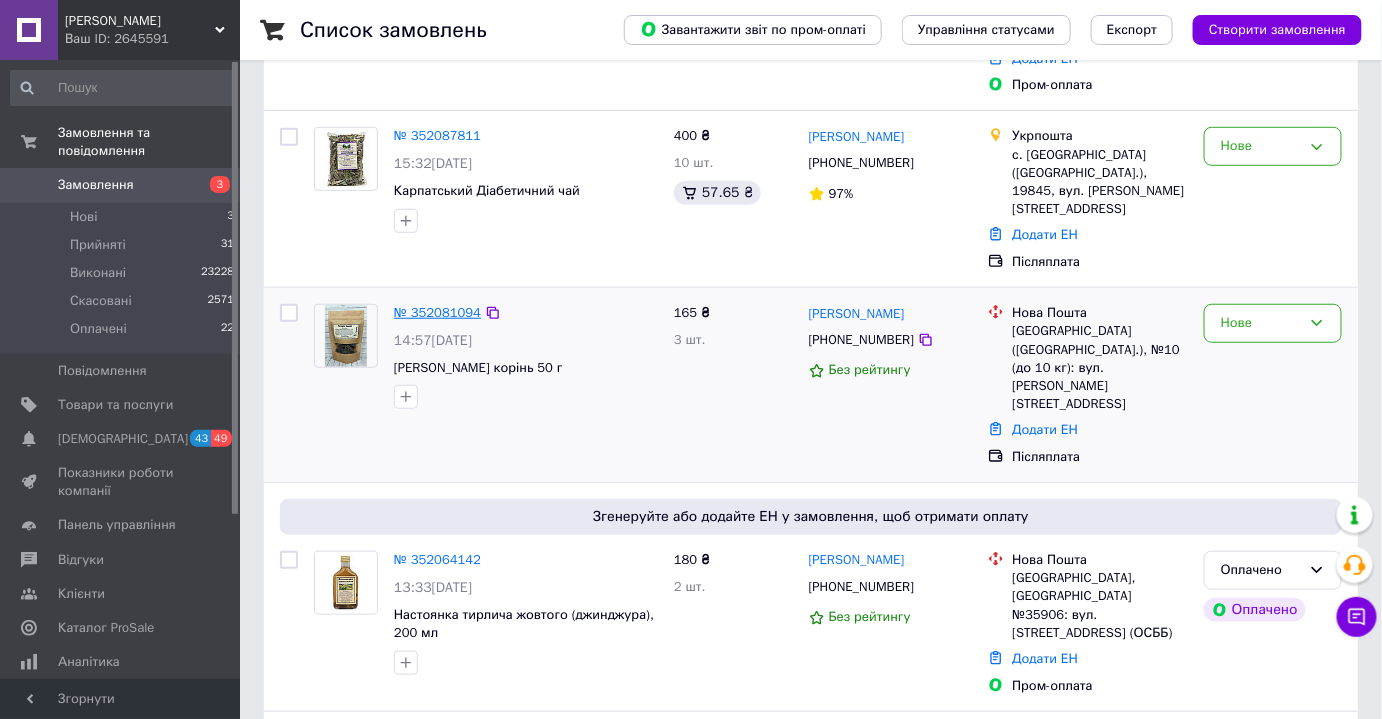 click on "№ 352081094" at bounding box center [437, 312] 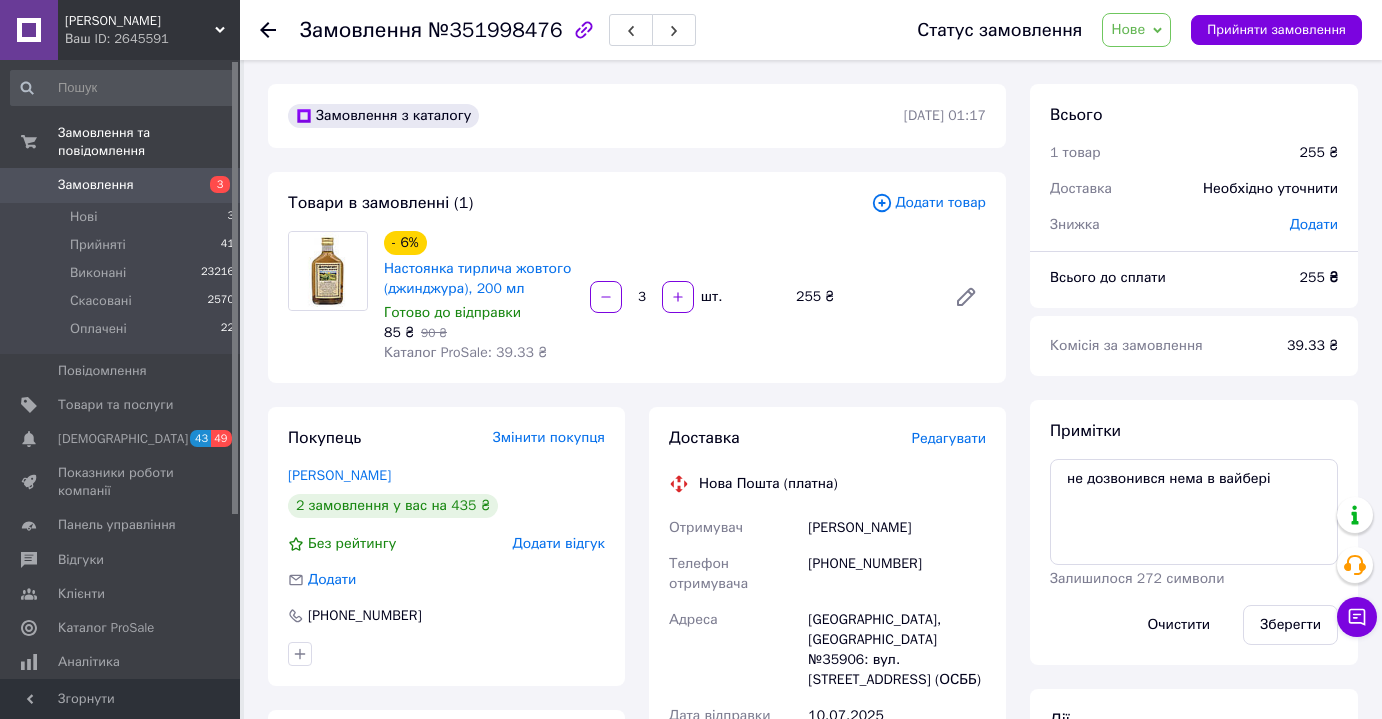 scroll, scrollTop: 0, scrollLeft: 0, axis: both 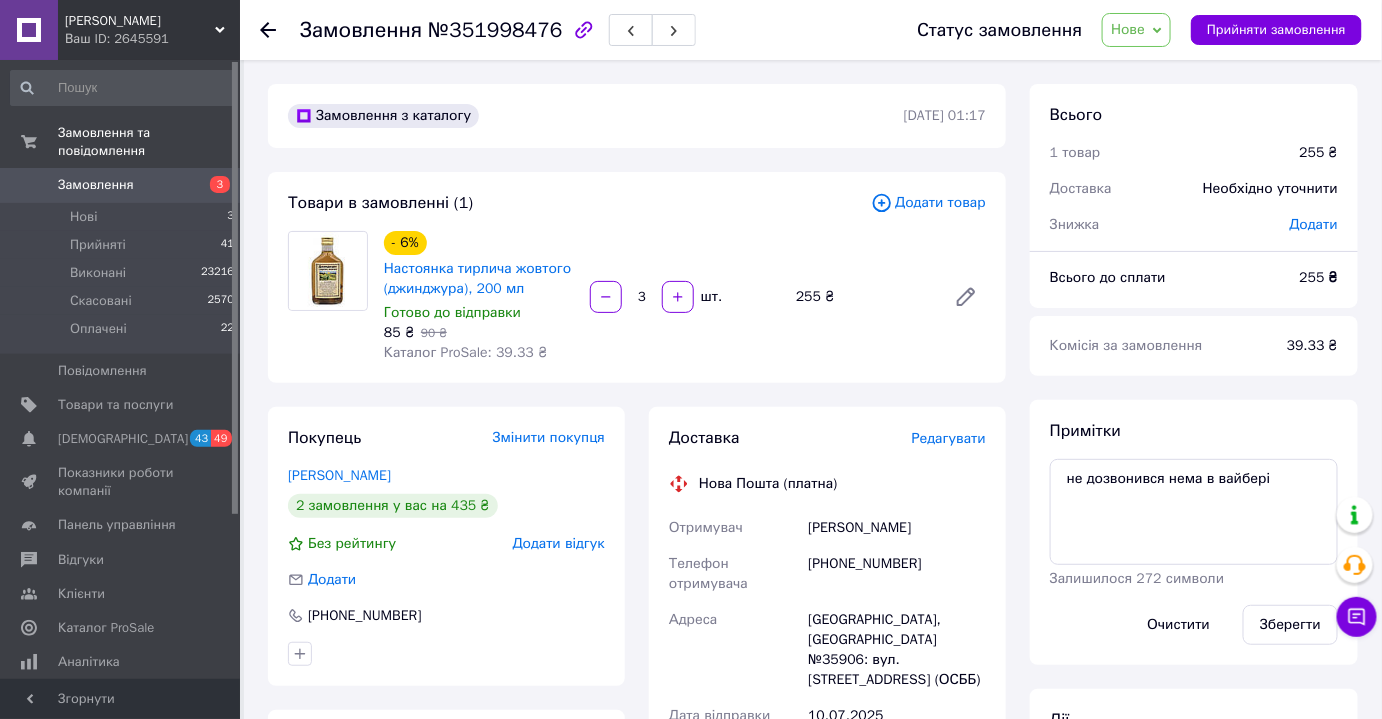 click on "Нове" at bounding box center [1128, 29] 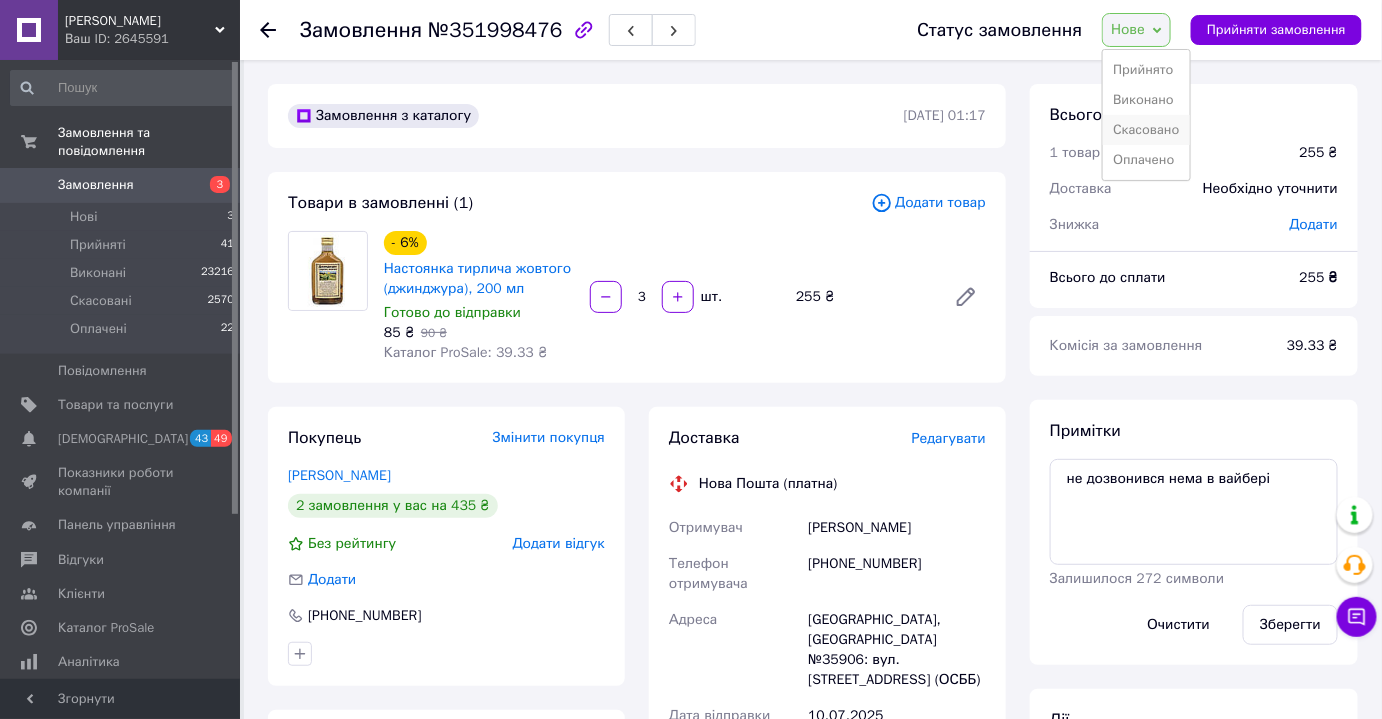 click on "Скасовано" at bounding box center [1146, 130] 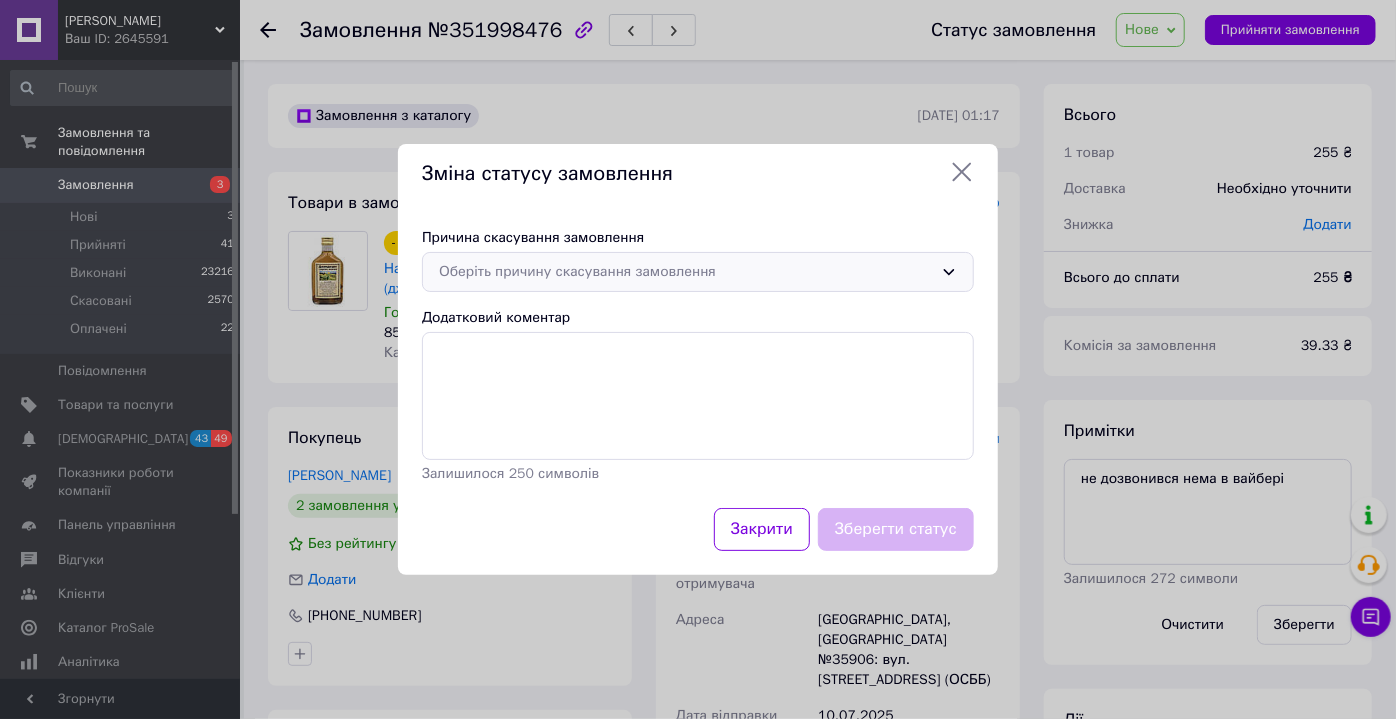 click on "Оберіть причину скасування замовлення" at bounding box center [698, 272] 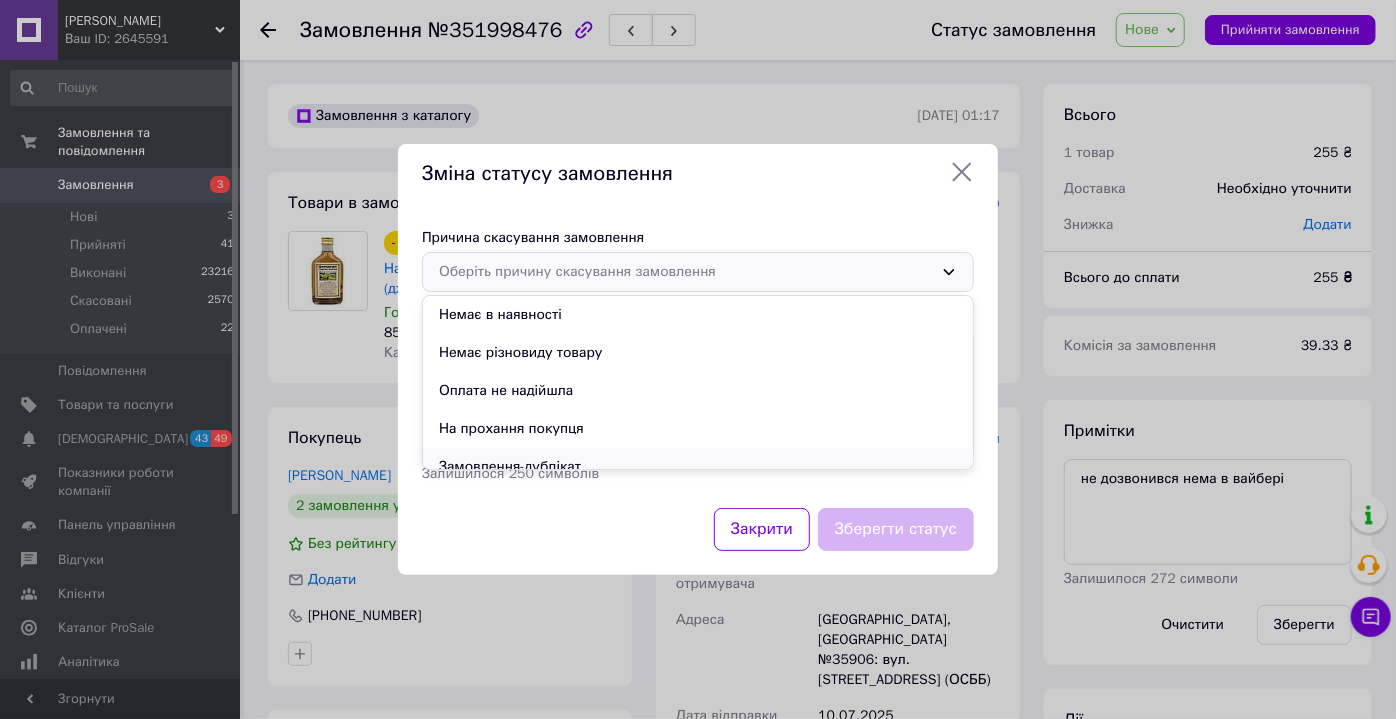 click on "Замовлення-дублікат" at bounding box center (698, 467) 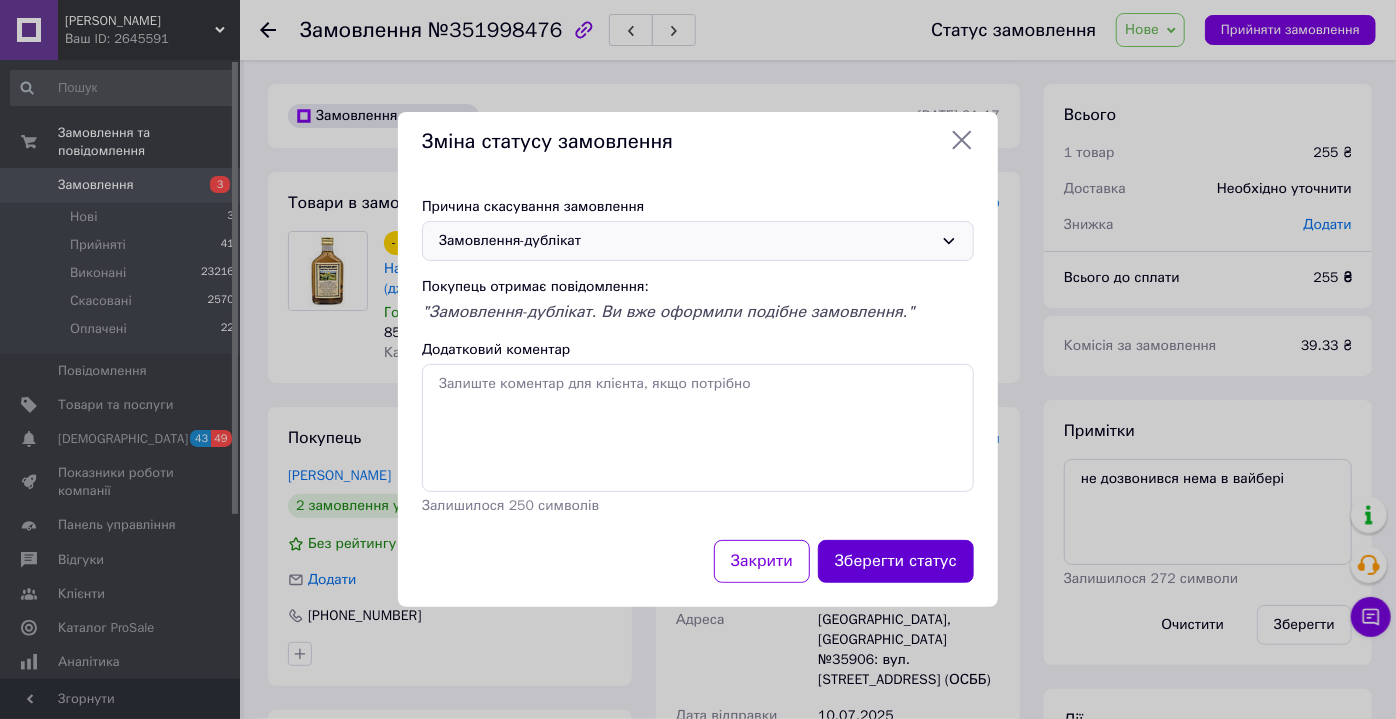 click on "Зберегти статус" at bounding box center (896, 561) 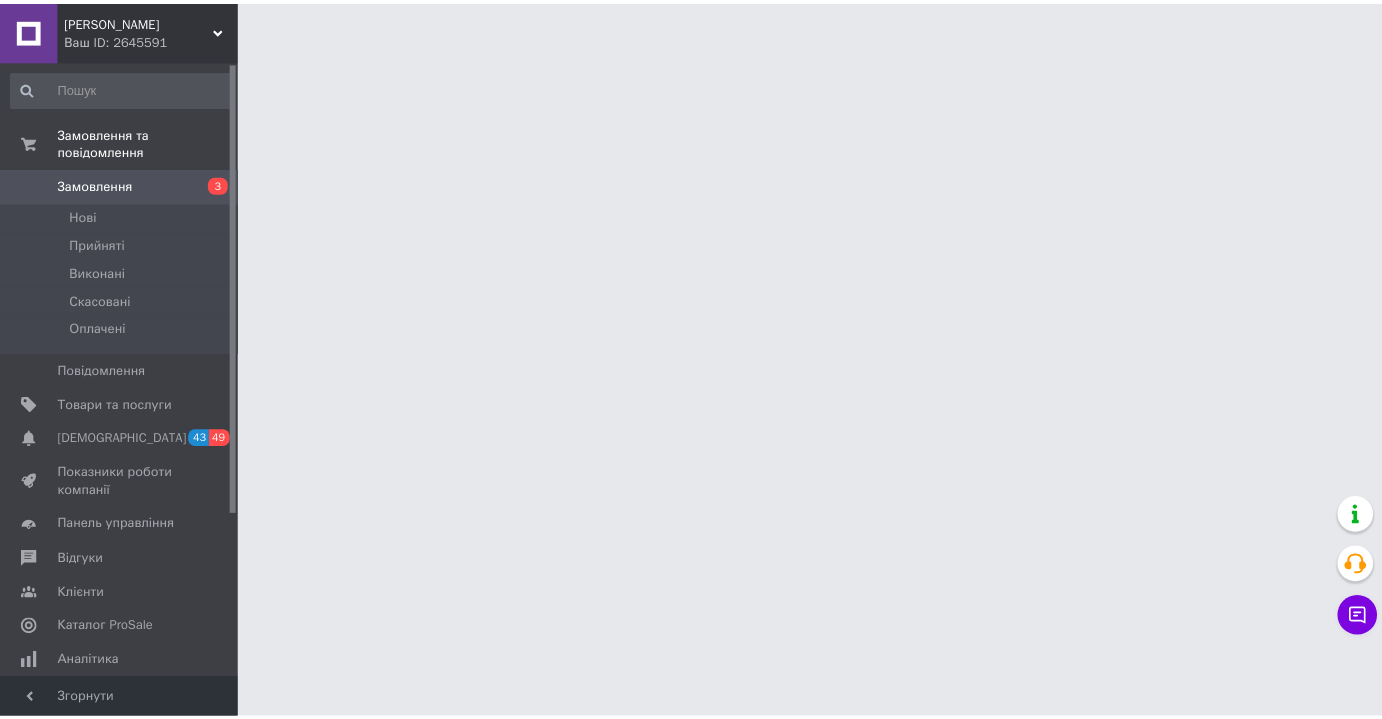 scroll, scrollTop: 0, scrollLeft: 0, axis: both 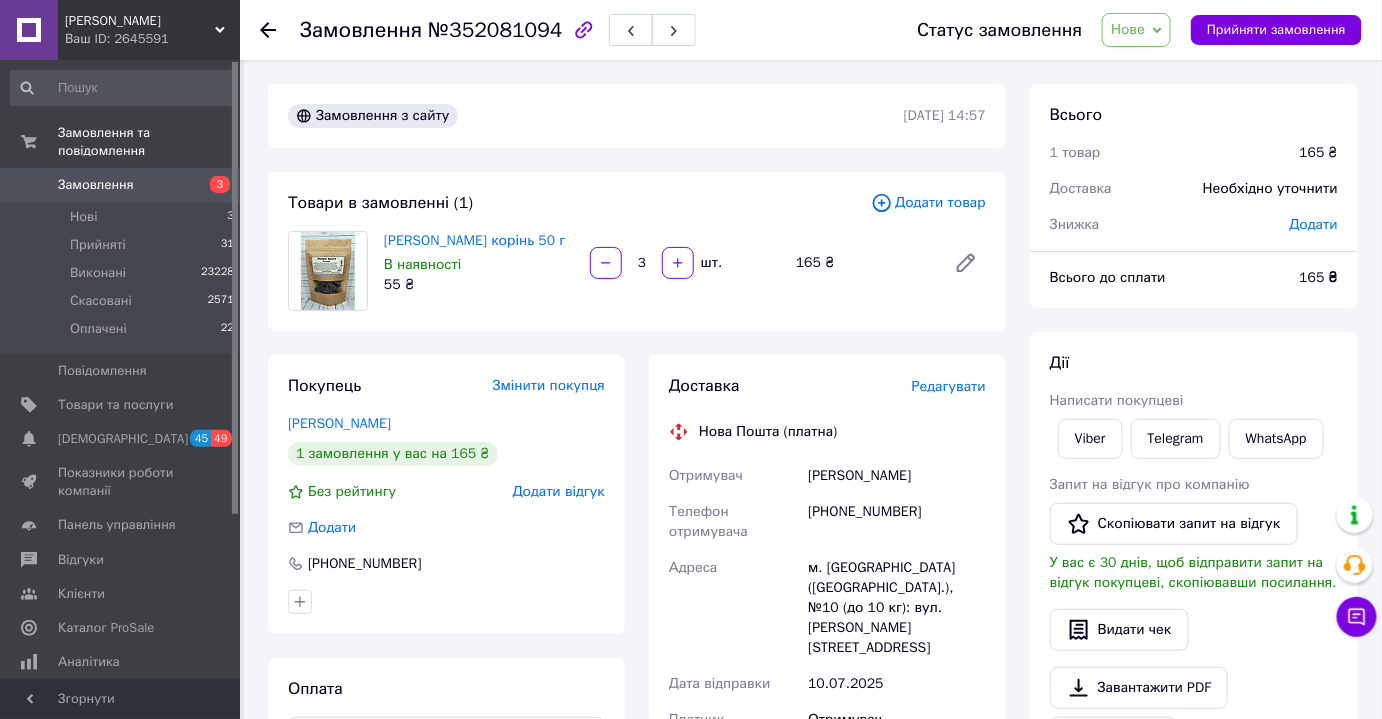 click on "Додати товар" at bounding box center (928, 203) 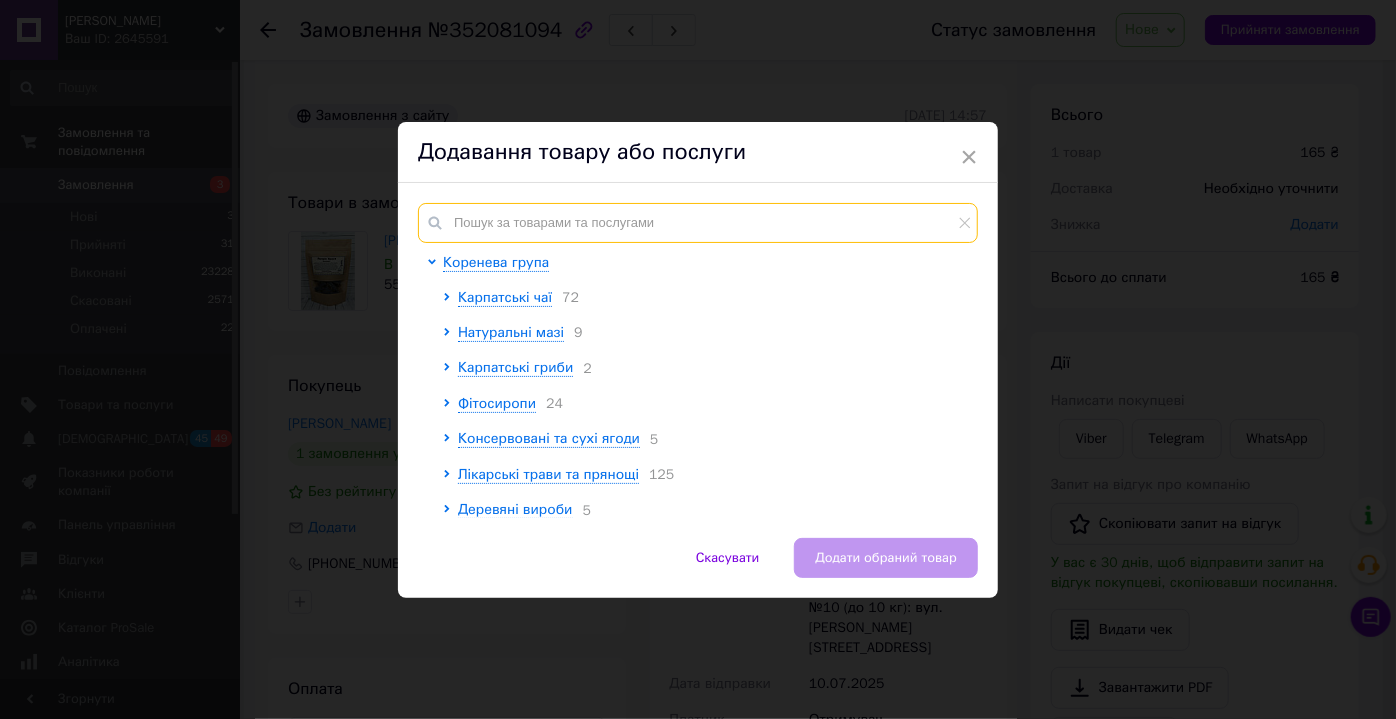 click at bounding box center (698, 223) 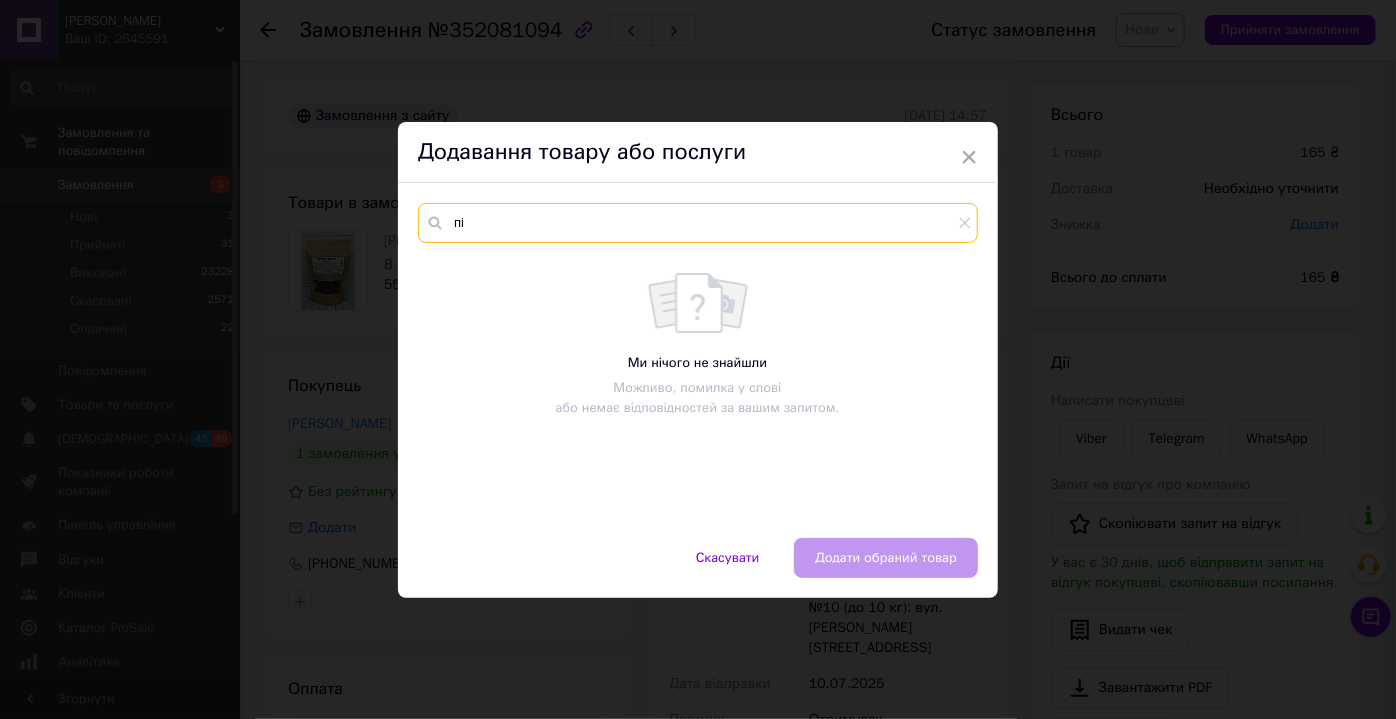 type on "п" 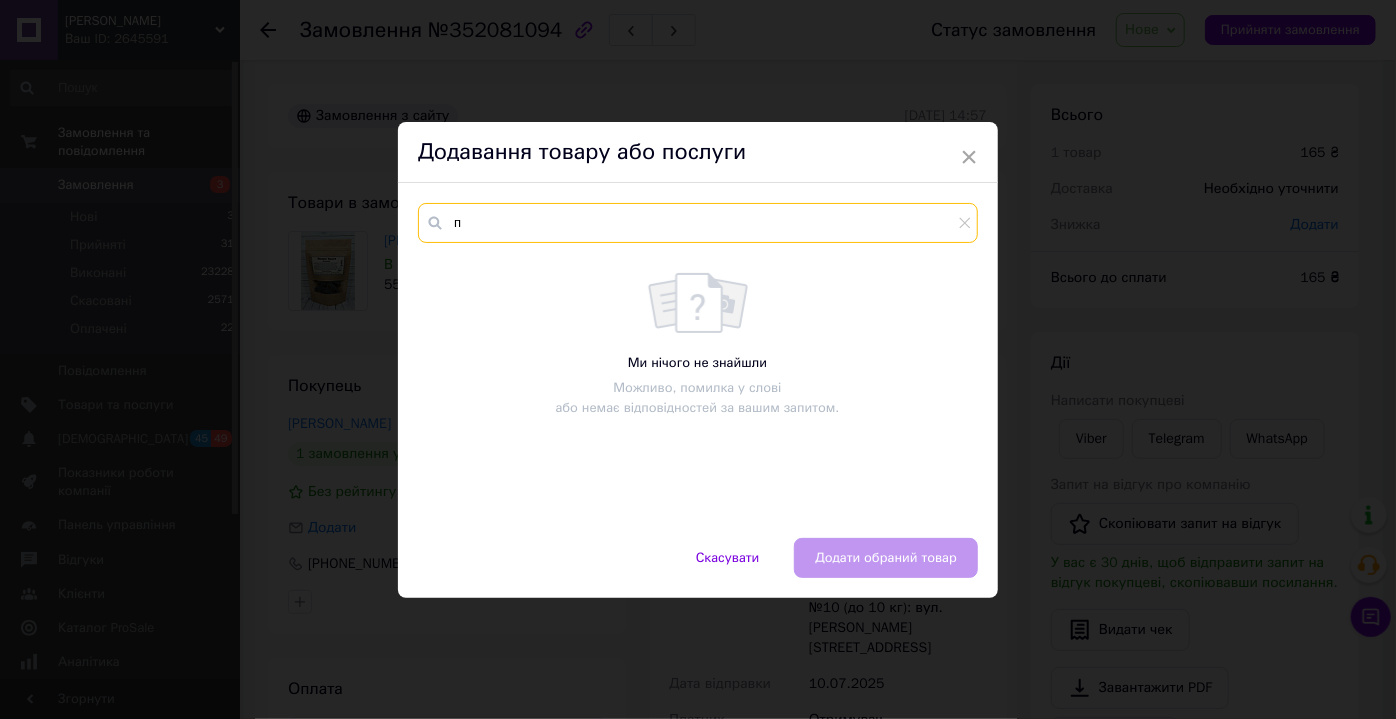 type 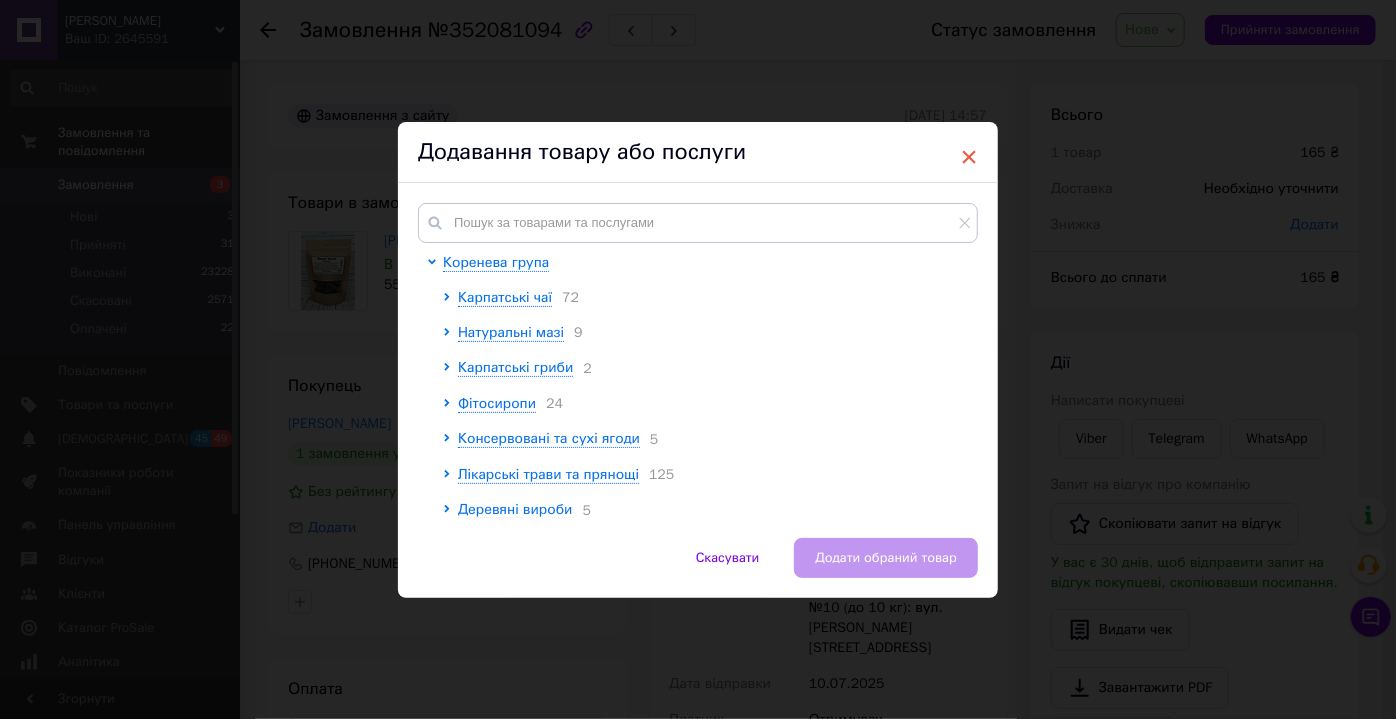 click on "×" at bounding box center (969, 157) 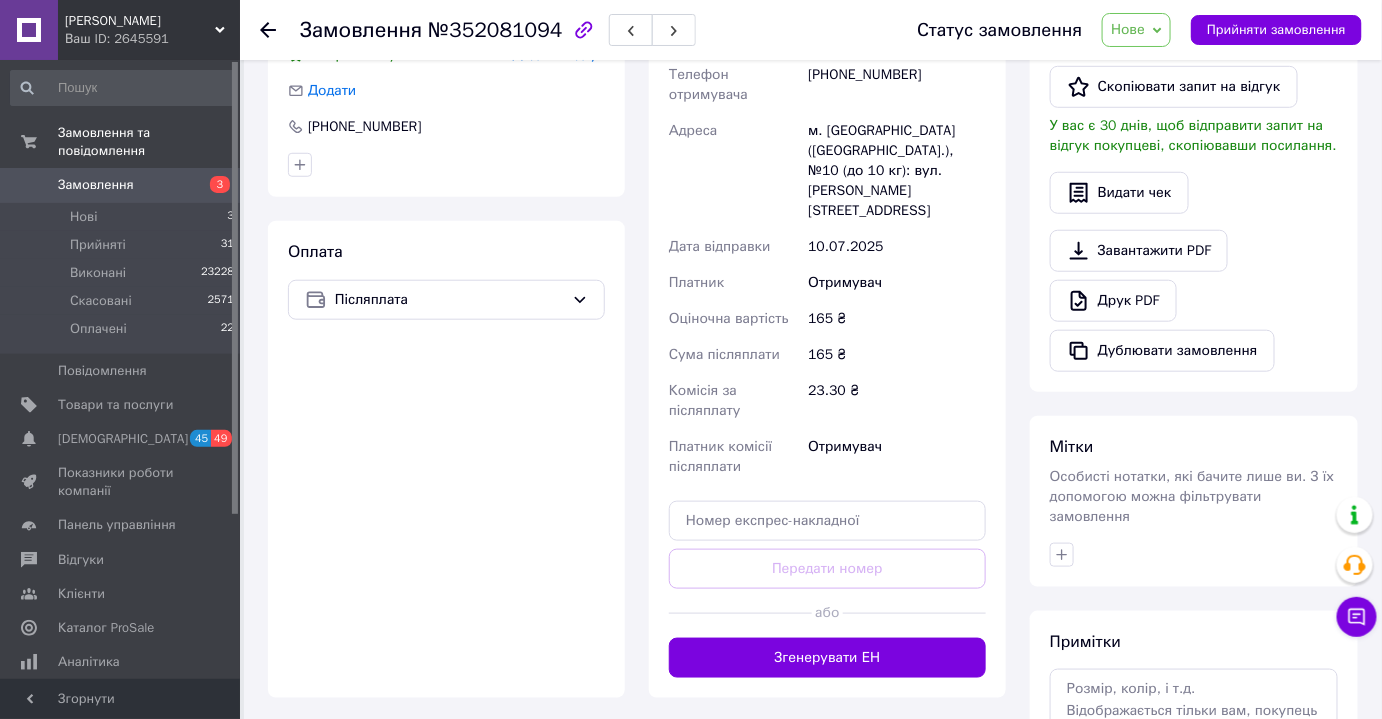scroll, scrollTop: 435, scrollLeft: 0, axis: vertical 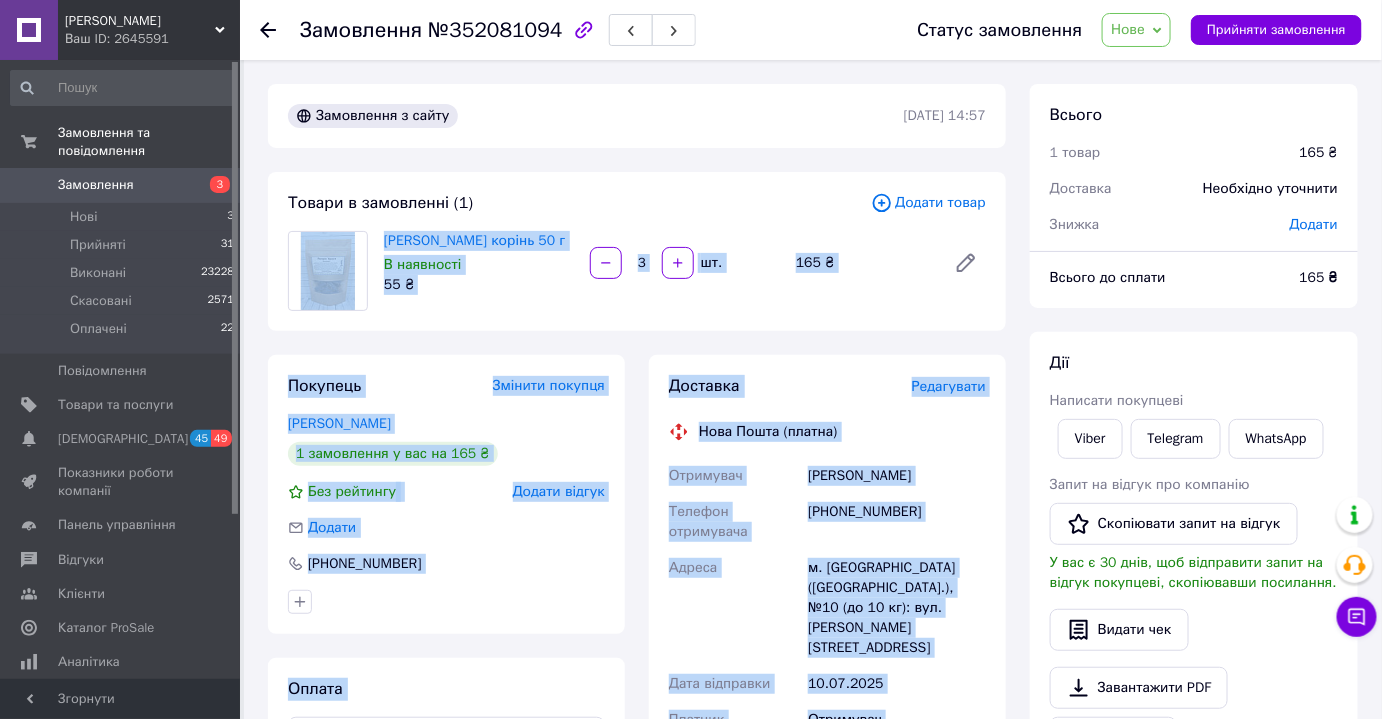 drag, startPoint x: 894, startPoint y: 417, endPoint x: 320, endPoint y: 262, distance: 594.5595 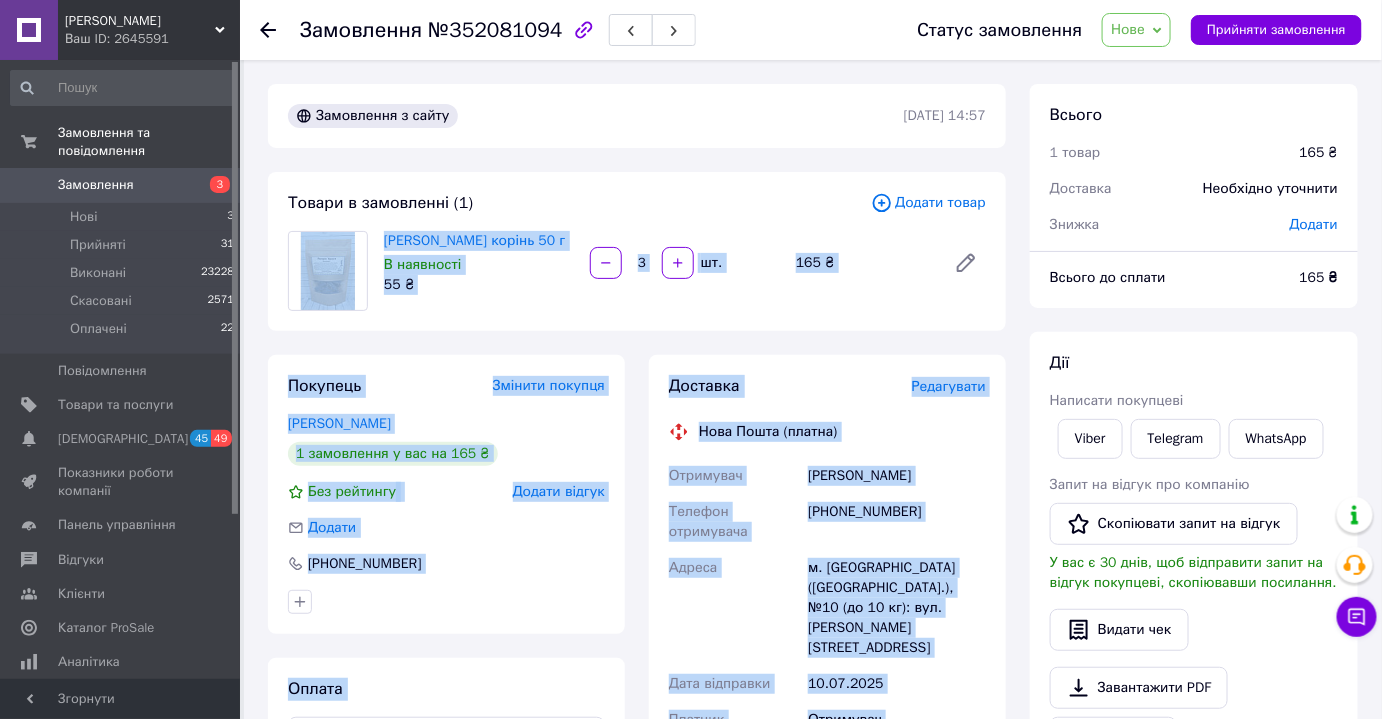 click on "Нове" at bounding box center [1128, 29] 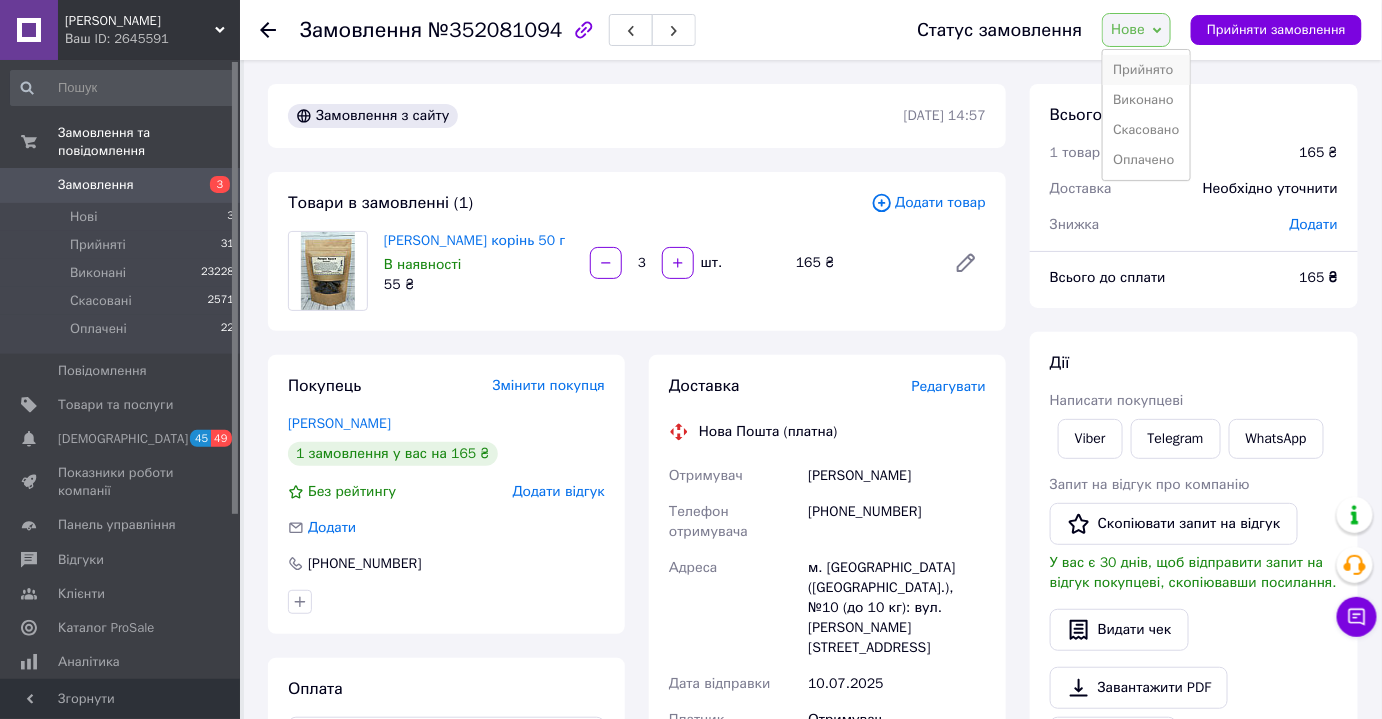click on "Прийнято" at bounding box center (1146, 70) 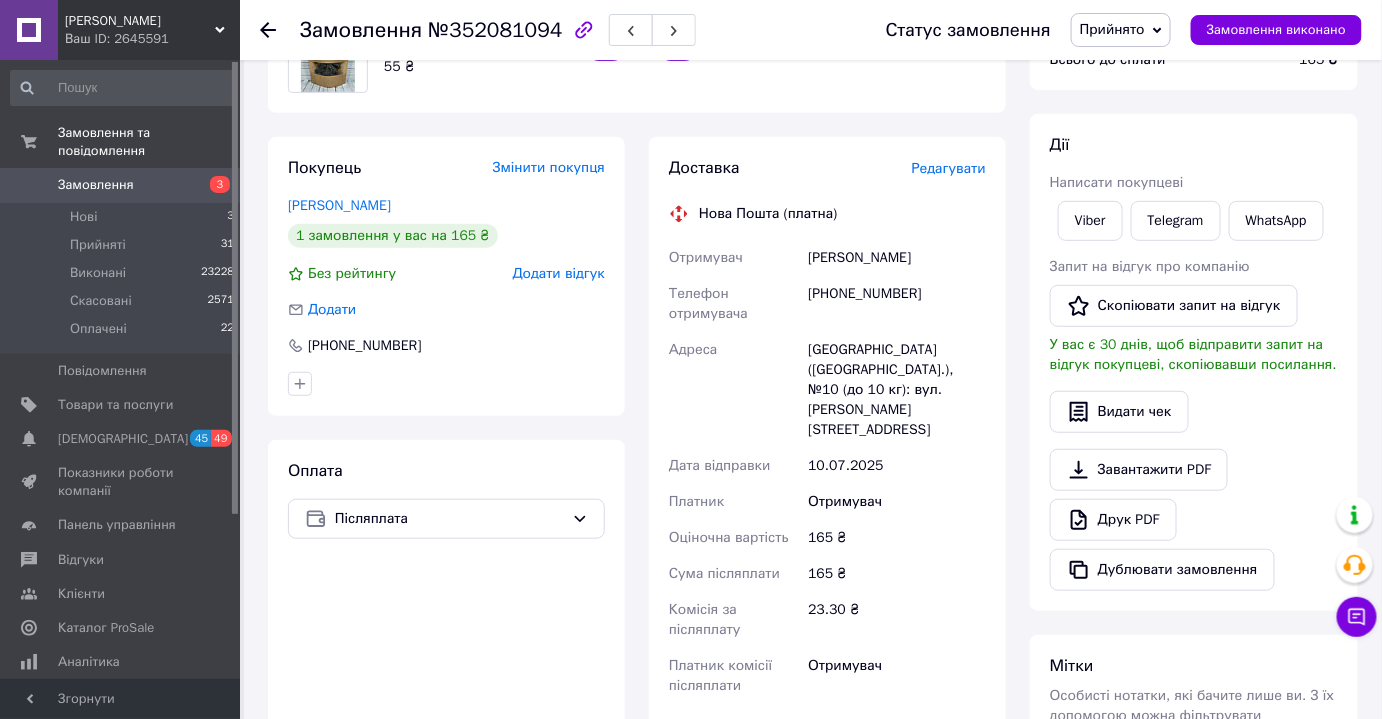scroll, scrollTop: 220, scrollLeft: 0, axis: vertical 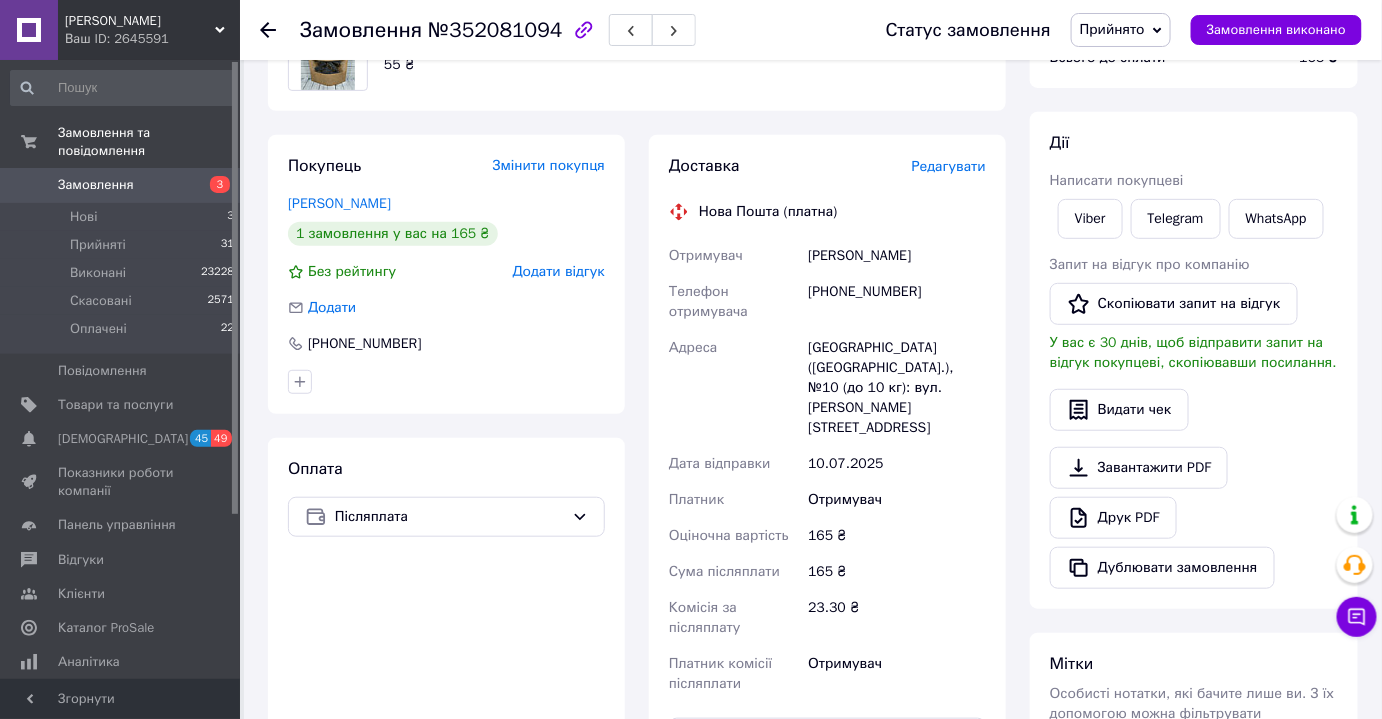 click on "Замовлення 3" at bounding box center (123, 185) 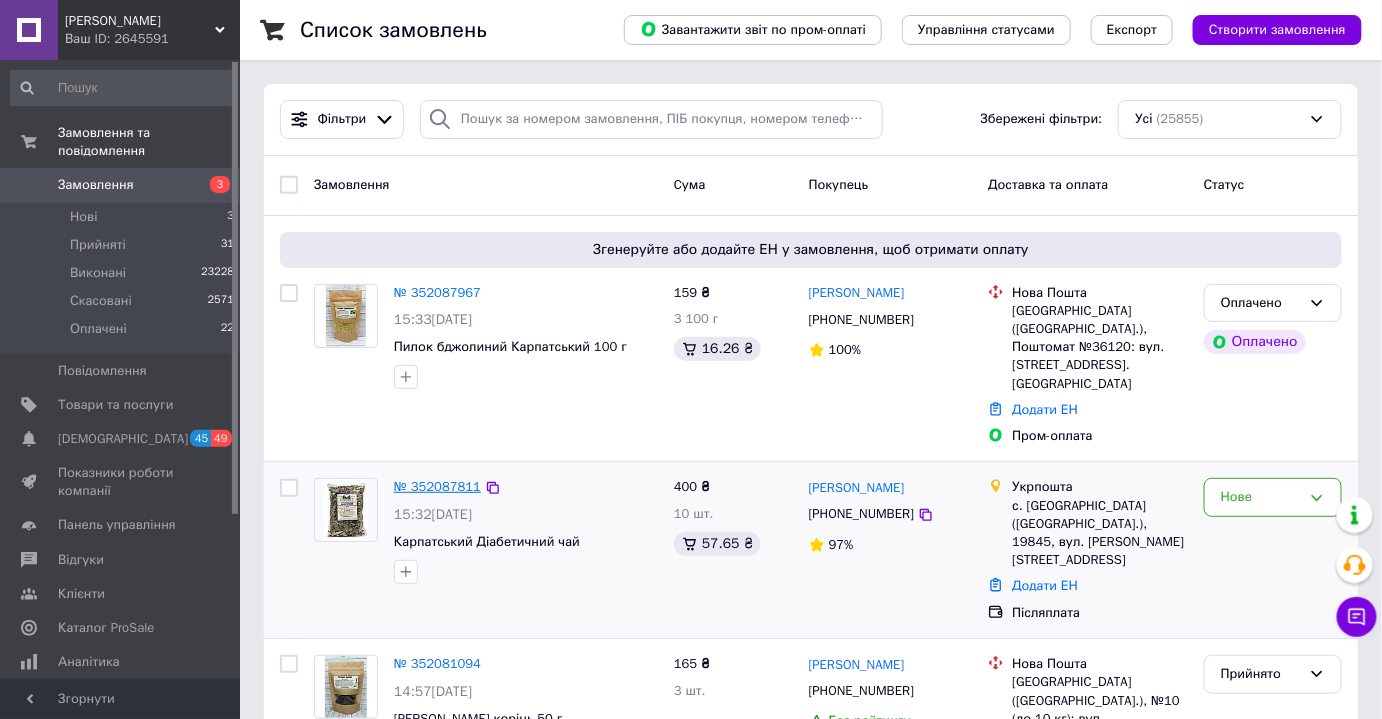 click on "№ 352087811" at bounding box center [437, 486] 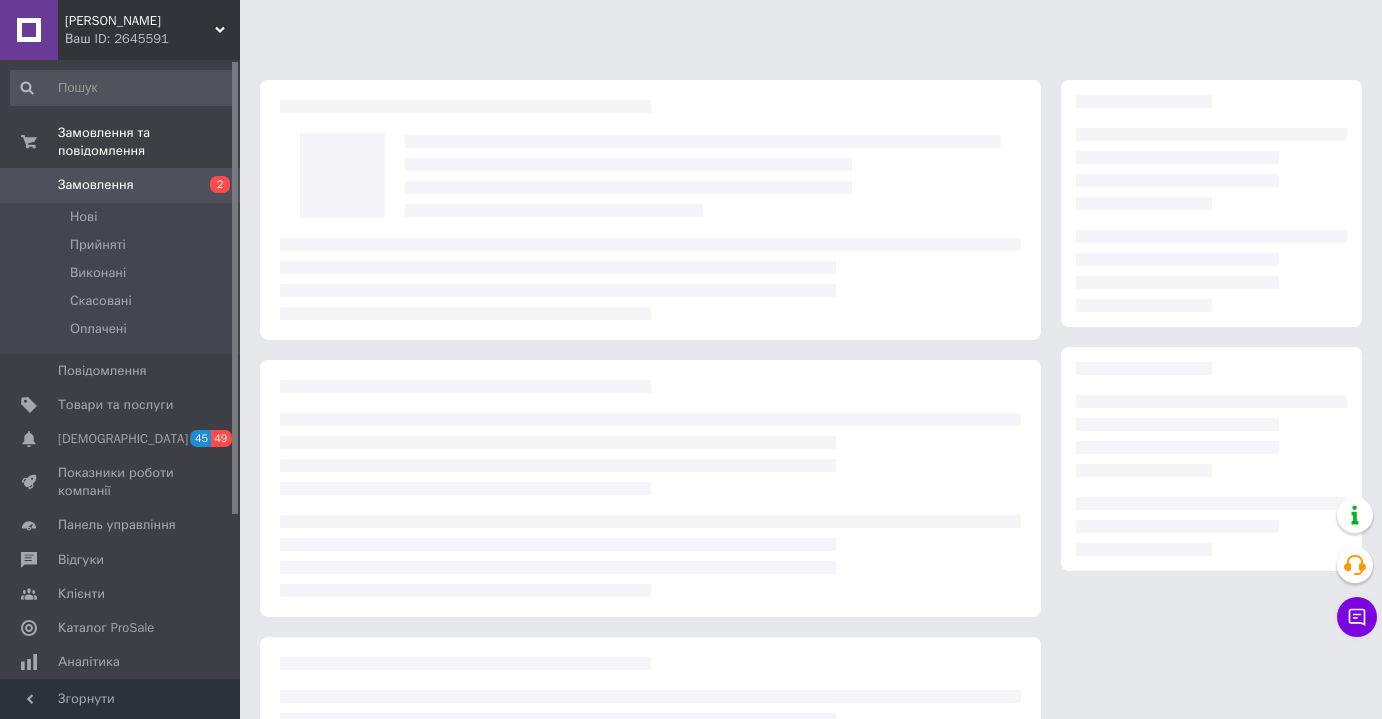 scroll, scrollTop: 0, scrollLeft: 0, axis: both 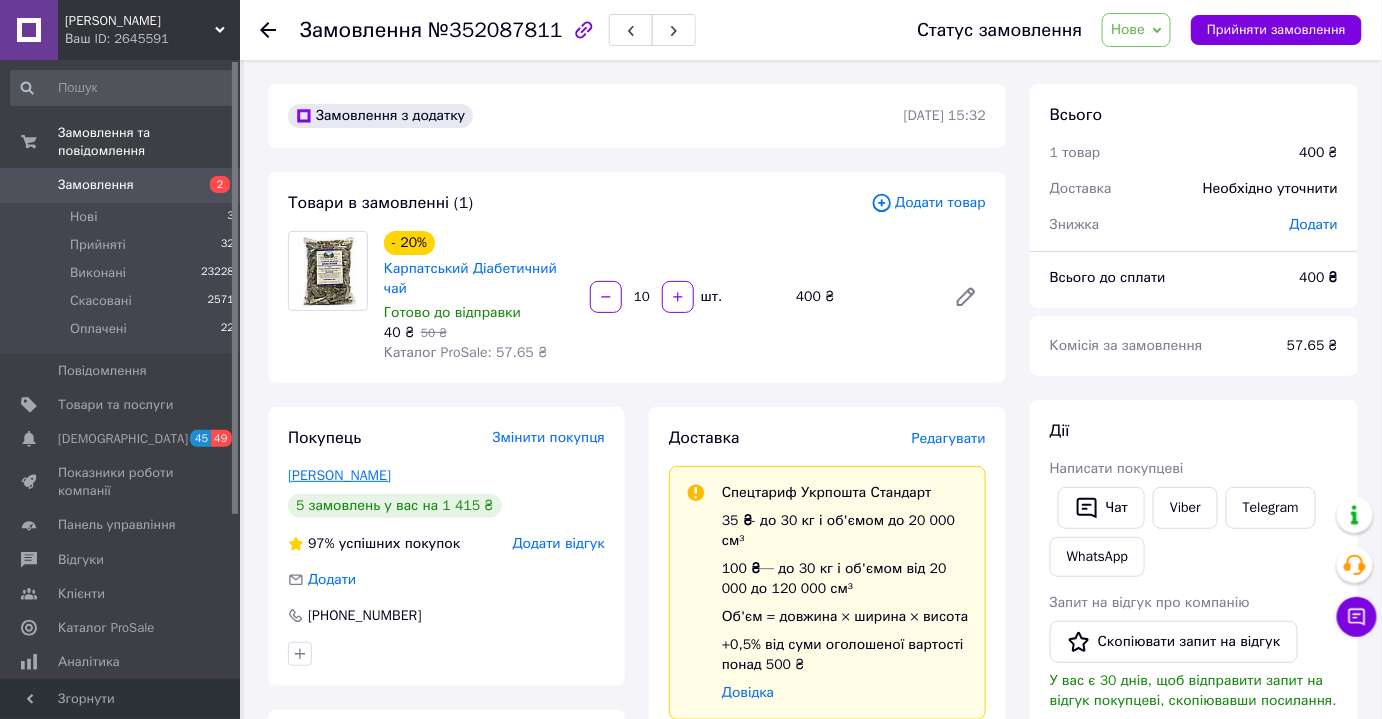 click on "Вовчинська Вероника" at bounding box center (339, 475) 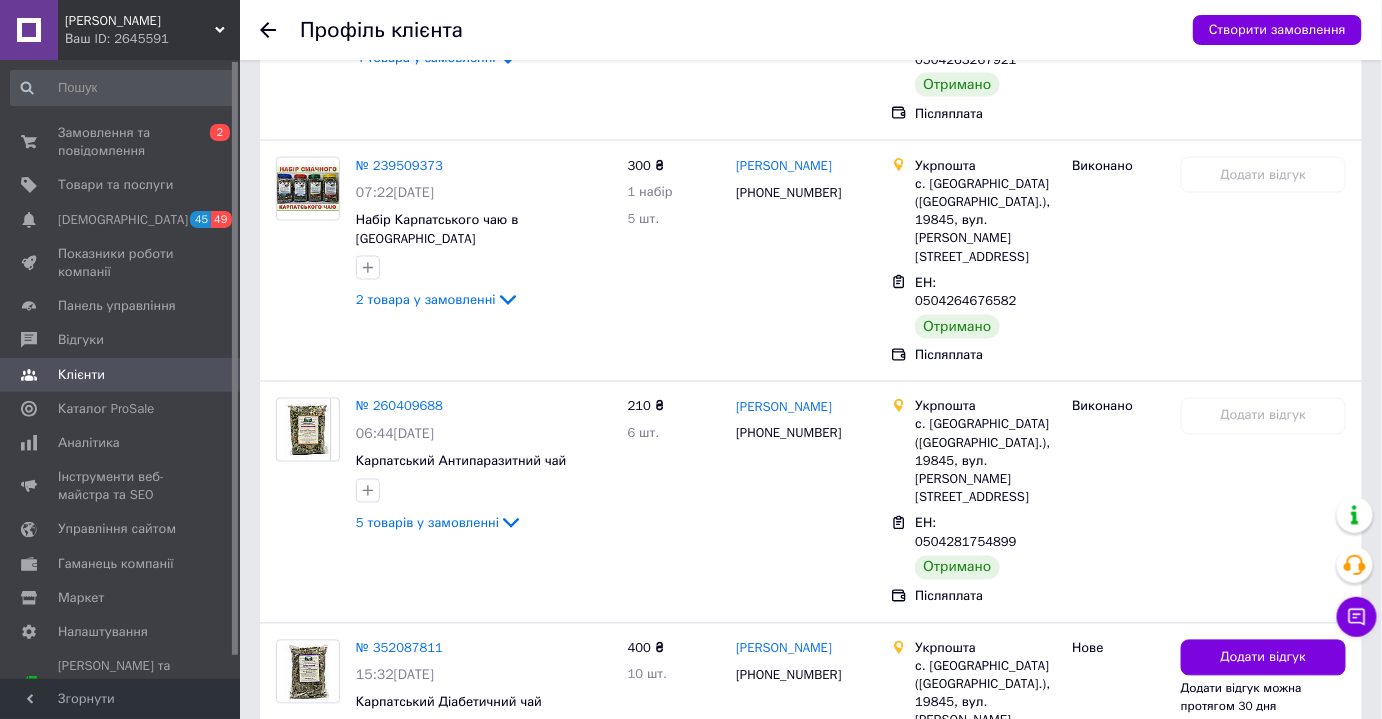 scroll, scrollTop: 949, scrollLeft: 0, axis: vertical 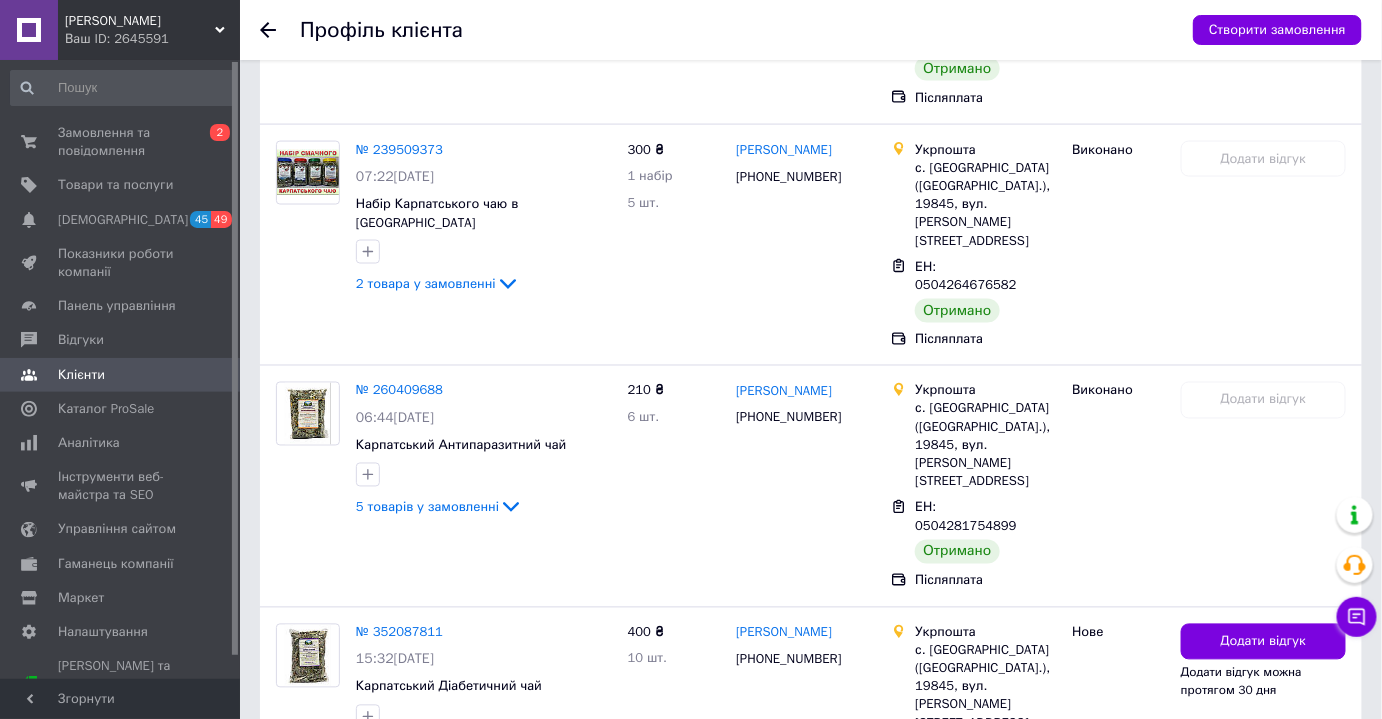click 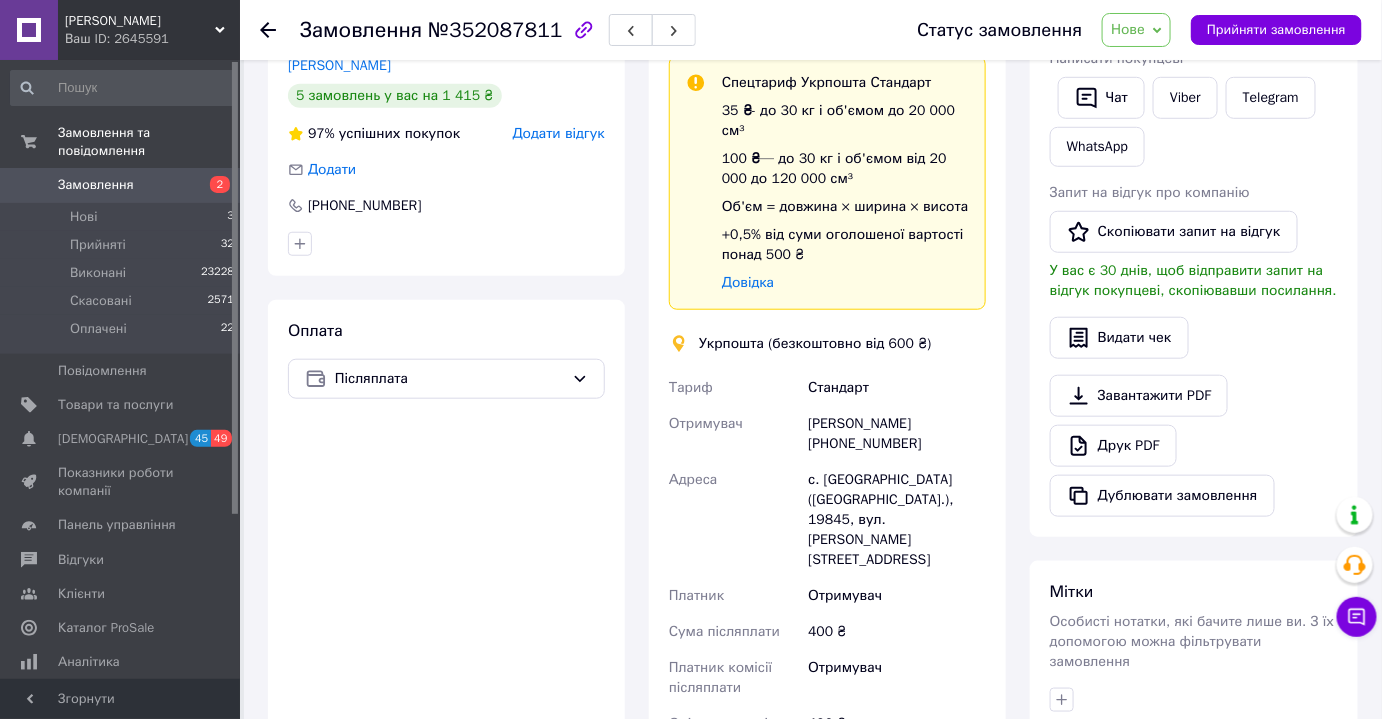 scroll, scrollTop: 434, scrollLeft: 0, axis: vertical 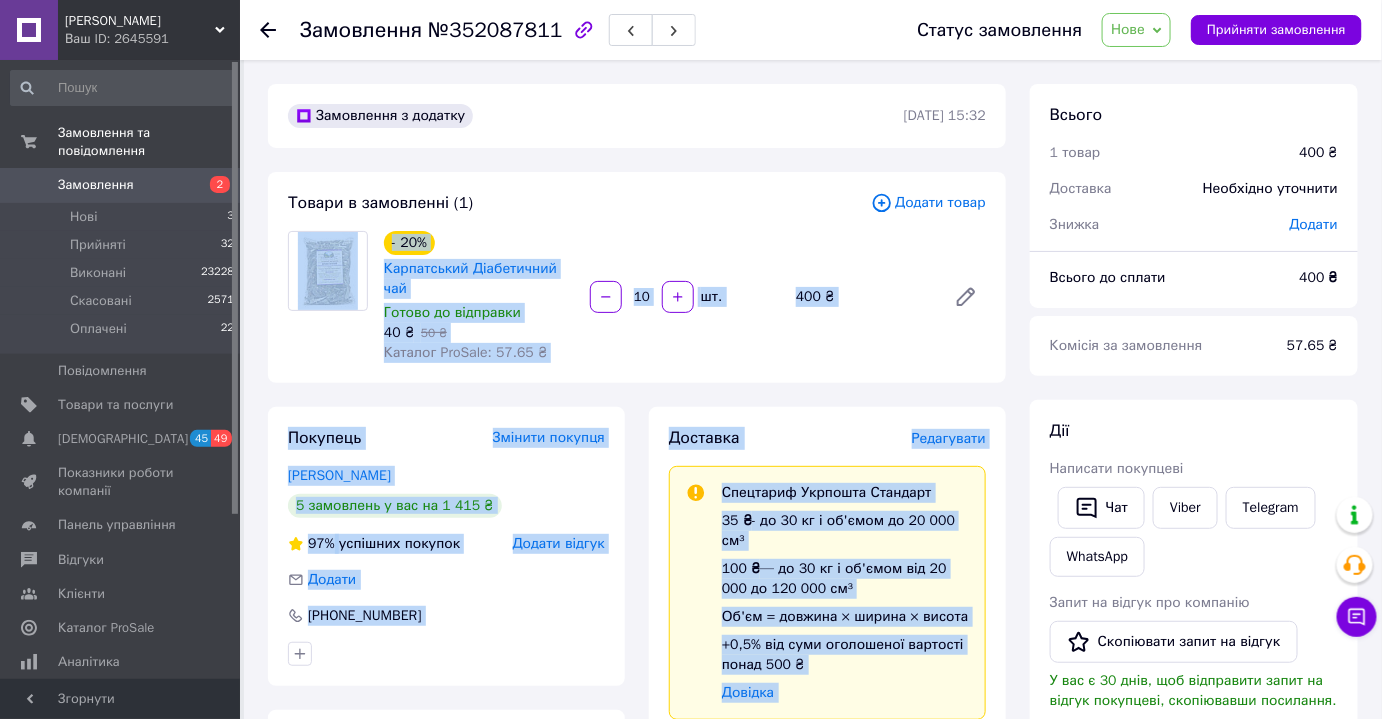 drag, startPoint x: 855, startPoint y: 645, endPoint x: 318, endPoint y: 273, distance: 653.26337 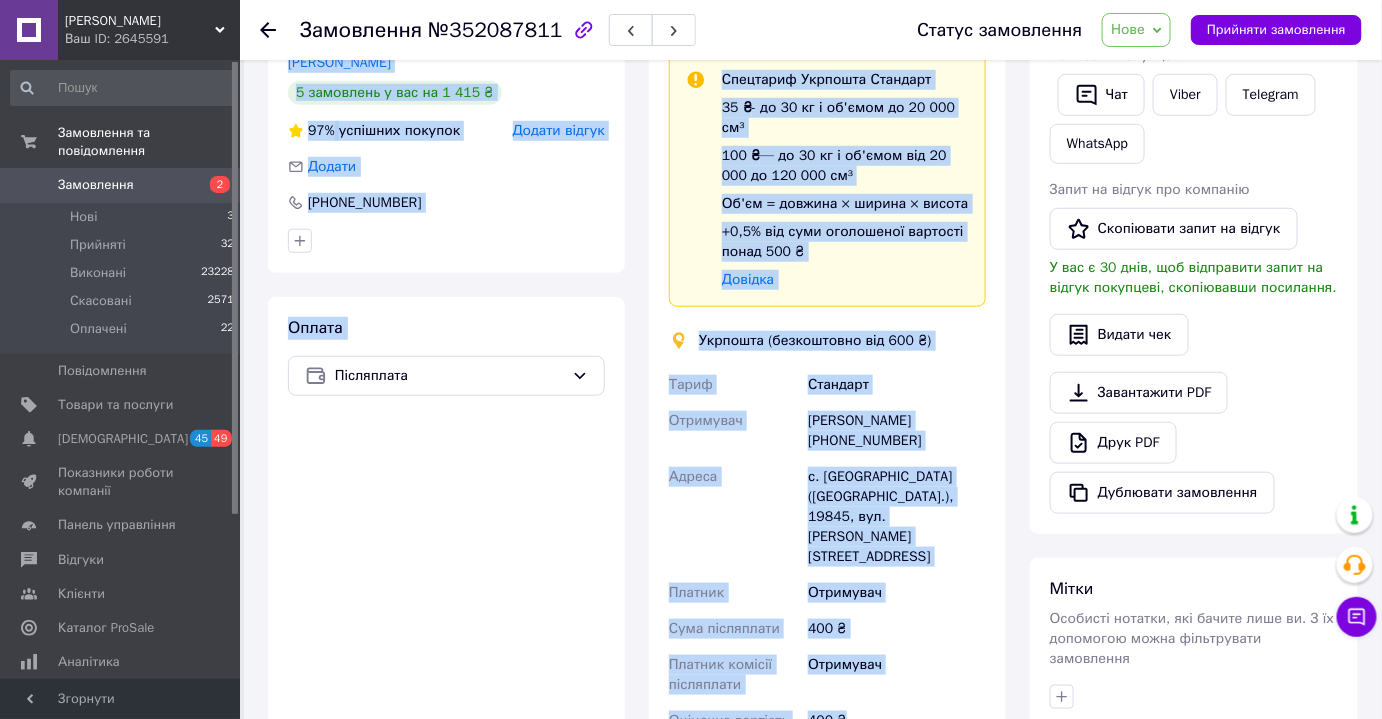 scroll, scrollTop: 439, scrollLeft: 0, axis: vertical 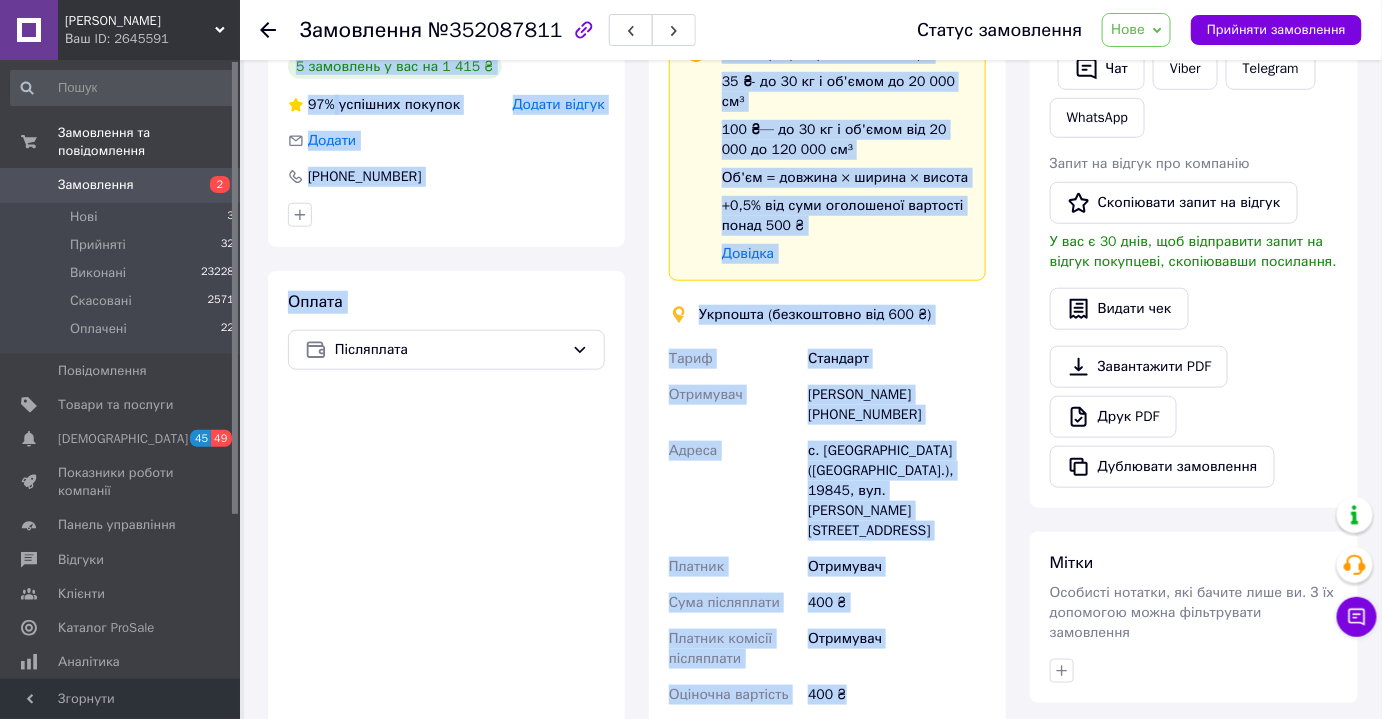 click on "Стандарт" at bounding box center [897, 359] 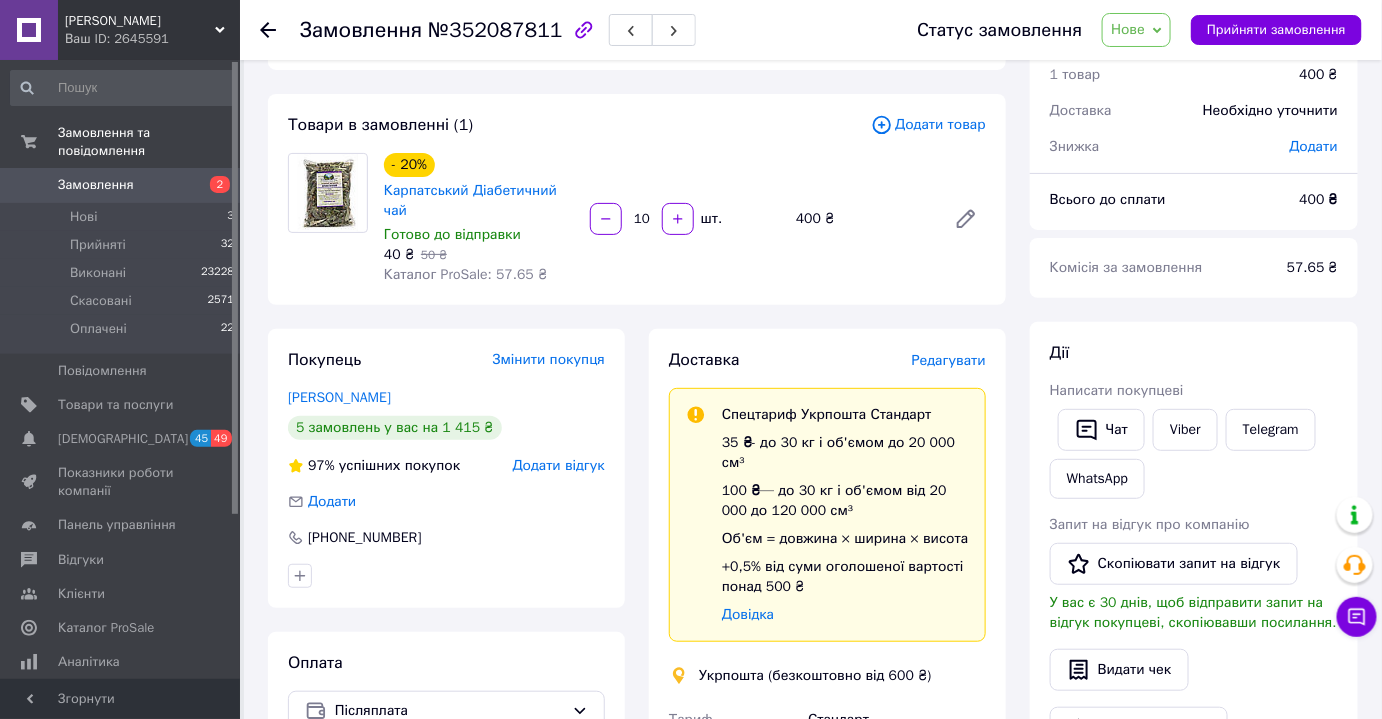 scroll, scrollTop: 52, scrollLeft: 0, axis: vertical 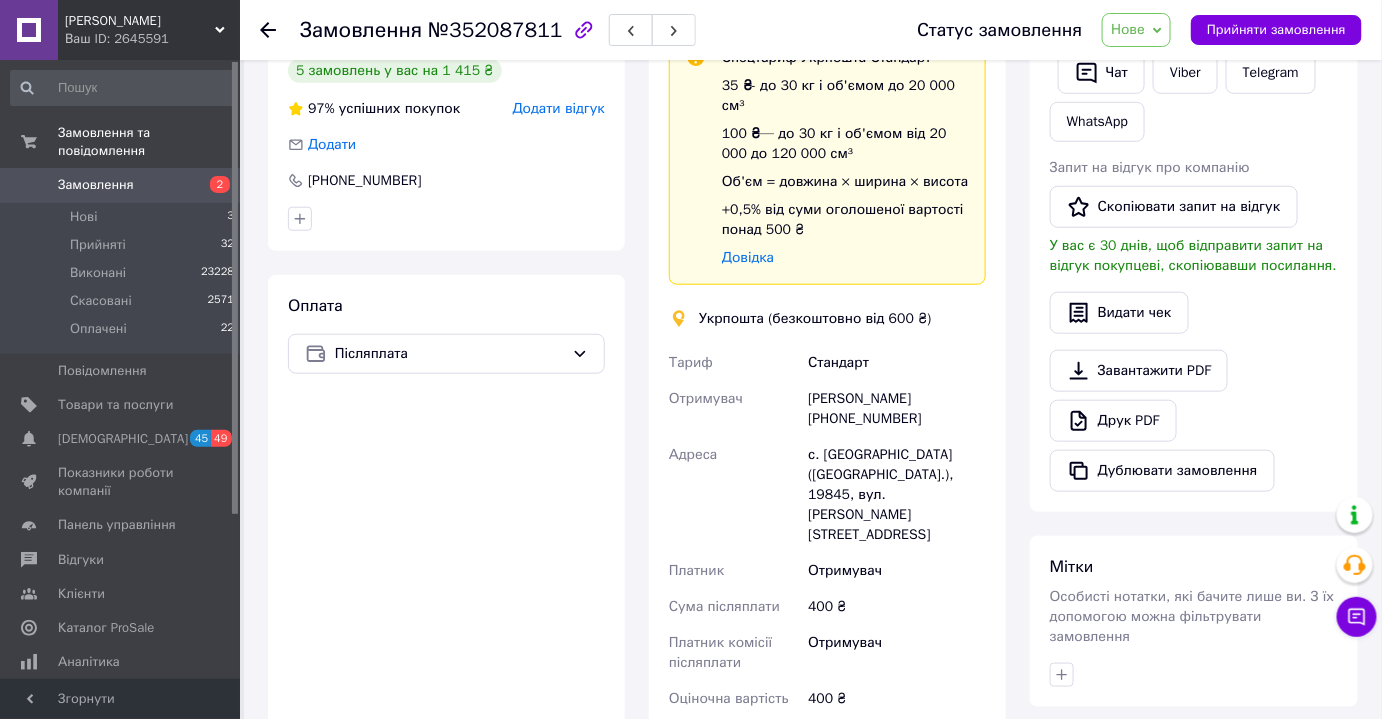 click on "Нове" at bounding box center [1128, 29] 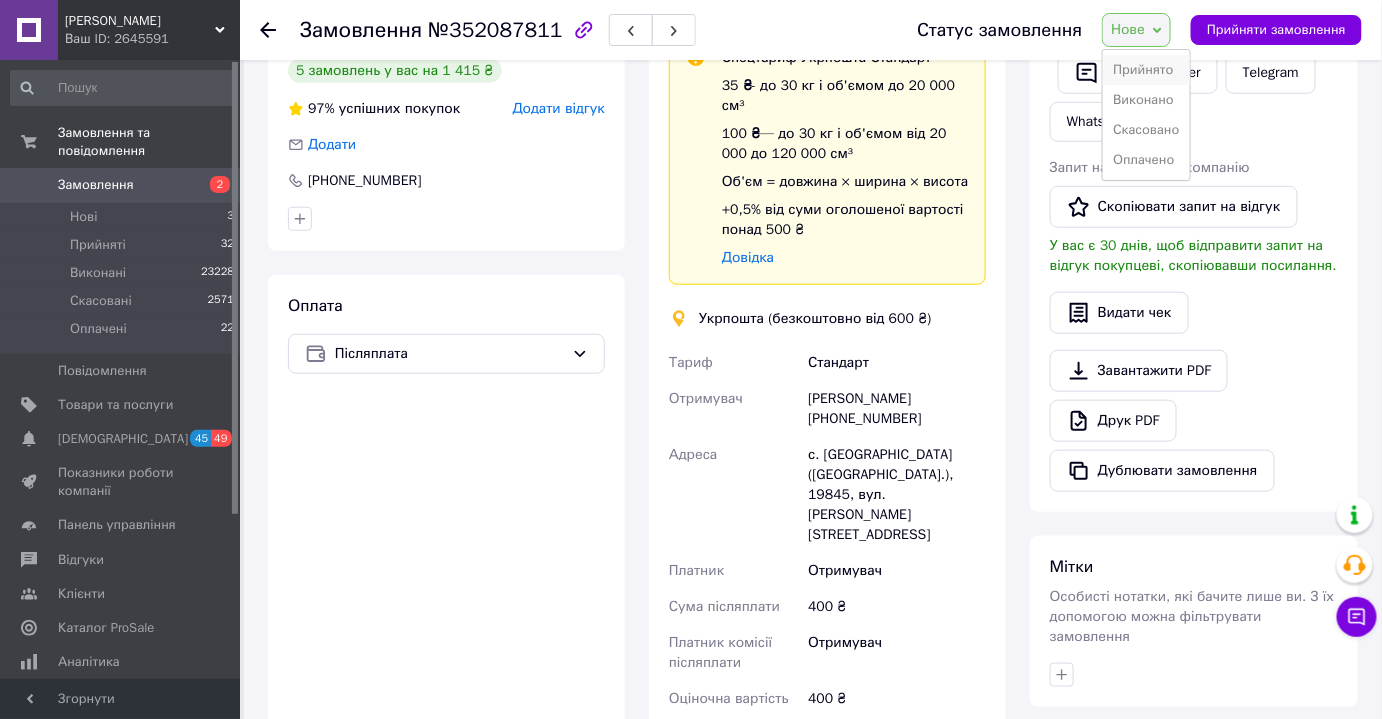 click on "Прийнято" at bounding box center (1146, 70) 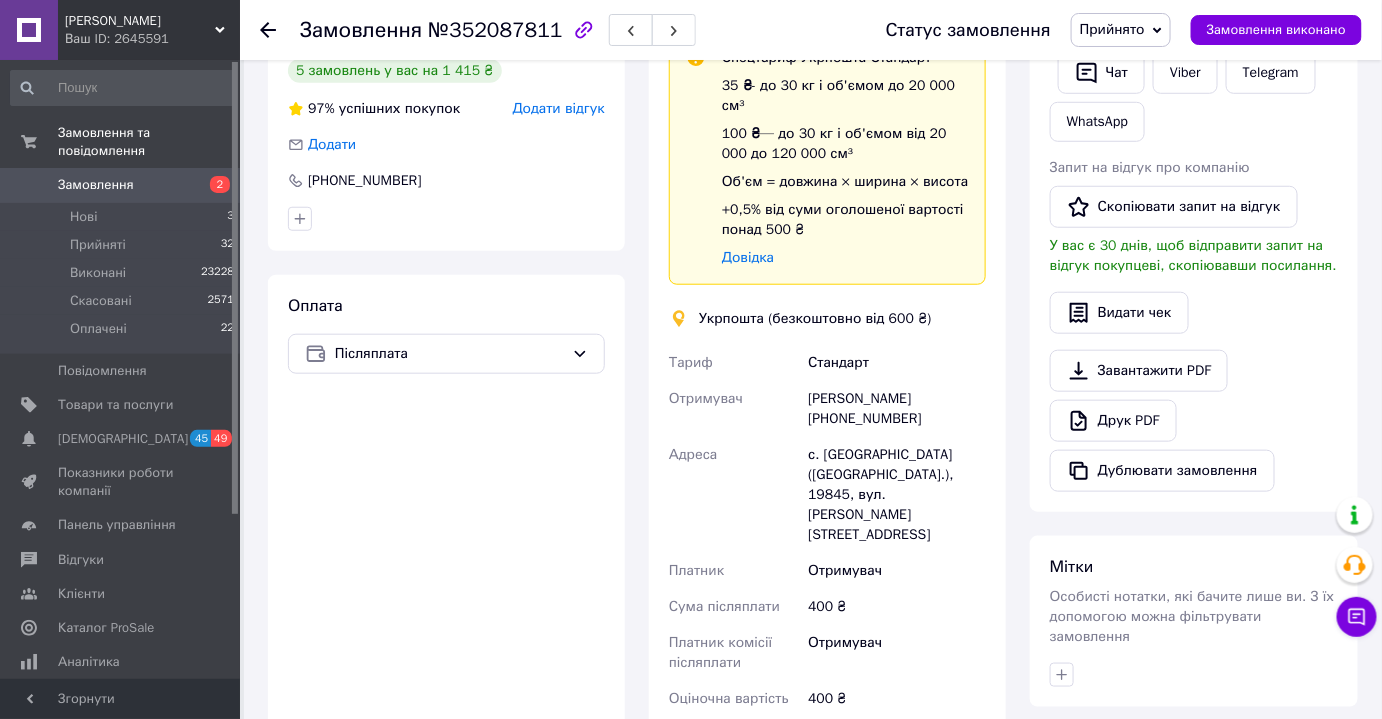 scroll, scrollTop: 0, scrollLeft: 0, axis: both 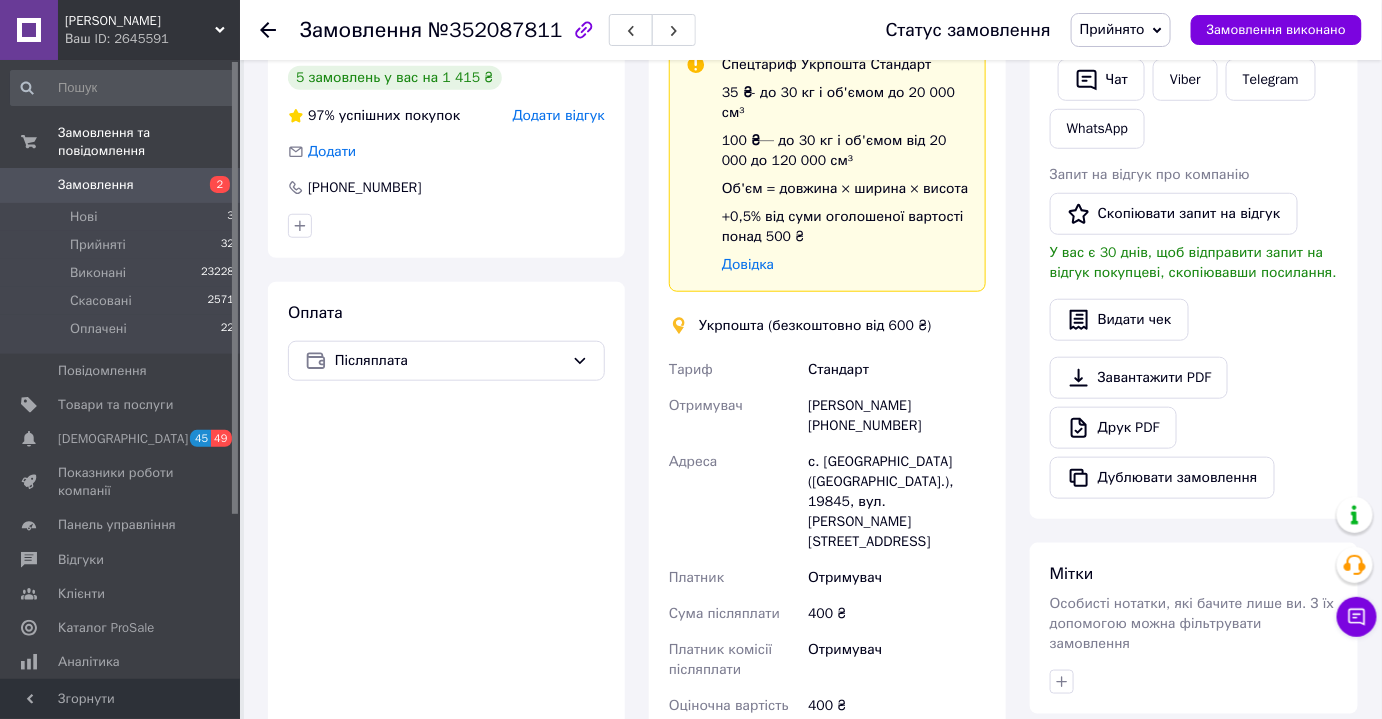 click on "Замовлення" at bounding box center [121, 185] 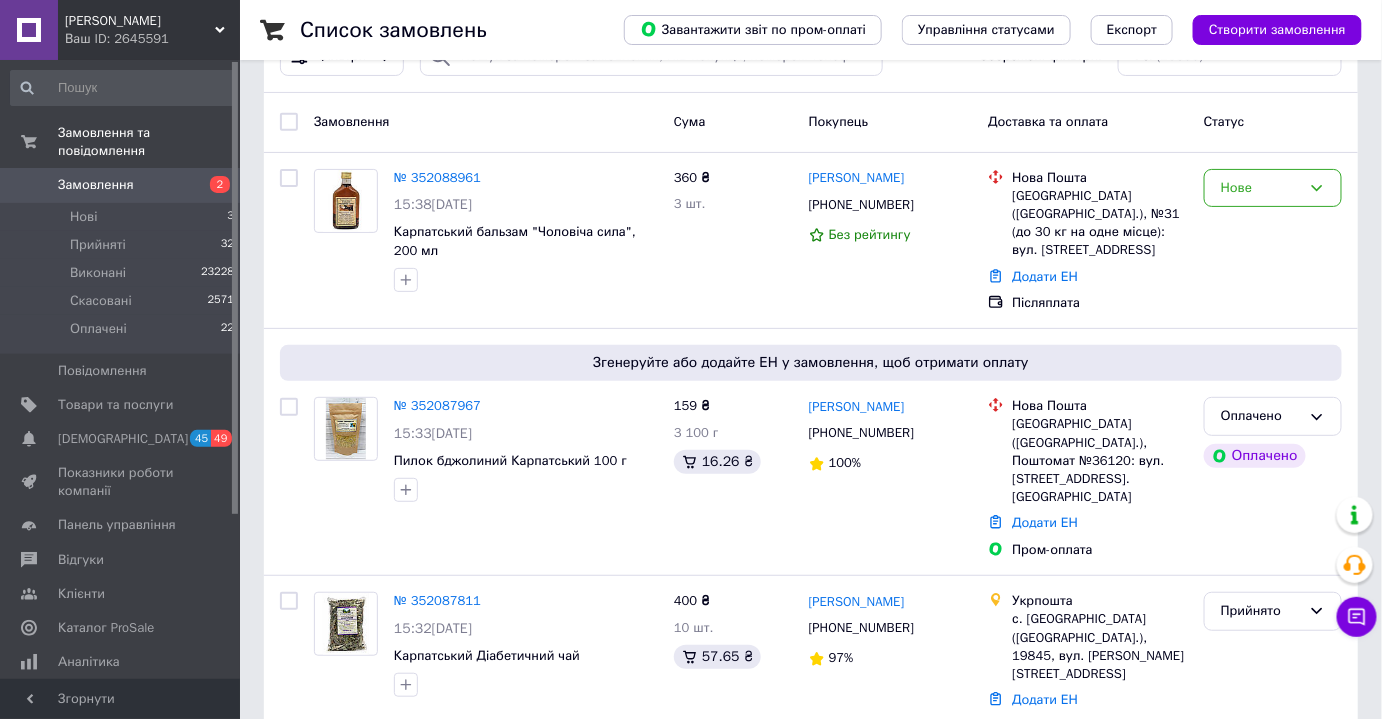 scroll, scrollTop: 0, scrollLeft: 0, axis: both 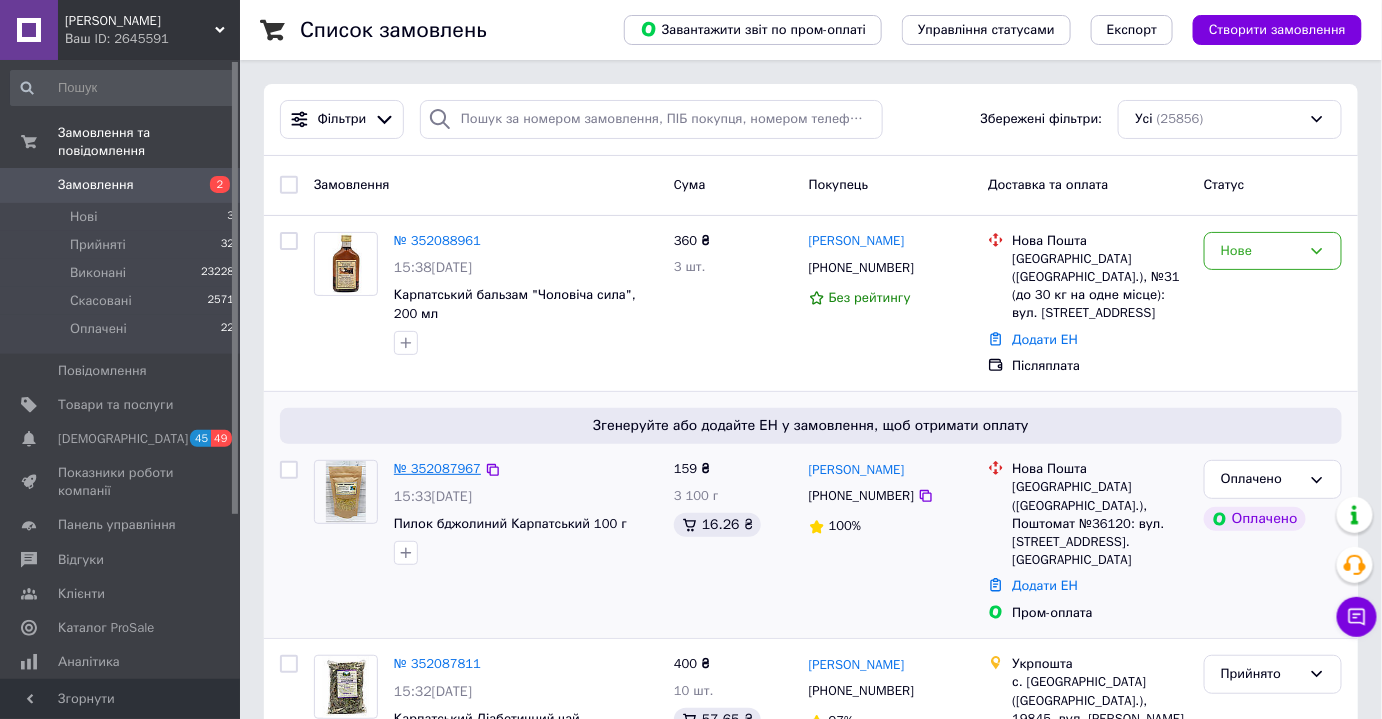 click on "№ 352087967" at bounding box center (437, 468) 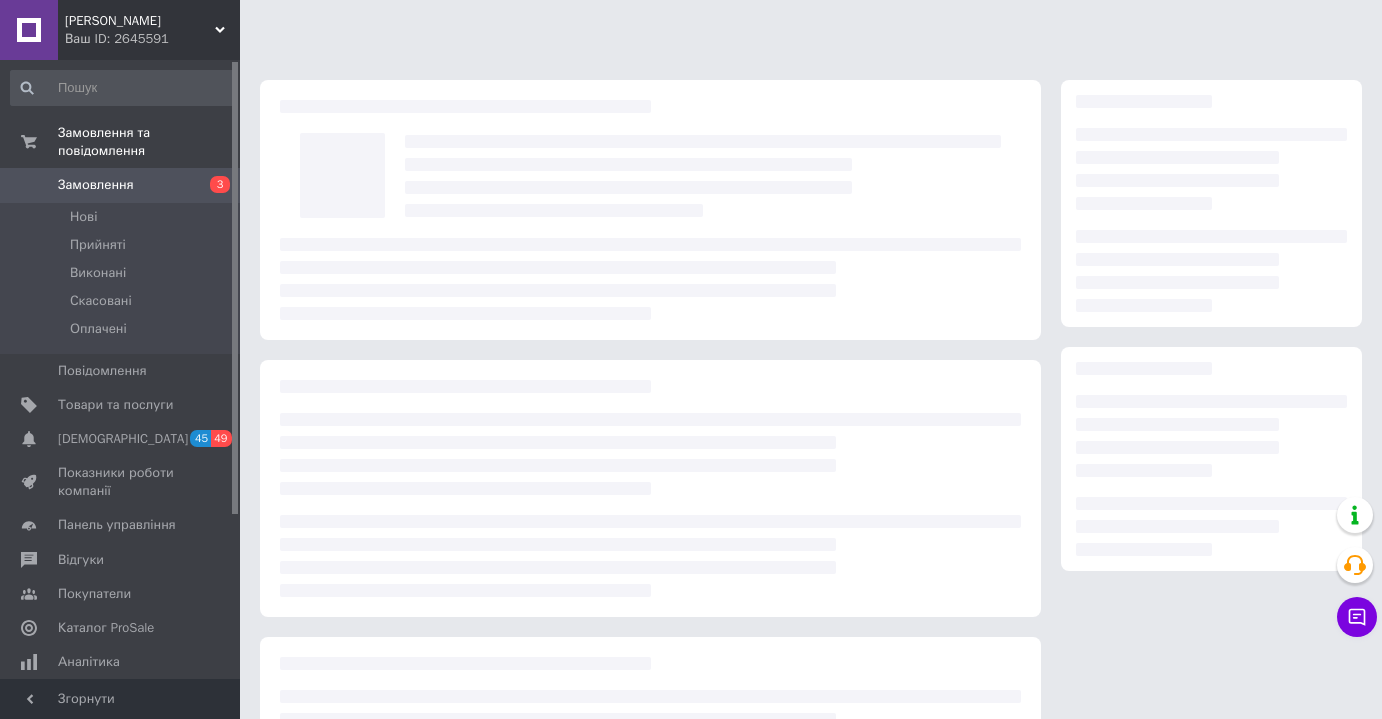 scroll, scrollTop: 0, scrollLeft: 0, axis: both 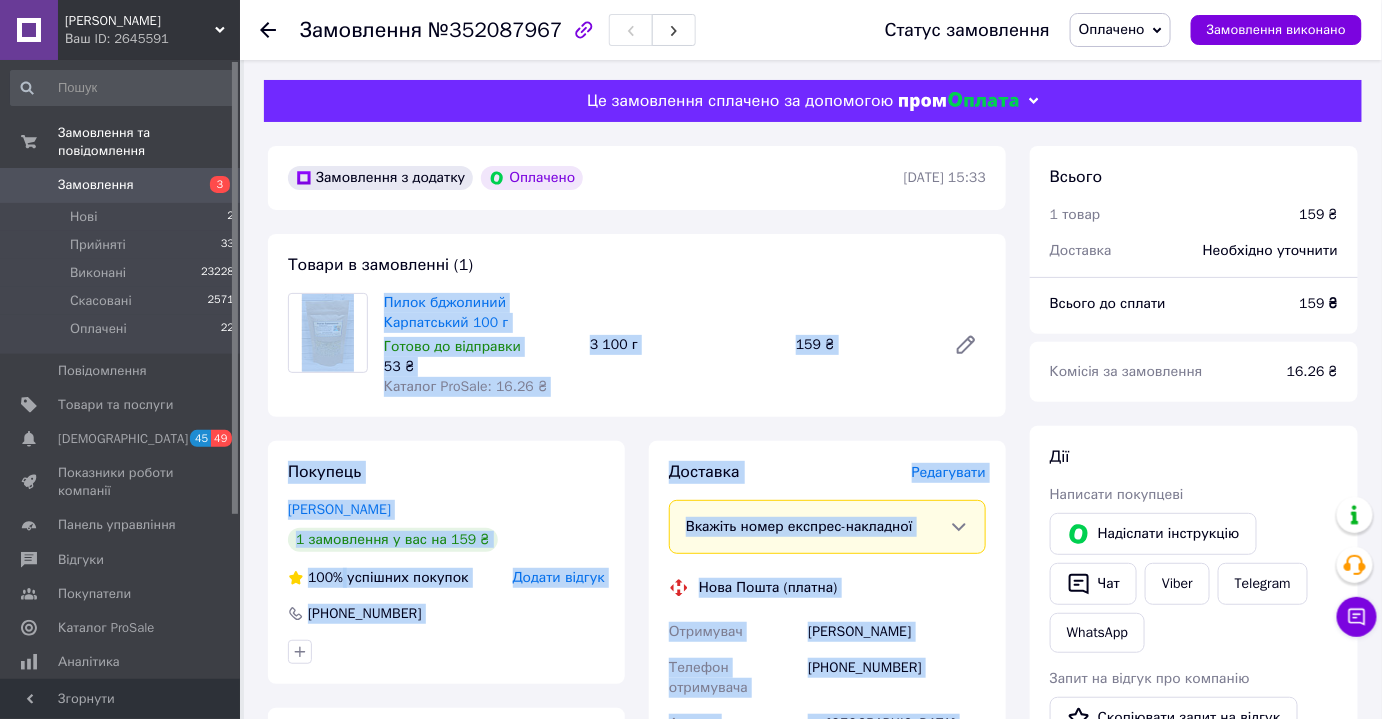 drag, startPoint x: 847, startPoint y: 511, endPoint x: 313, endPoint y: 356, distance: 556.04047 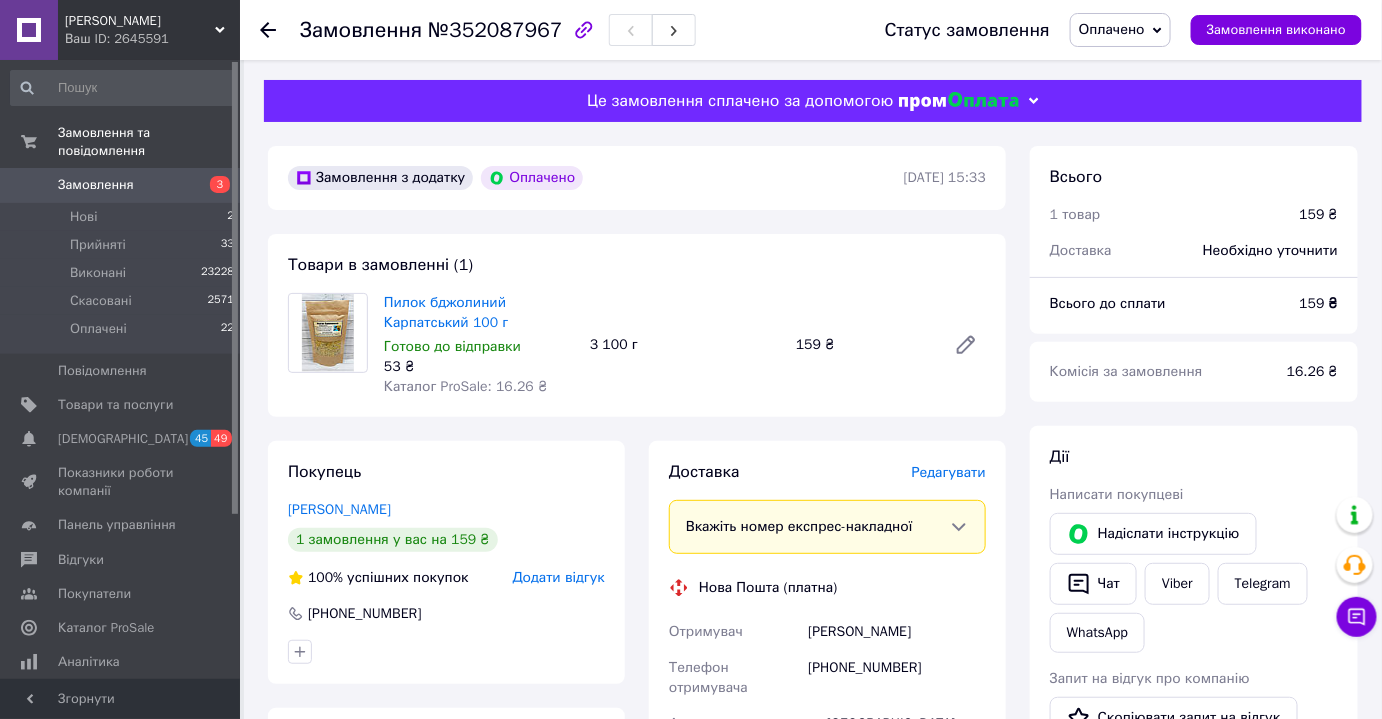 click on "Замовлення з додатку Оплачено [DATE] 15:33" at bounding box center [637, 178] 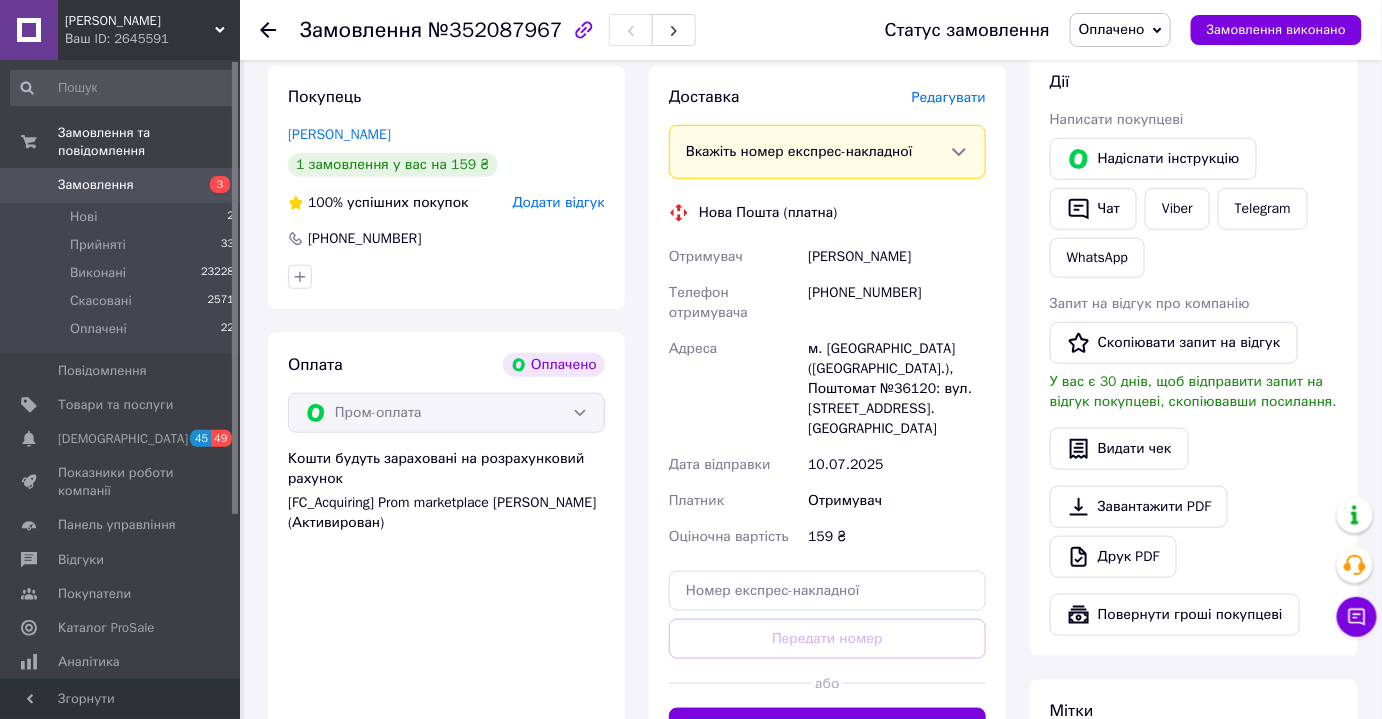 scroll, scrollTop: 437, scrollLeft: 0, axis: vertical 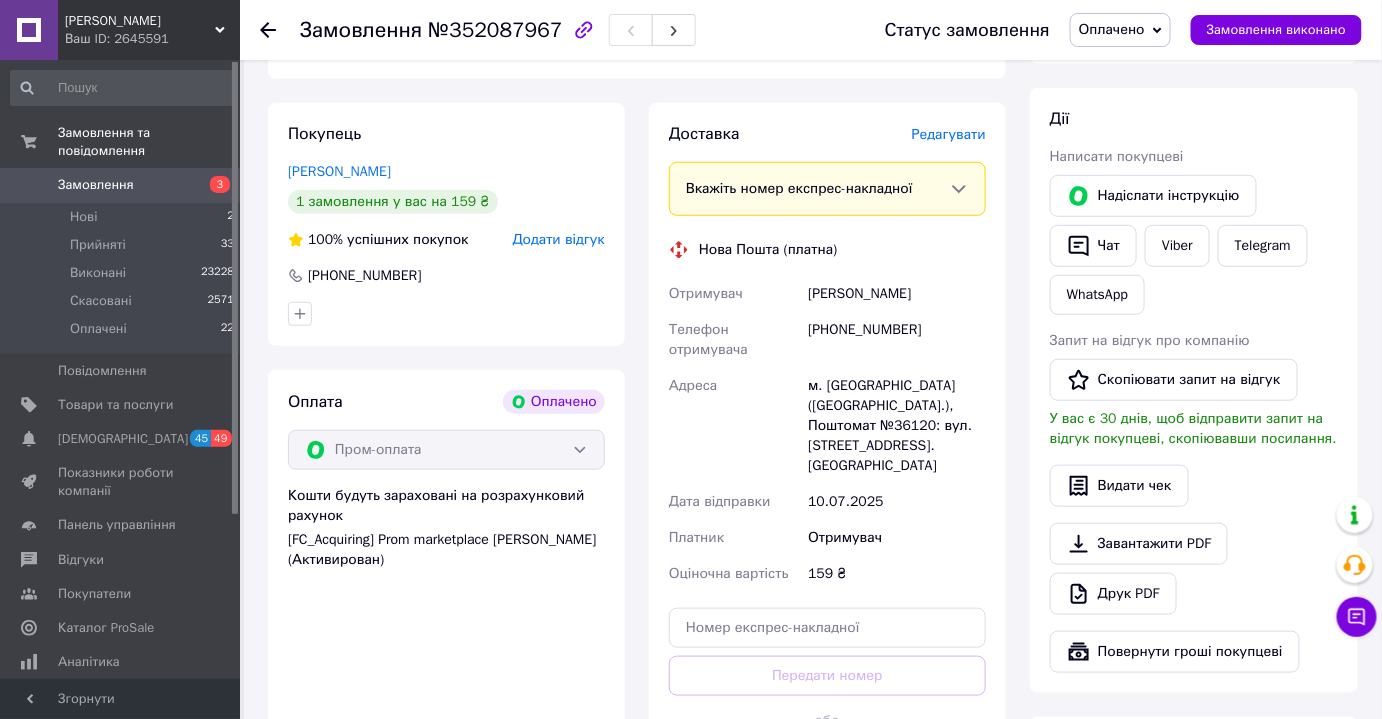 click on "Замовлення" at bounding box center [121, 185] 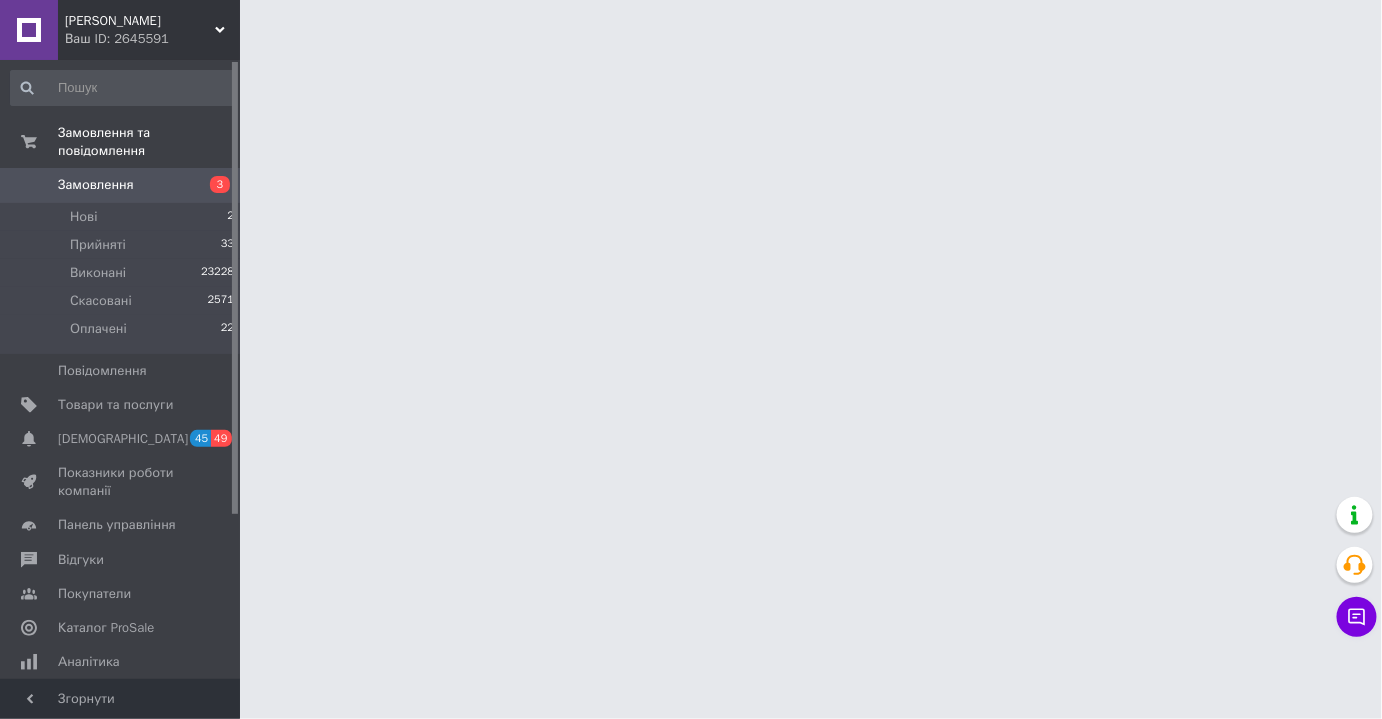 scroll, scrollTop: 0, scrollLeft: 0, axis: both 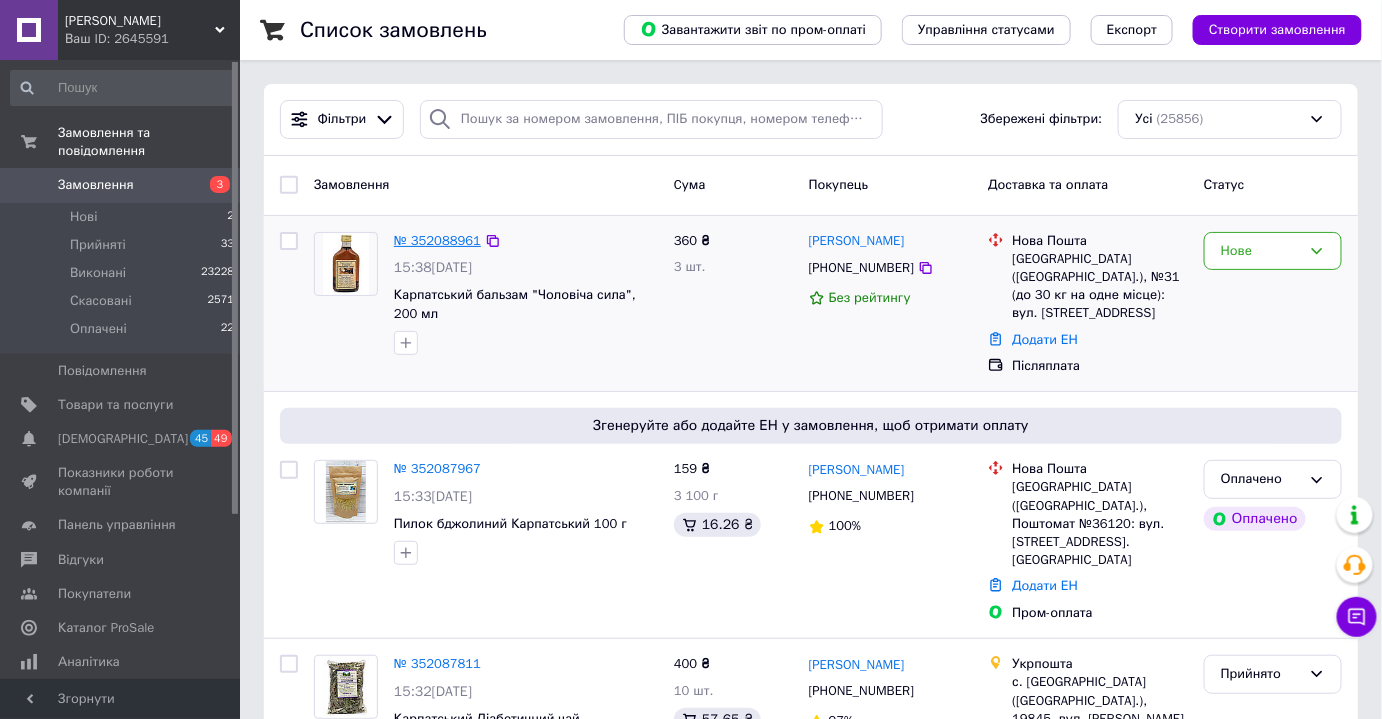 click on "№ 352088961" at bounding box center [437, 240] 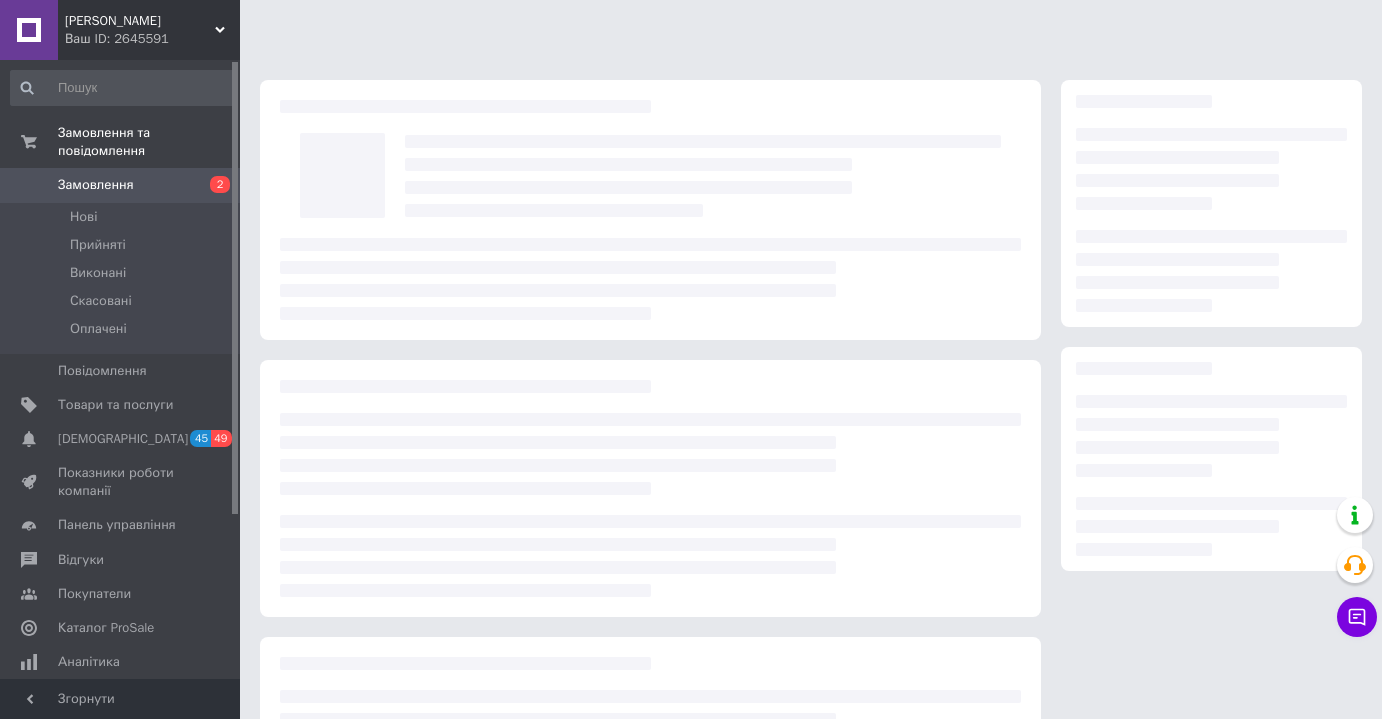 scroll, scrollTop: 0, scrollLeft: 0, axis: both 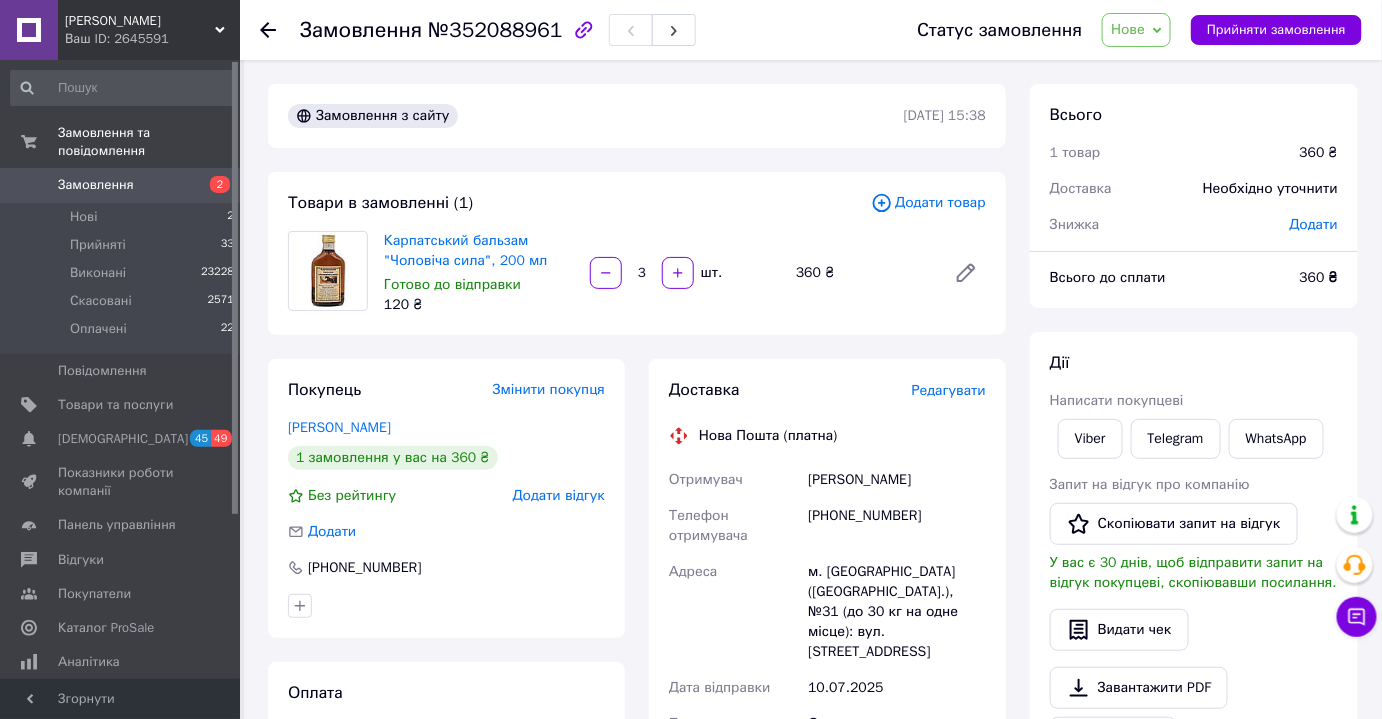 click on "Нове" at bounding box center (1136, 30) 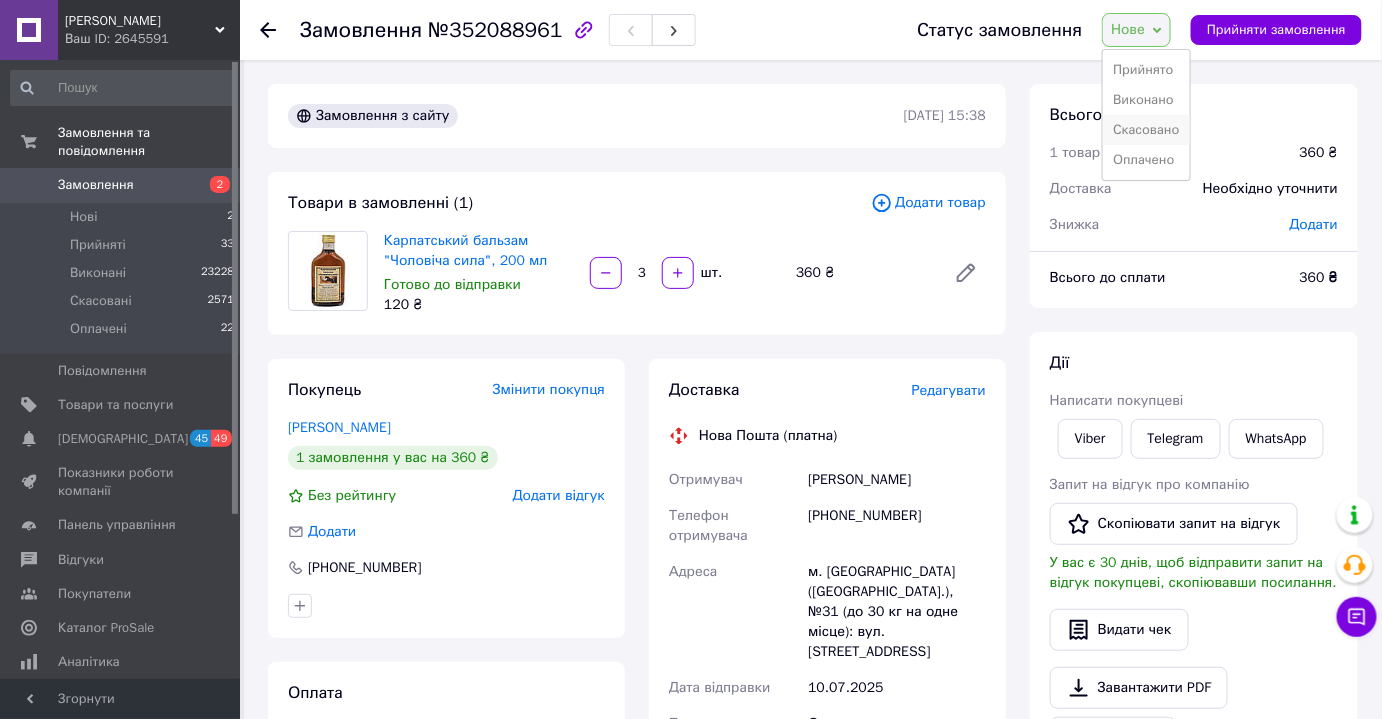 click on "Скасовано" at bounding box center (1146, 130) 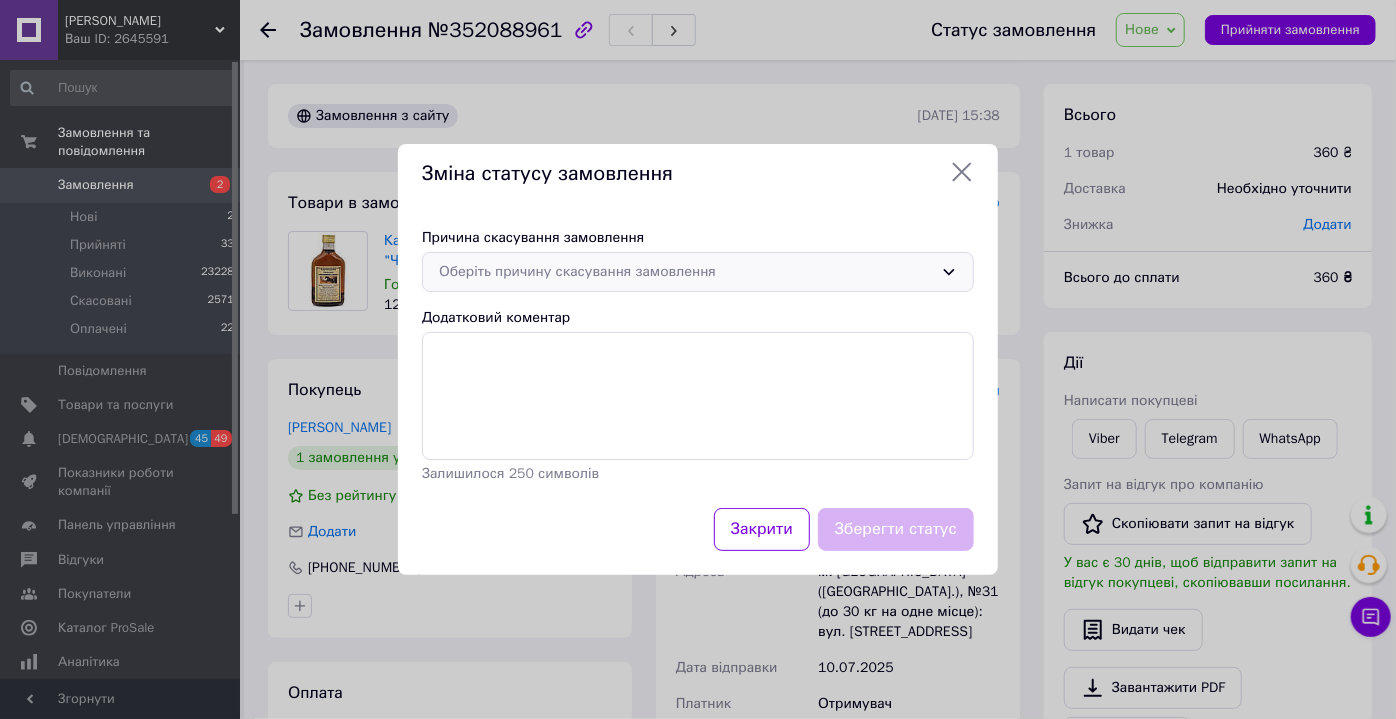 click on "Оберіть причину скасування замовлення" at bounding box center (686, 272) 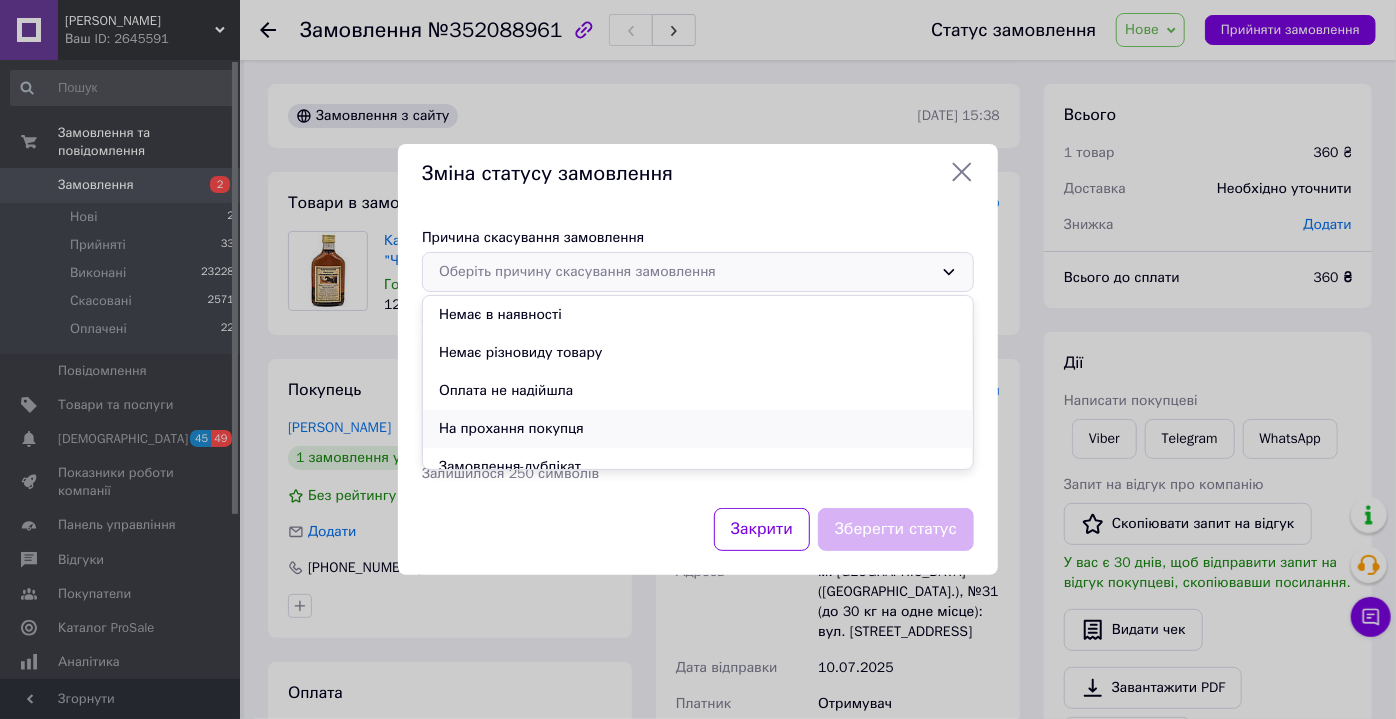 click on "На прохання покупця" at bounding box center [698, 429] 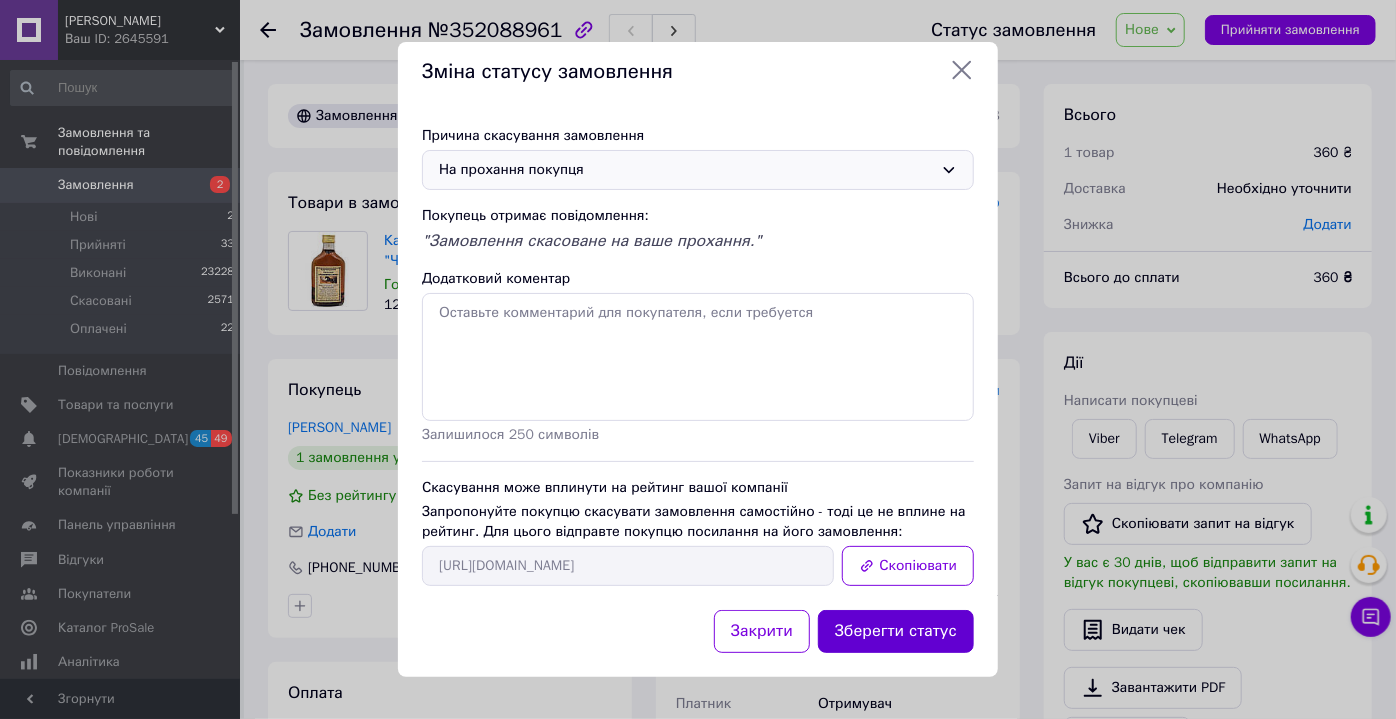 click on "Зберегти статус" at bounding box center (896, 631) 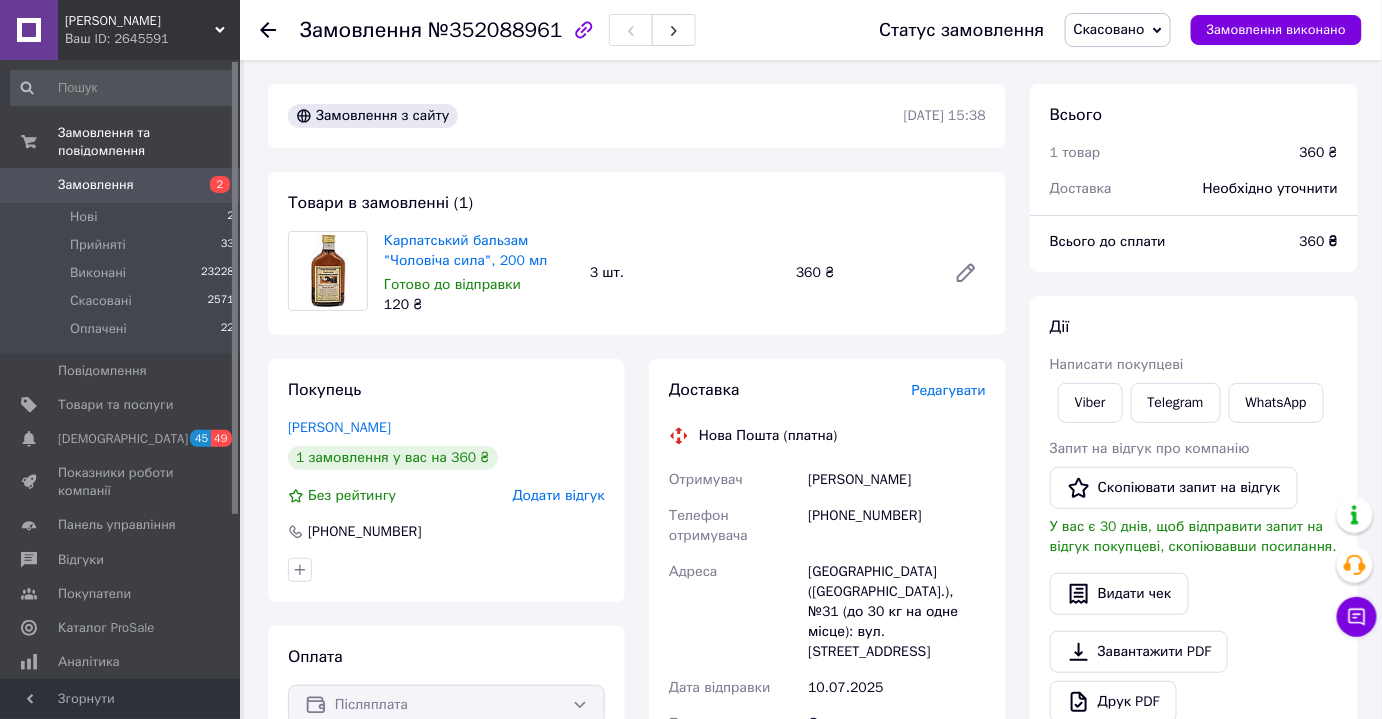 click on "Замовлення" at bounding box center [96, 185] 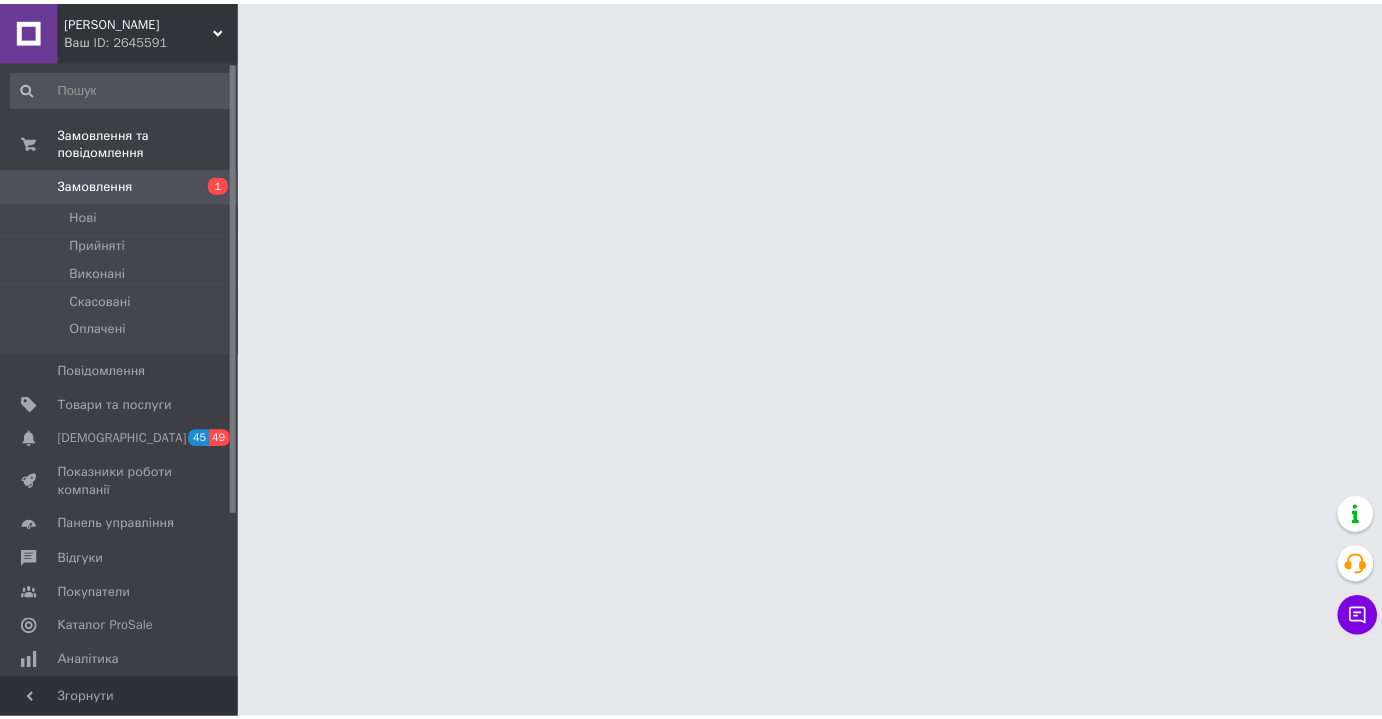 scroll, scrollTop: 0, scrollLeft: 0, axis: both 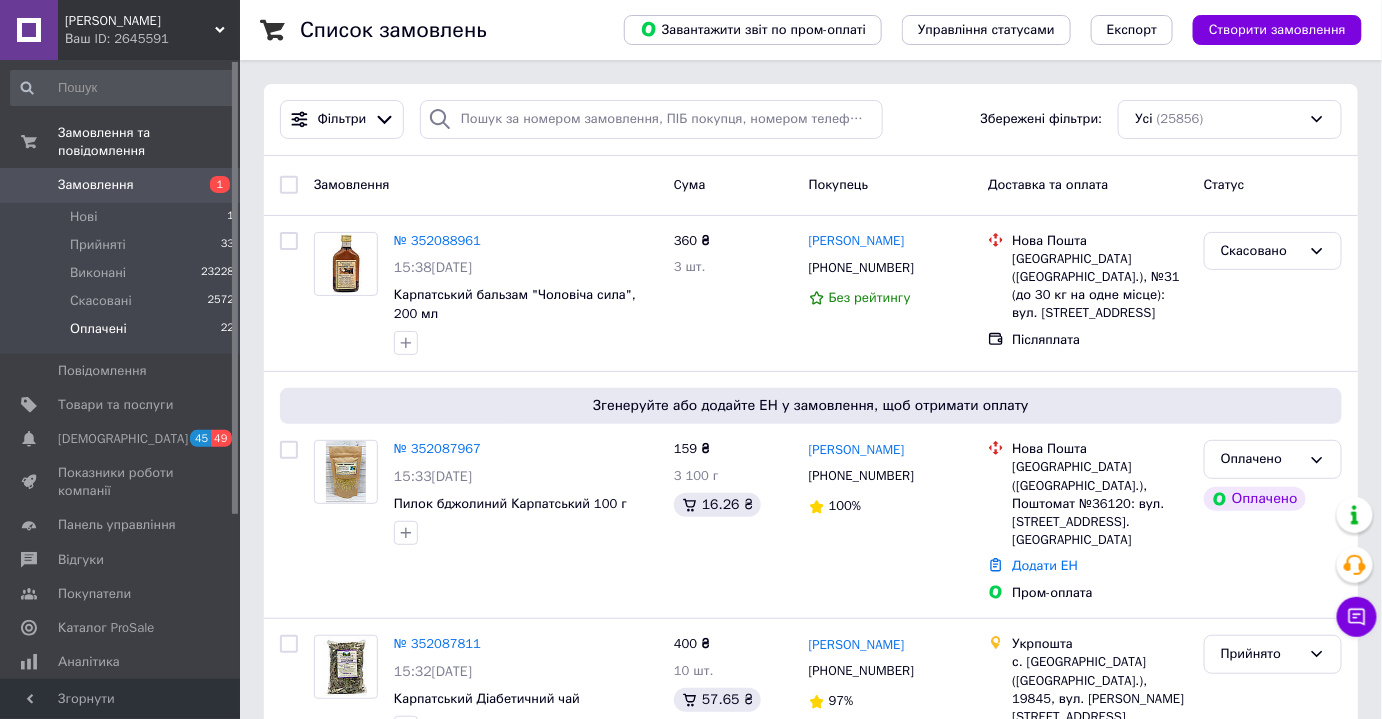 click on "Оплачені" at bounding box center (98, 329) 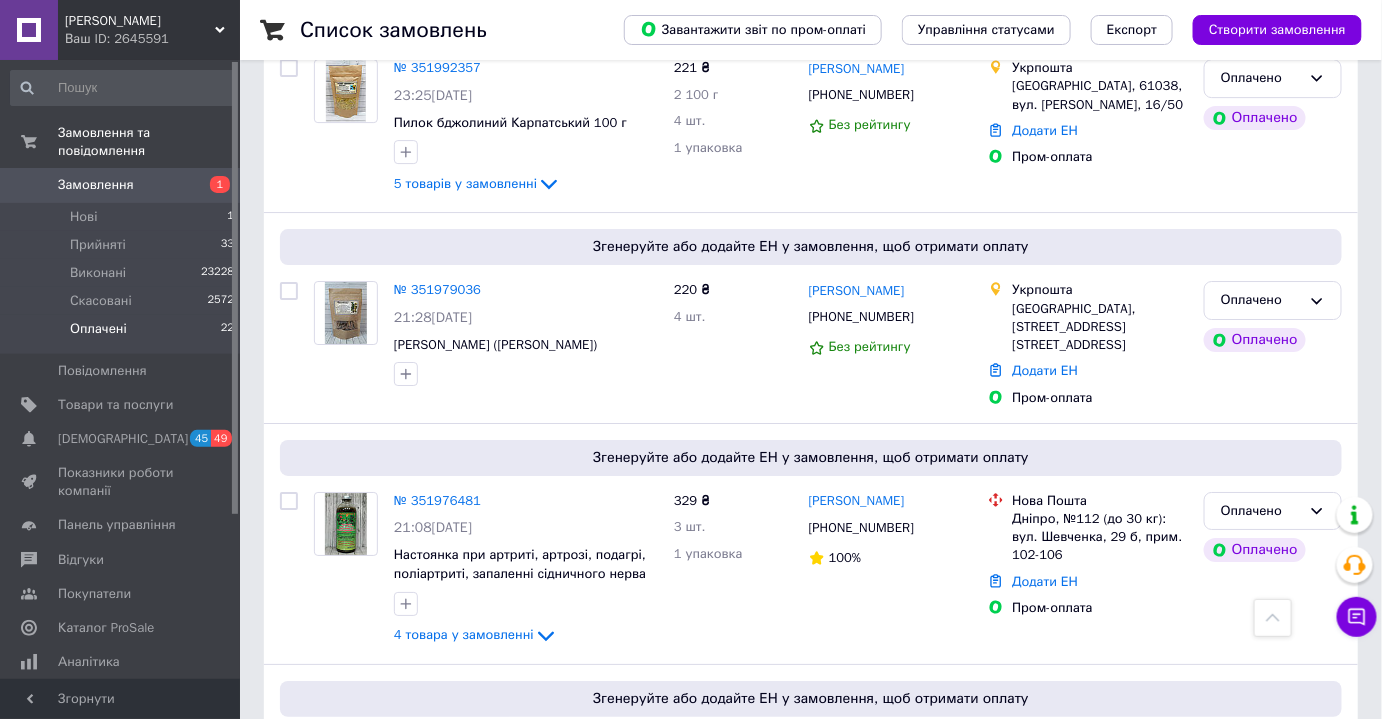 scroll, scrollTop: 2210, scrollLeft: 0, axis: vertical 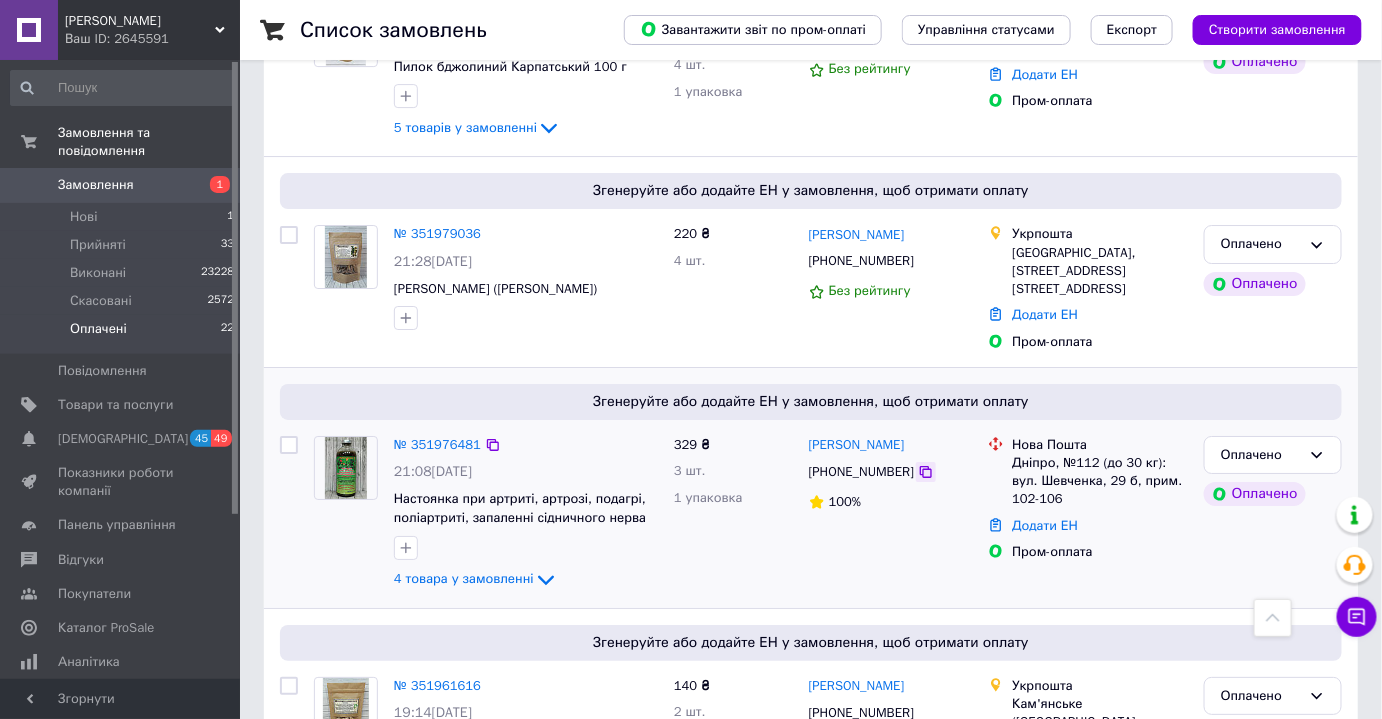click 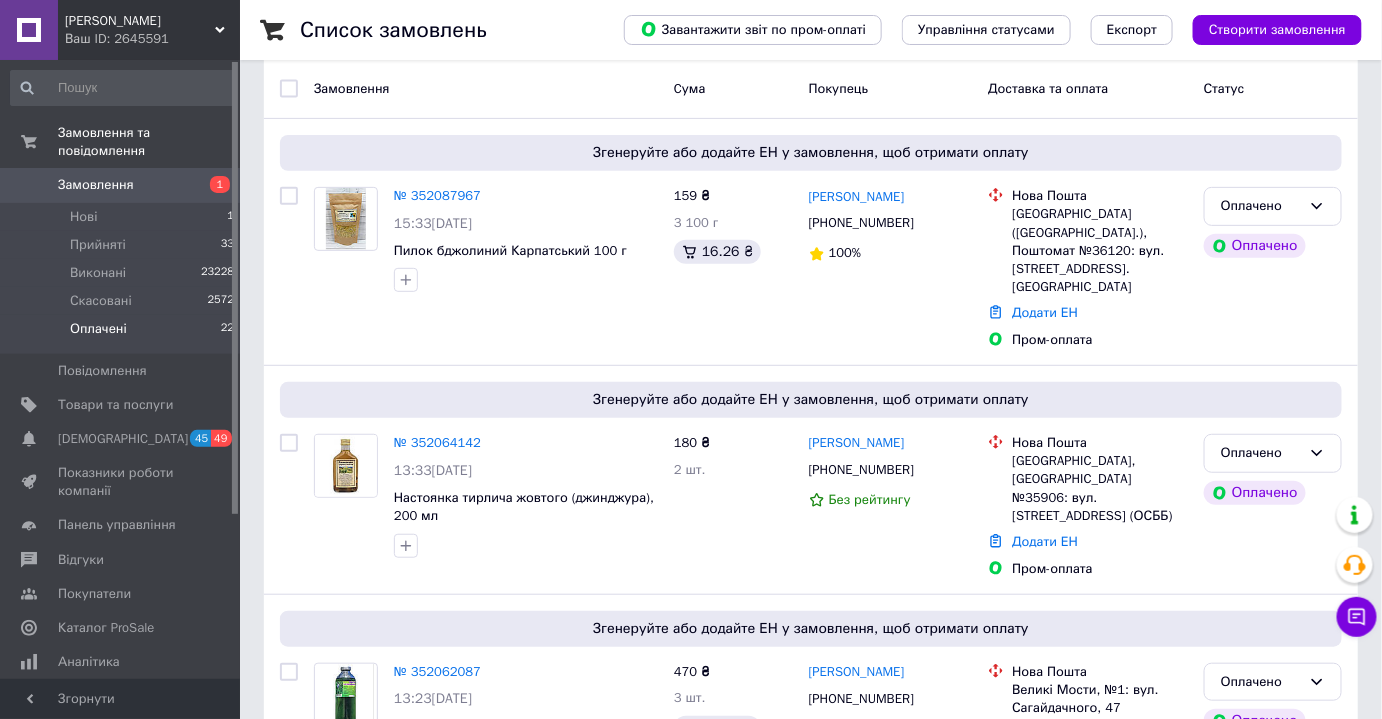scroll, scrollTop: 0, scrollLeft: 0, axis: both 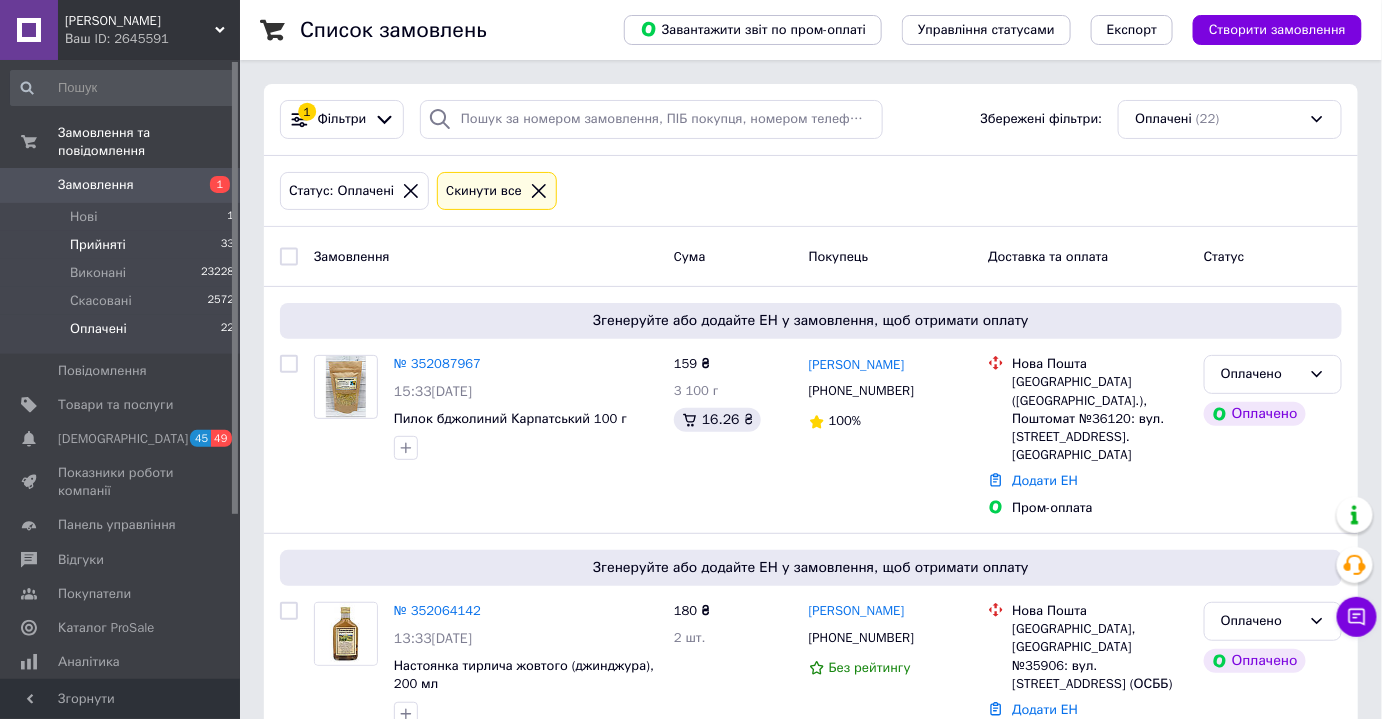 click on "Прийняті" at bounding box center [98, 245] 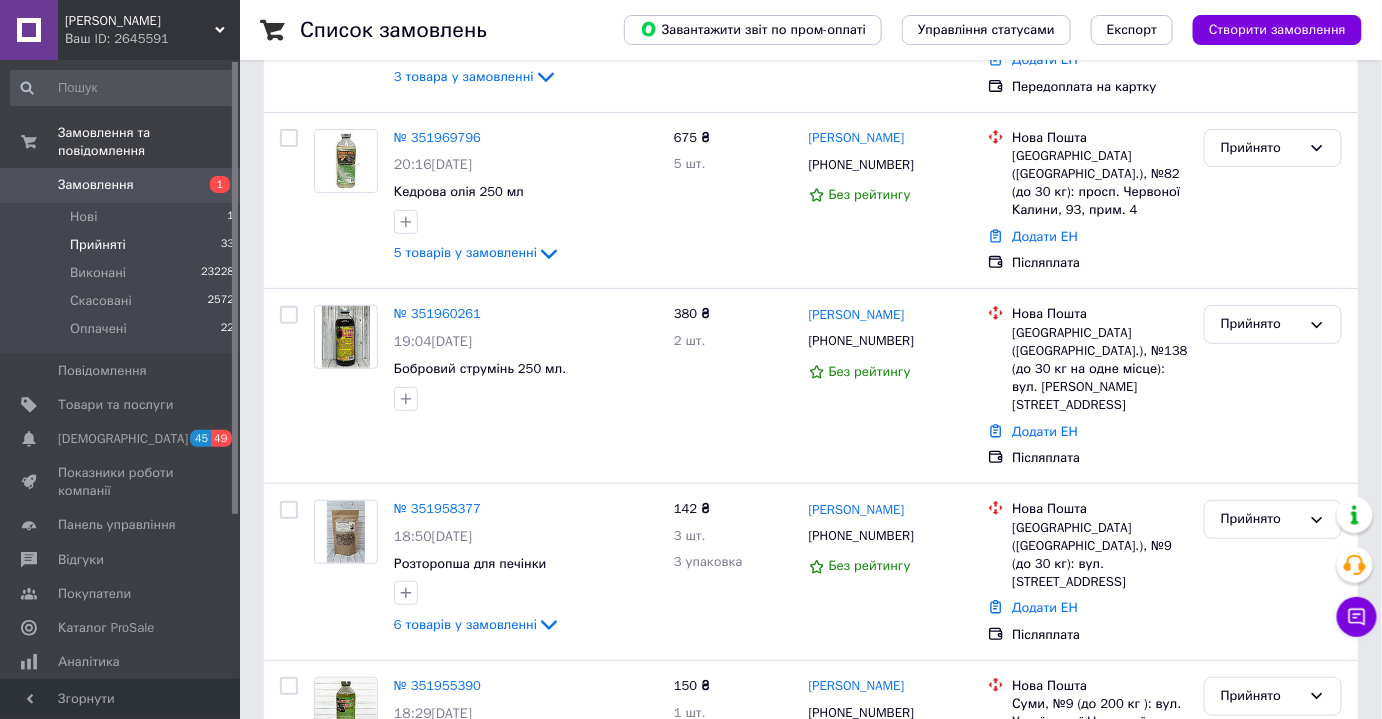 scroll, scrollTop: 2904, scrollLeft: 0, axis: vertical 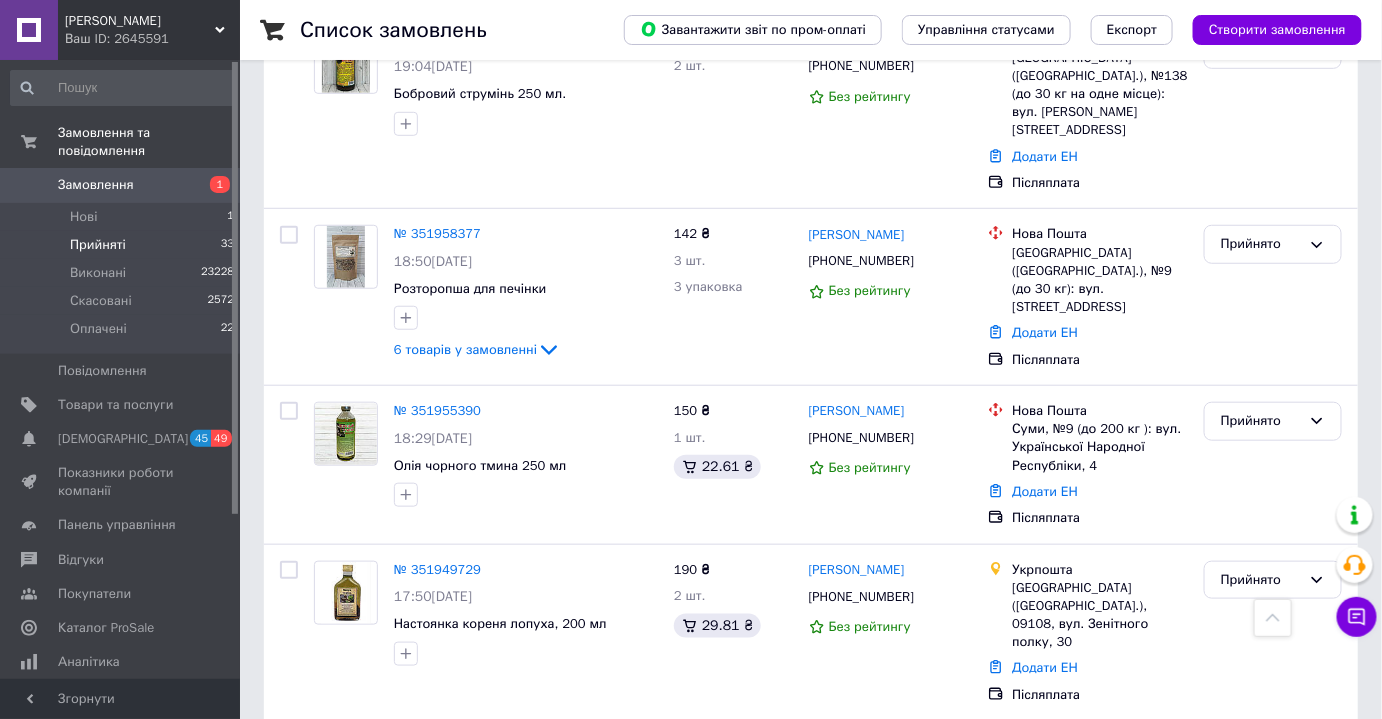 click 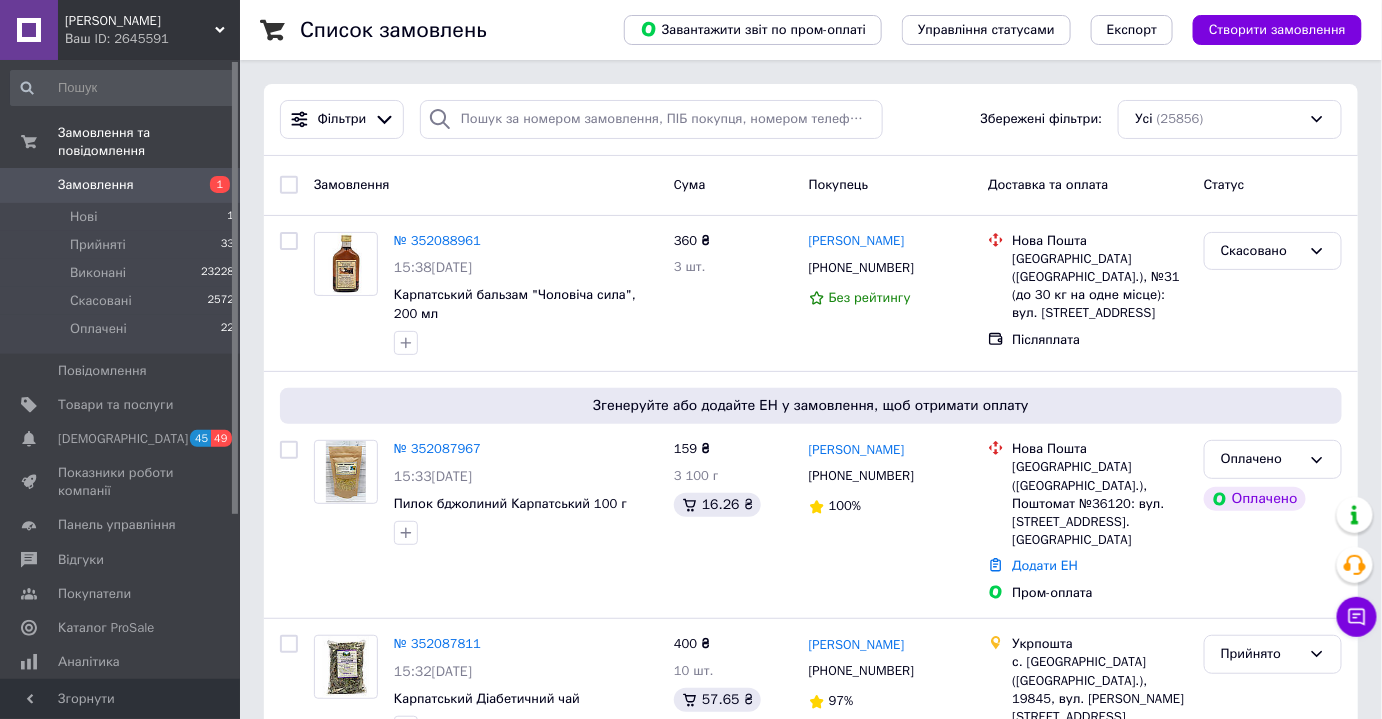 click on "Замовлення" at bounding box center (96, 185) 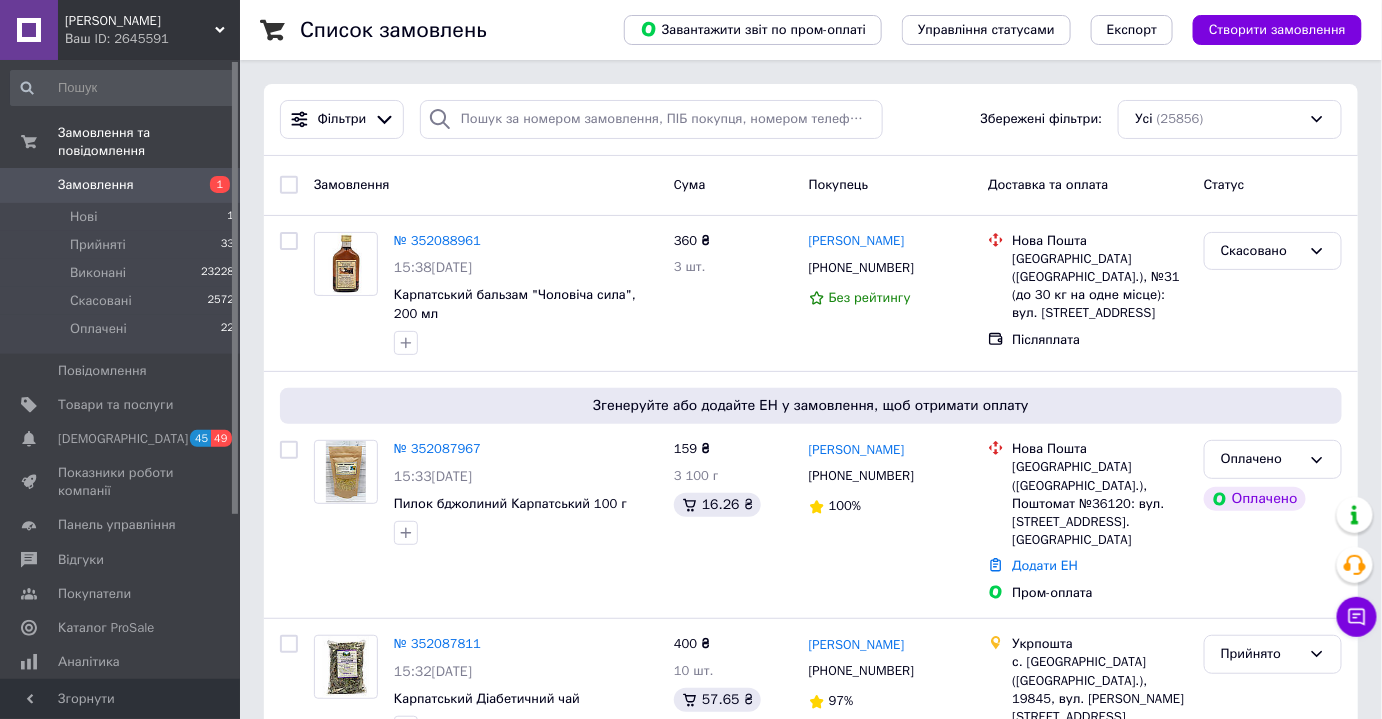 click on "Замовлення" at bounding box center [96, 185] 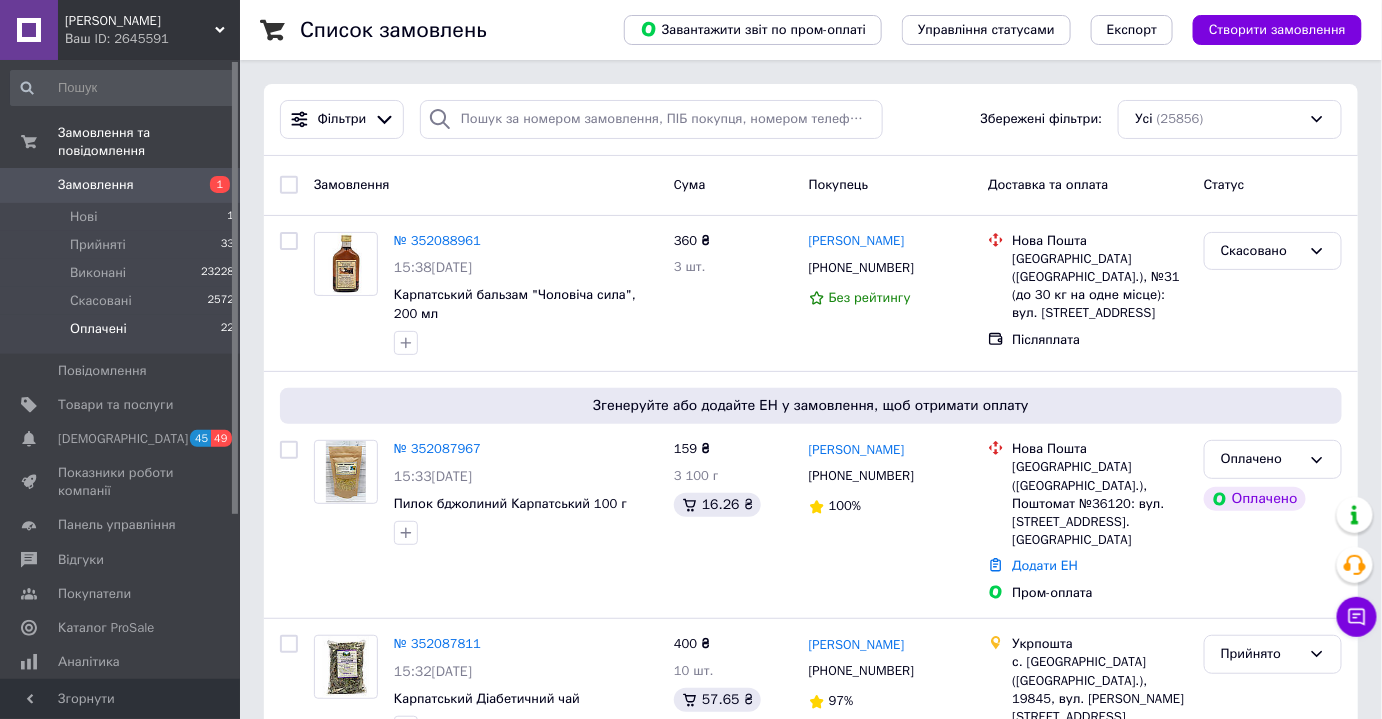 click on "Оплачені" at bounding box center [98, 329] 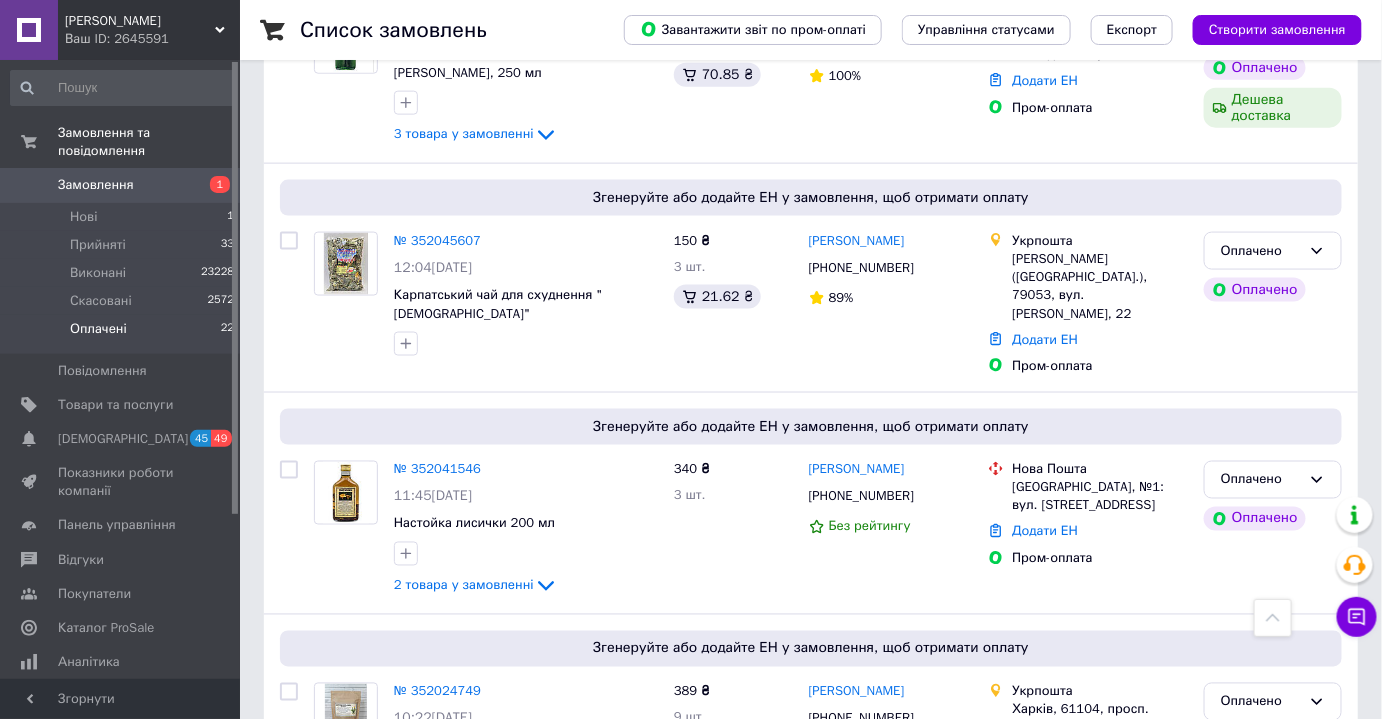 scroll, scrollTop: 0, scrollLeft: 0, axis: both 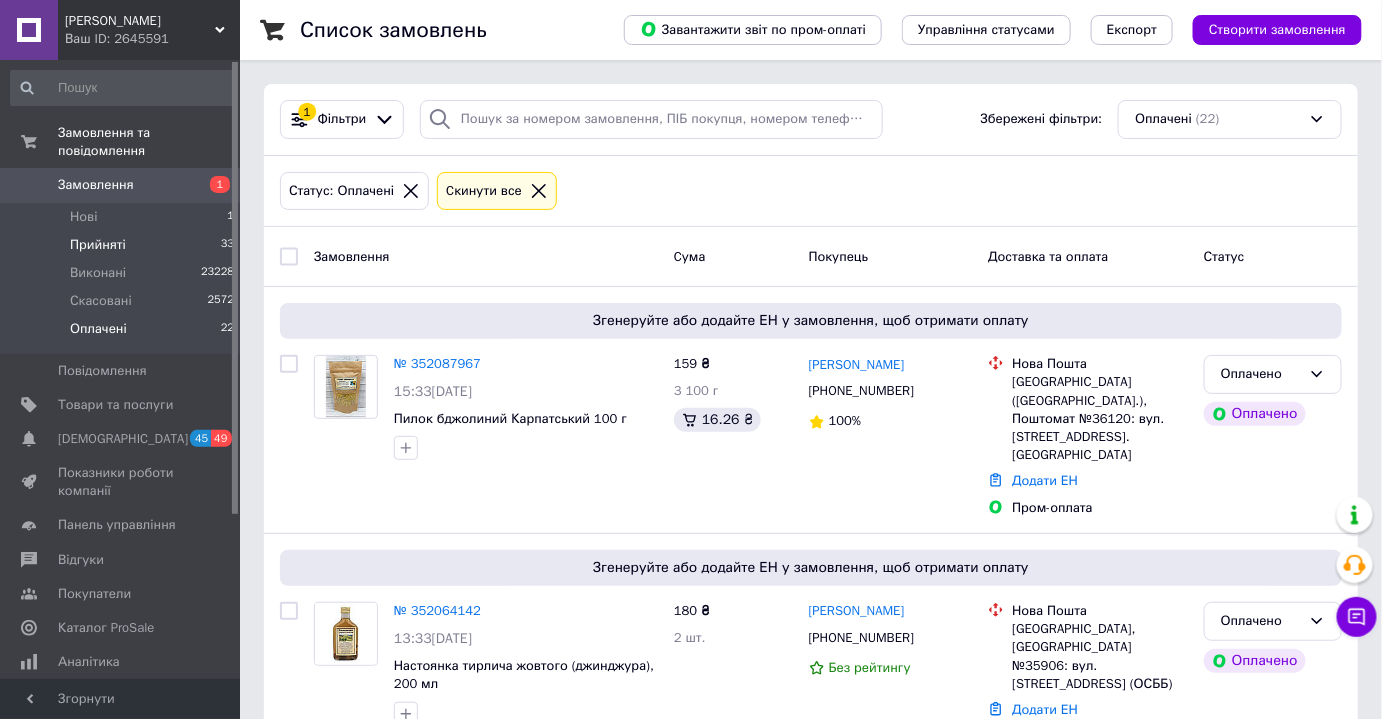 click on "Прийняті" at bounding box center [98, 245] 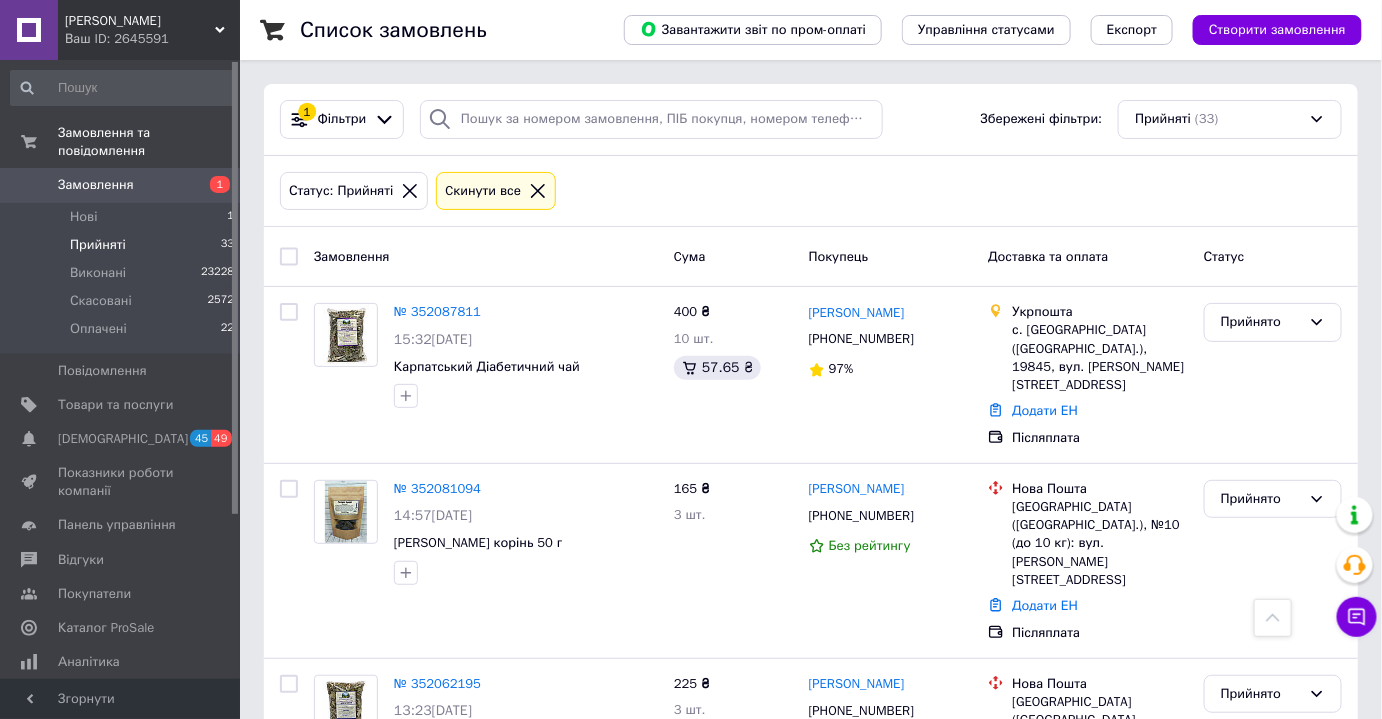 scroll, scrollTop: 2904, scrollLeft: 0, axis: vertical 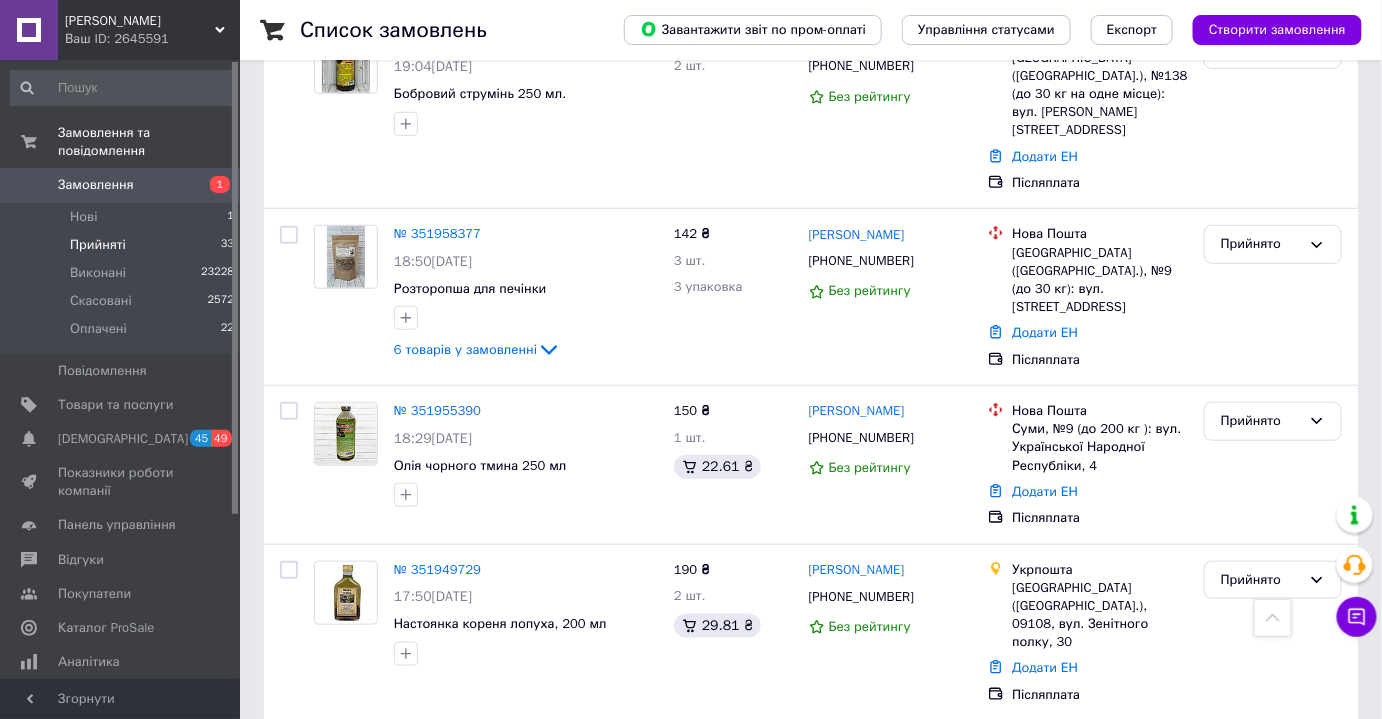 click on "2" at bounding box center [327, 942] 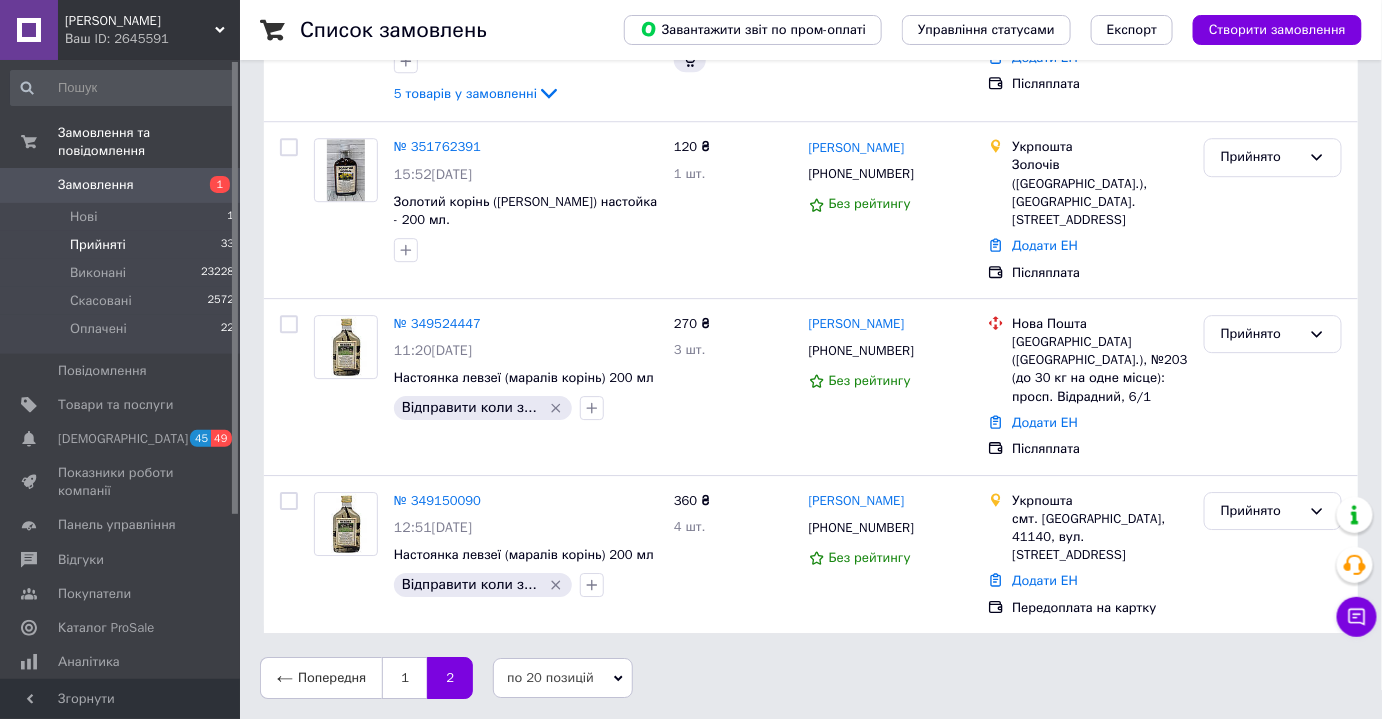 scroll, scrollTop: 0, scrollLeft: 0, axis: both 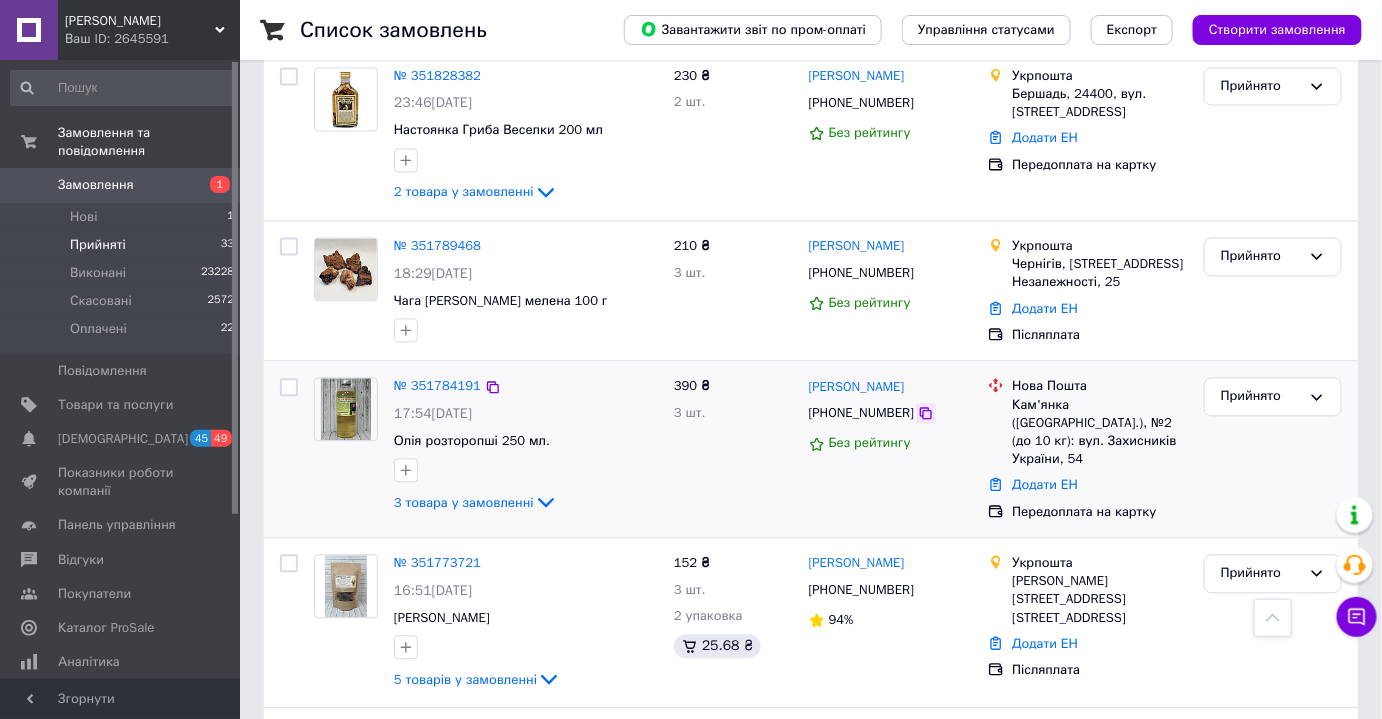 click 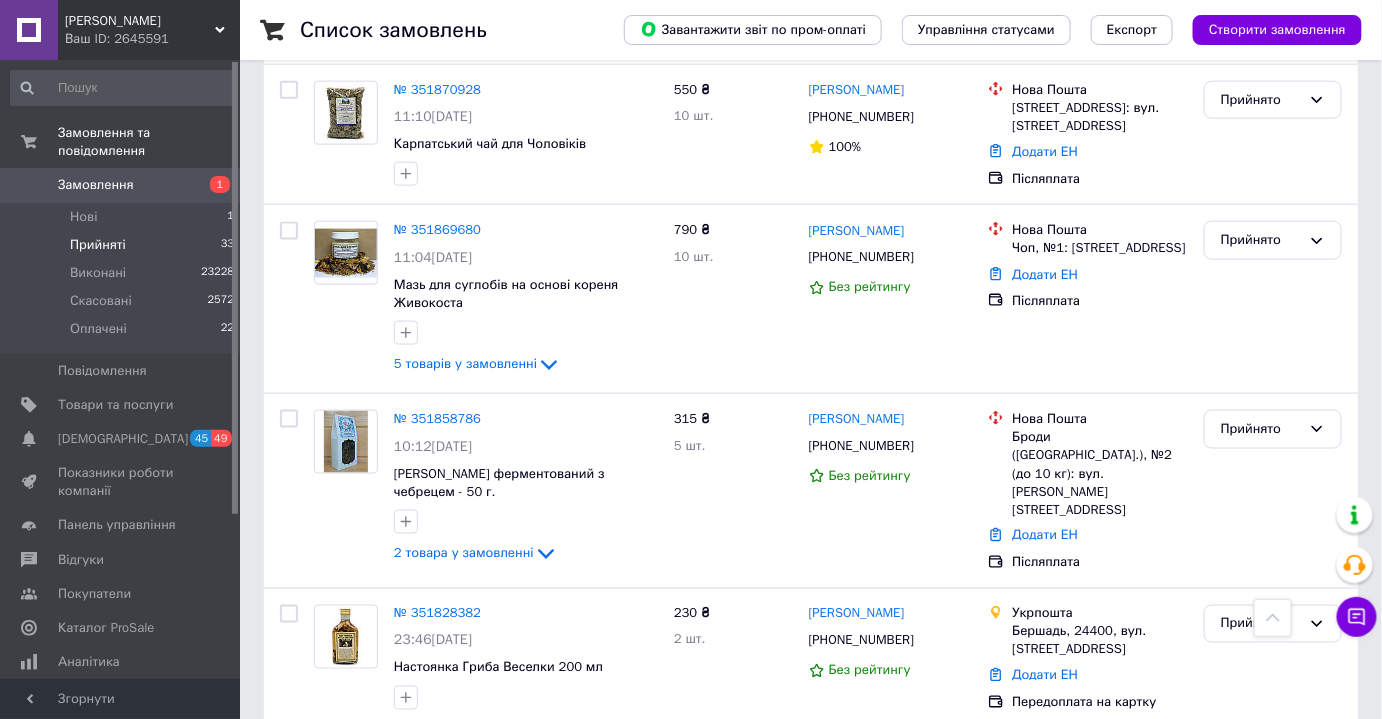scroll, scrollTop: 721, scrollLeft: 0, axis: vertical 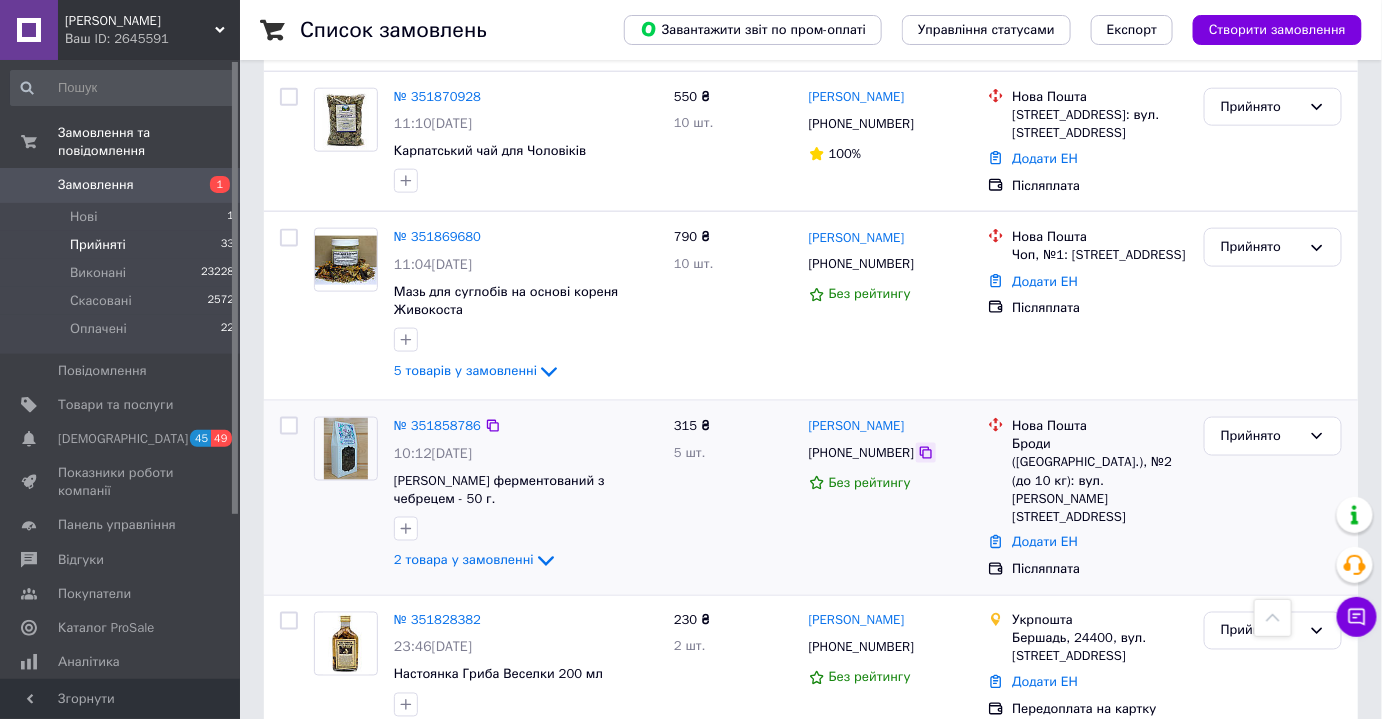 click 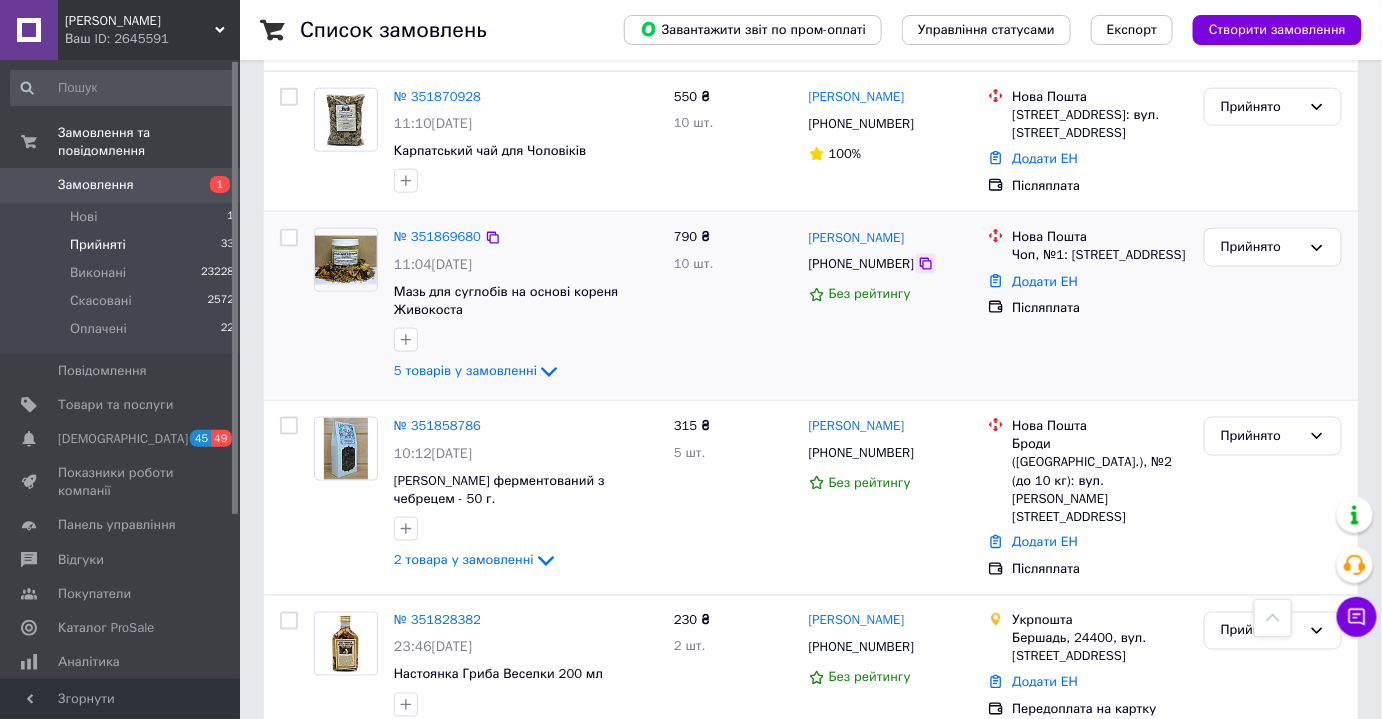 click 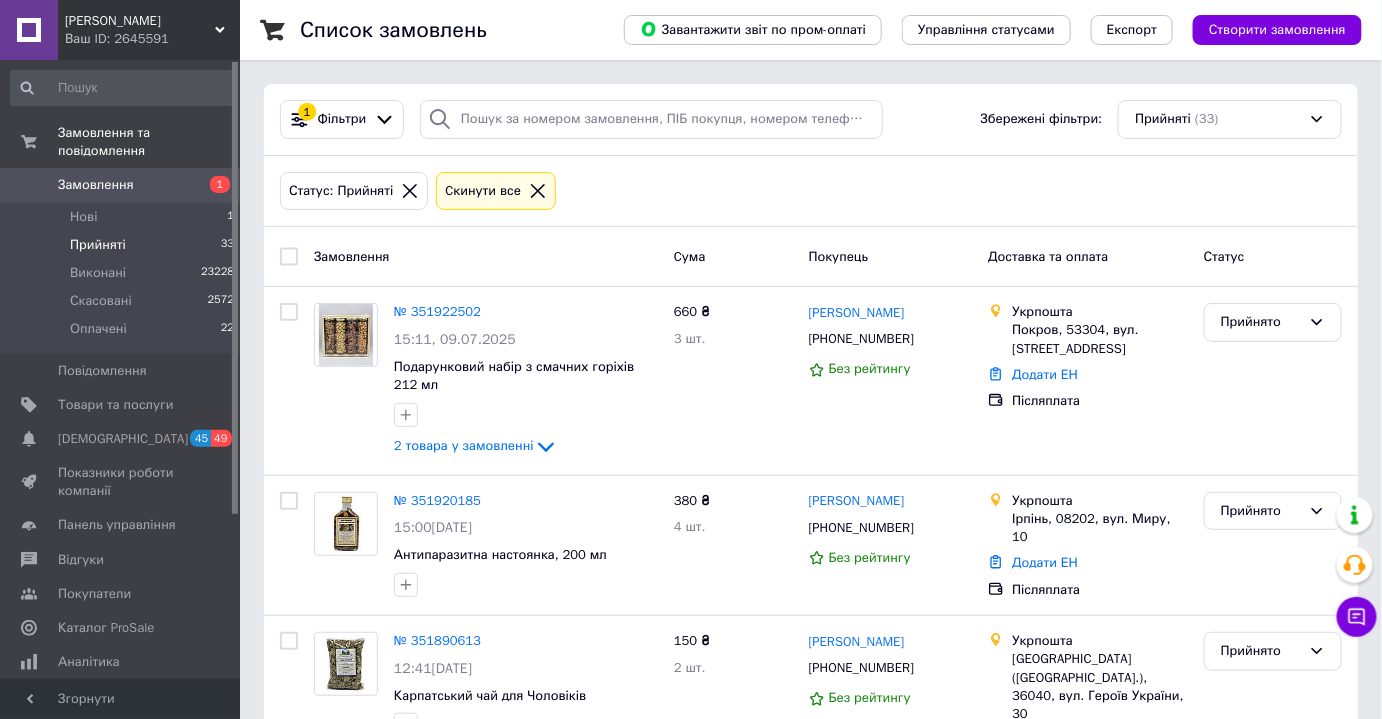 scroll, scrollTop: 1739, scrollLeft: 0, axis: vertical 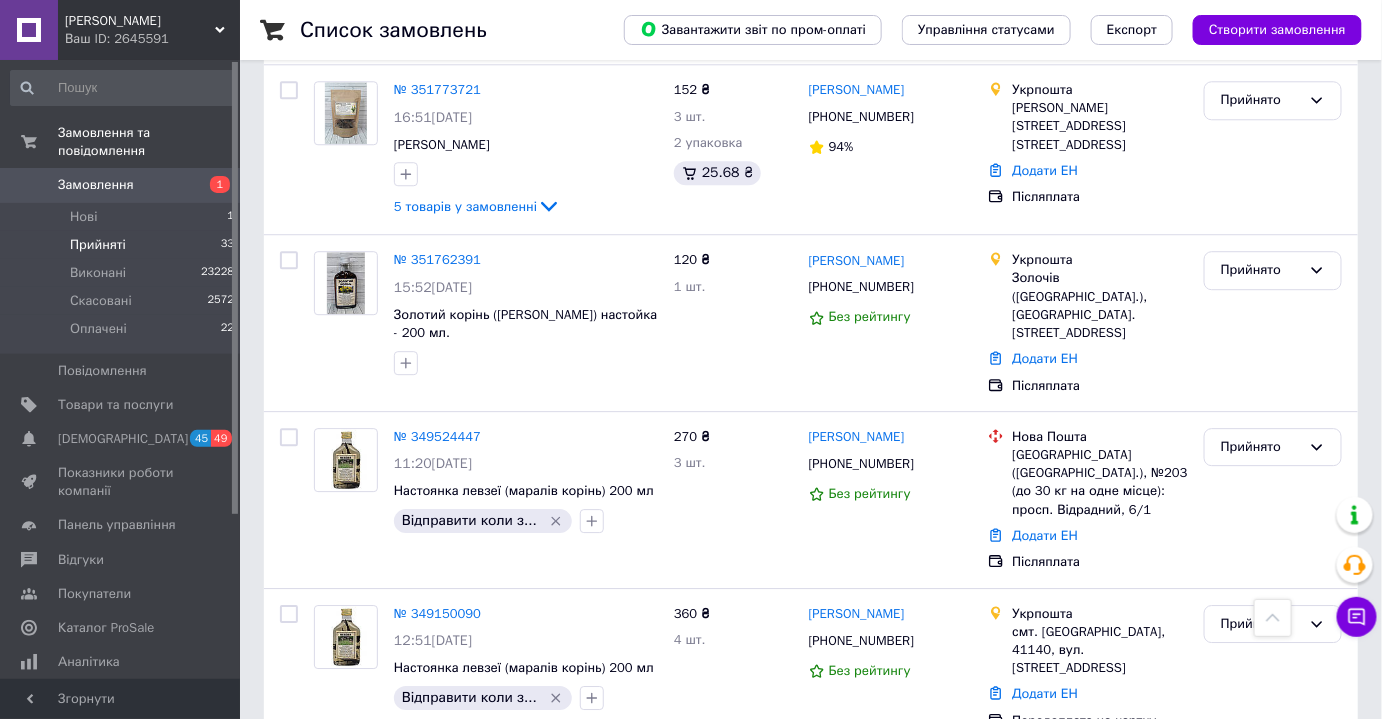 click on "1" at bounding box center [404, 791] 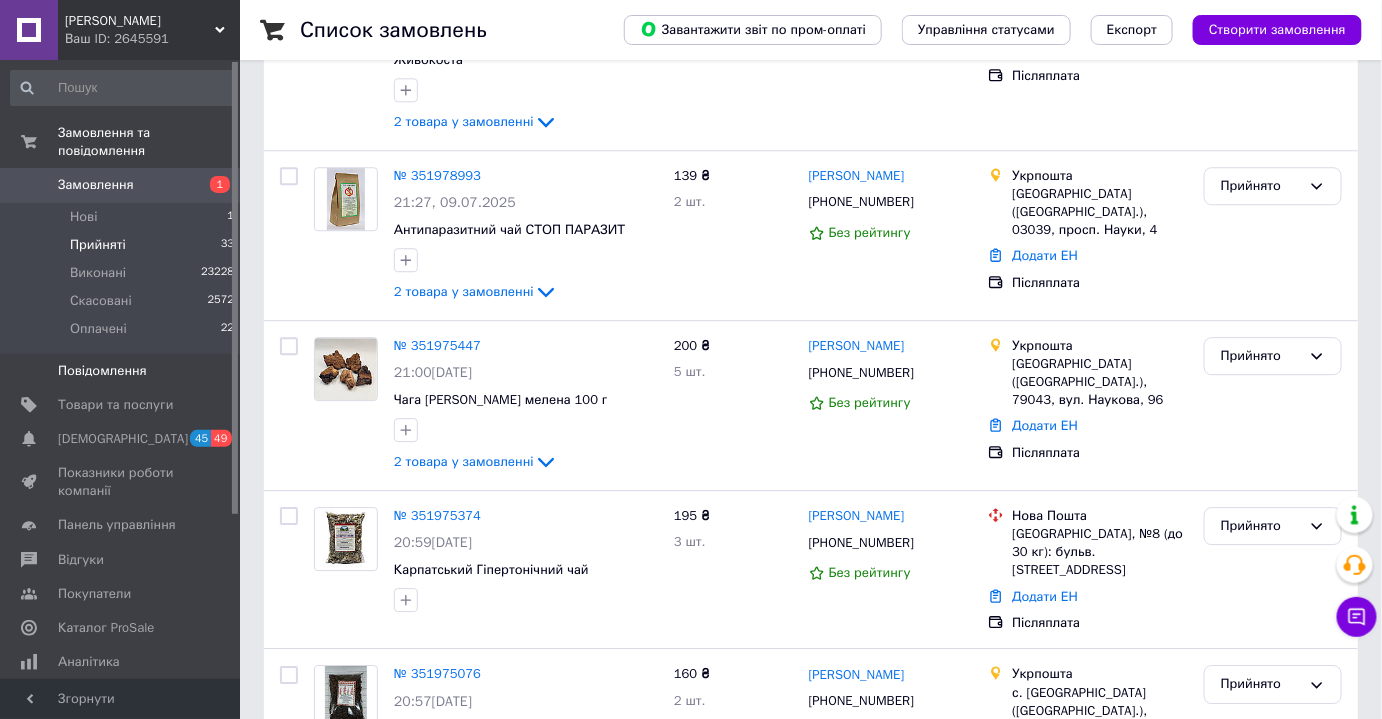 scroll, scrollTop: 0, scrollLeft: 0, axis: both 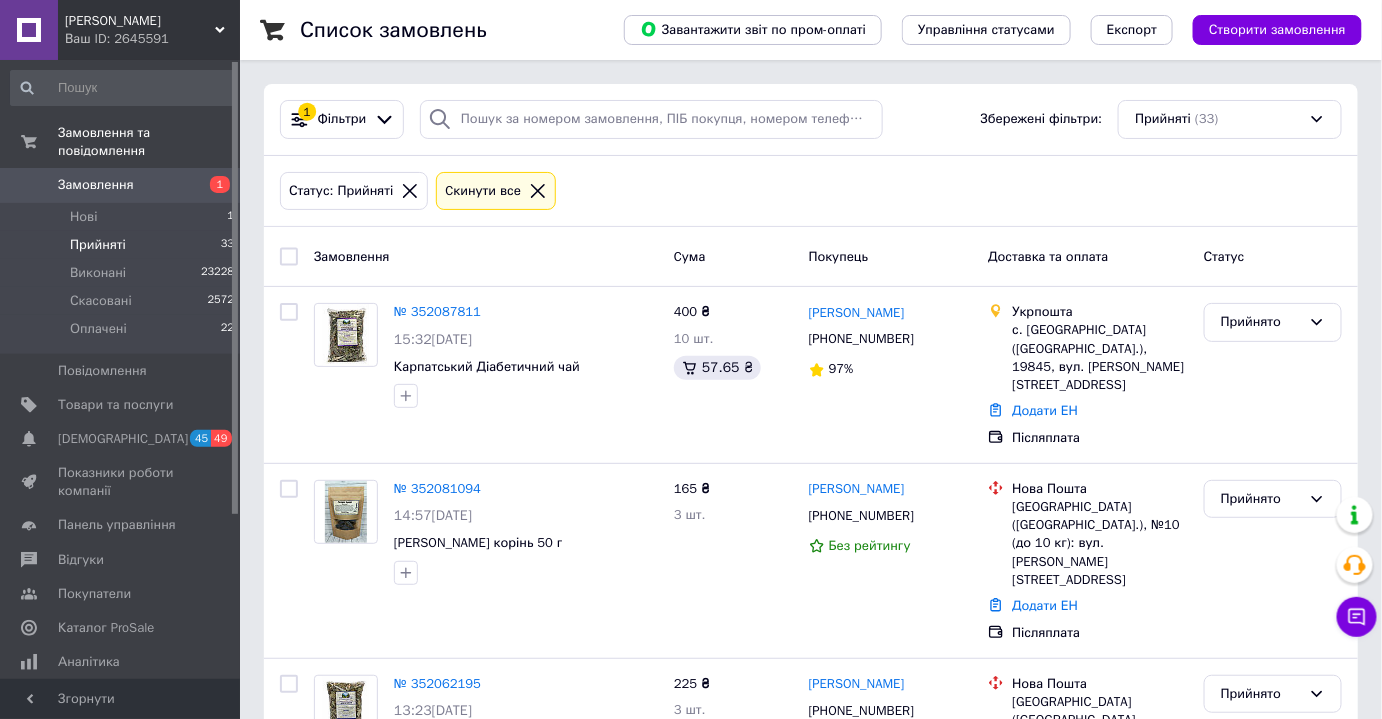 click on "Замовлення" at bounding box center (96, 185) 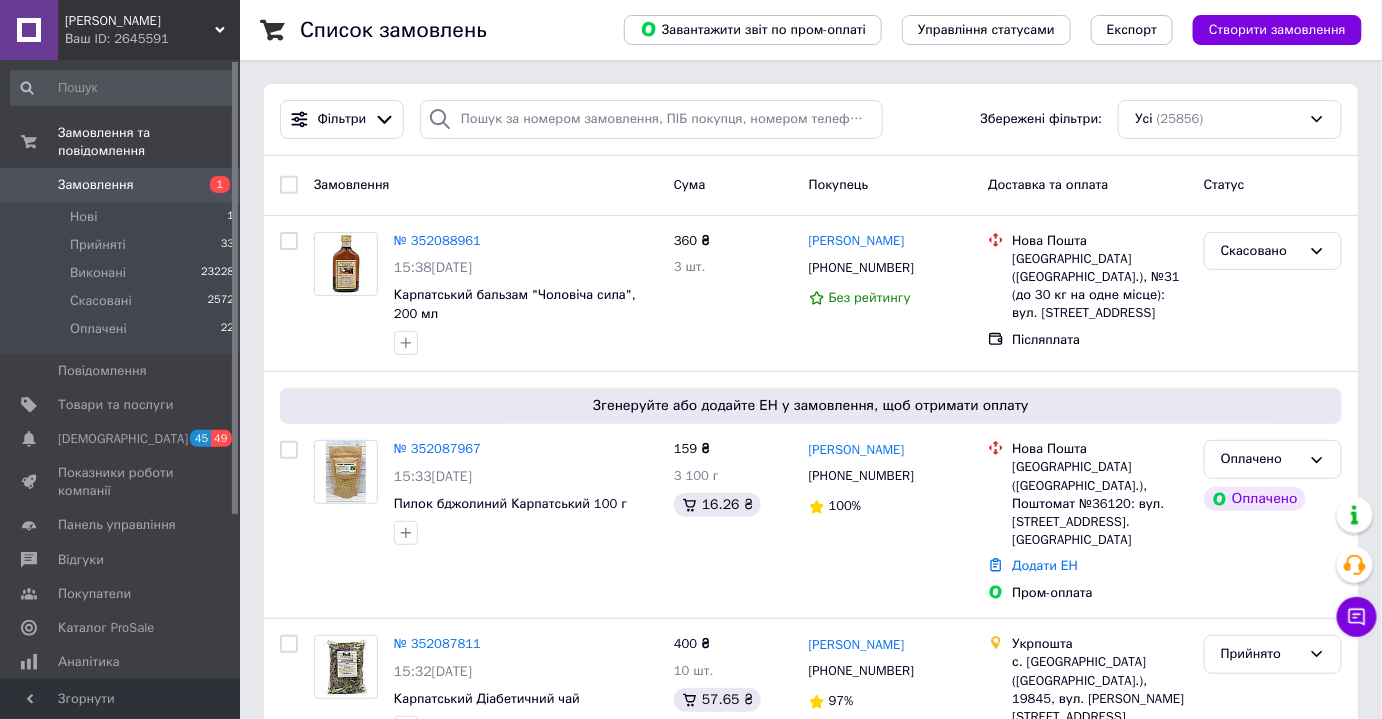 click on "Замовлення" at bounding box center [96, 185] 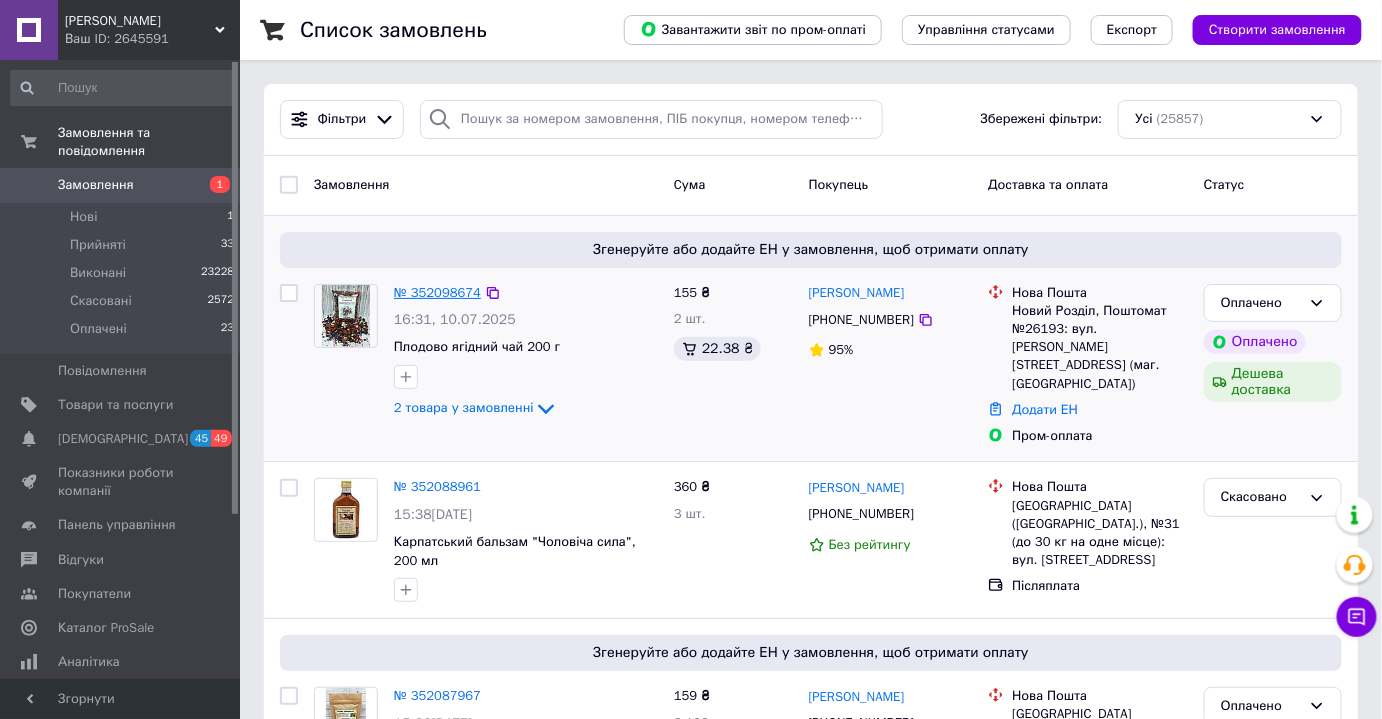 click on "№ 352098674" at bounding box center [437, 292] 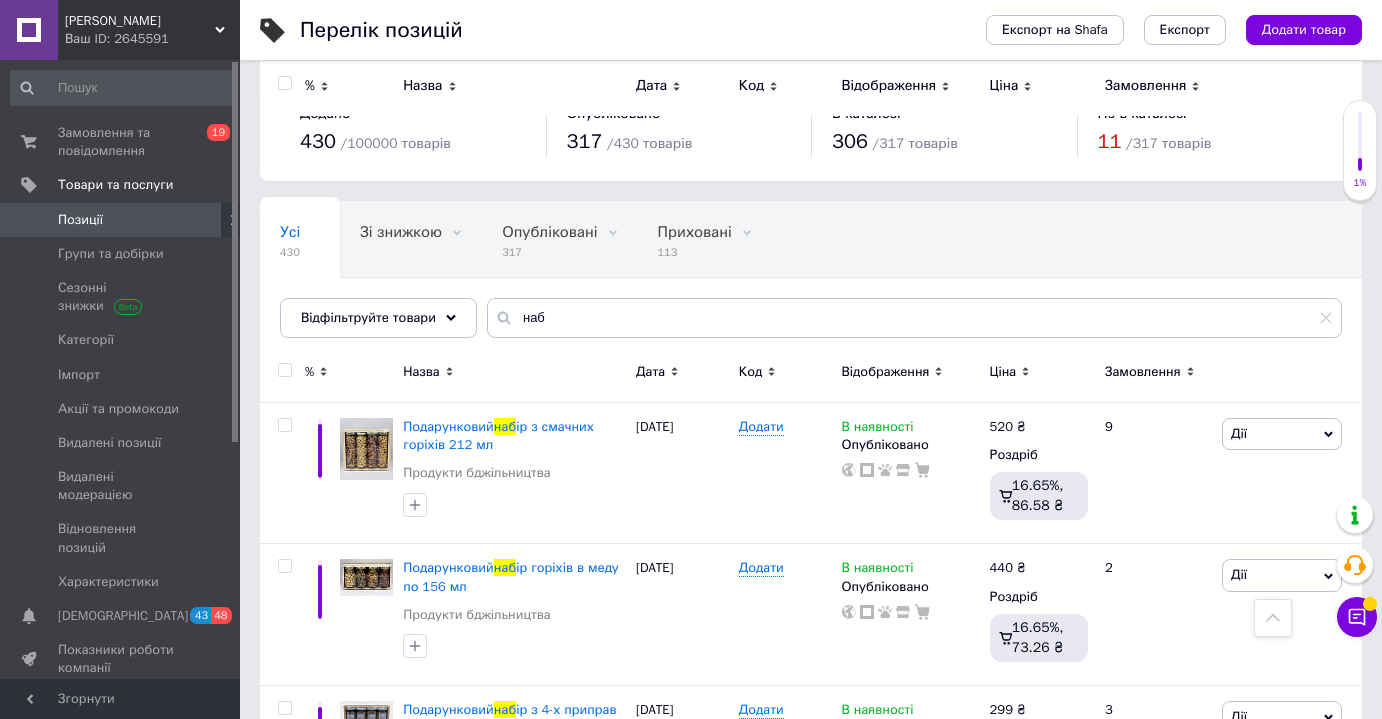 scroll, scrollTop: 1723, scrollLeft: 0, axis: vertical 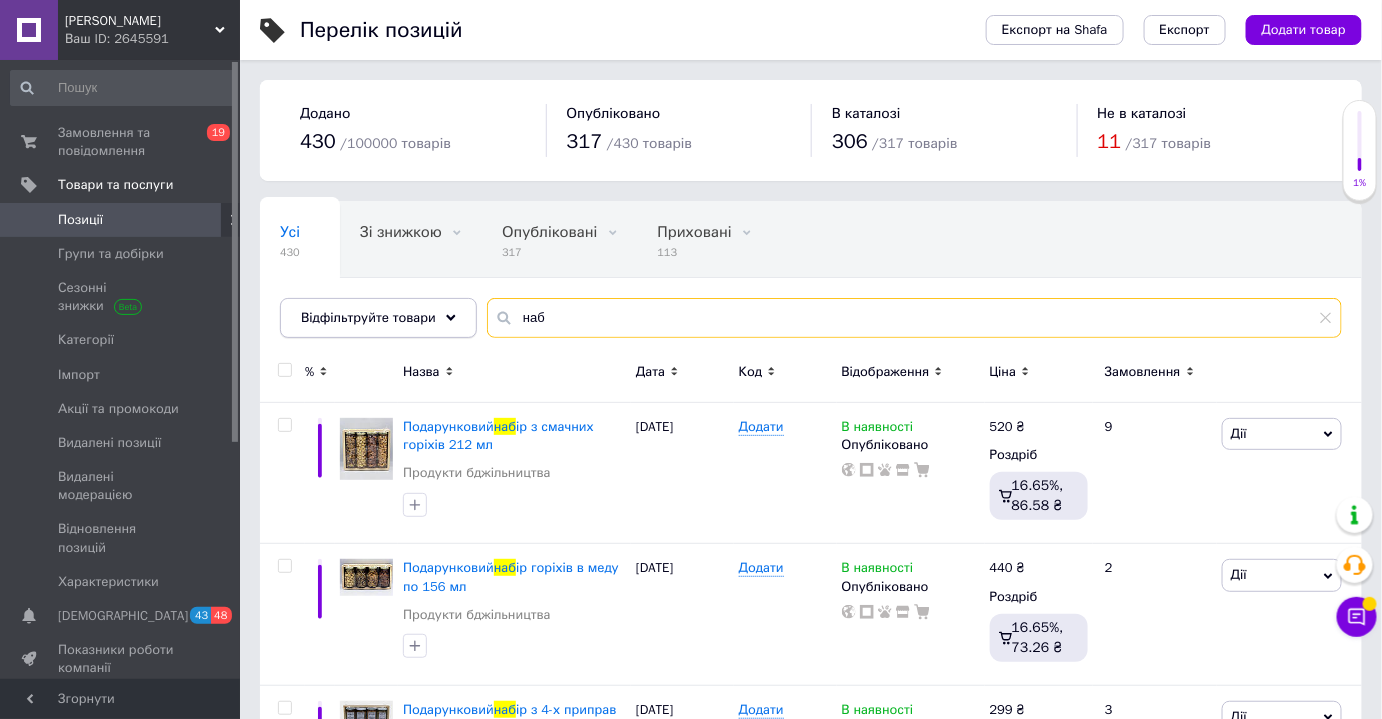 drag, startPoint x: 555, startPoint y: 323, endPoint x: 414, endPoint y: 313, distance: 141.35417 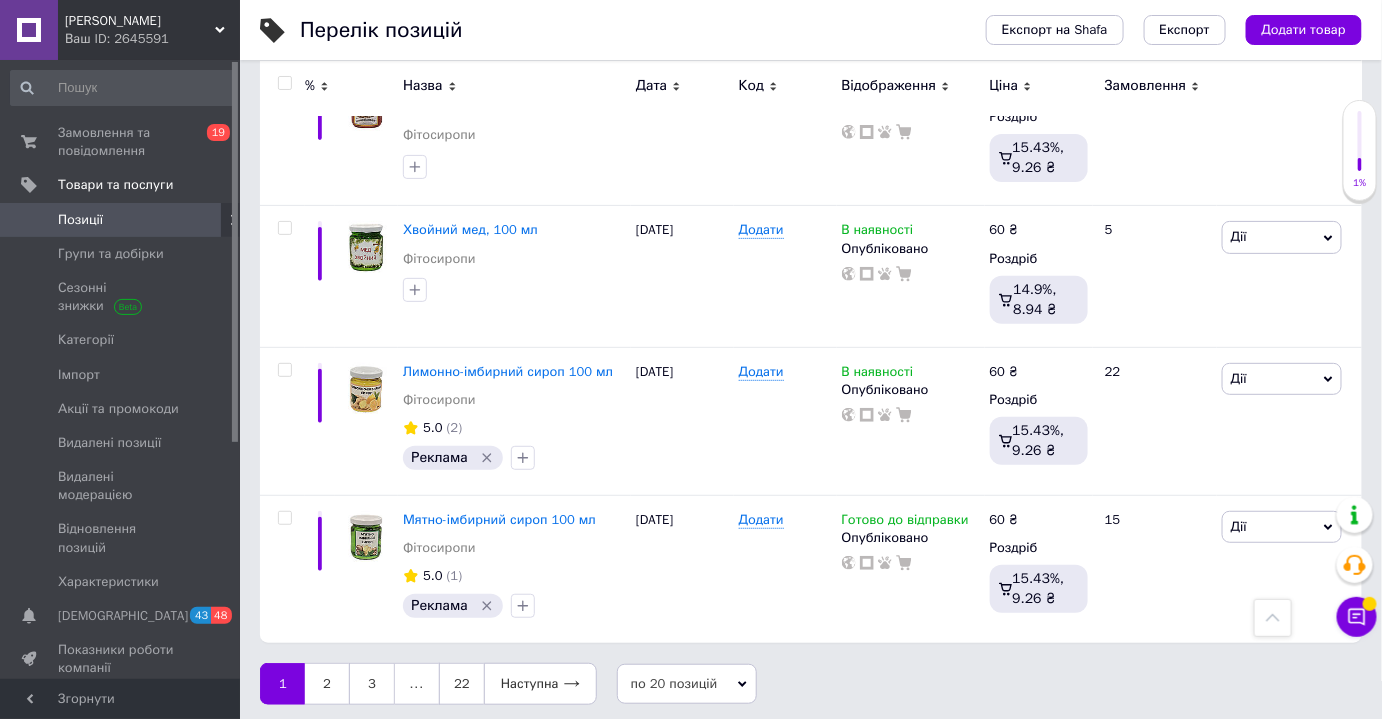 scroll, scrollTop: 0, scrollLeft: 0, axis: both 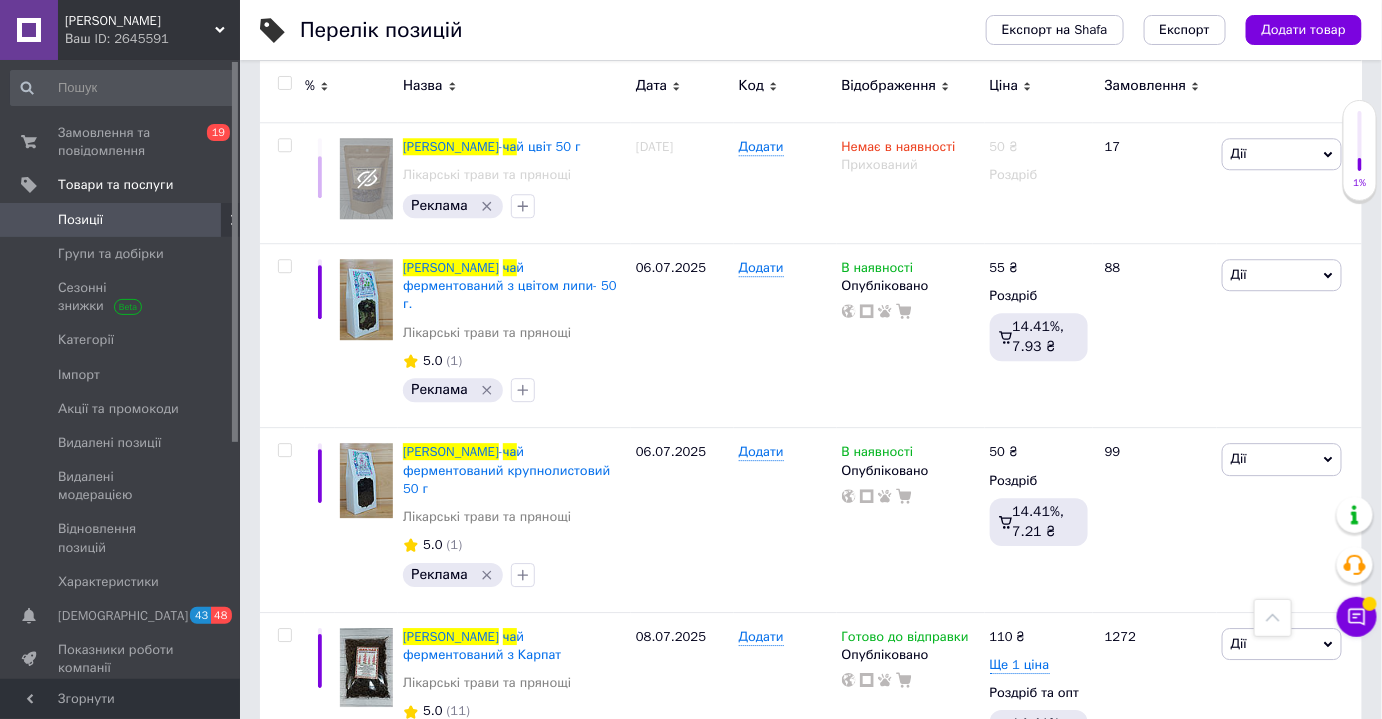 type on "іван ча" 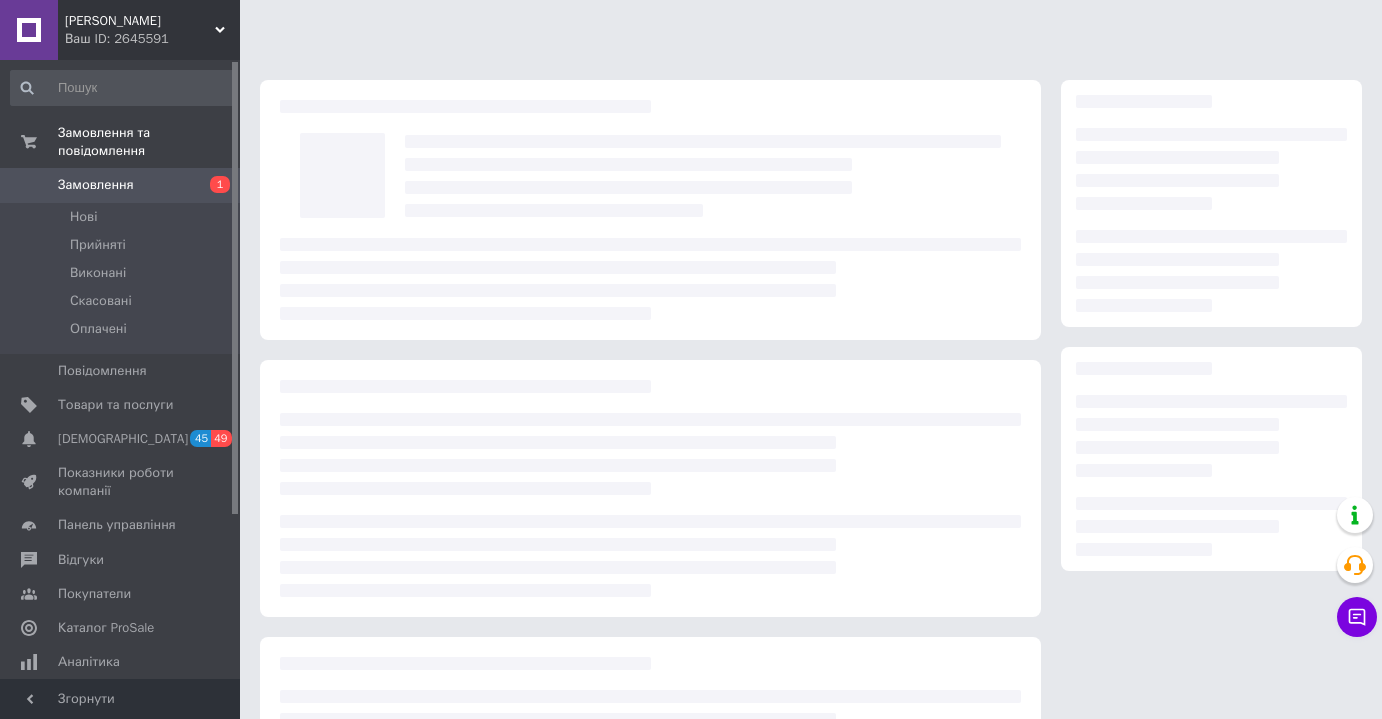 scroll, scrollTop: 0, scrollLeft: 0, axis: both 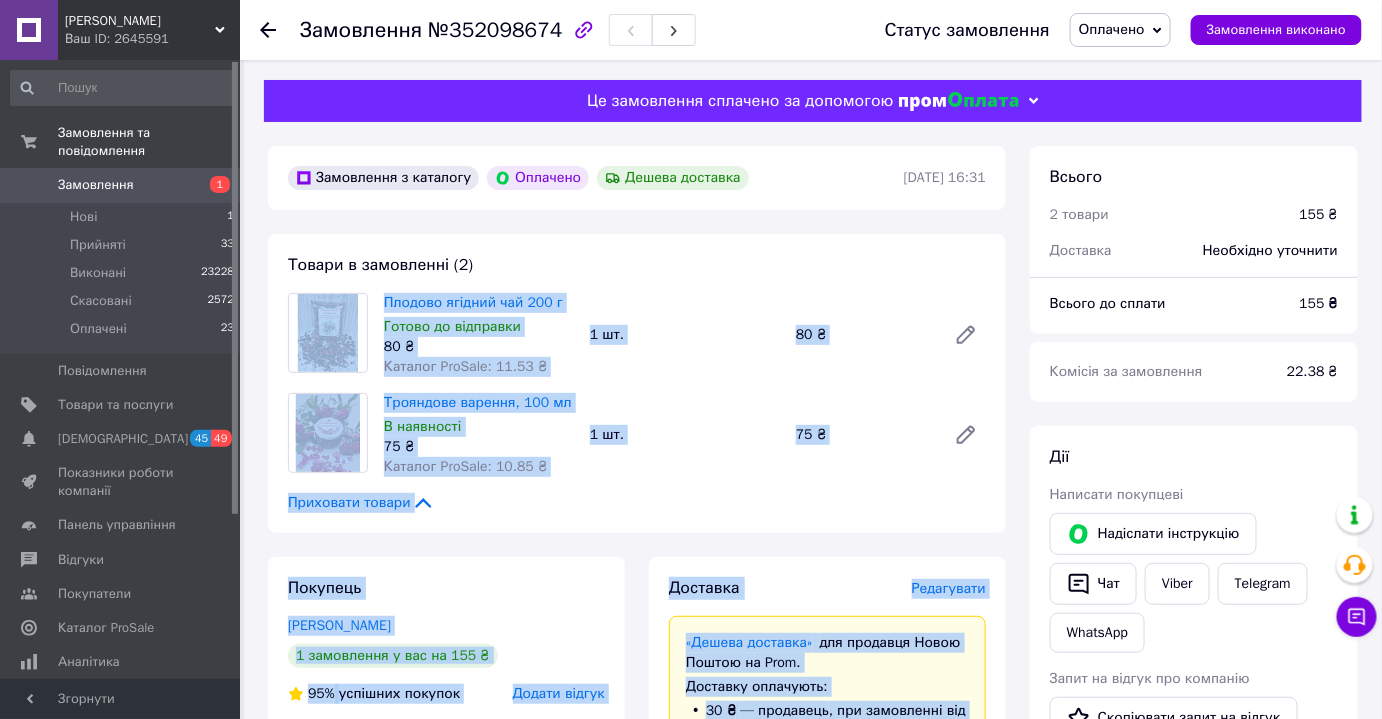 drag, startPoint x: 847, startPoint y: 607, endPoint x: 308, endPoint y: 320, distance: 610.6472 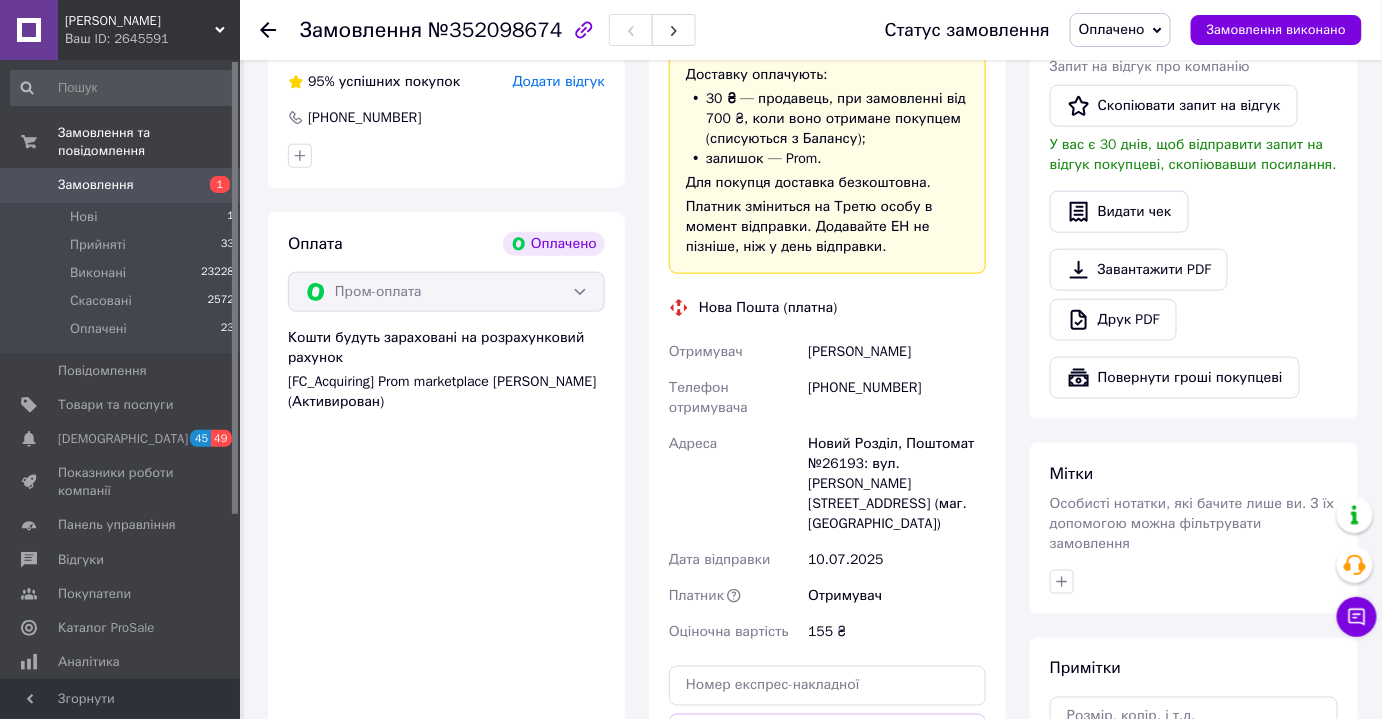 scroll, scrollTop: 626, scrollLeft: 0, axis: vertical 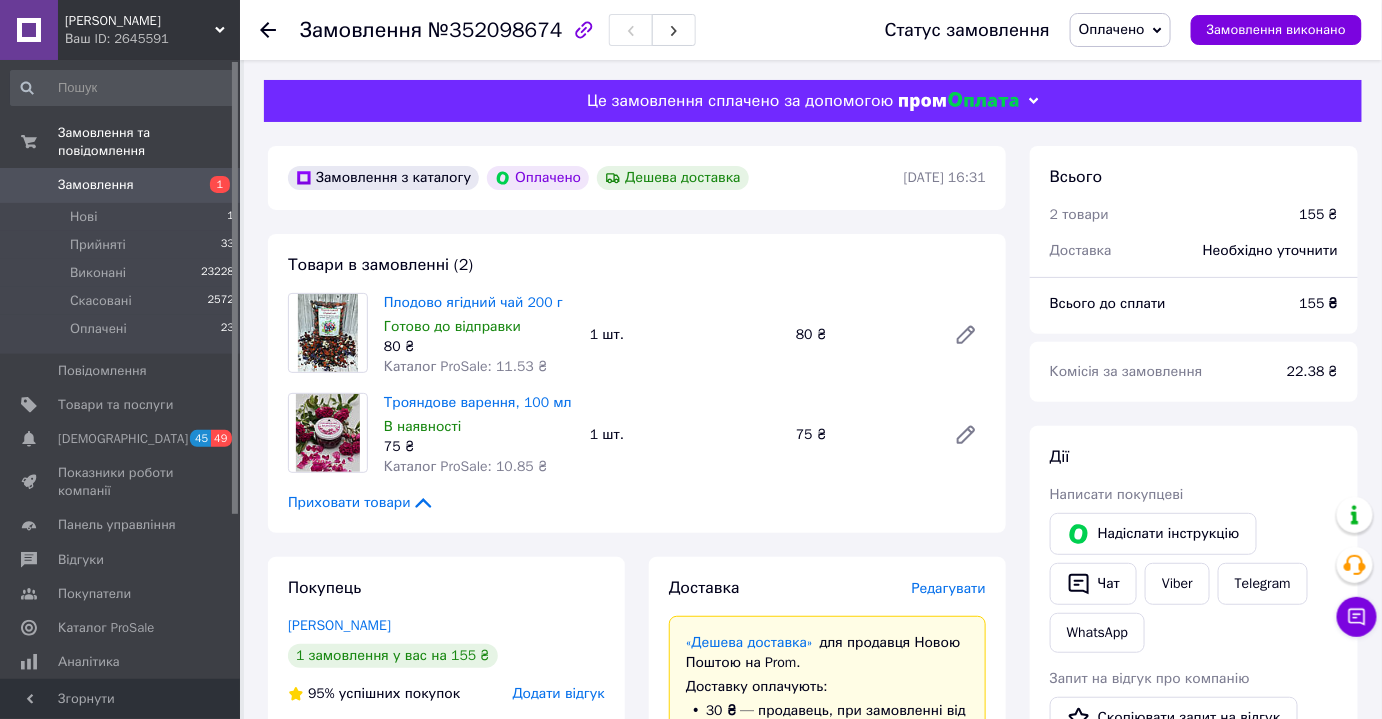 click on "Замовлення" at bounding box center (96, 185) 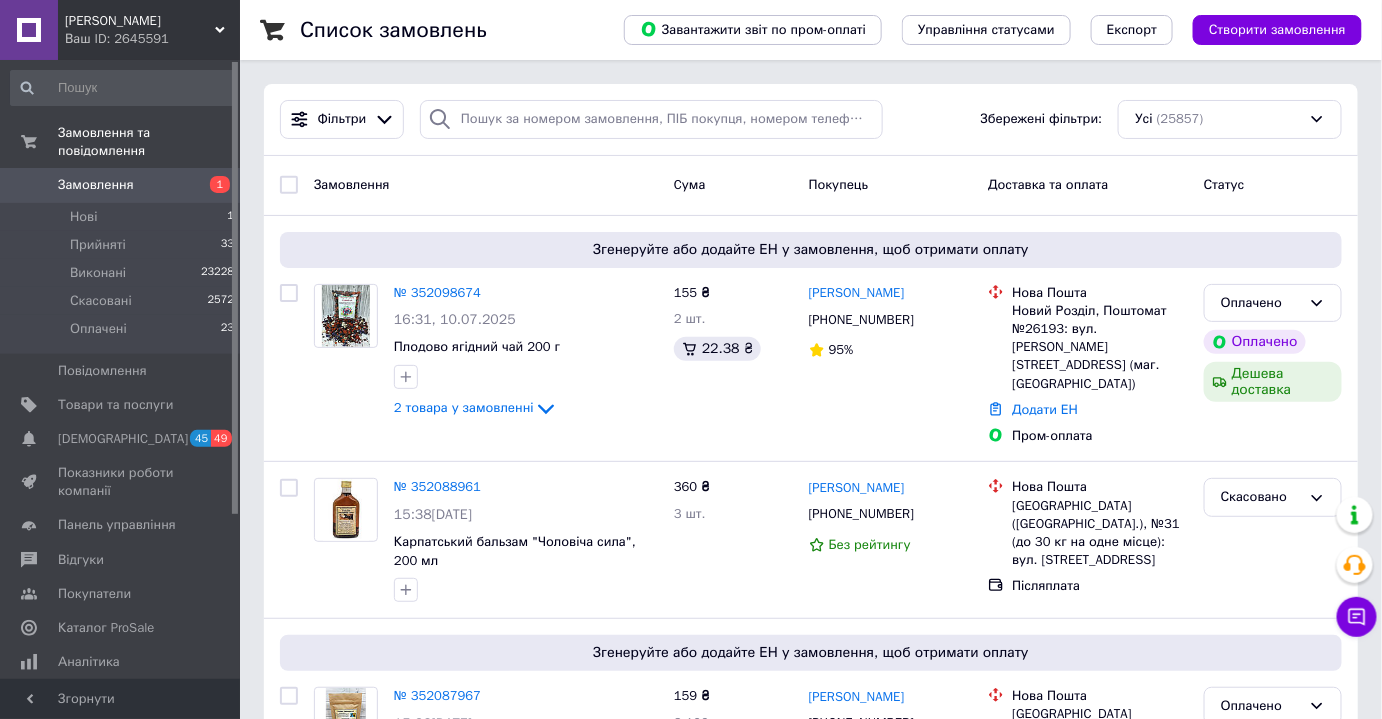click on "Замовлення 1" at bounding box center [123, 185] 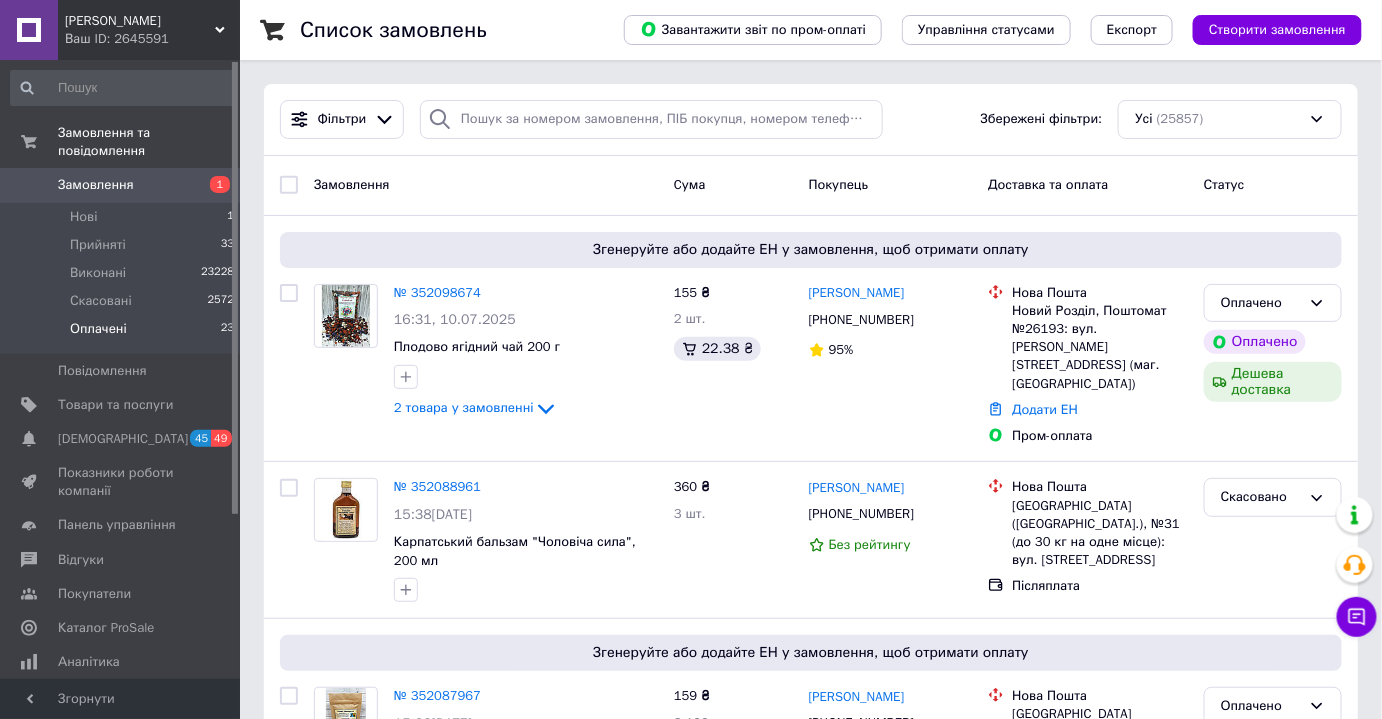 click on "Оплачені 23" at bounding box center (123, 334) 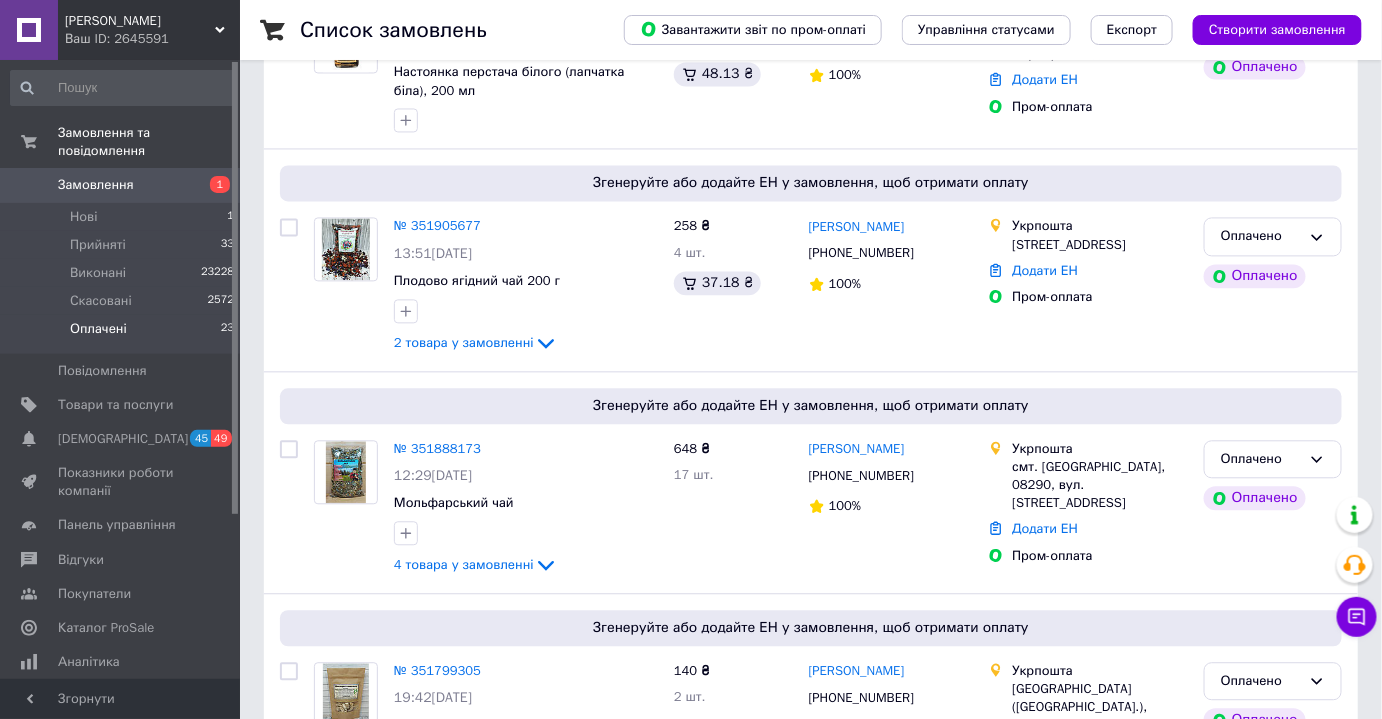 scroll, scrollTop: 4037, scrollLeft: 0, axis: vertical 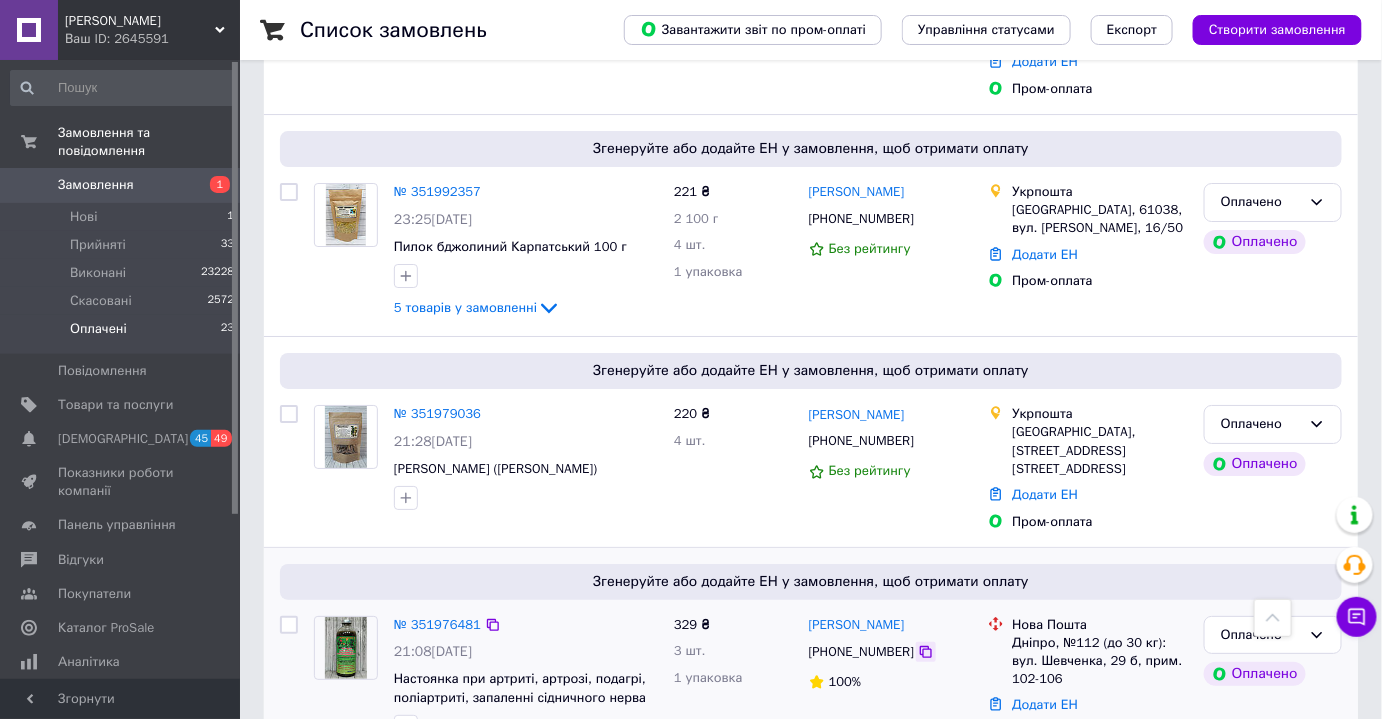 click 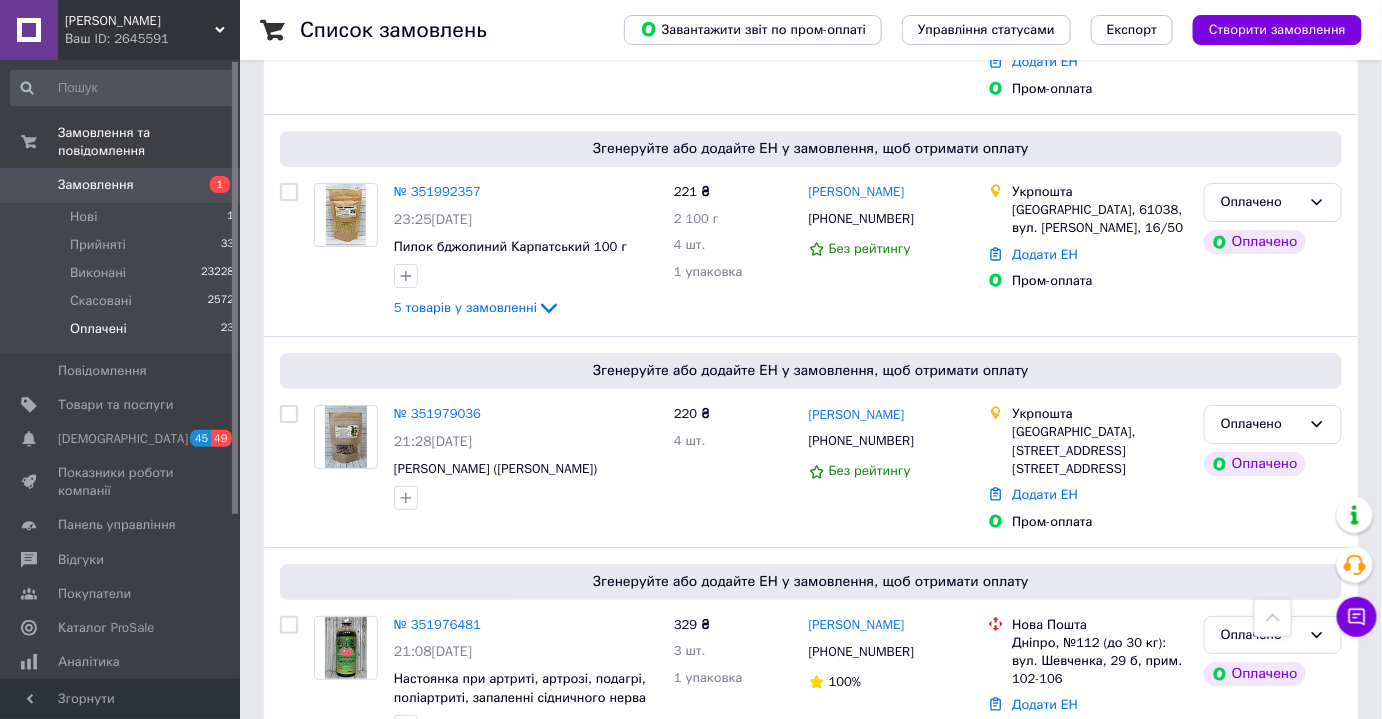 scroll, scrollTop: 245, scrollLeft: 0, axis: vertical 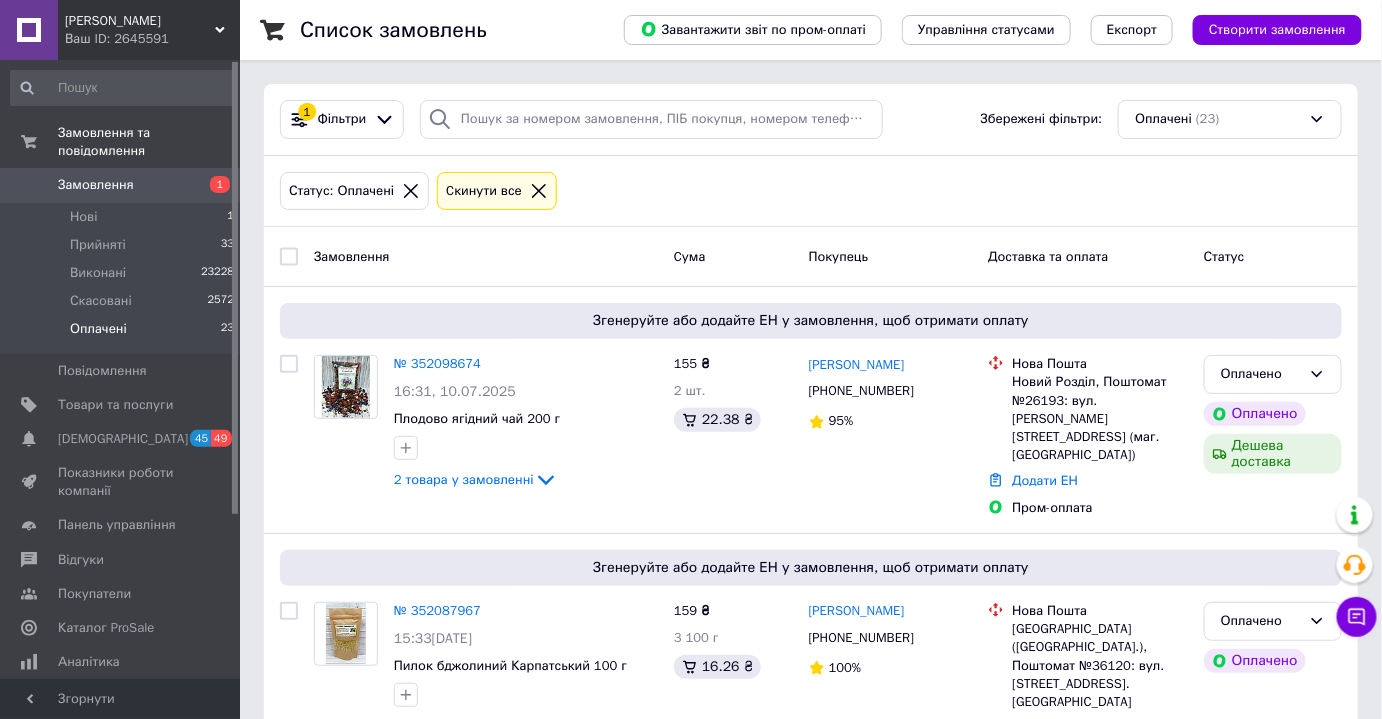 click on "Замовлення" at bounding box center [96, 185] 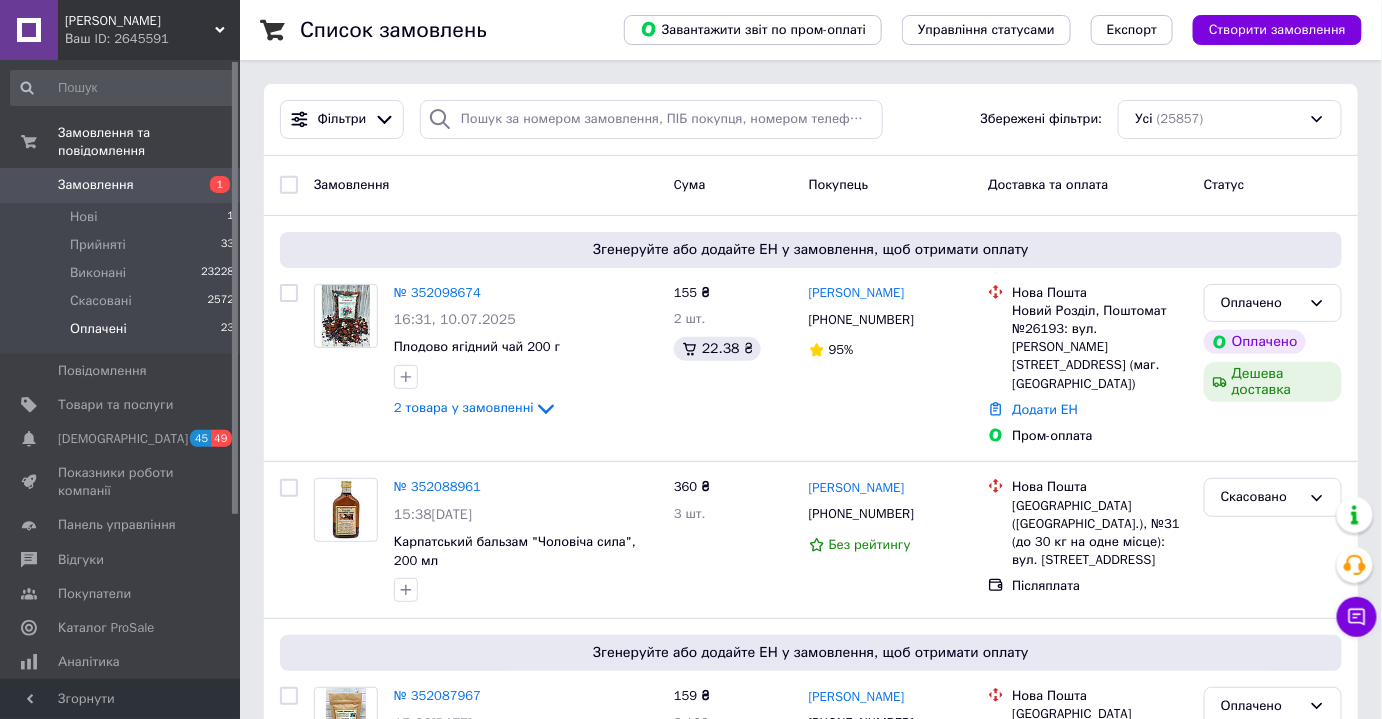 click on "Оплачені 23" at bounding box center (123, 334) 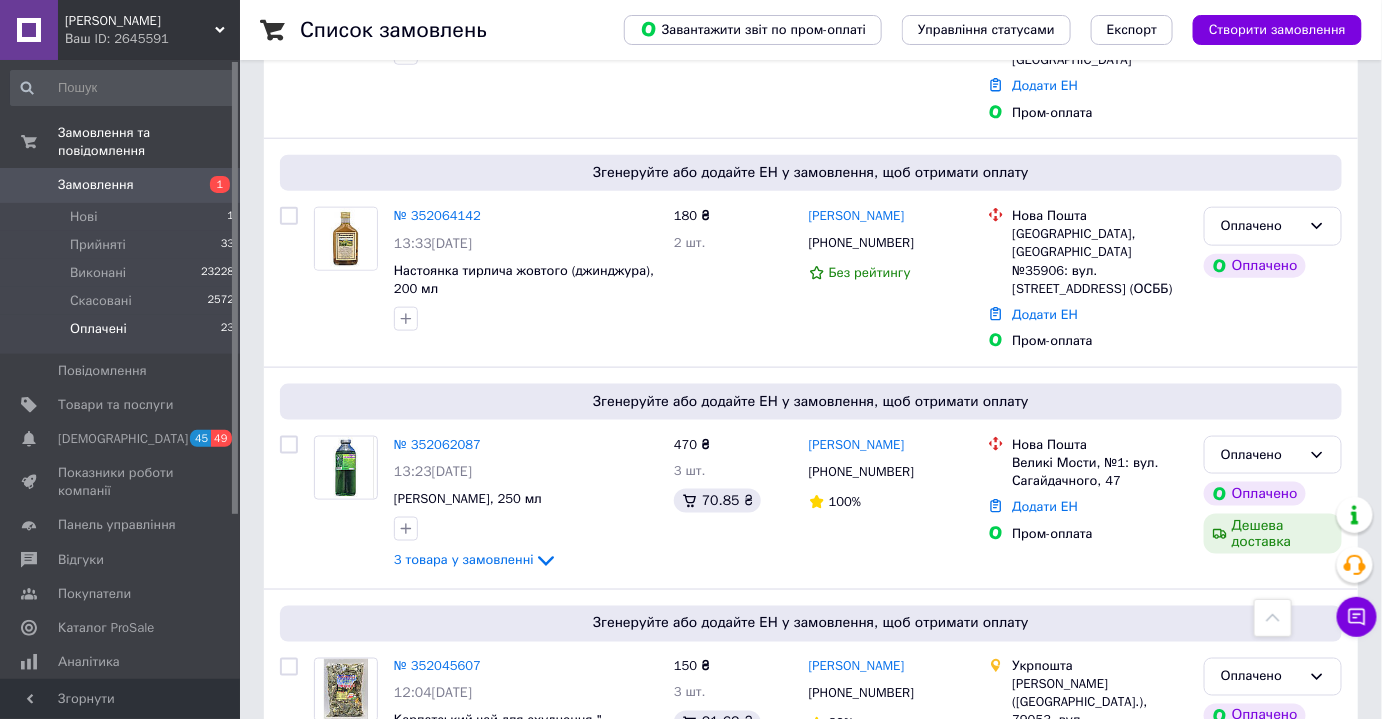 scroll, scrollTop: 712, scrollLeft: 0, axis: vertical 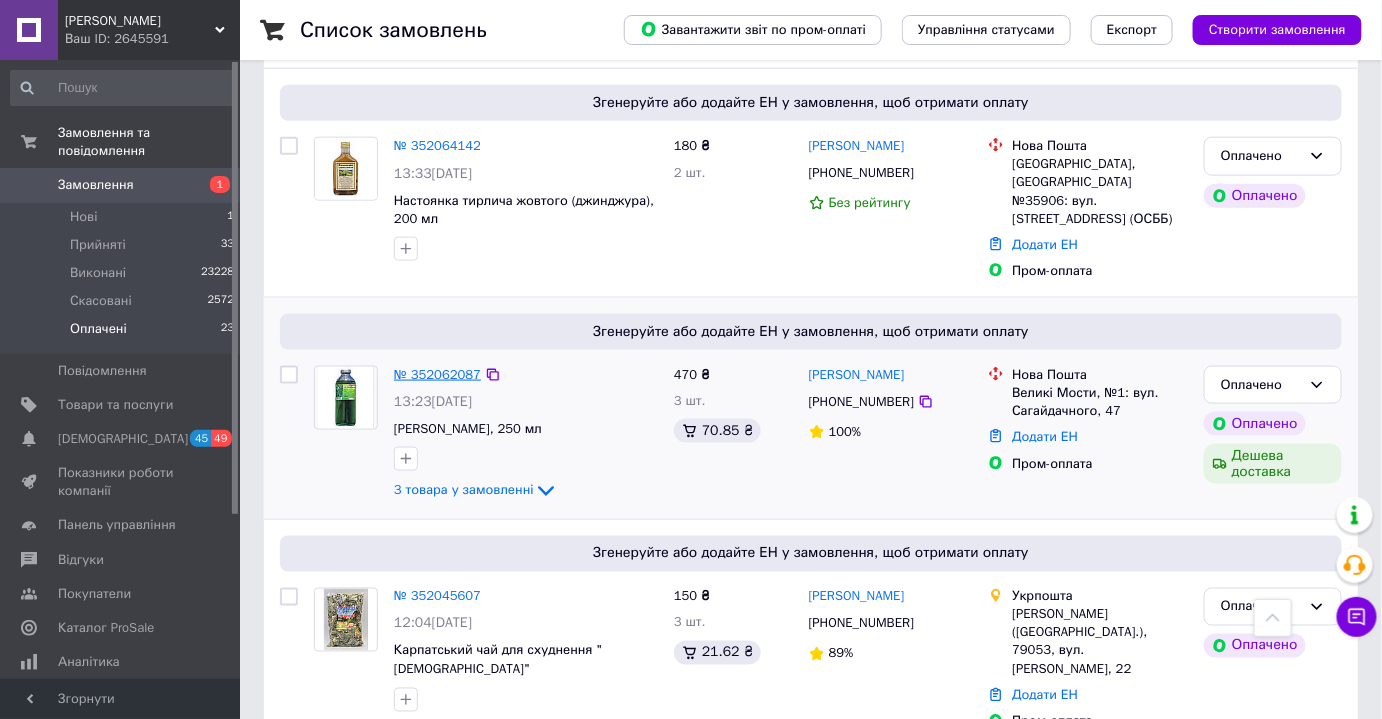 click on "№ 352062087" at bounding box center (437, 374) 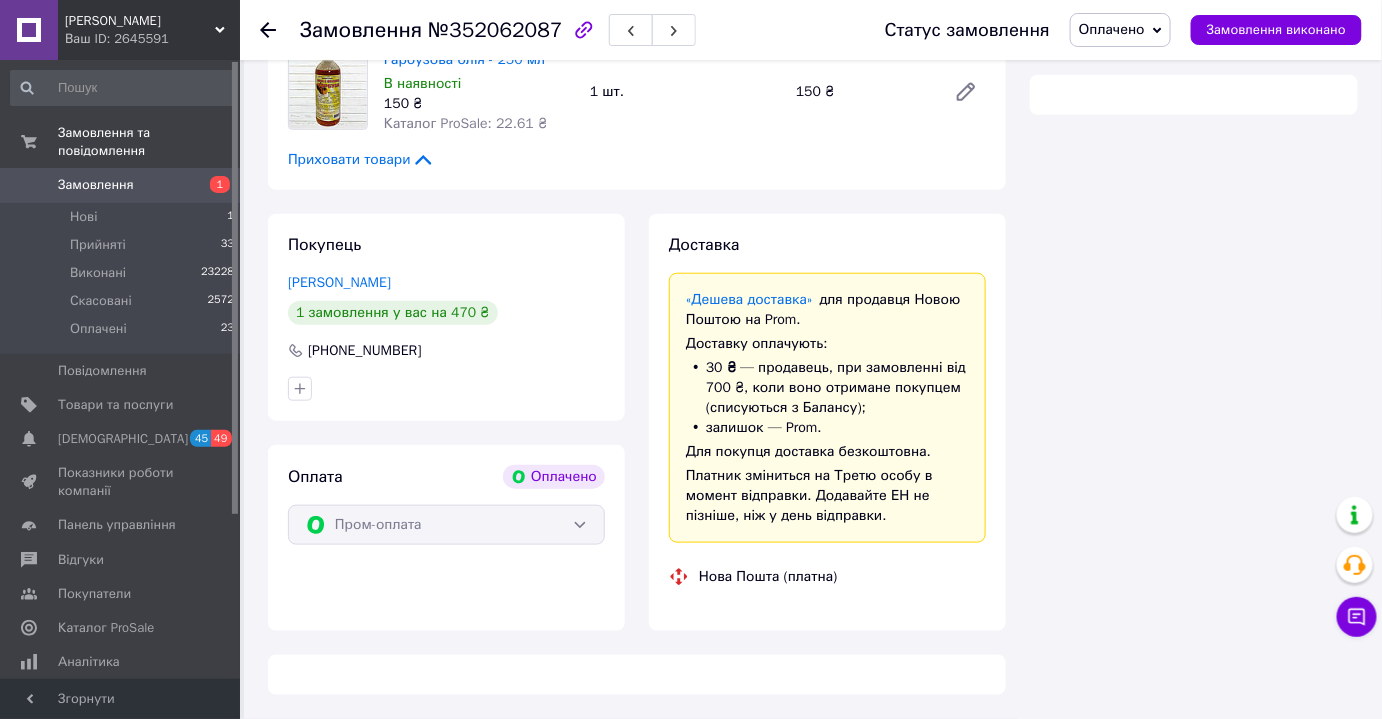 scroll, scrollTop: 712, scrollLeft: 0, axis: vertical 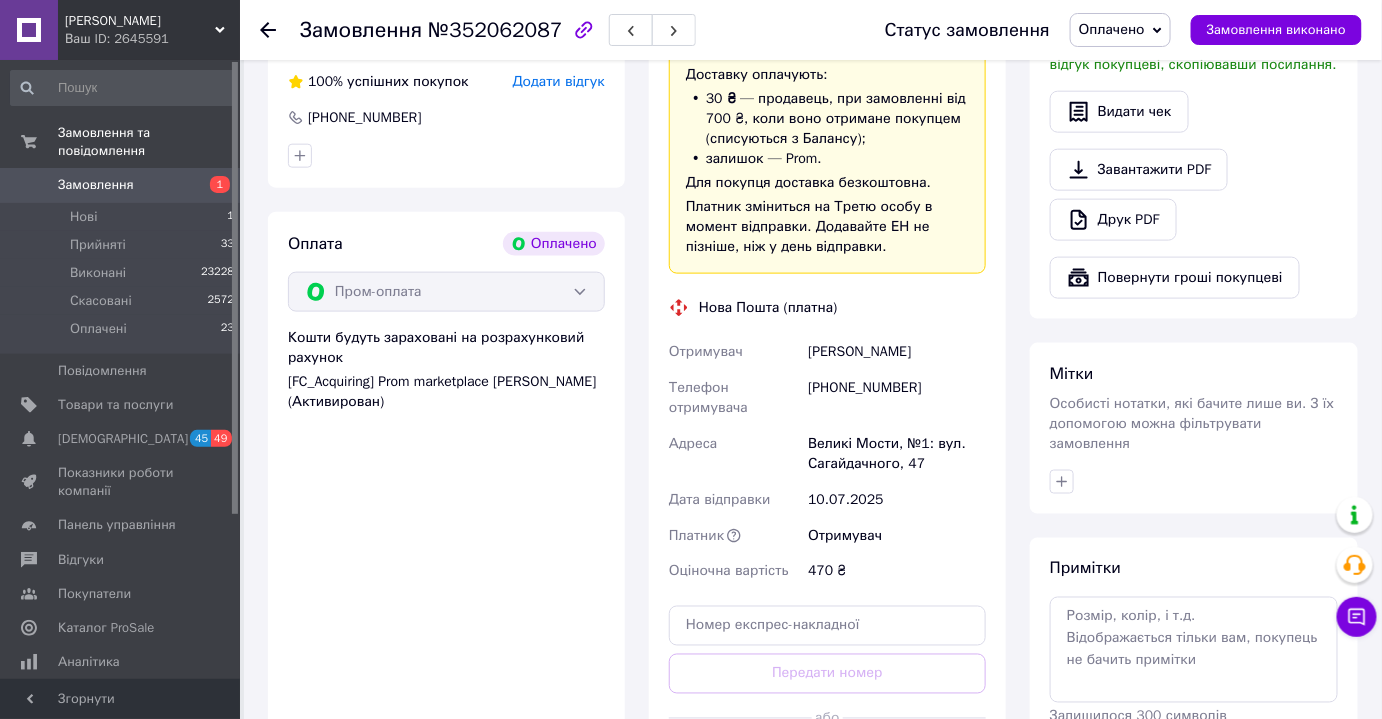 click on "[PHONE_NUMBER]" at bounding box center (897, 398) 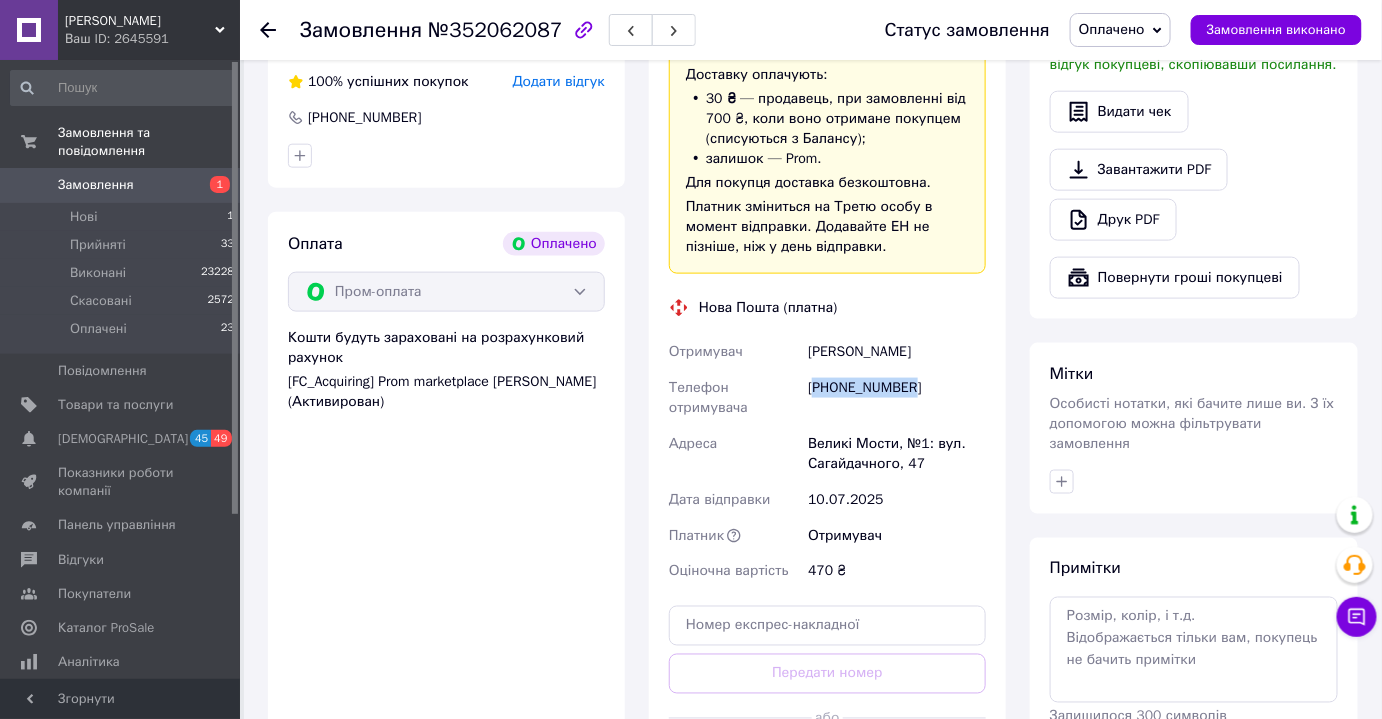 click on "[PHONE_NUMBER]" at bounding box center [897, 398] 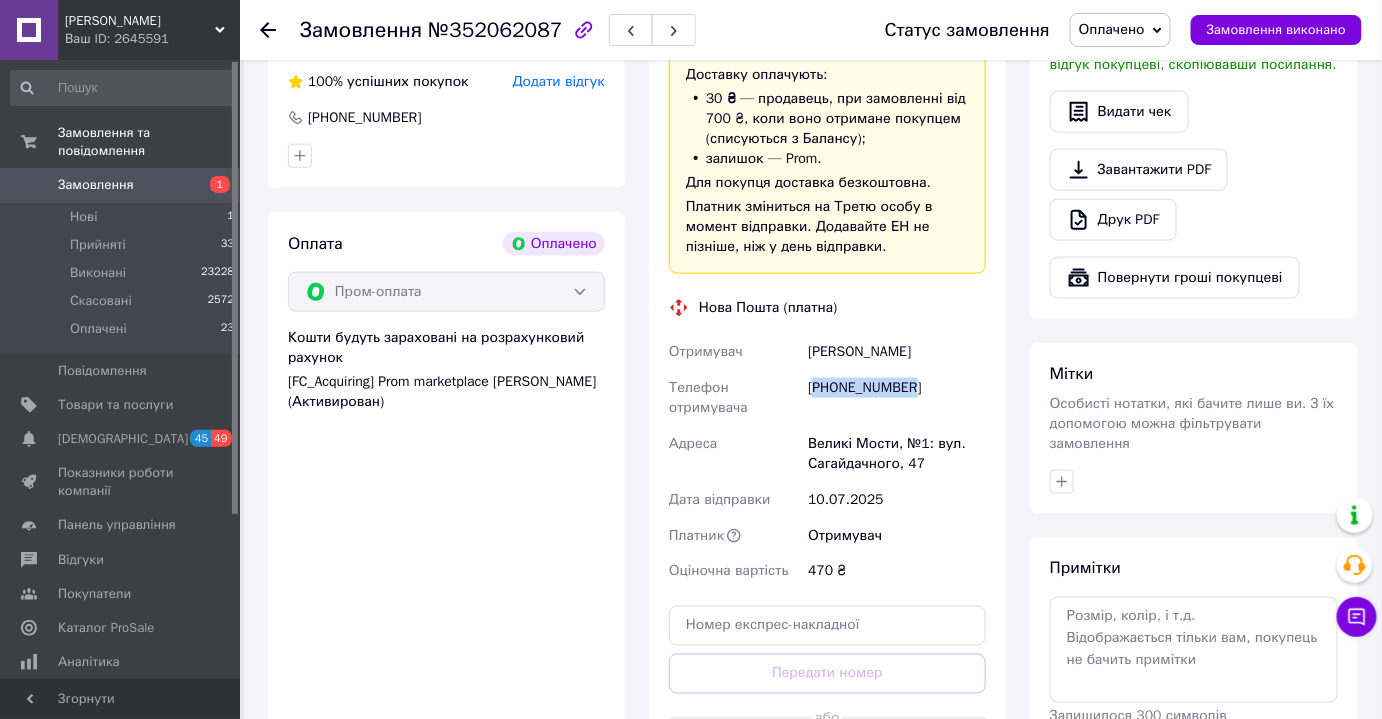 drag, startPoint x: 808, startPoint y: 351, endPoint x: 922, endPoint y: 351, distance: 114 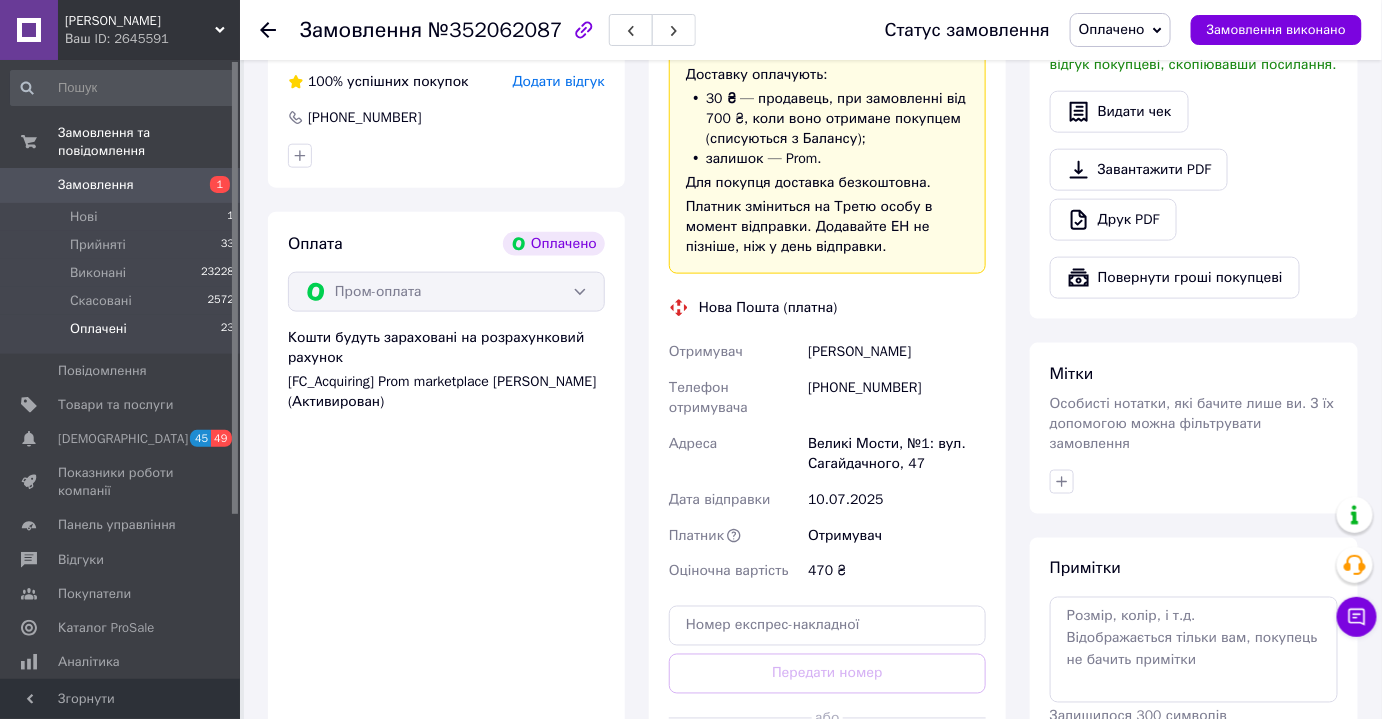 click on "Оплачені" at bounding box center [98, 329] 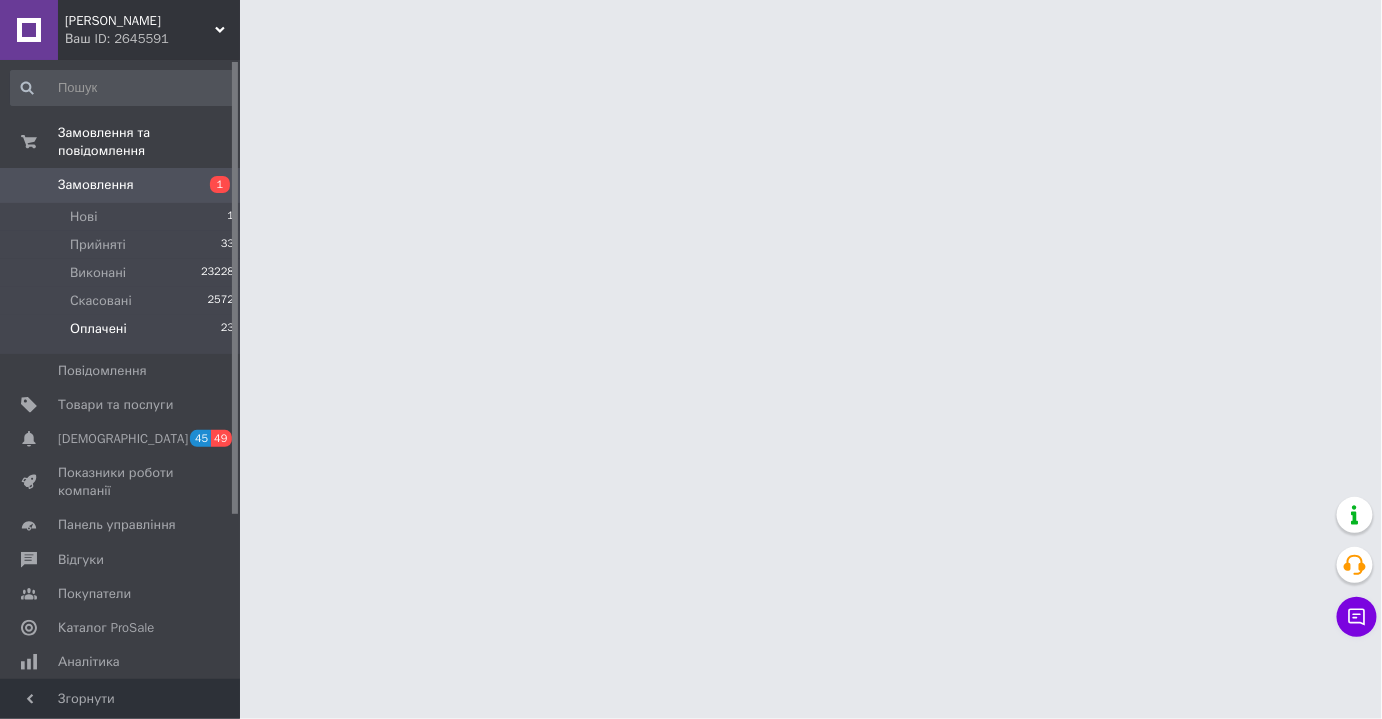 scroll, scrollTop: 0, scrollLeft: 0, axis: both 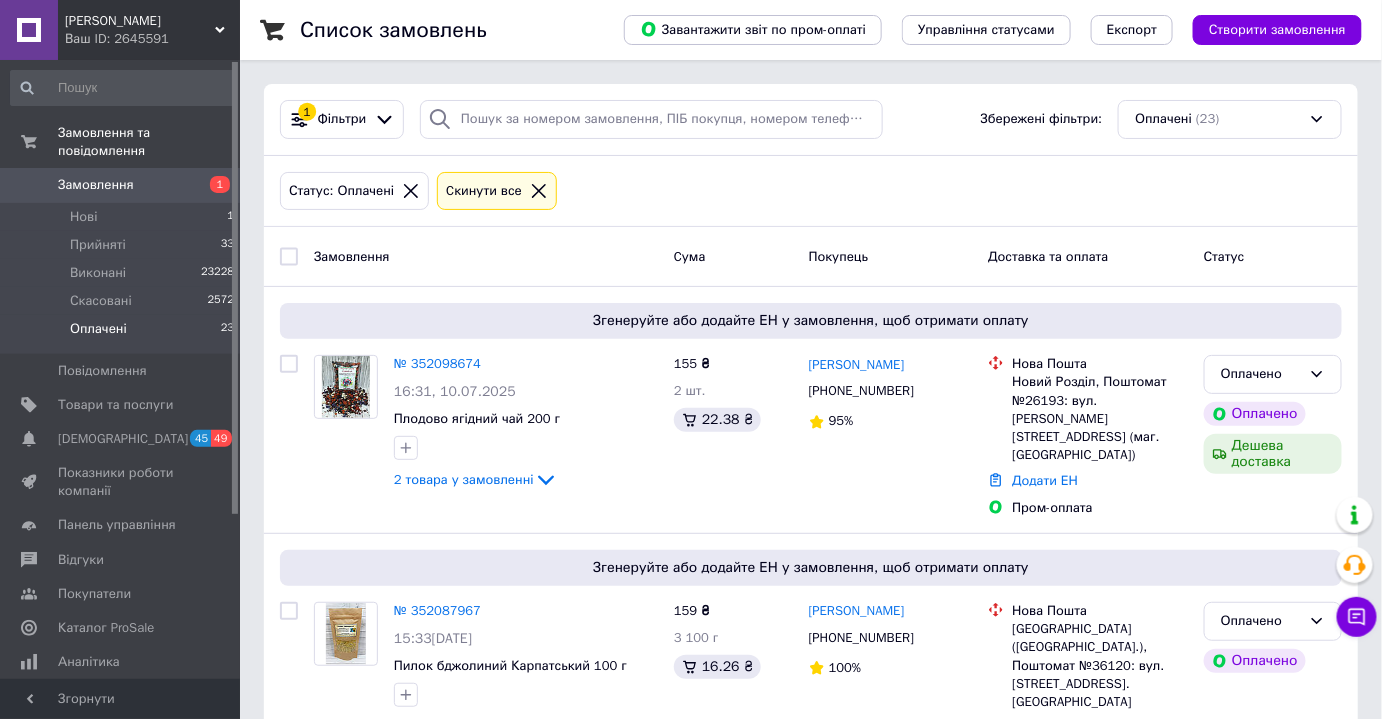 click on "Замовлення" at bounding box center (96, 185) 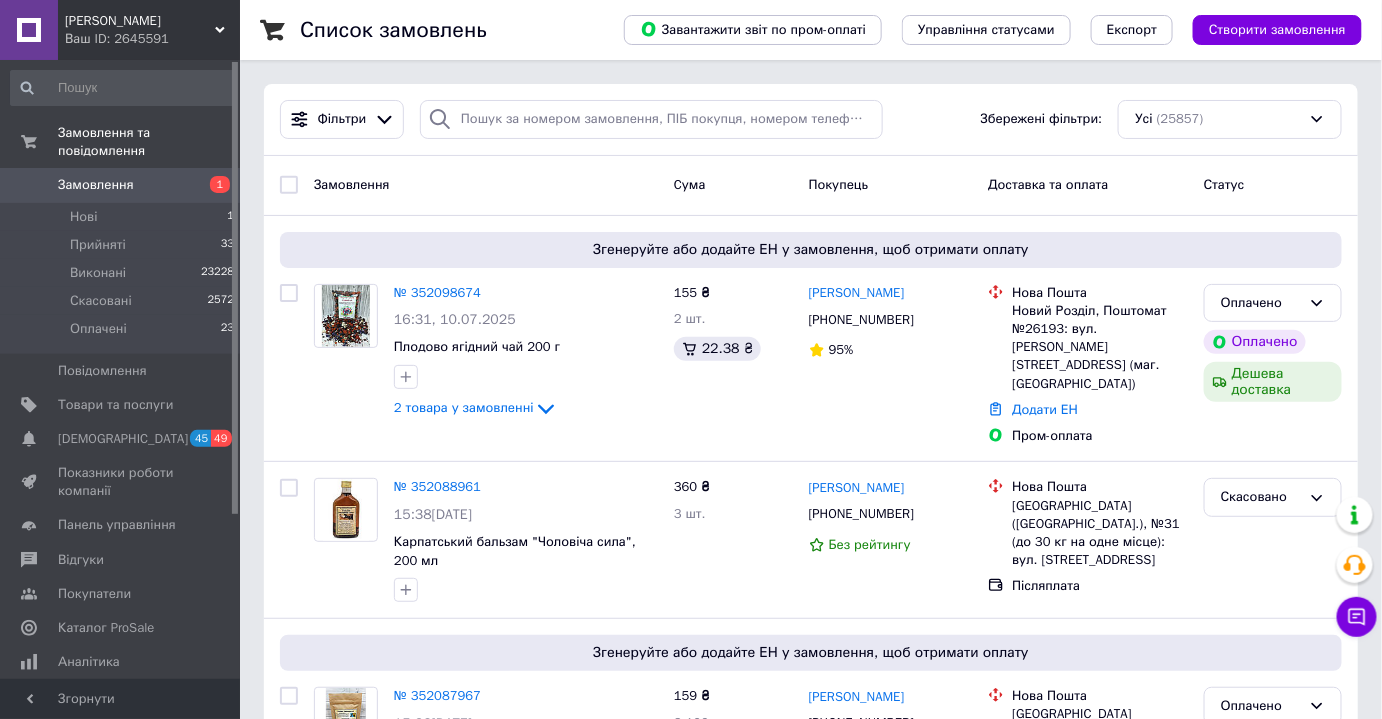 click on "Замовлення" at bounding box center (121, 185) 